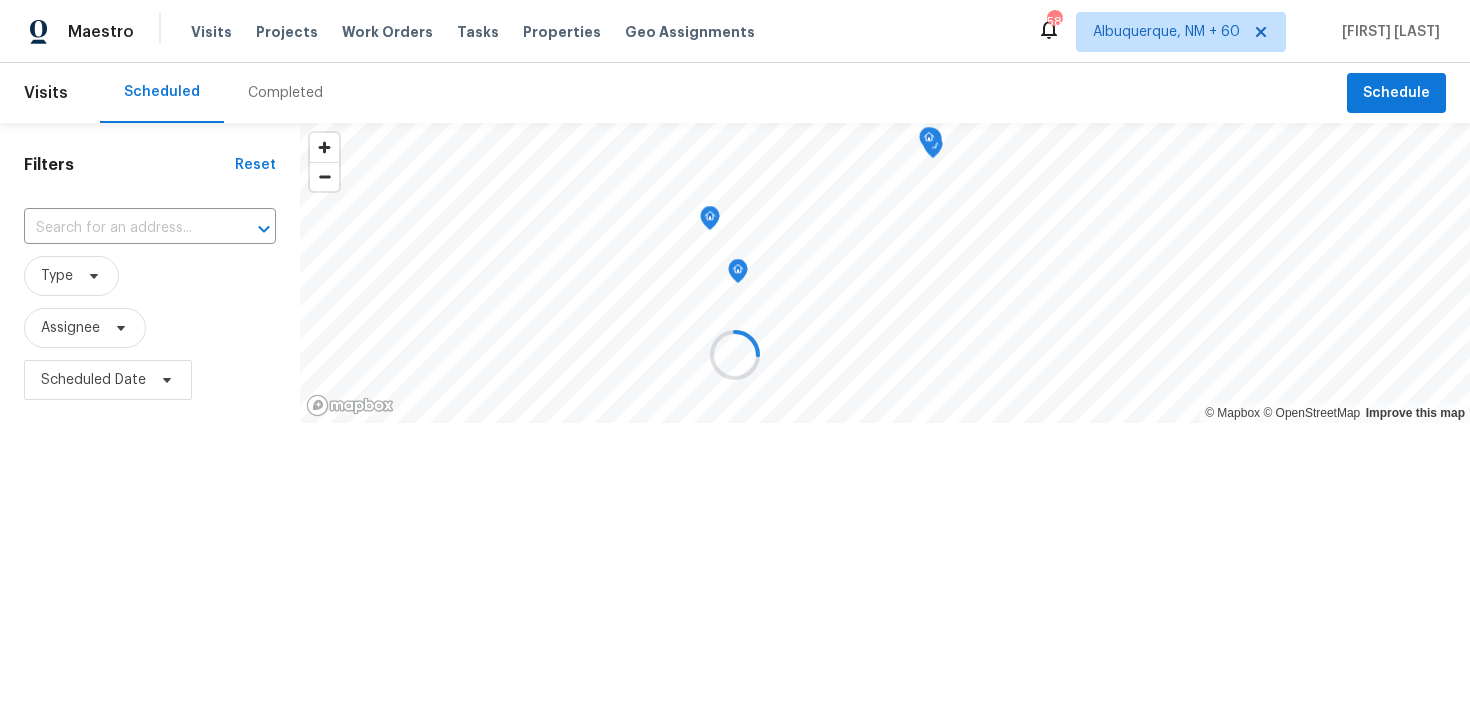 scroll, scrollTop: 0, scrollLeft: 0, axis: both 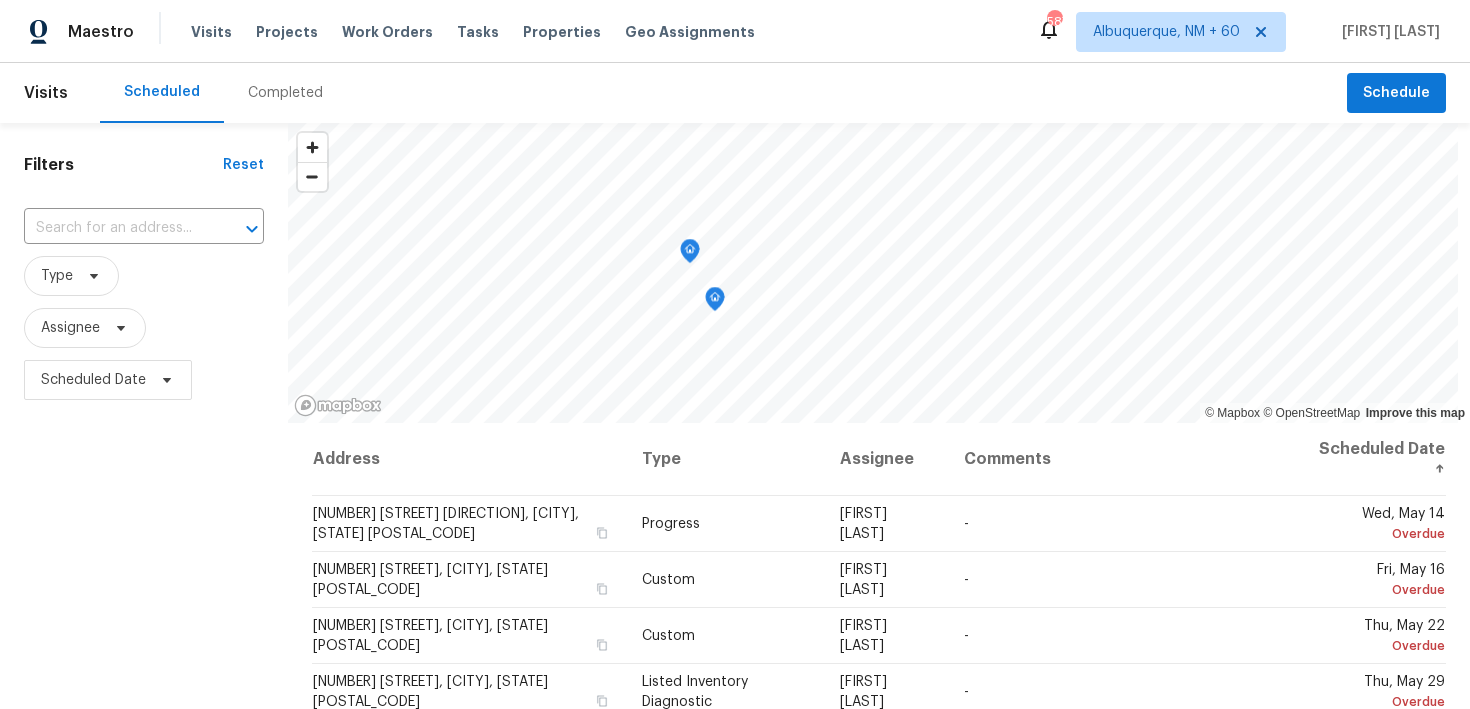 click on "Completed" at bounding box center [285, 93] 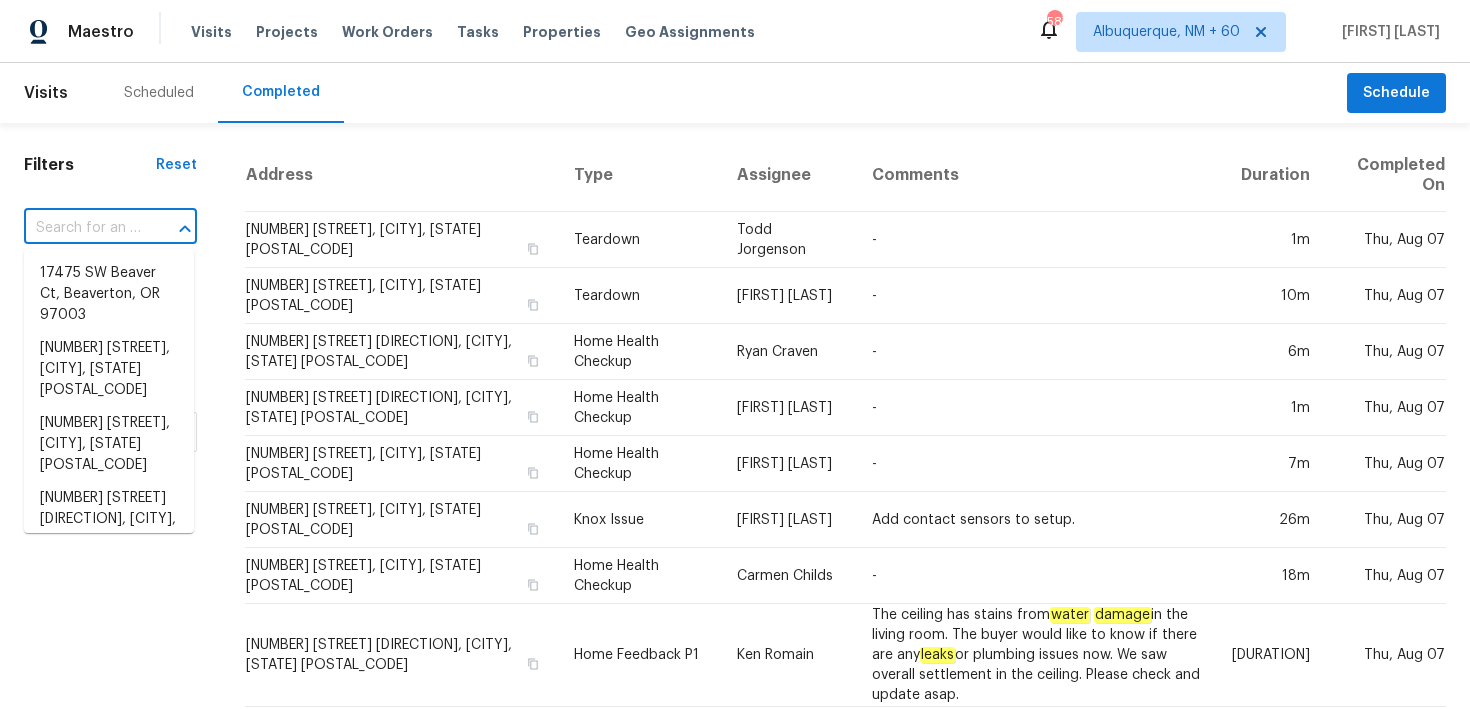 click at bounding box center [82, 228] 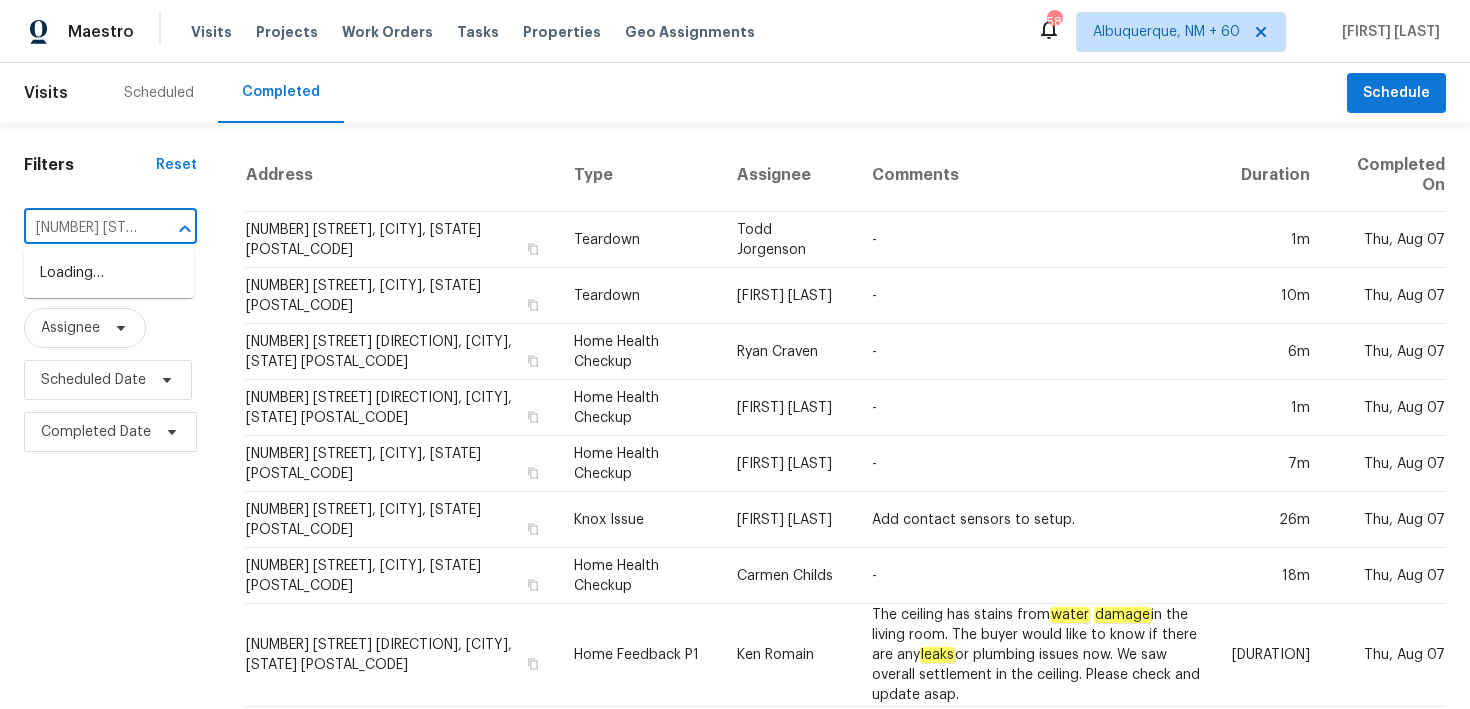 scroll, scrollTop: 0, scrollLeft: 122, axis: horizontal 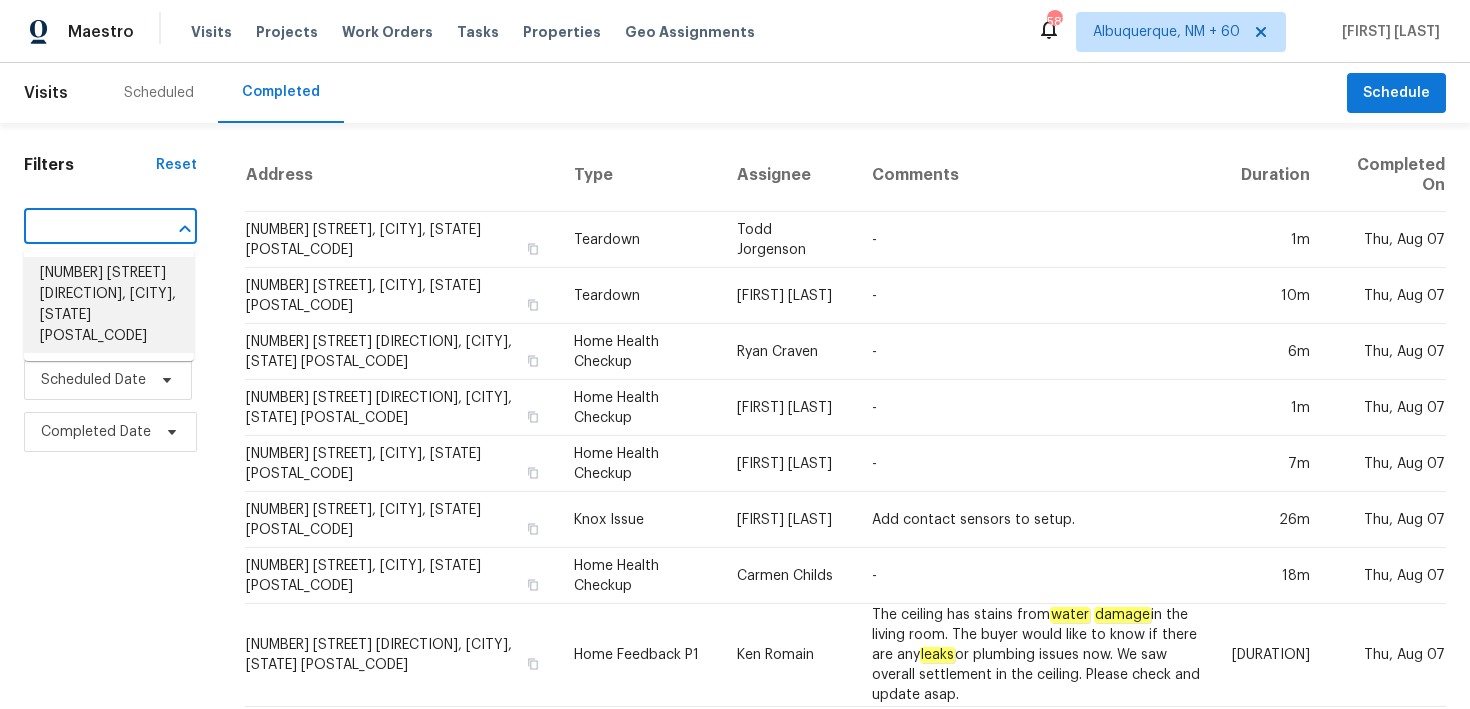 click on "[NUMBER] [STREET] [DIRECTION], [CITY], [STATE] [POSTAL_CODE]" at bounding box center [109, 305] 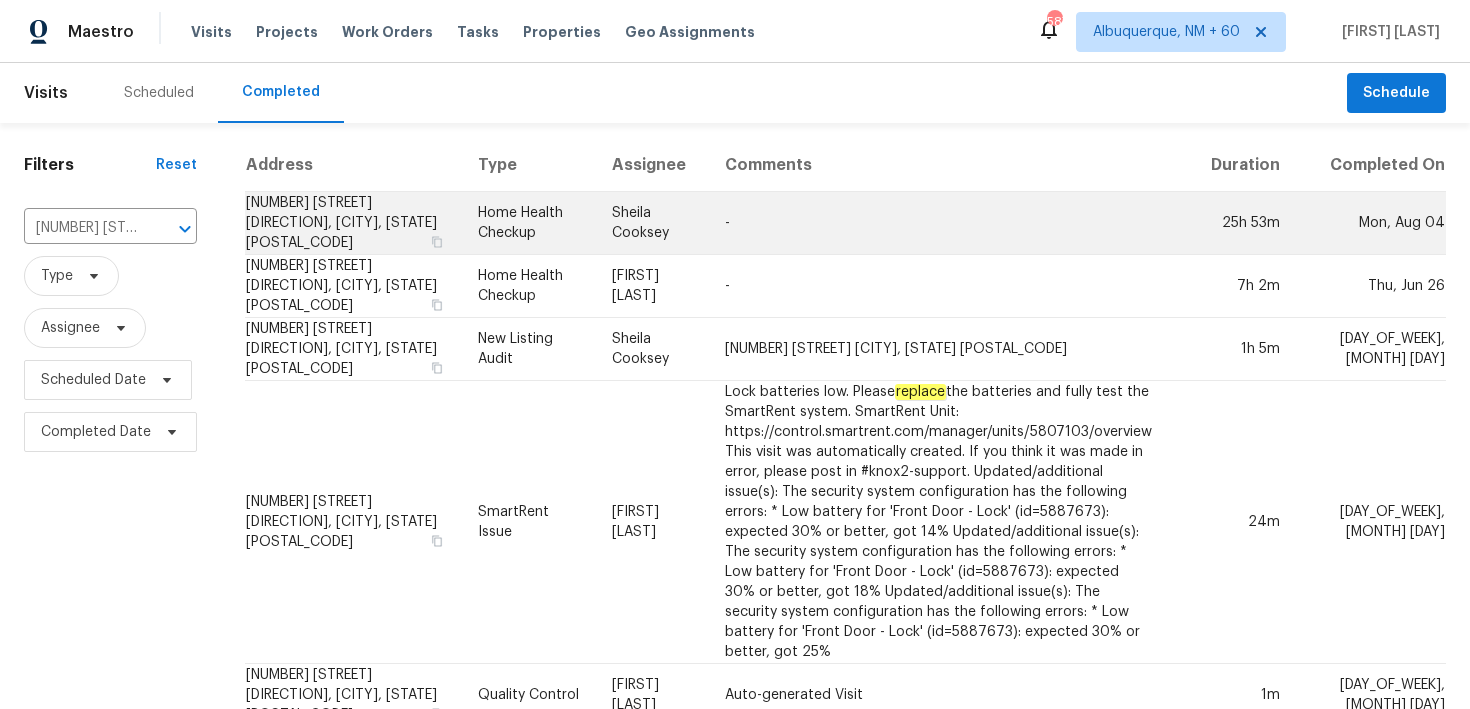 click on "Home Health Checkup" at bounding box center (529, 223) 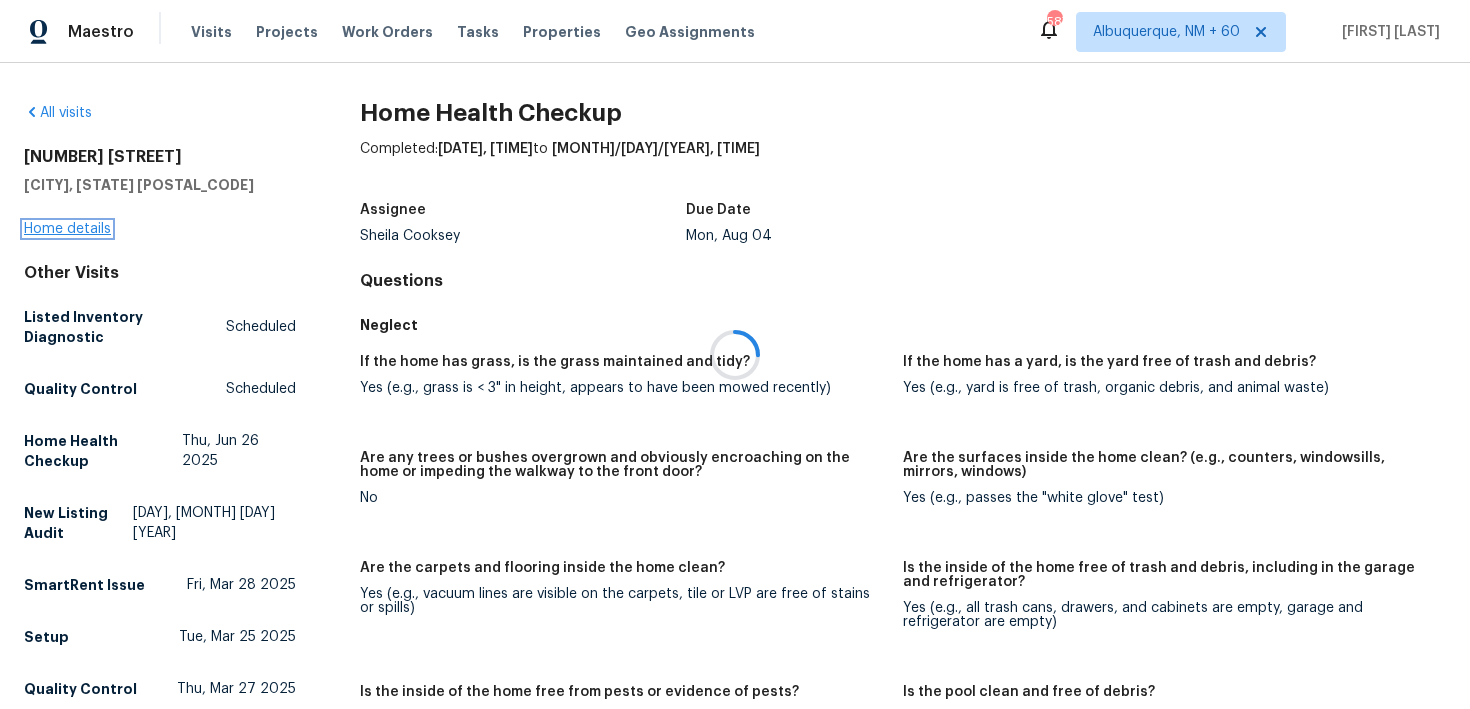 click on "Home details" at bounding box center (67, 229) 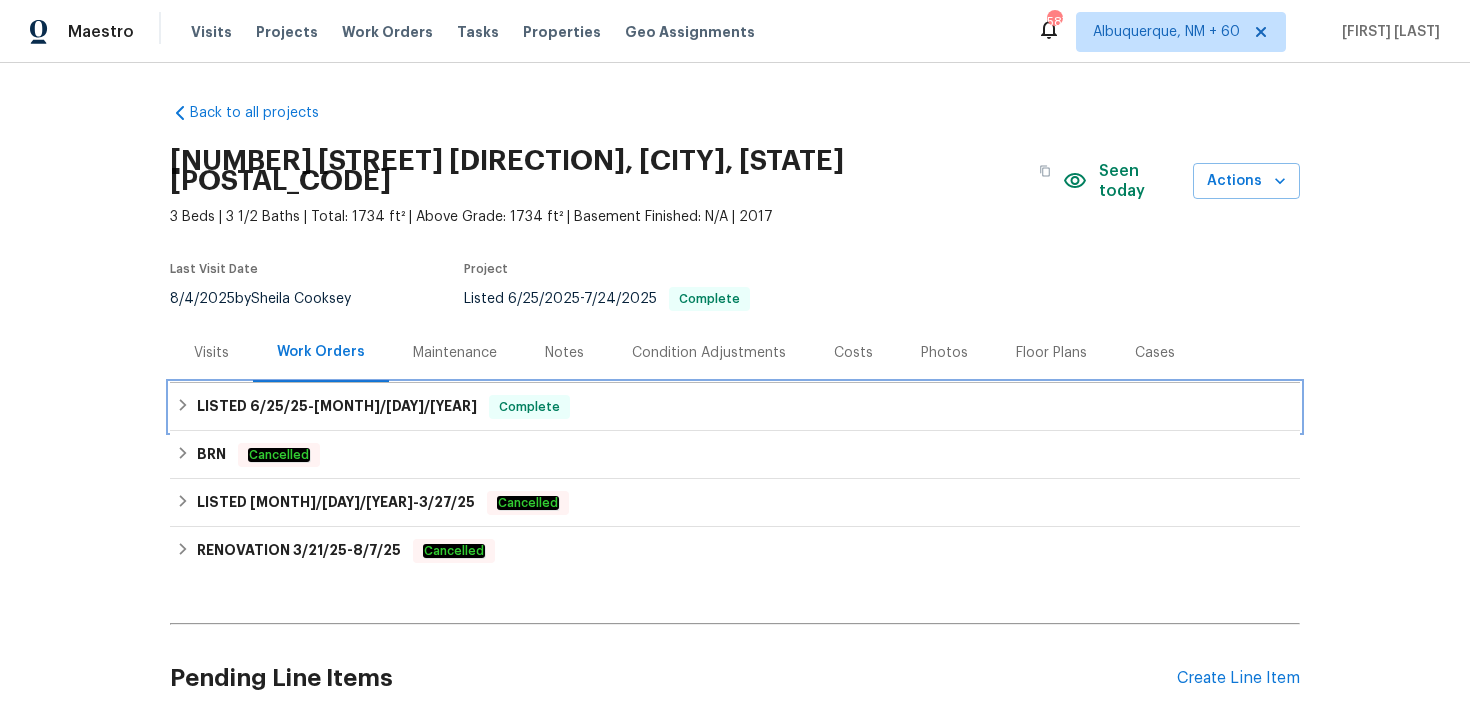 click on "LISTED   [MONTH]/[DAY]/[YEAR]  -  [MONTH]/[DAY]/[YEAR] Complete" at bounding box center [735, 407] 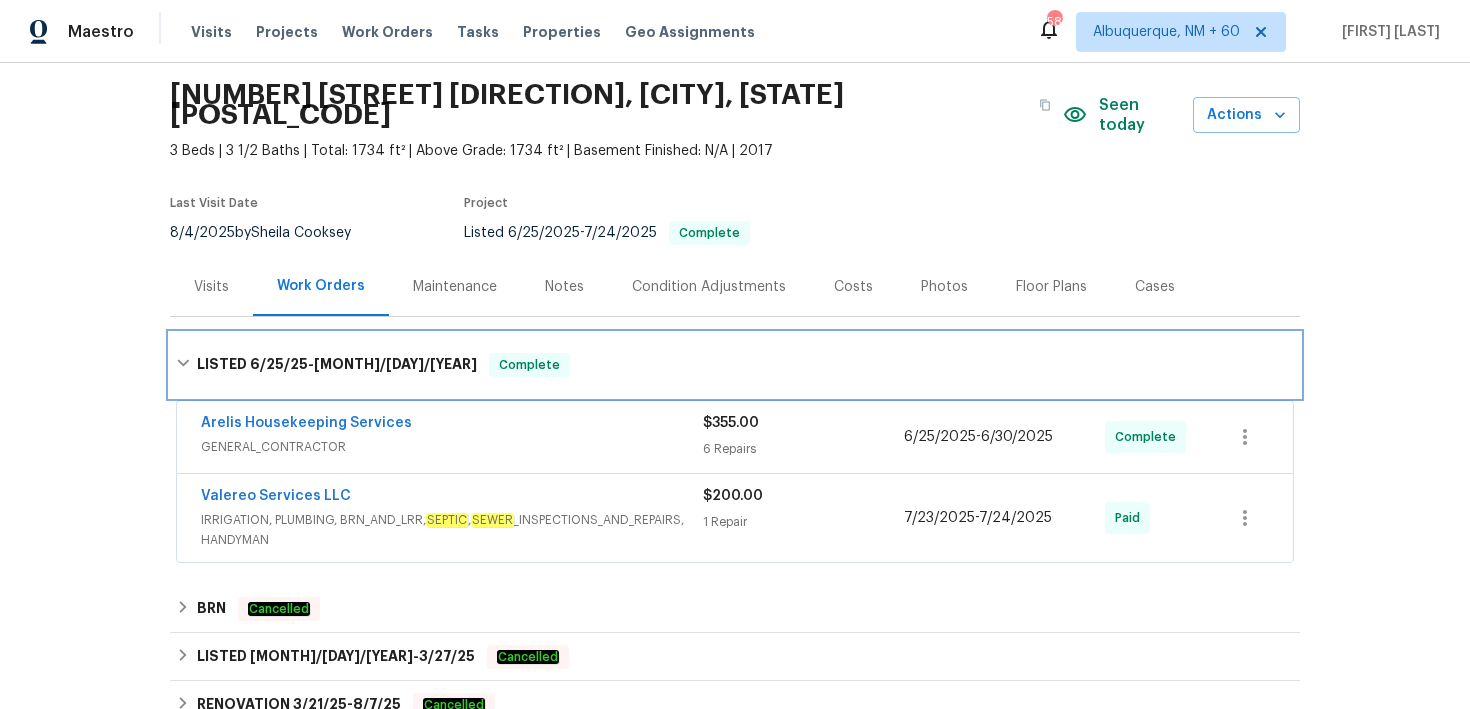 scroll, scrollTop: 67, scrollLeft: 0, axis: vertical 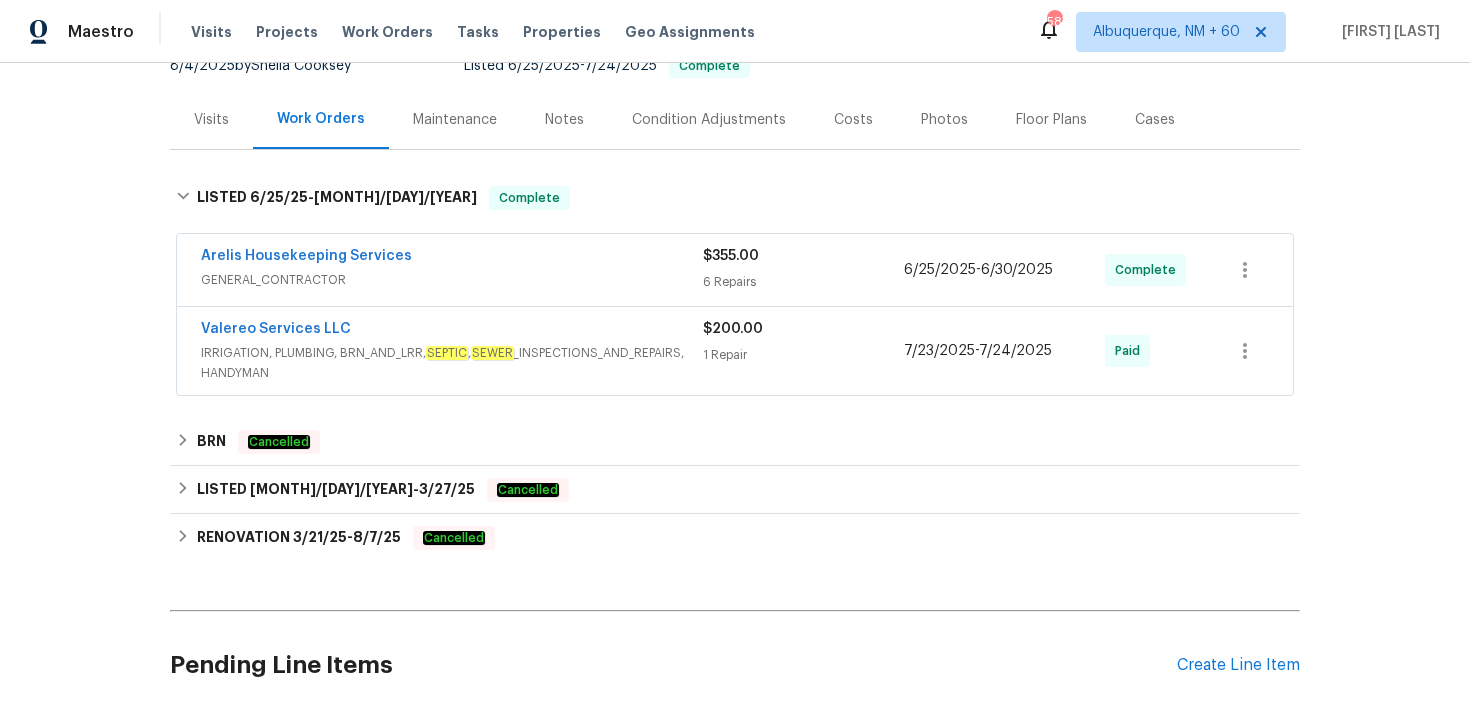 click on "IRRIGATION, PLUMBING, BRN_AND_LRR,  SEPTIC ,  SEWER _INSPECTIONS_AND_REPAIRS, HANDYMAN" at bounding box center [452, 363] 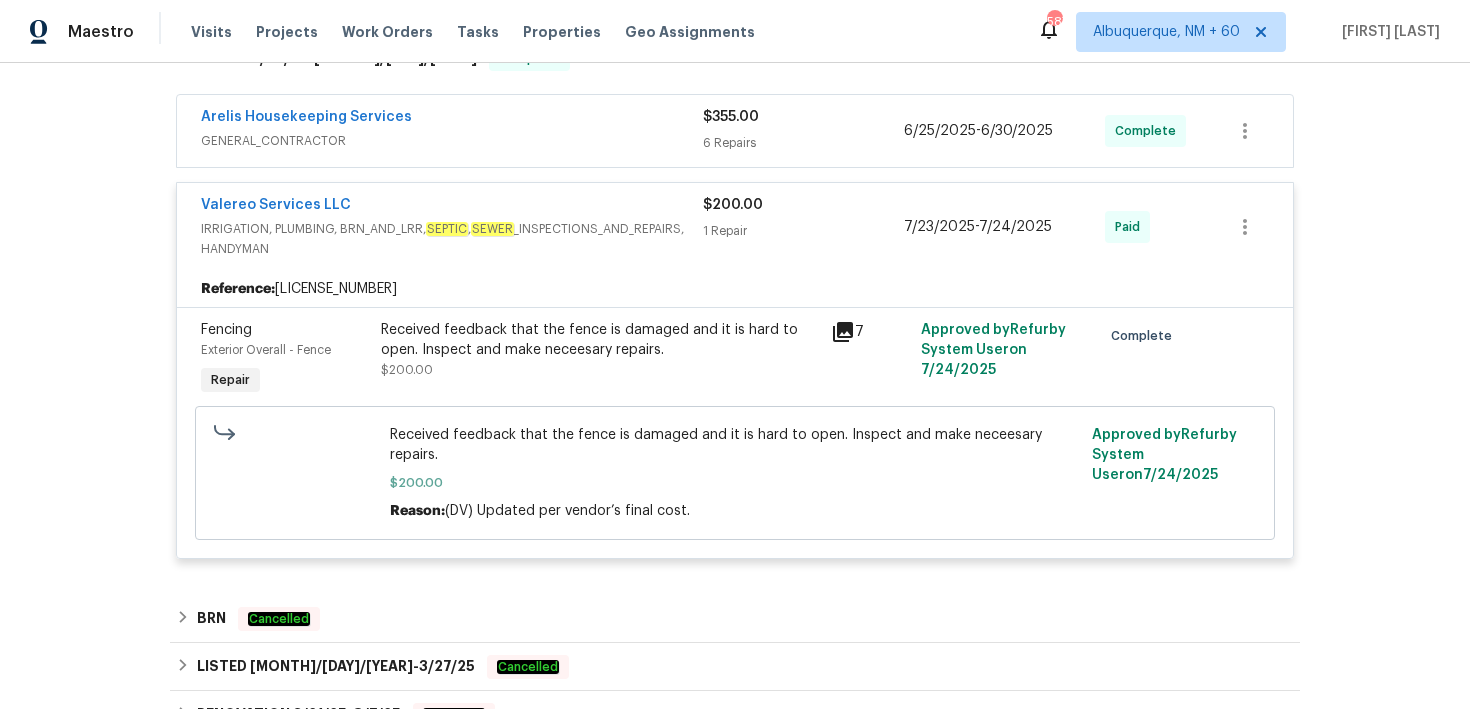 scroll, scrollTop: 281, scrollLeft: 0, axis: vertical 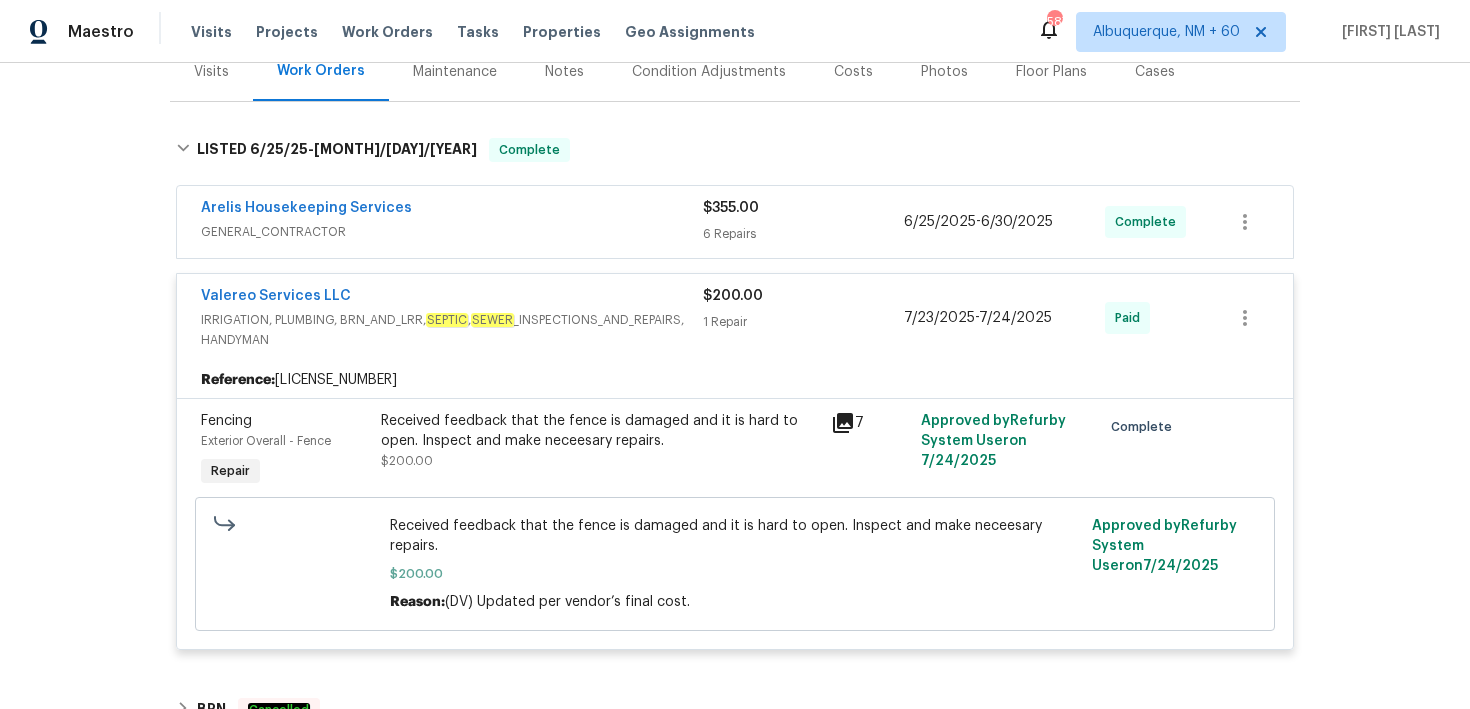 click on "6 Repairs" at bounding box center (803, 234) 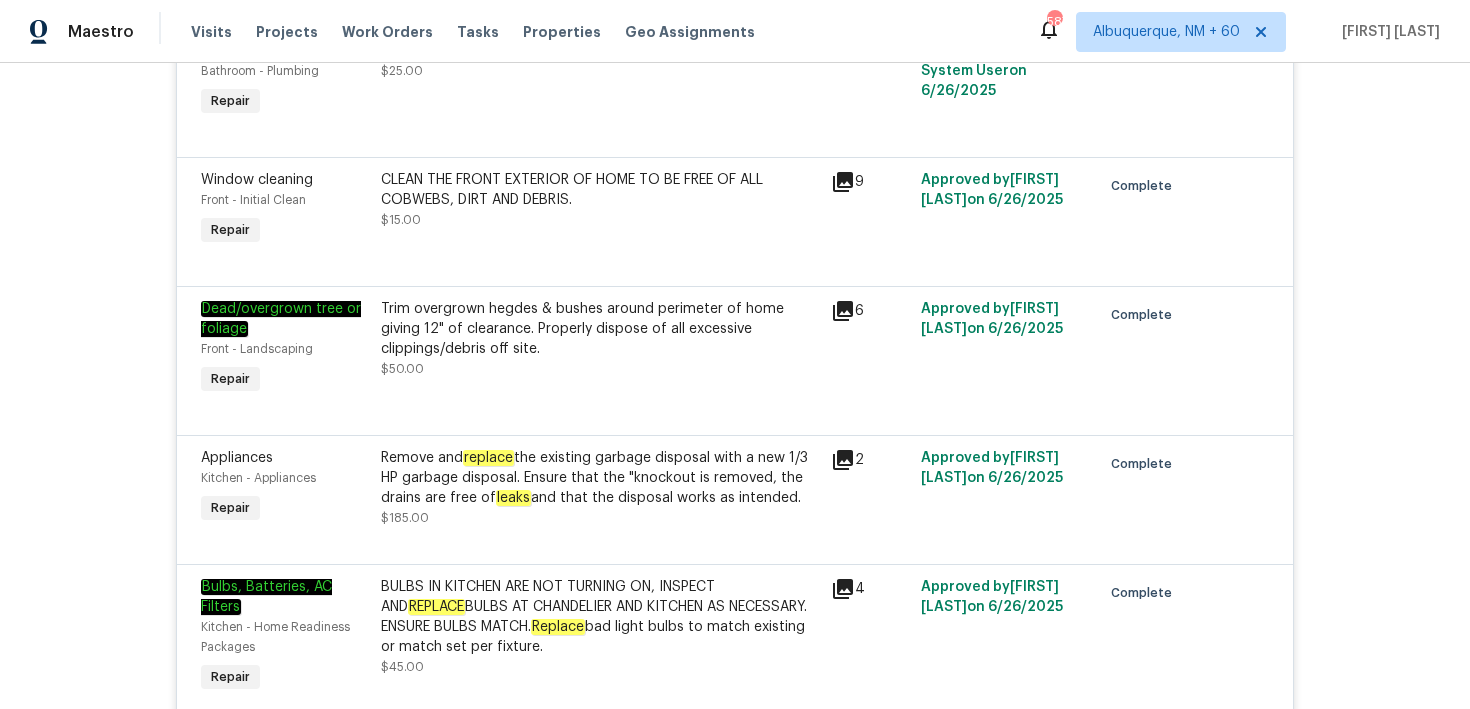 scroll, scrollTop: 0, scrollLeft: 0, axis: both 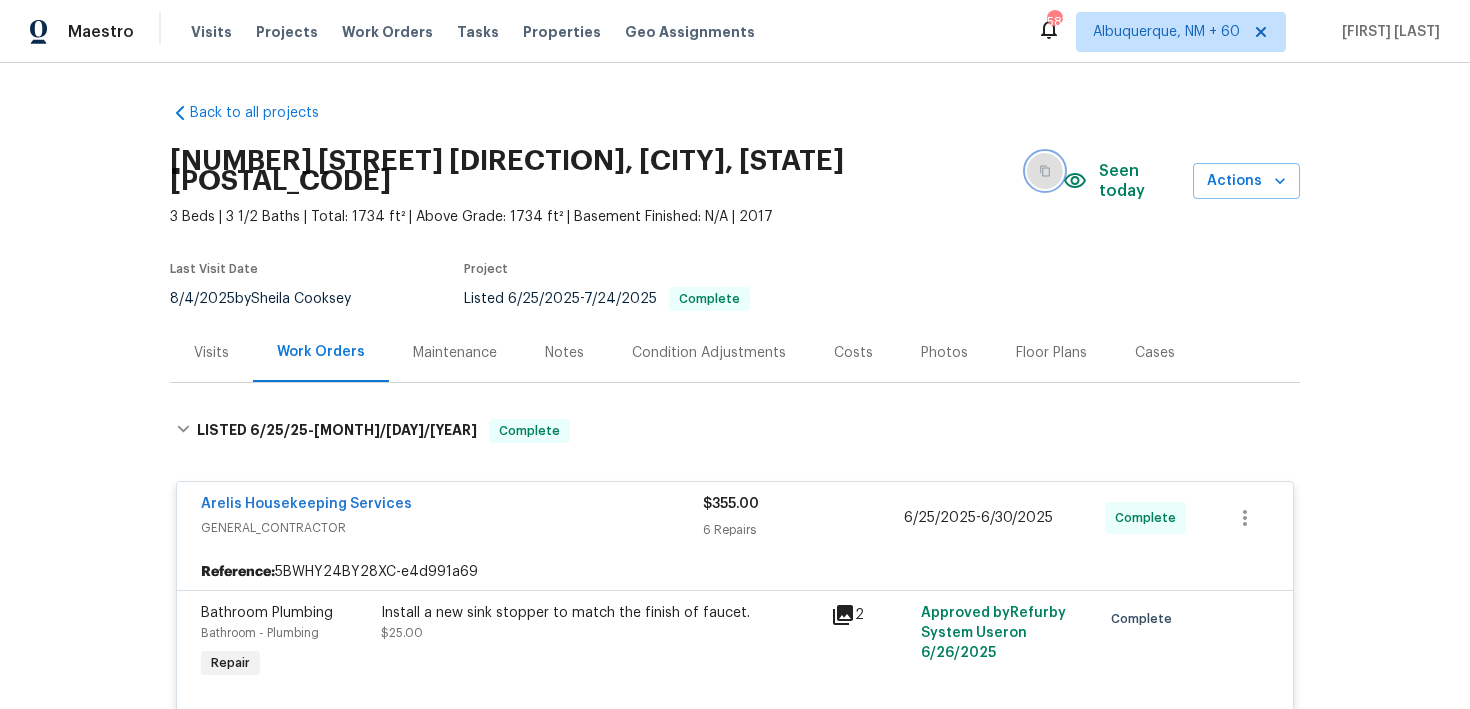 click 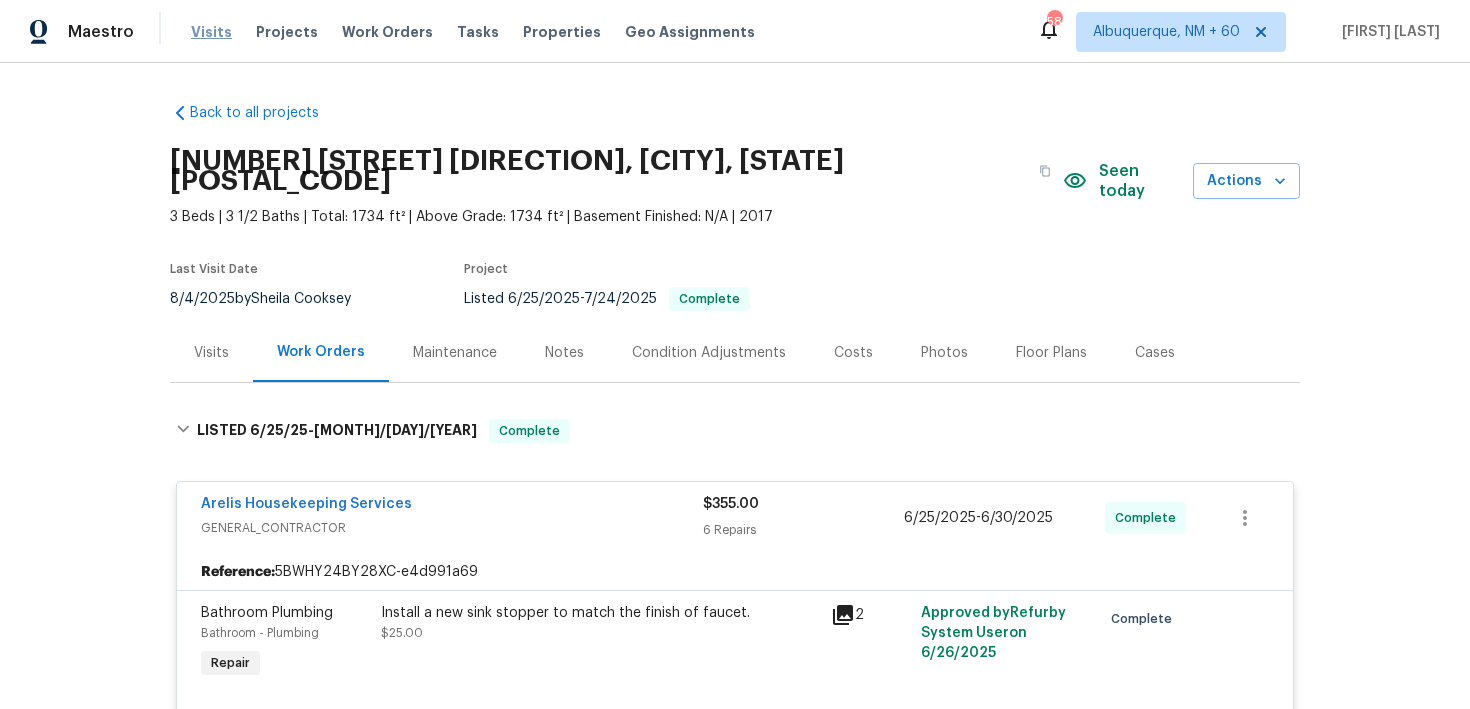 click on "Visits" at bounding box center (211, 32) 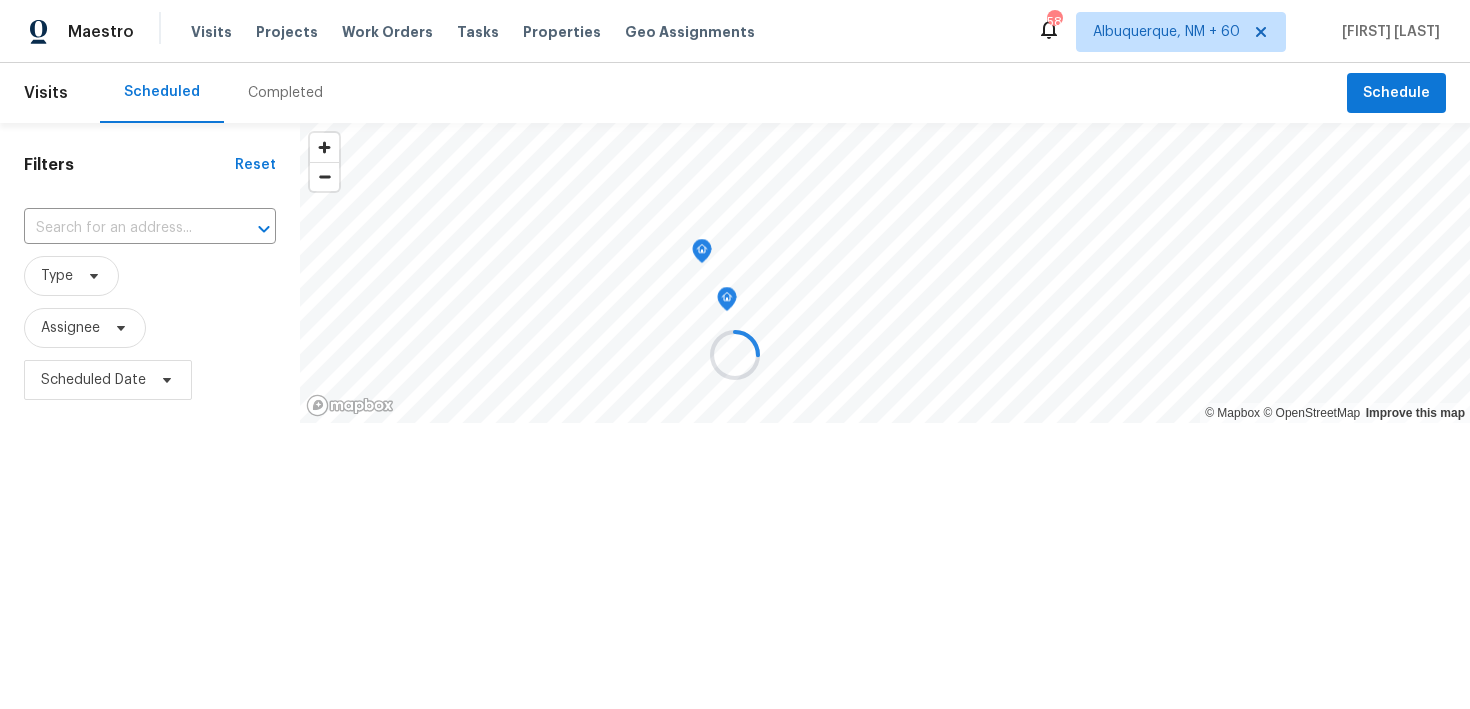click at bounding box center [735, 354] 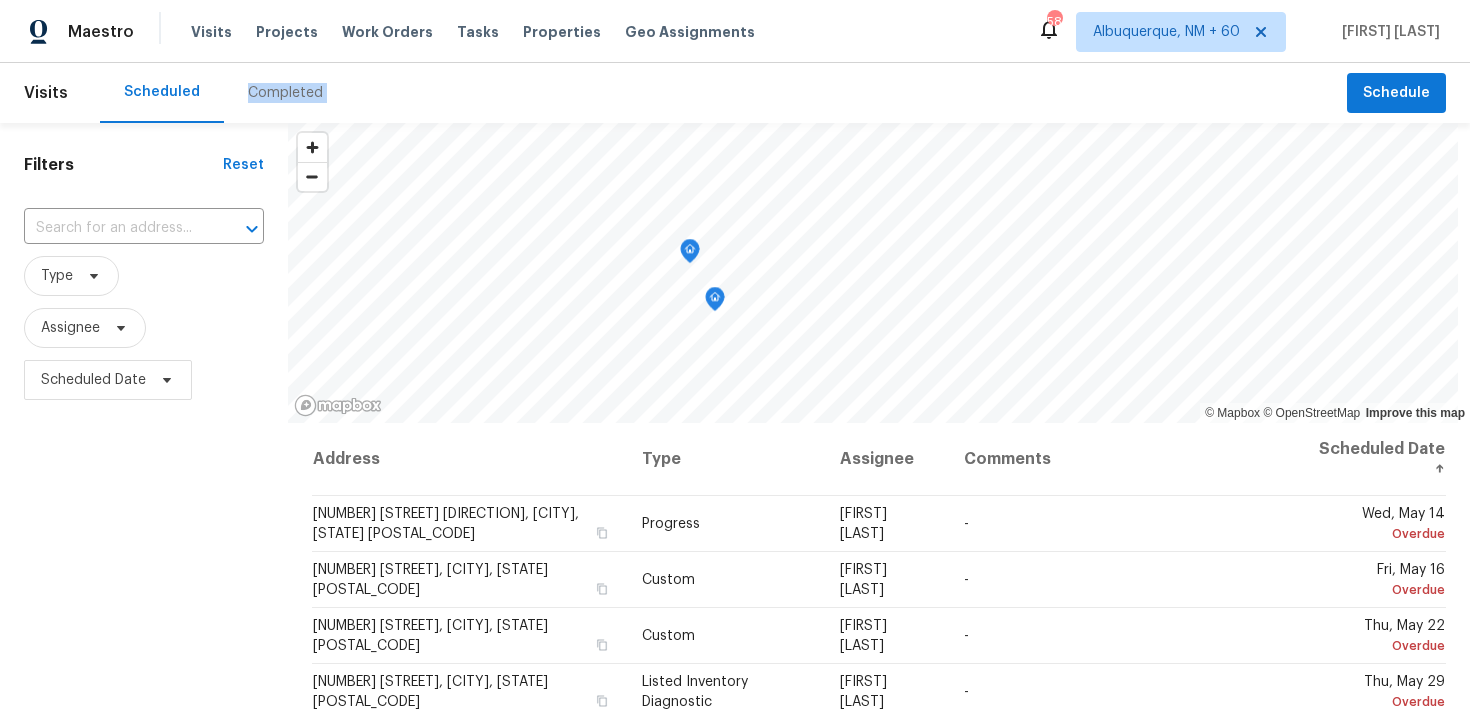 click on "Completed" at bounding box center (285, 93) 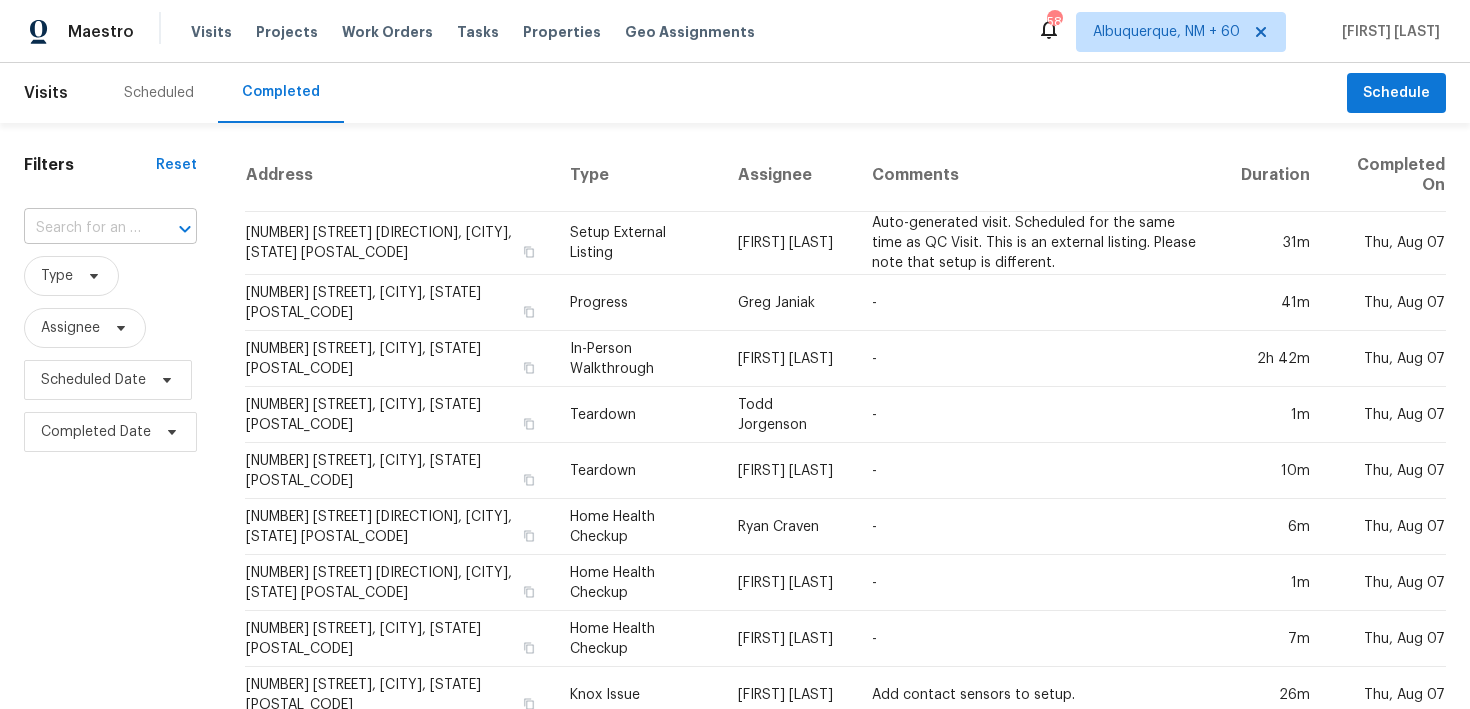 click at bounding box center [82, 228] 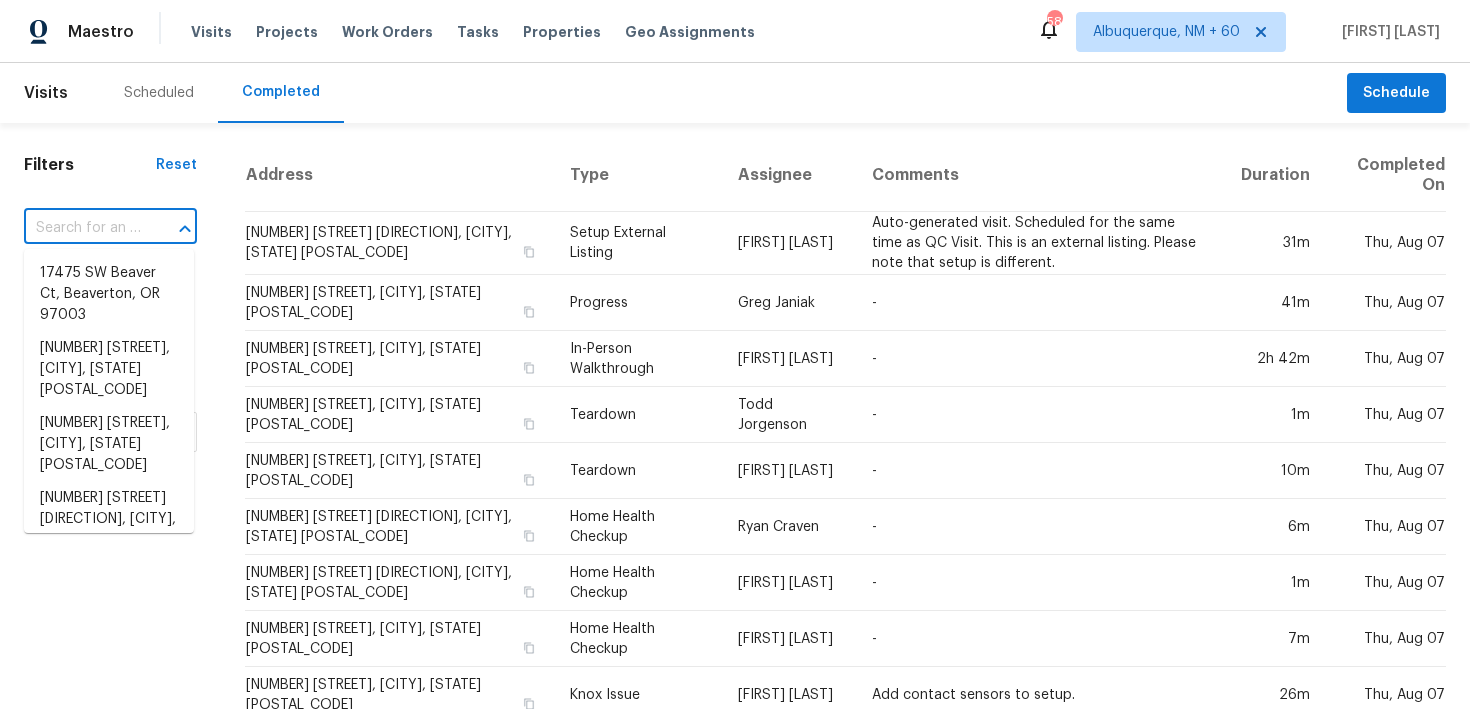 paste on "[NUMBER] [STREET] [CITY], [STATE] [POSTAL_CODE]" 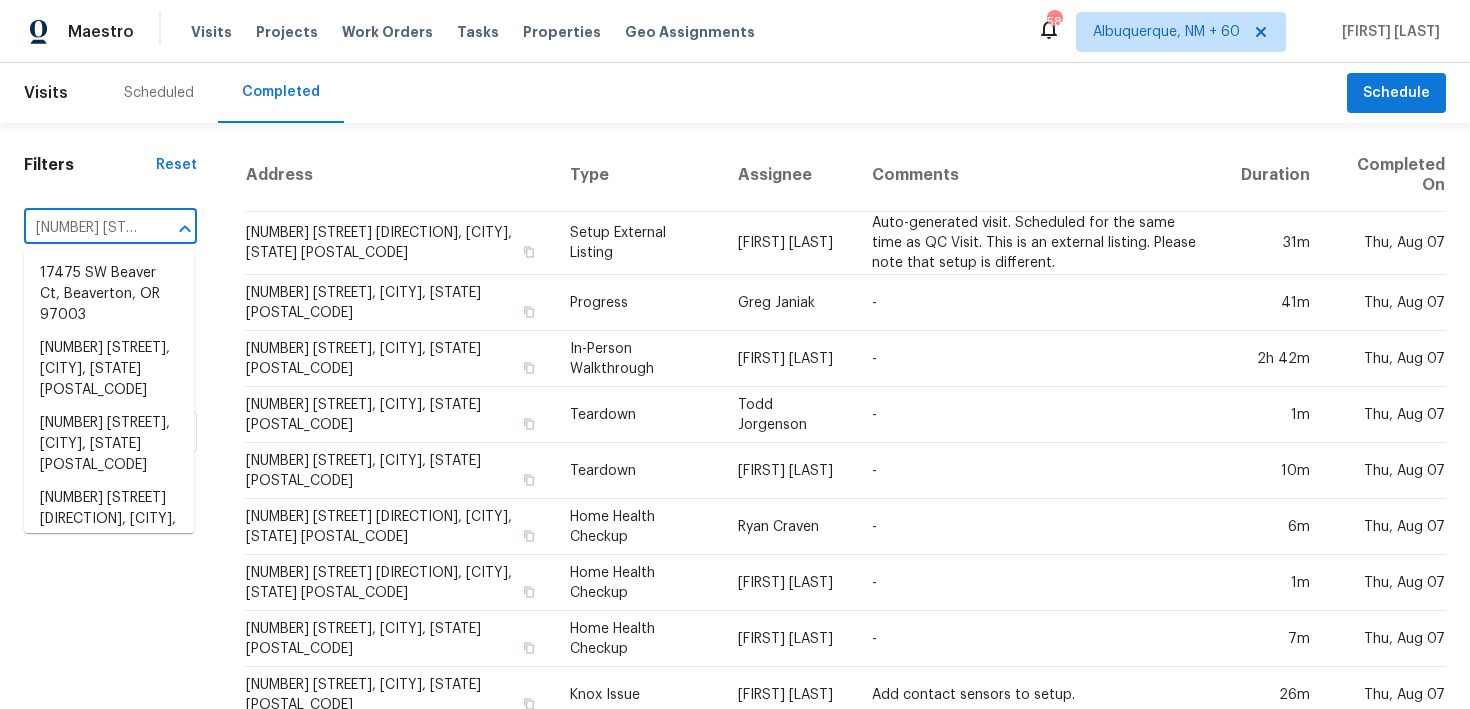scroll, scrollTop: 0, scrollLeft: 174, axis: horizontal 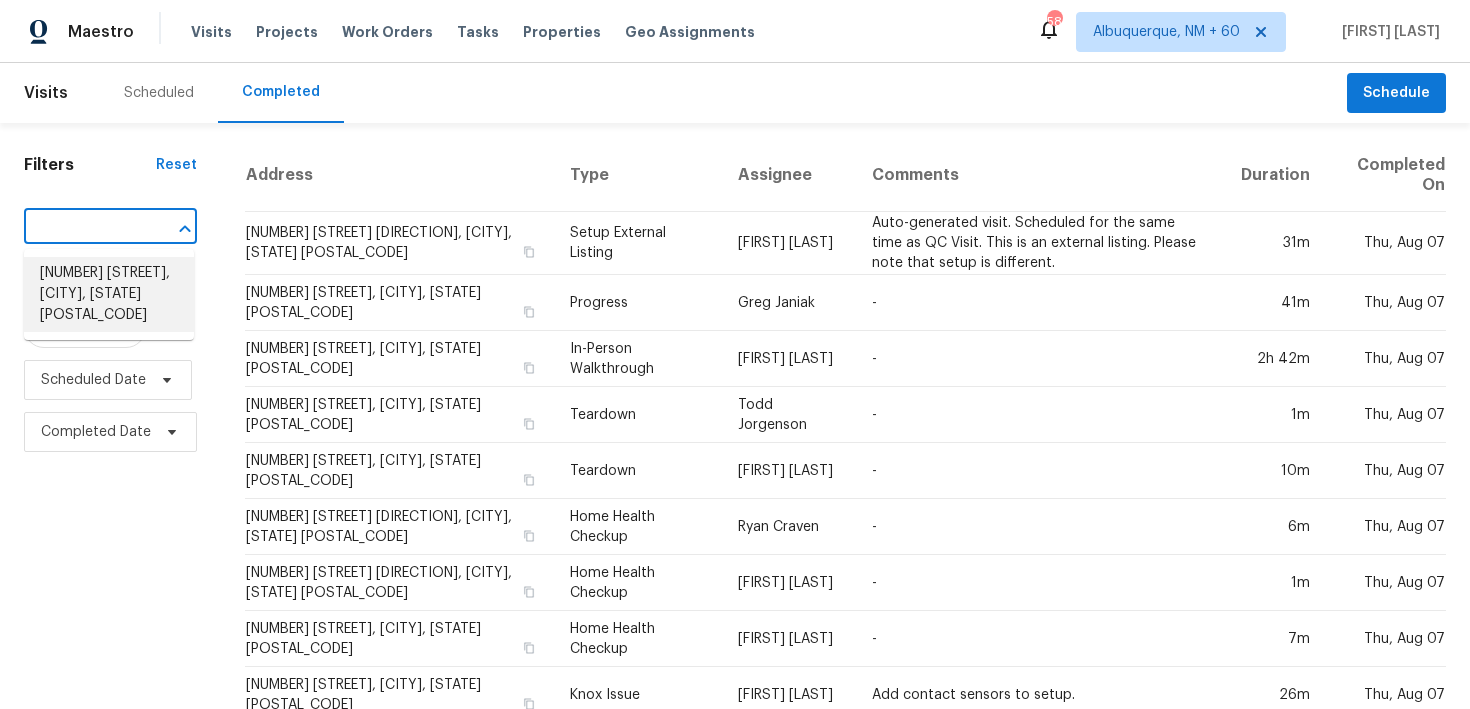 click on "[NUMBER] [STREET], [CITY], [STATE] [POSTAL_CODE]" at bounding box center [109, 294] 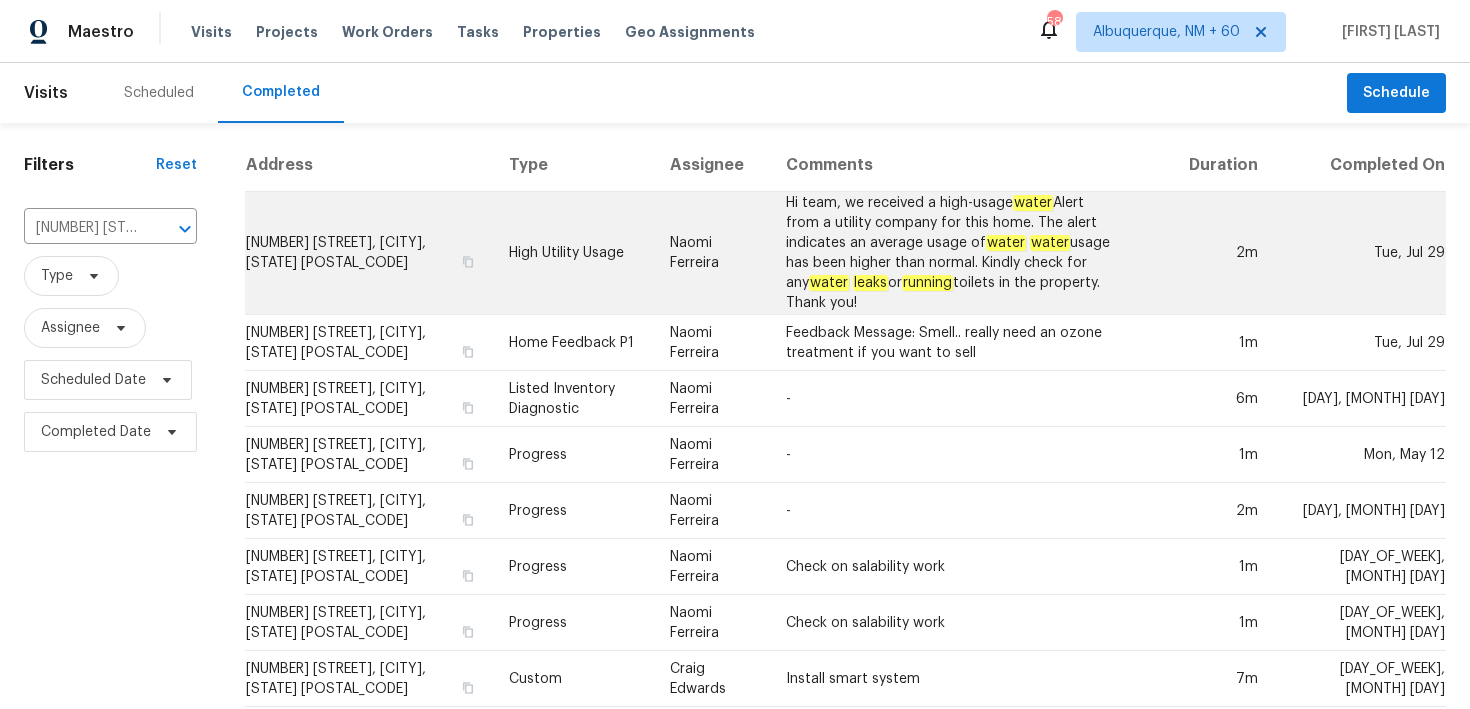 click on "High Utility Usage" at bounding box center [573, 253] 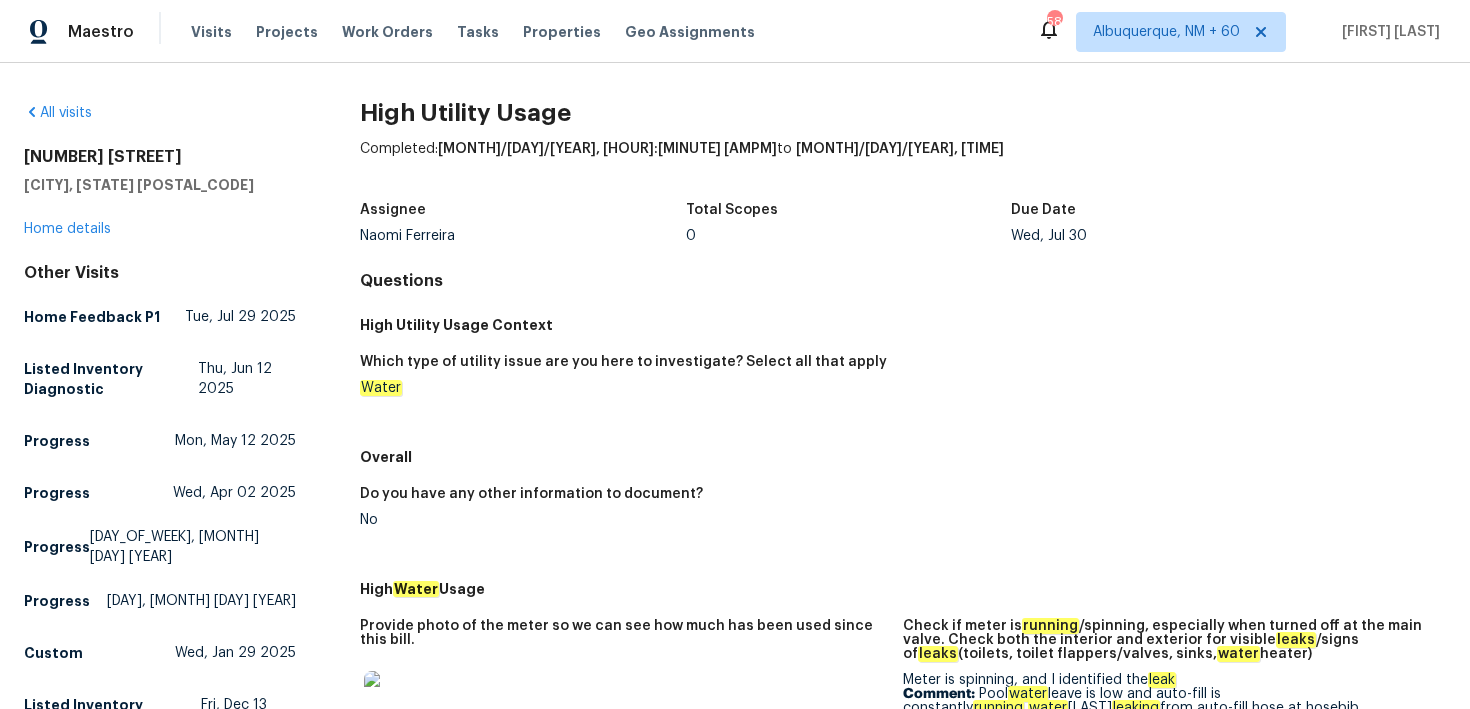 click on "All visits [NUMBER] [STREET] [CITY], [STATE] Home details Other Visits Home Feedback P1 [DAY], [MONTH] [DAY] [YEAR] Listed Inventory Diagnostic [DAY], [MONTH] [DAY] [YEAR] Progress [DAY], [MONTH] [DAY] [YEAR] Progress [DAY], [MONTH] [DAY] [YEAR] Progress [DAY], [MONTH] [DAY] [YEAR] Progress [DAY], [MONTH] [DAY] [YEAR] Custom [DAY], [MONTH] [DAY] [YEAR] Listed Inventory Diagnostic [DAY], [MONTH] [DAY] [YEAR] Custom [DAY], [MONTH] [DAY] [YEAR] Progress [DAY], [MONTH] [DAY] [YEAR] Incident Response [DAY], [MONTH] [DAY] [YEAR] Post Storm Assessment [DAY], [MONTH] [DAY] [YEAR] Pre Storm Assessment [DAY], [MONTH] [DAY] [YEAR] Post Storm Assessment [DAY], [MONTH] [DAY] [YEAR] Custom [DAY], [MONTH] [DAY] [YEAR] Custom [DAY], [MONTH] [DAY] [YEAR] New Listing Audit [DAY], [MONTH] [DAY] [YEAR] Utilities [DAY], [MONTH] [DAY] [YEAR] Setup [DAY], [MONTH] [DAY] [YEAR] Quality Control [DAY], [MONTH] [DAY] [YEAR] Quality Control [DAY], [MONTH] [DAY] [YEAR] Progress [DAY], [MONTH] [DAY] [YEAR] Day One Walk [DAY], [MONTH] [DAY] [YEAR] In-Person Walkthrough [DAY], [MONTH] [DAY] [YEAR]" at bounding box center [160, 915] 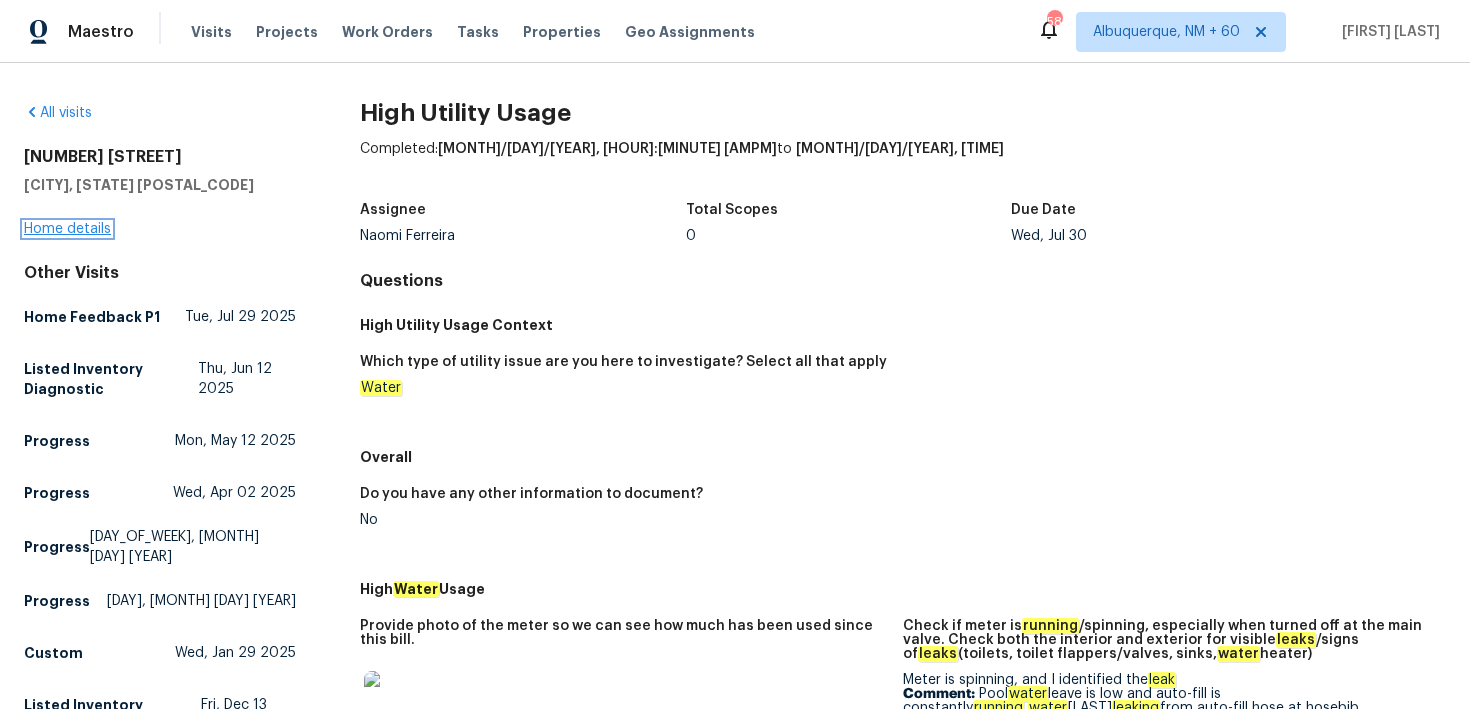 click on "Home details" at bounding box center (67, 229) 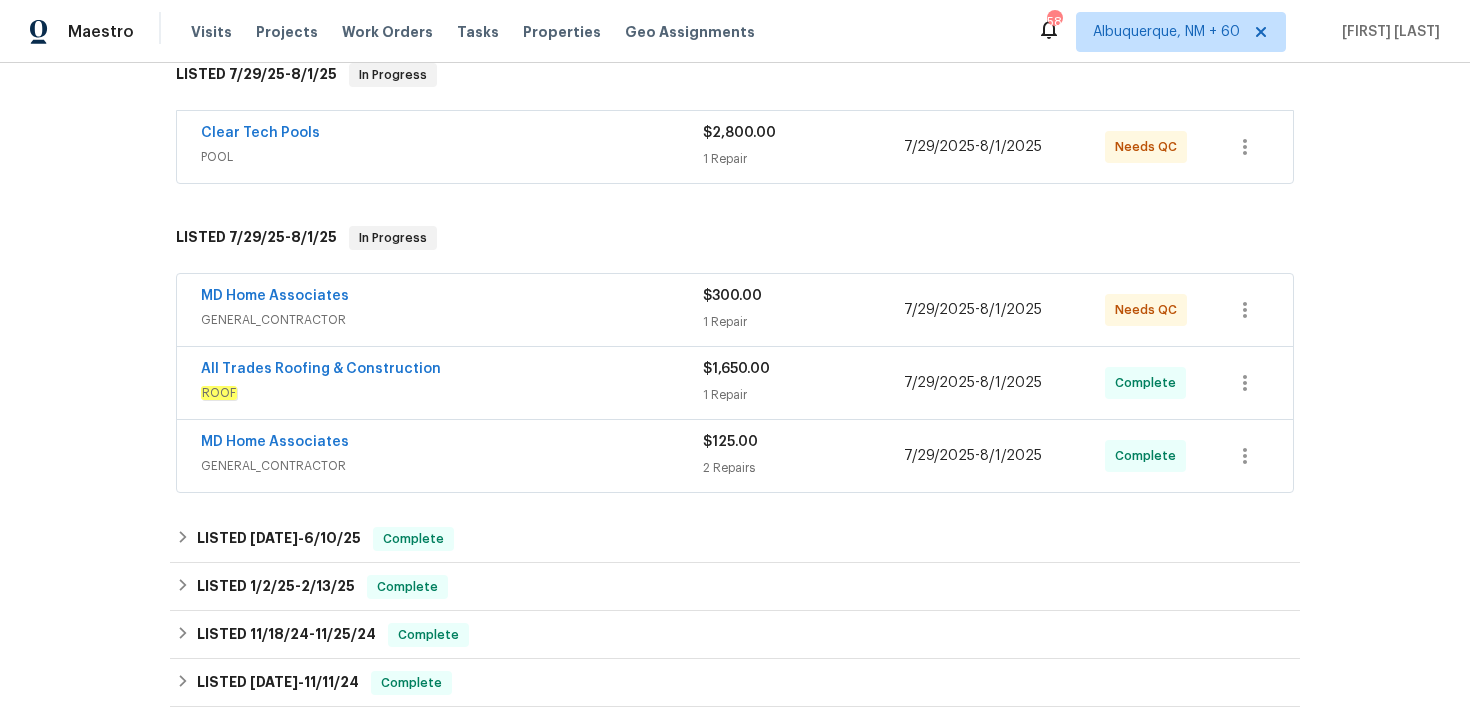 scroll, scrollTop: 400, scrollLeft: 0, axis: vertical 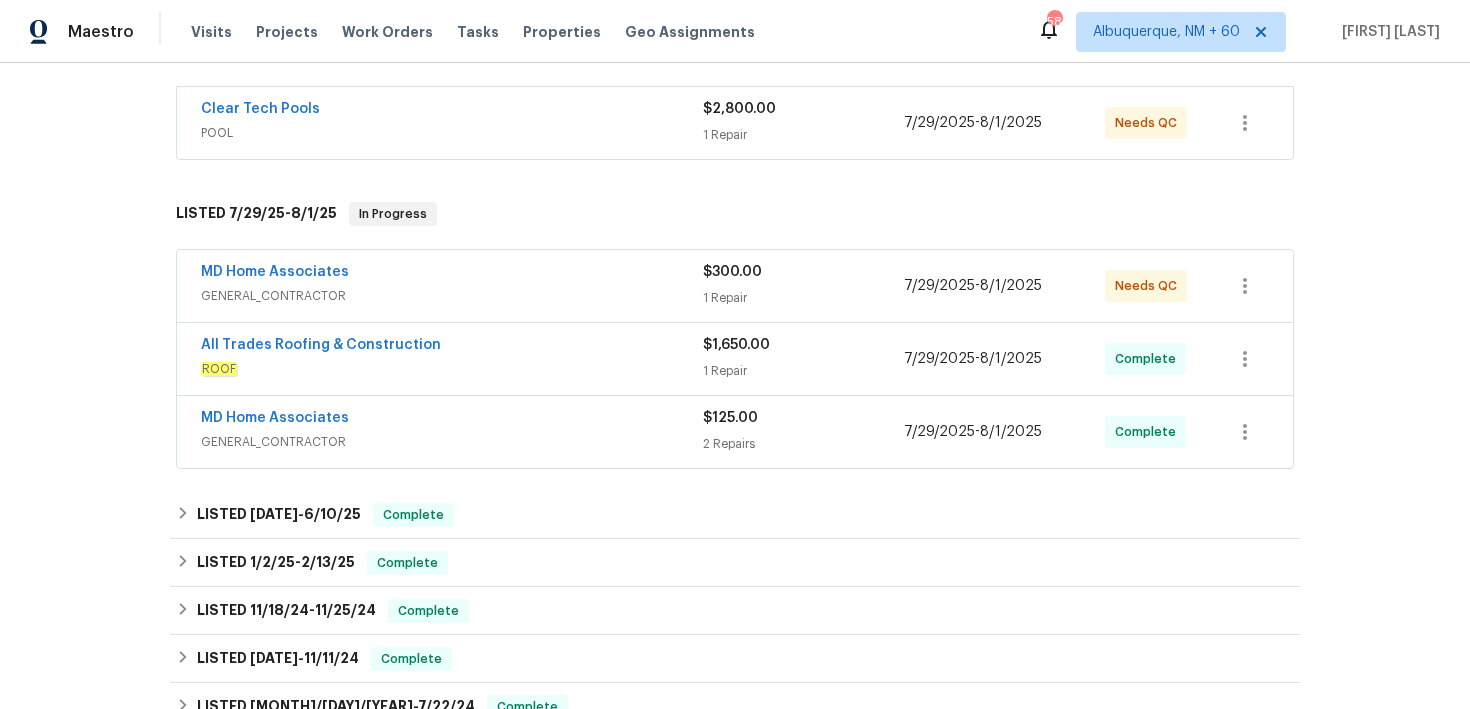 click on "2 Repairs" at bounding box center (803, 444) 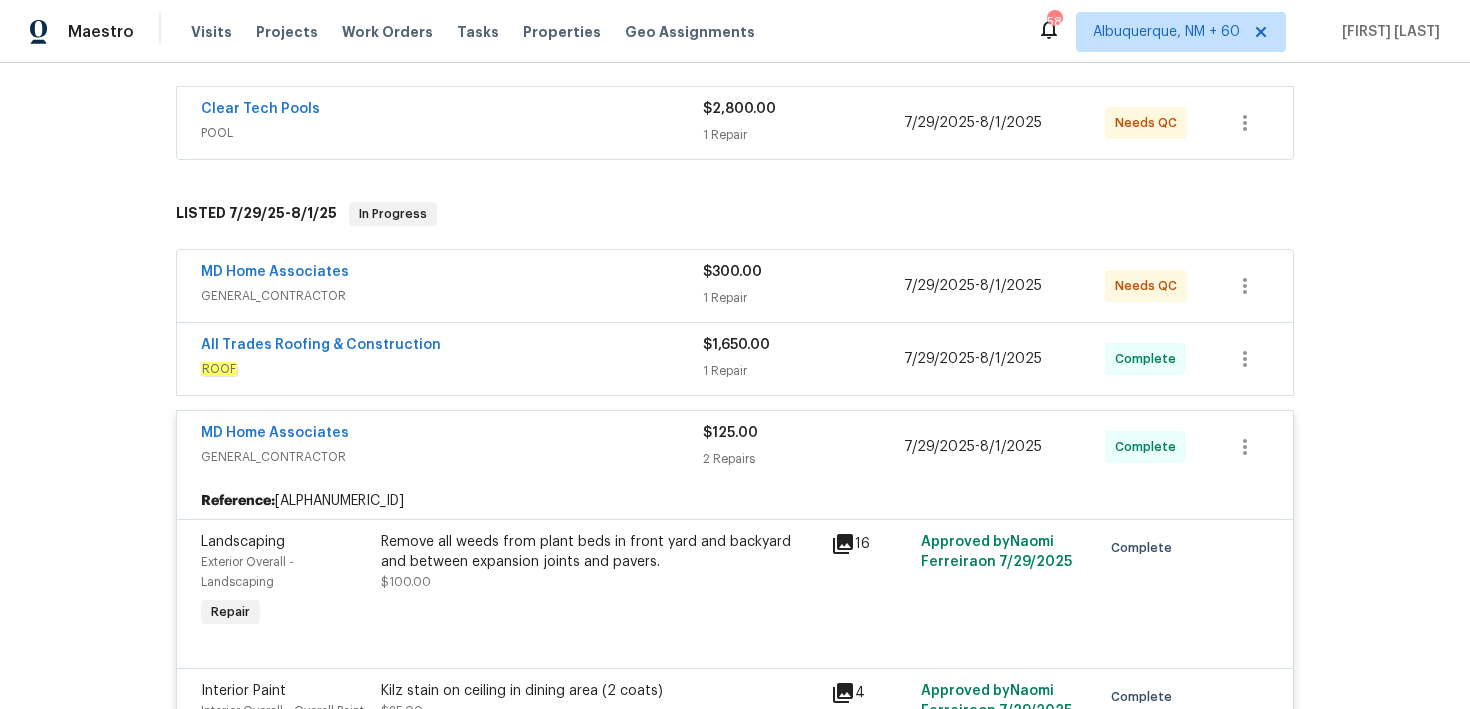 click on "$[PRICE] 1 Repair" at bounding box center (803, 359) 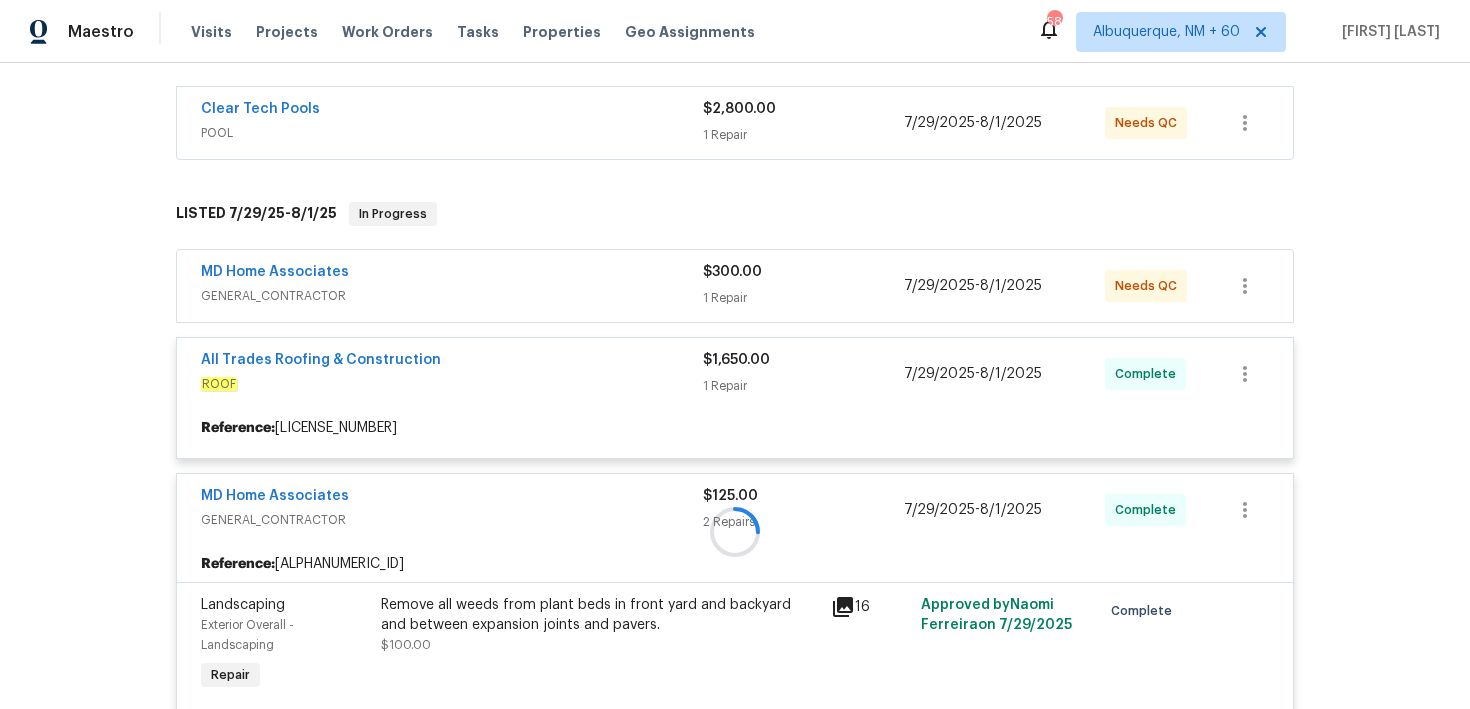 click at bounding box center (735, 531) 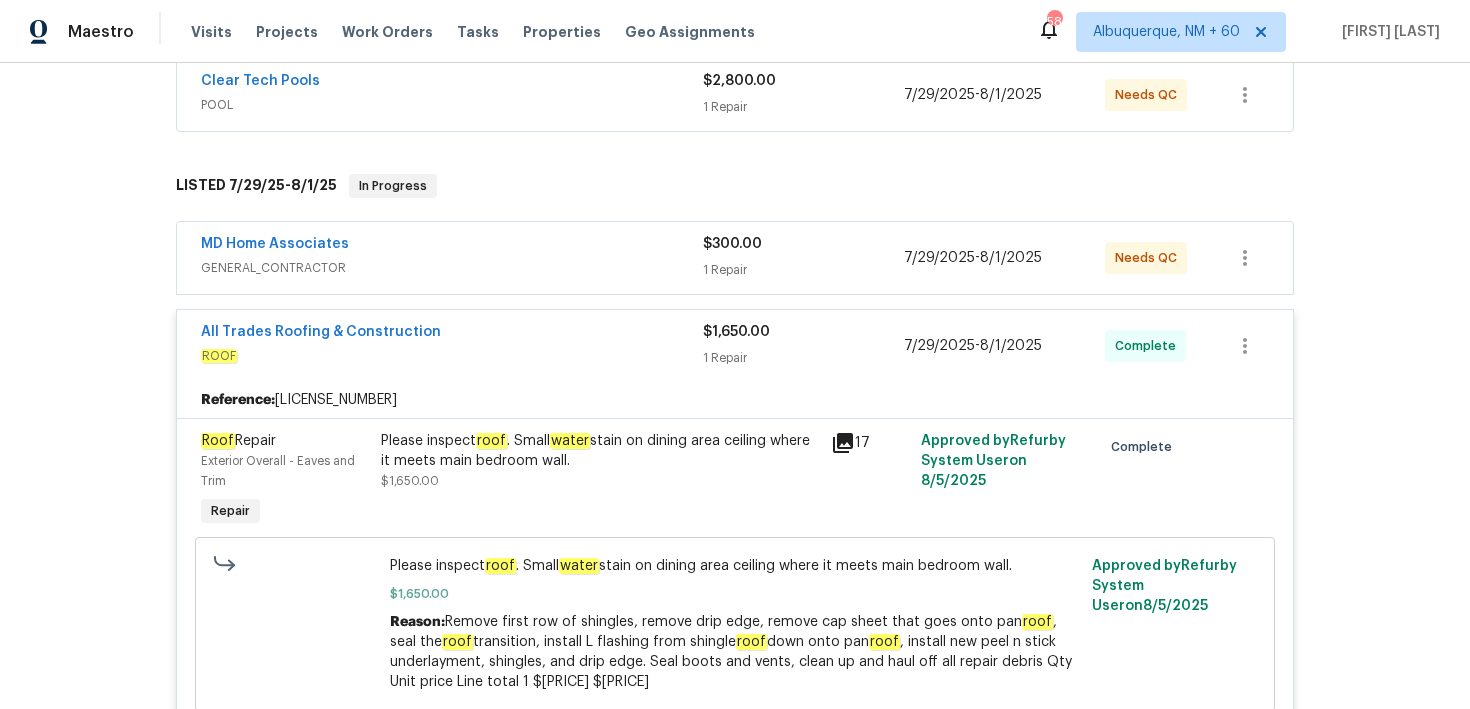 scroll, scrollTop: 440, scrollLeft: 0, axis: vertical 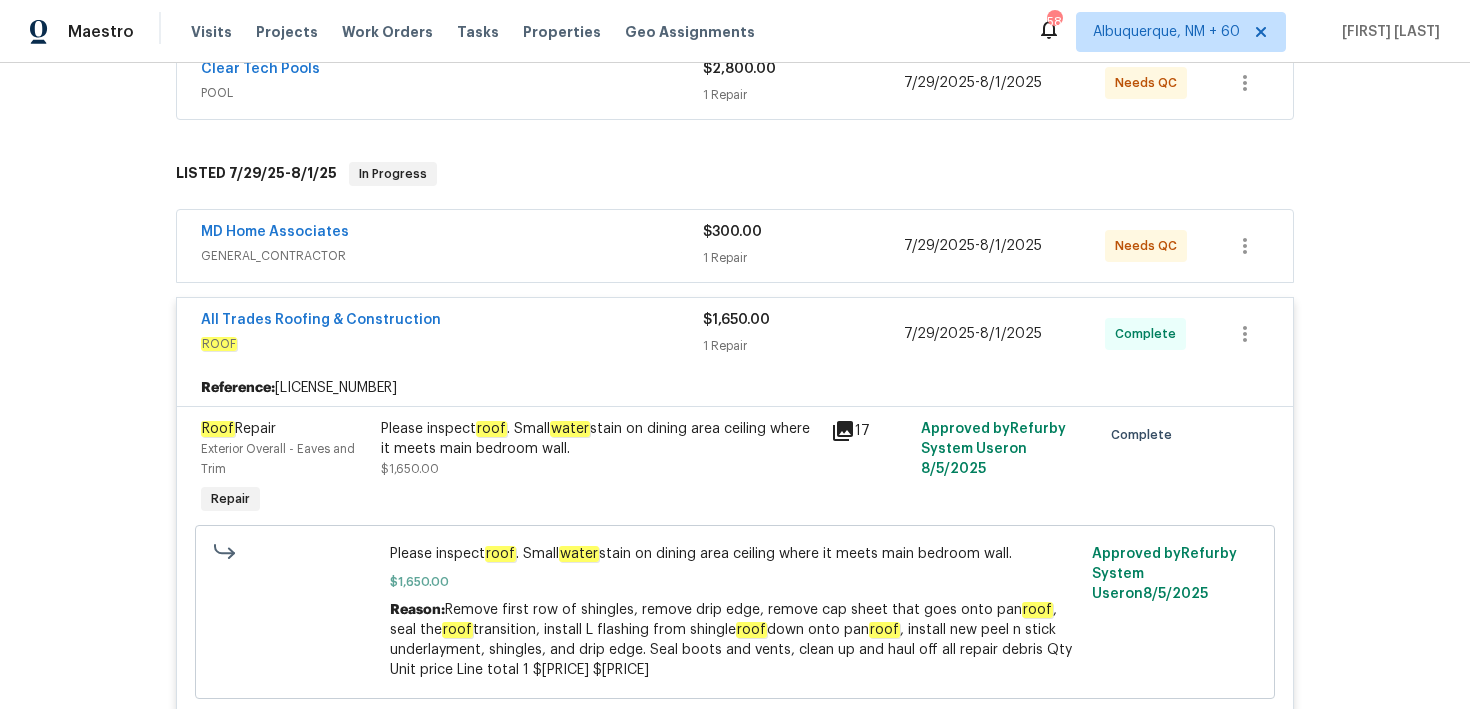 click on "$300.00 1 Repair" at bounding box center [803, 246] 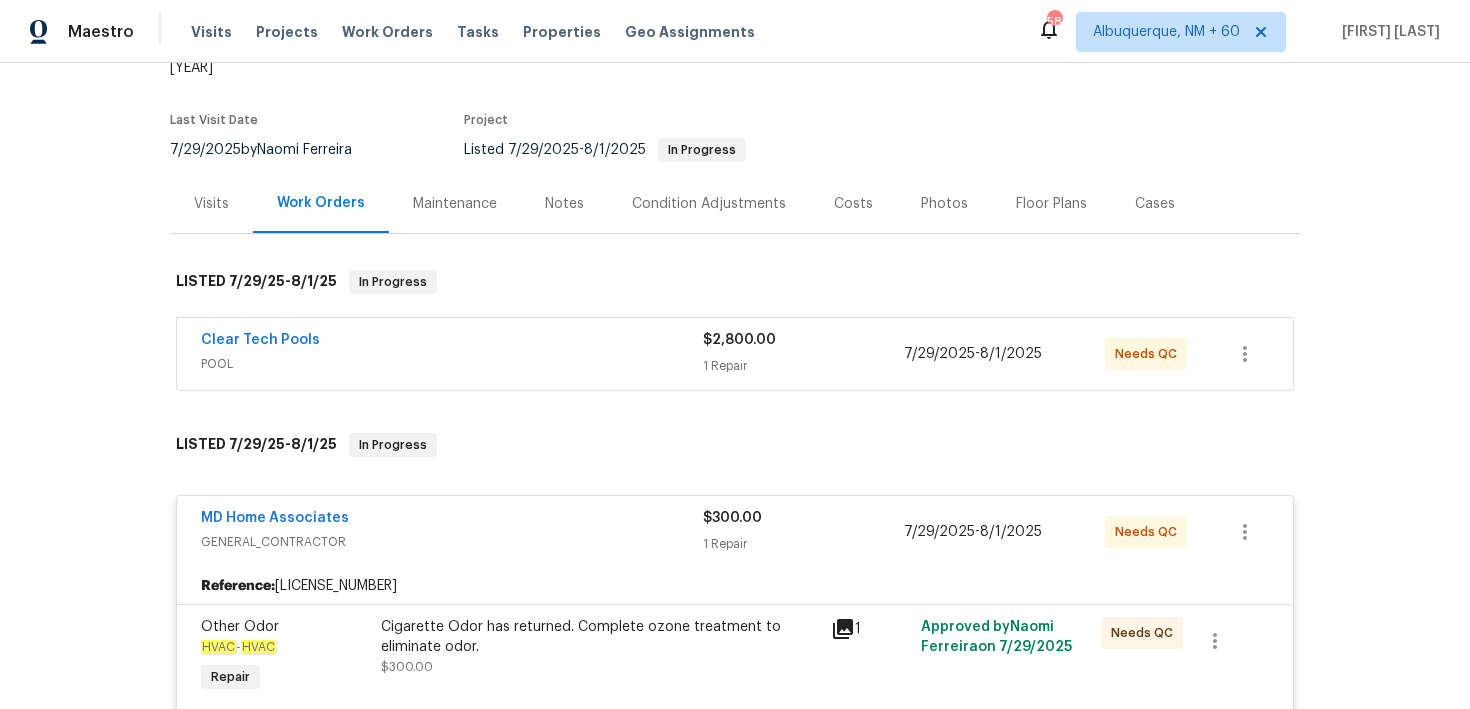 scroll, scrollTop: 128, scrollLeft: 0, axis: vertical 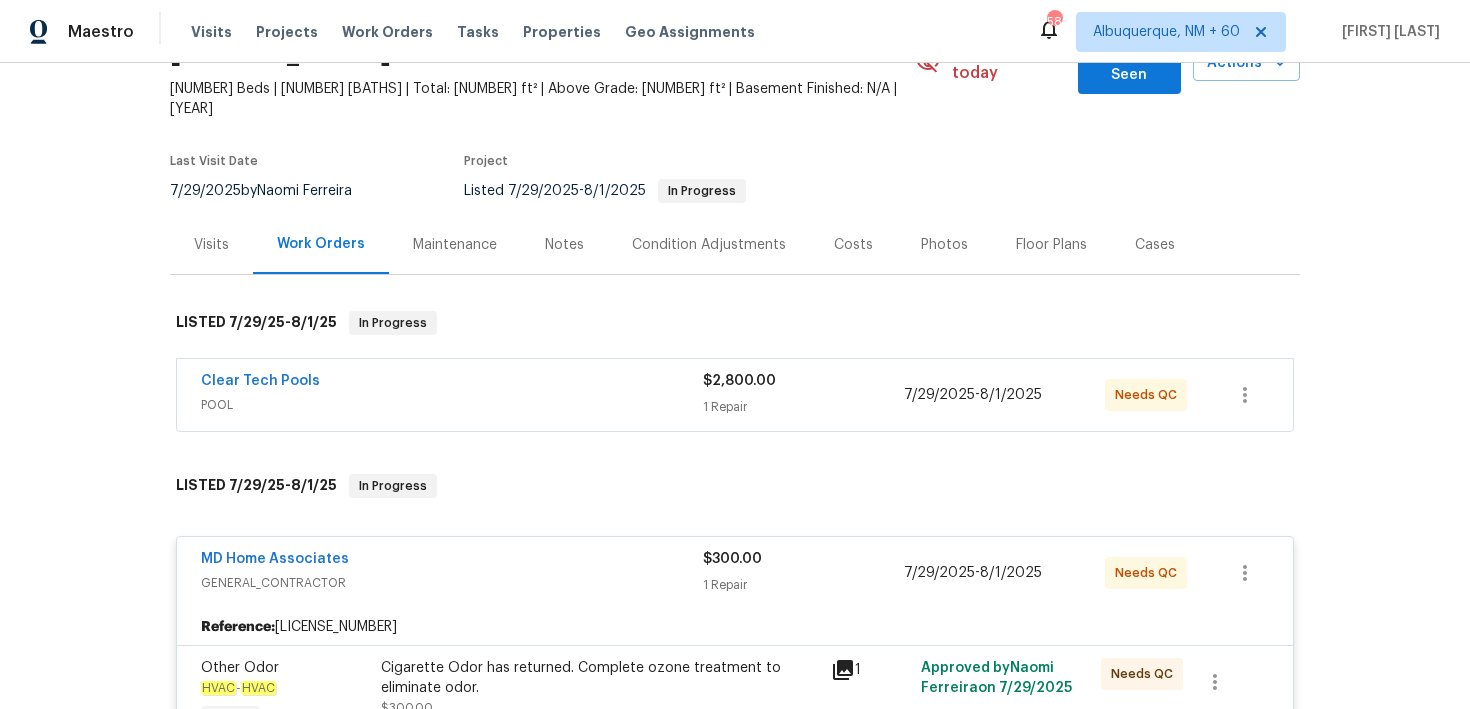click on "1 Repair" at bounding box center (803, 407) 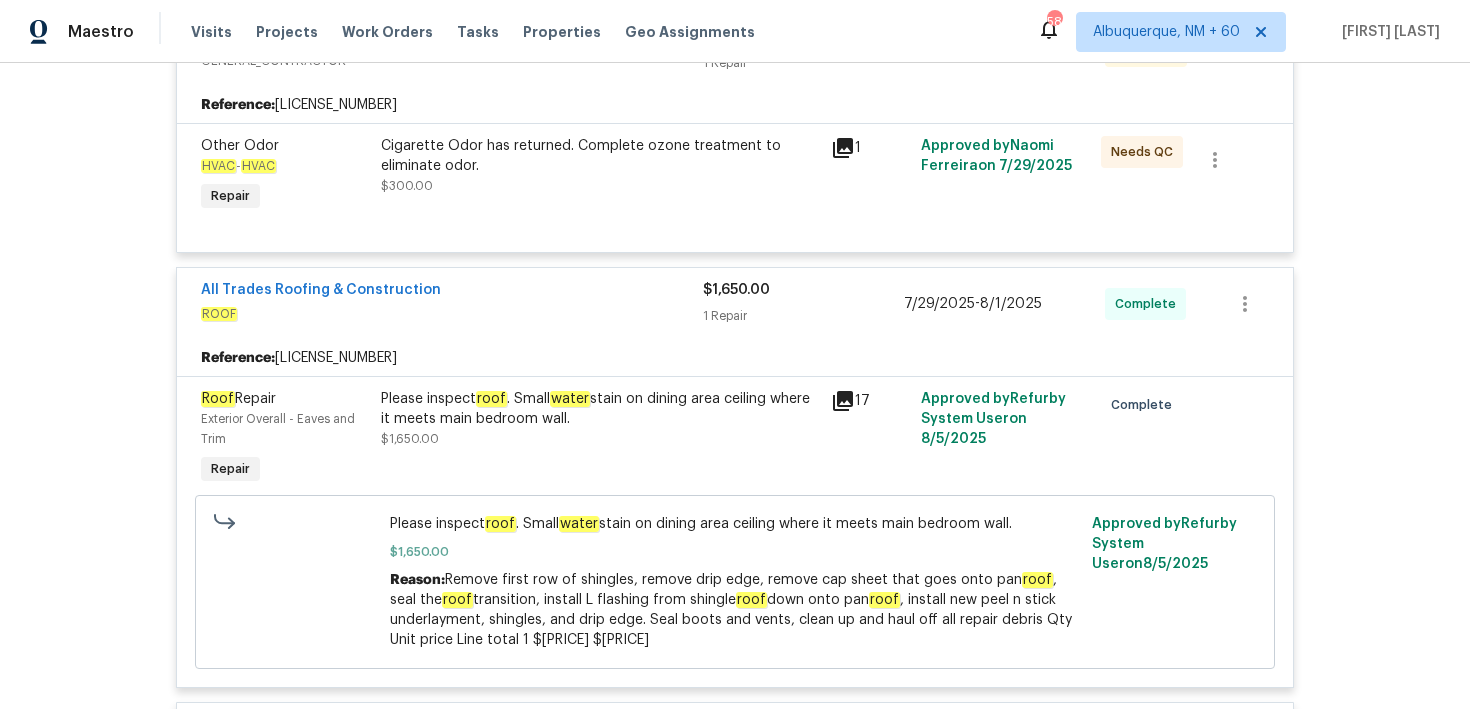 scroll, scrollTop: 995, scrollLeft: 0, axis: vertical 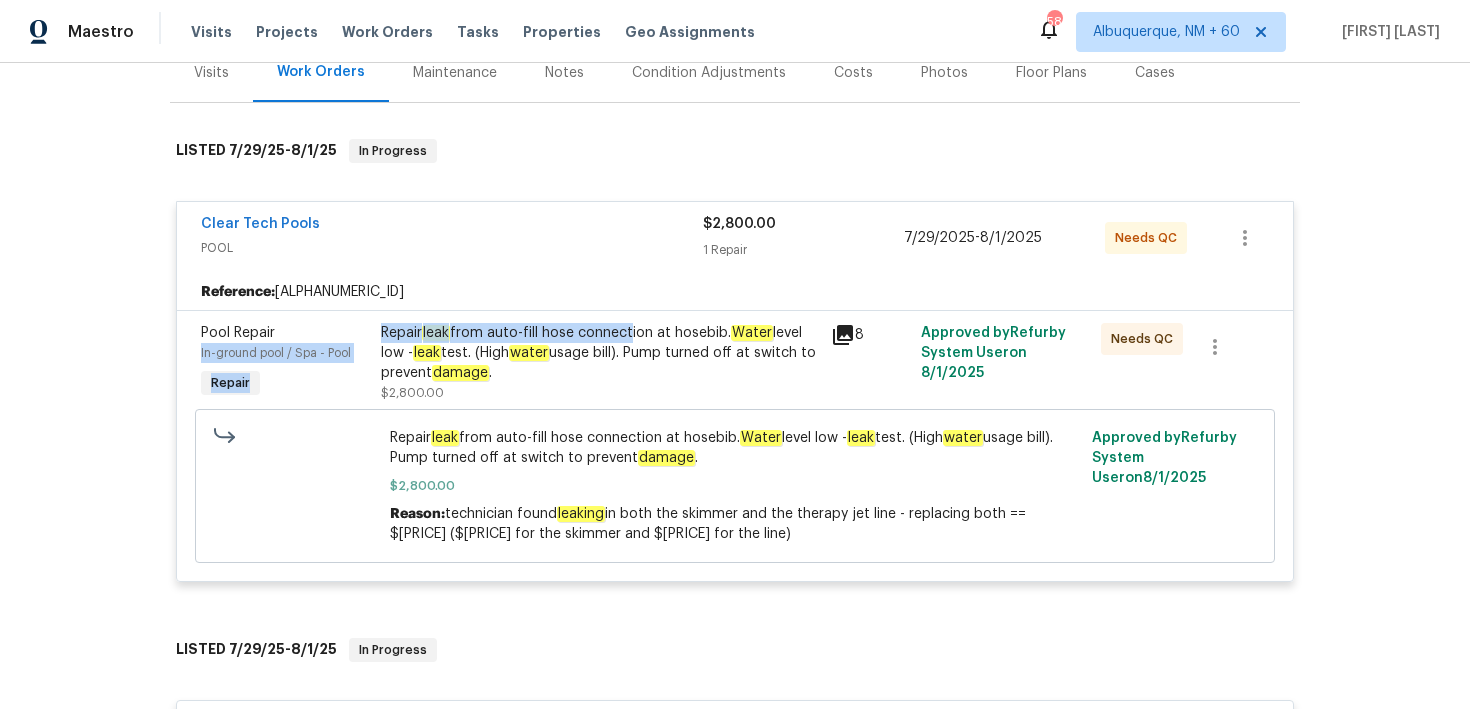 drag, startPoint x: 372, startPoint y: 293, endPoint x: 631, endPoint y: 301, distance: 259.12354 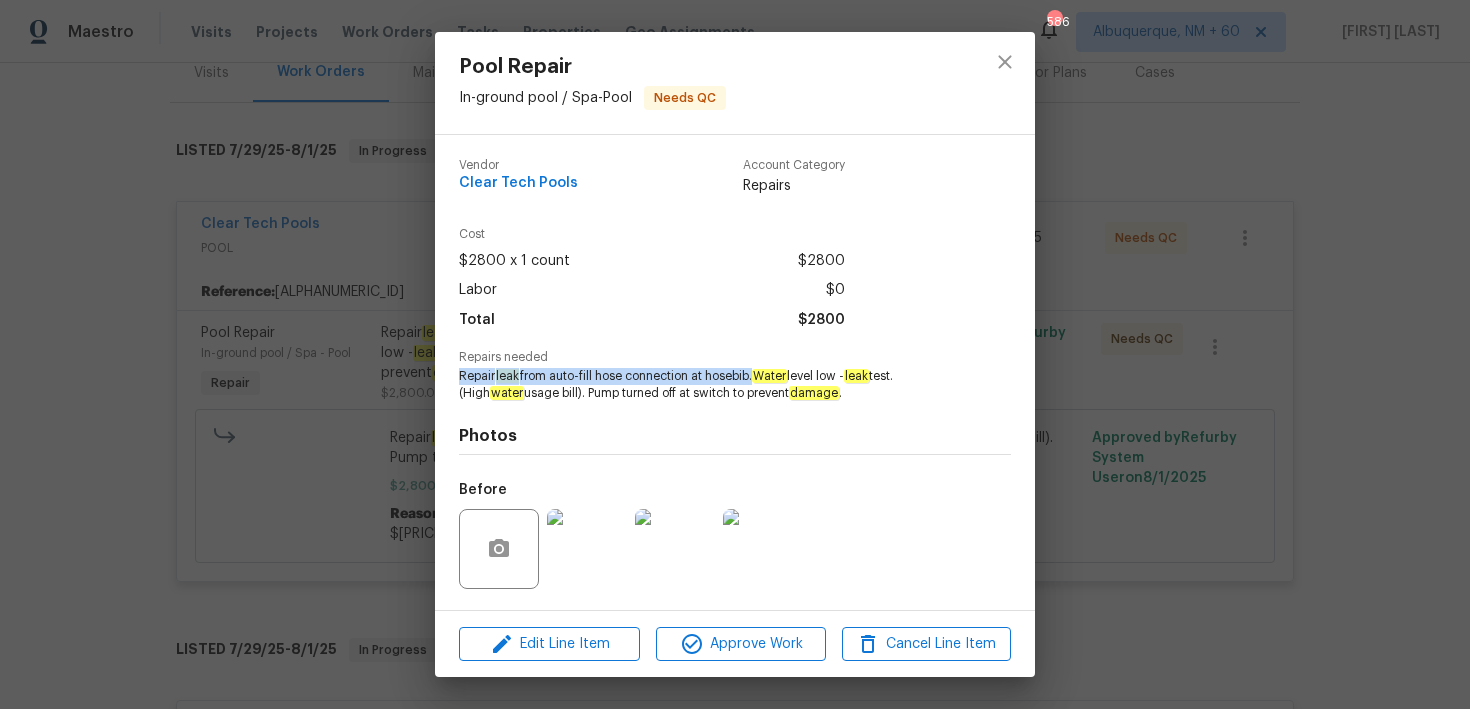 drag, startPoint x: 755, startPoint y: 377, endPoint x: 462, endPoint y: 365, distance: 293.24564 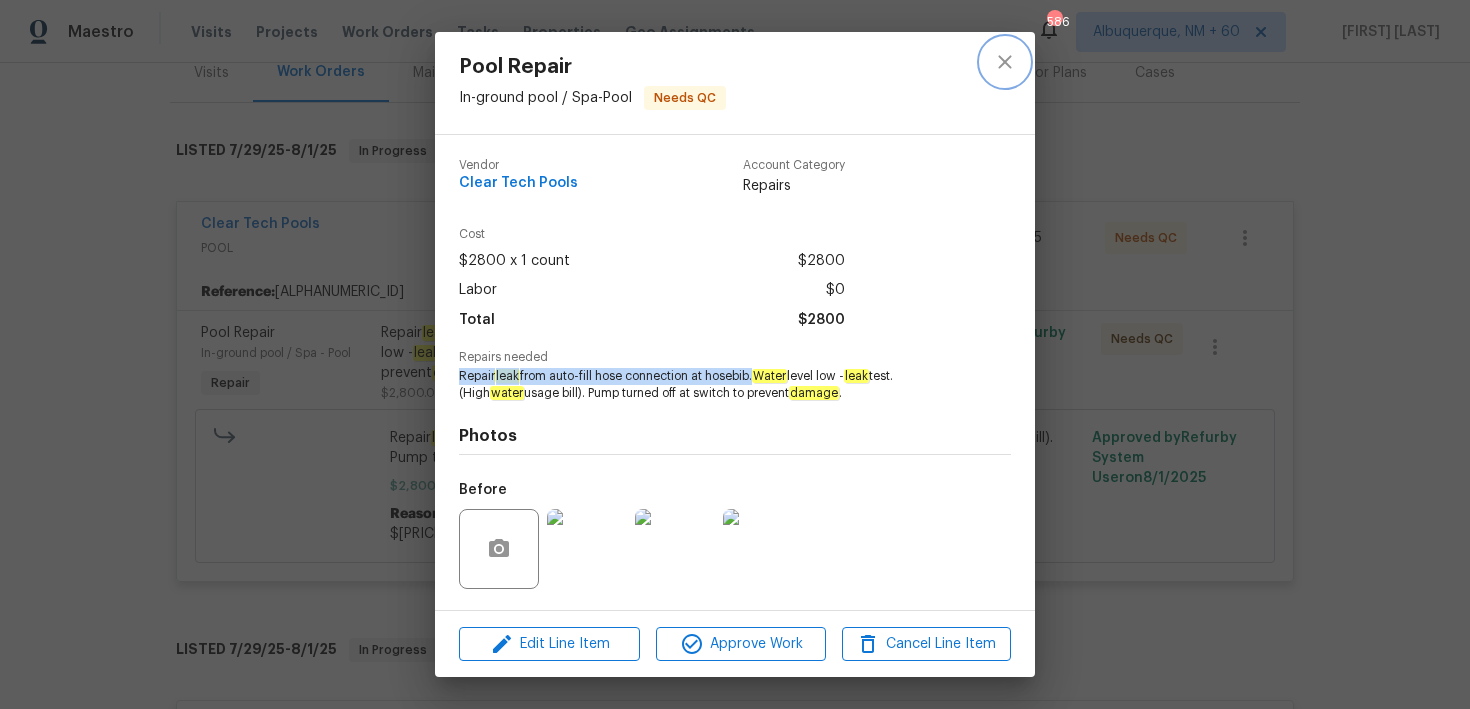 click 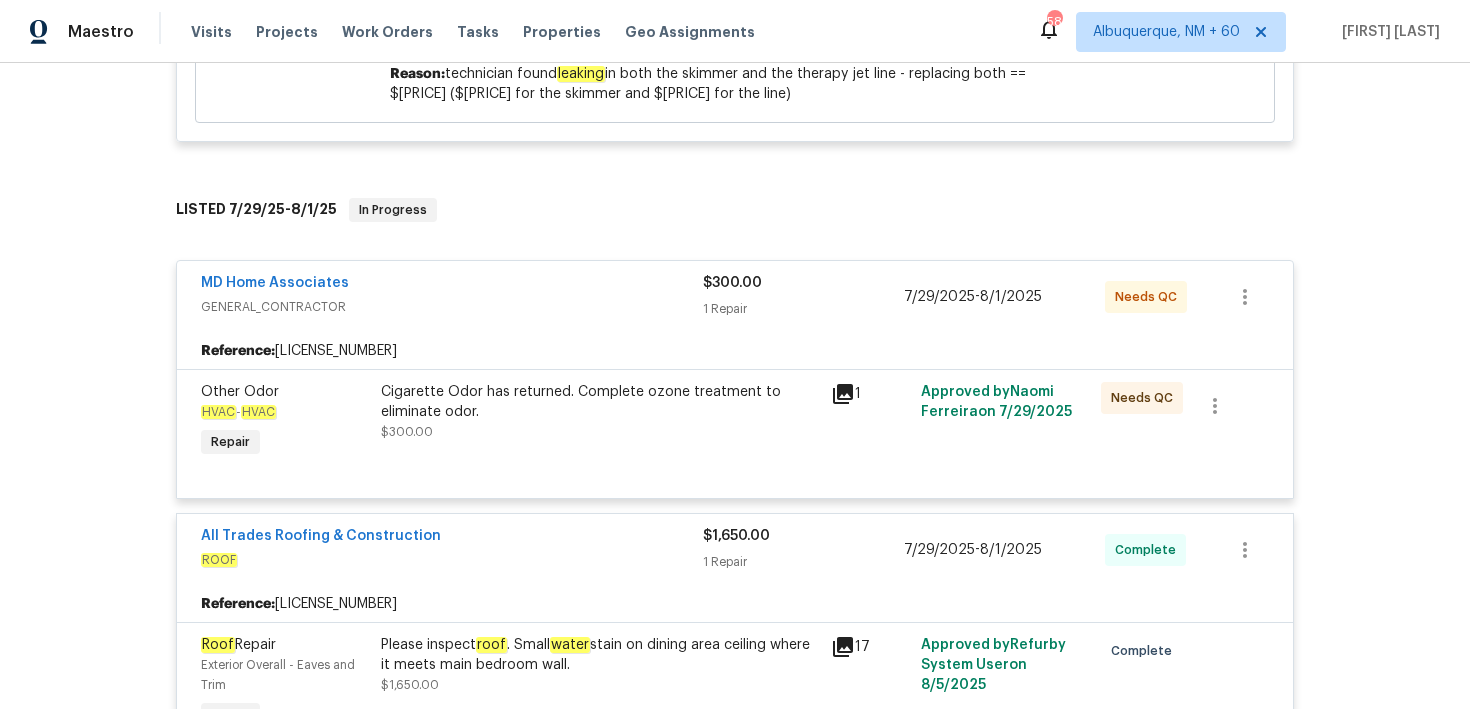 scroll, scrollTop: 0, scrollLeft: 0, axis: both 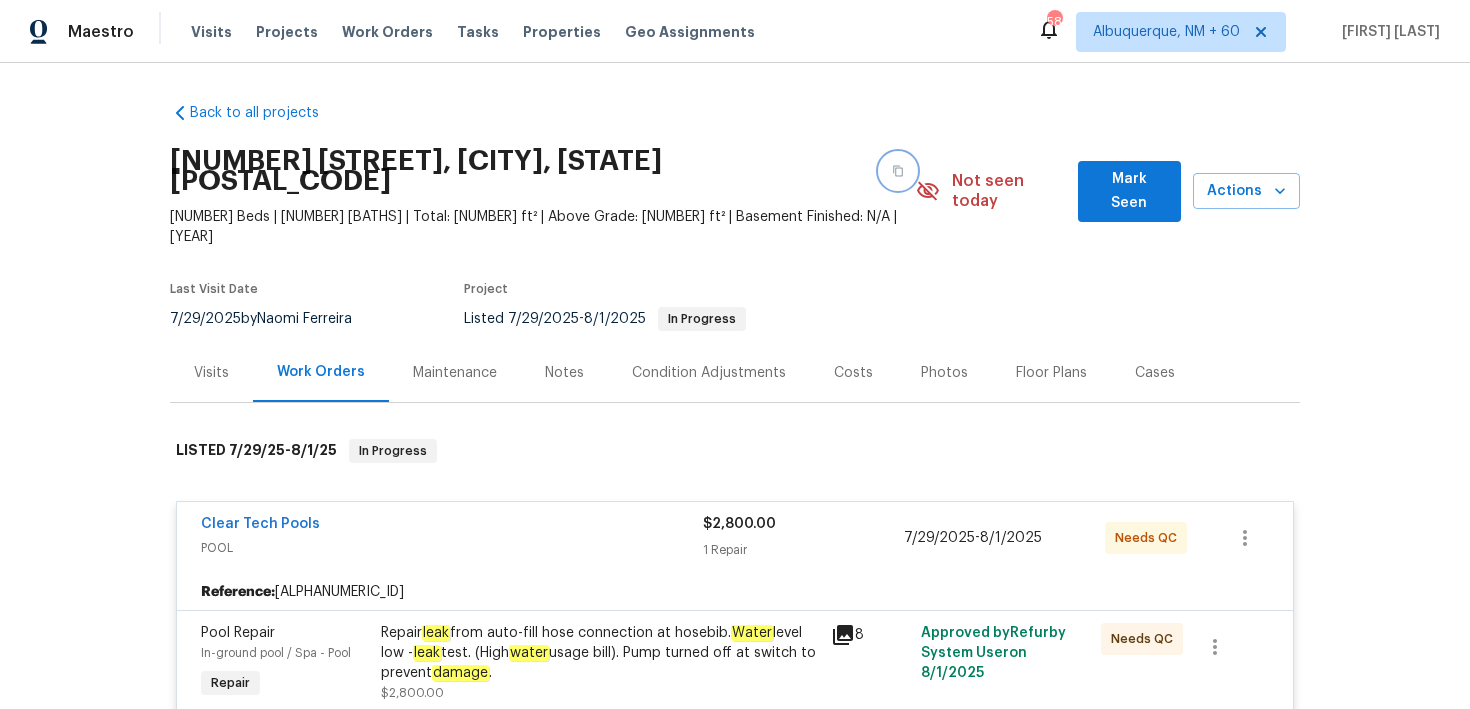 click at bounding box center [898, 171] 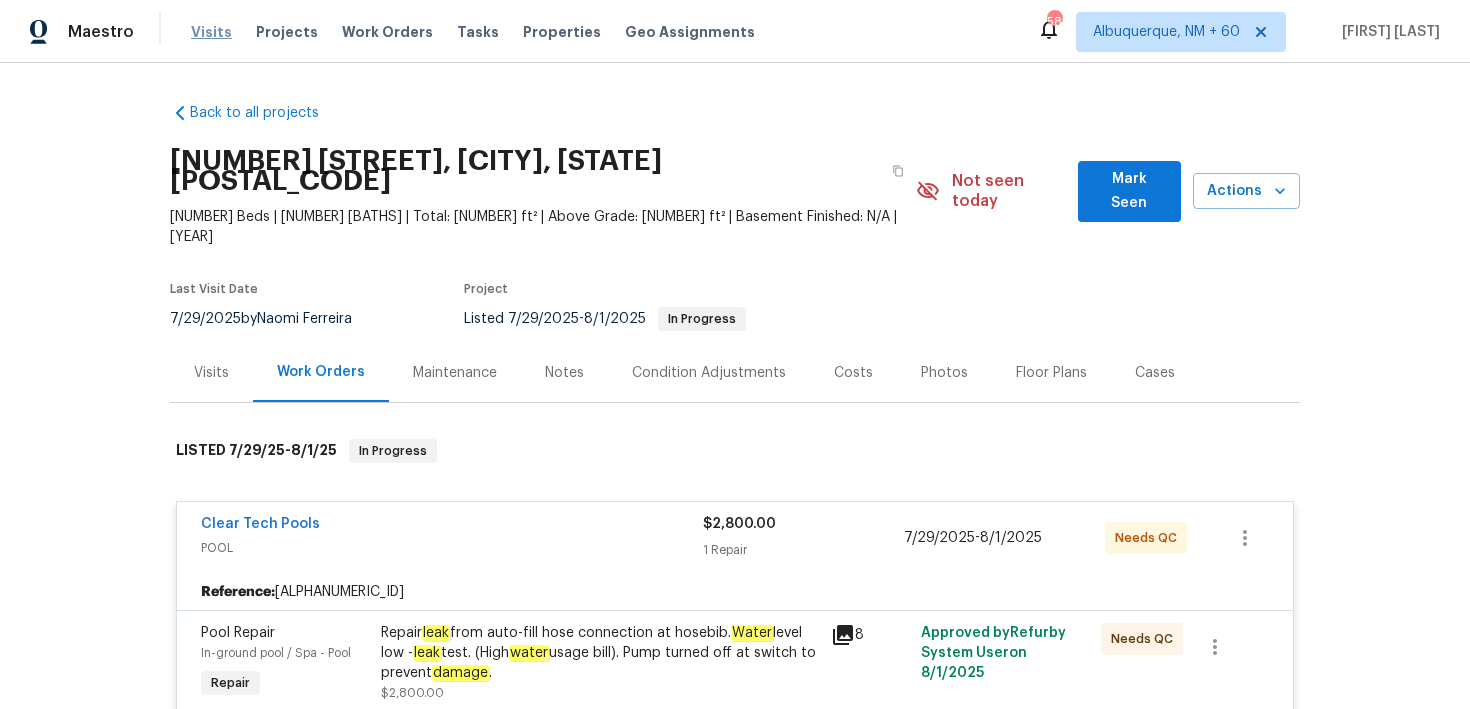 click on "Visits" at bounding box center [211, 32] 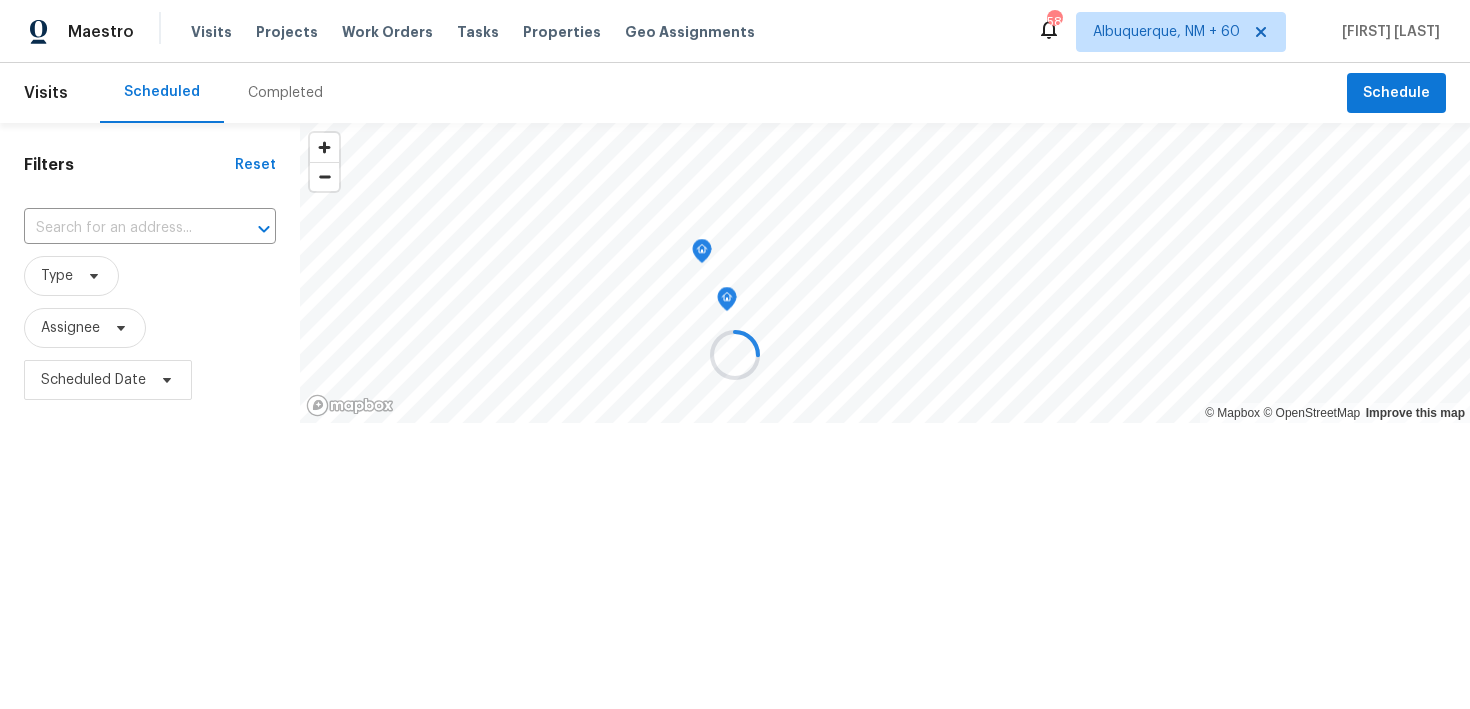 click at bounding box center (735, 354) 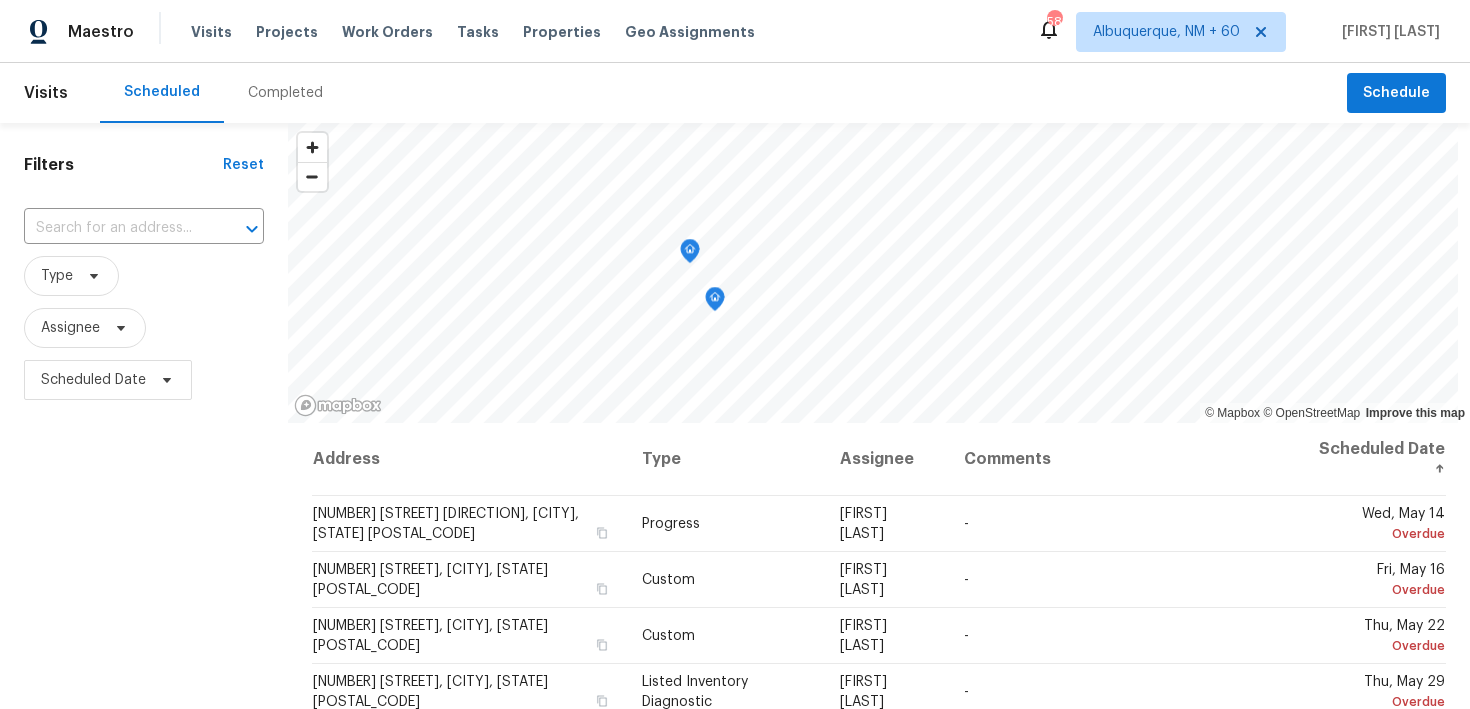 click on "Completed" at bounding box center (285, 93) 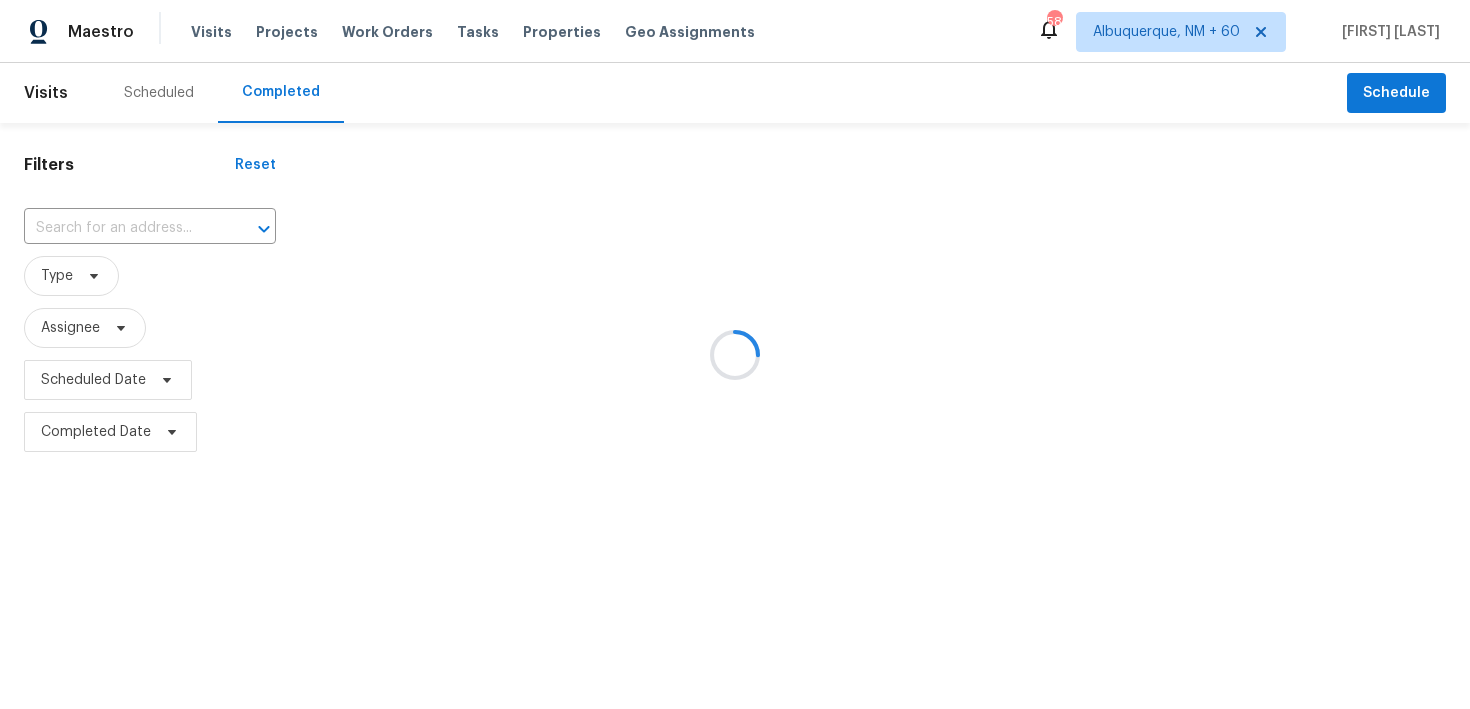 click at bounding box center [735, 354] 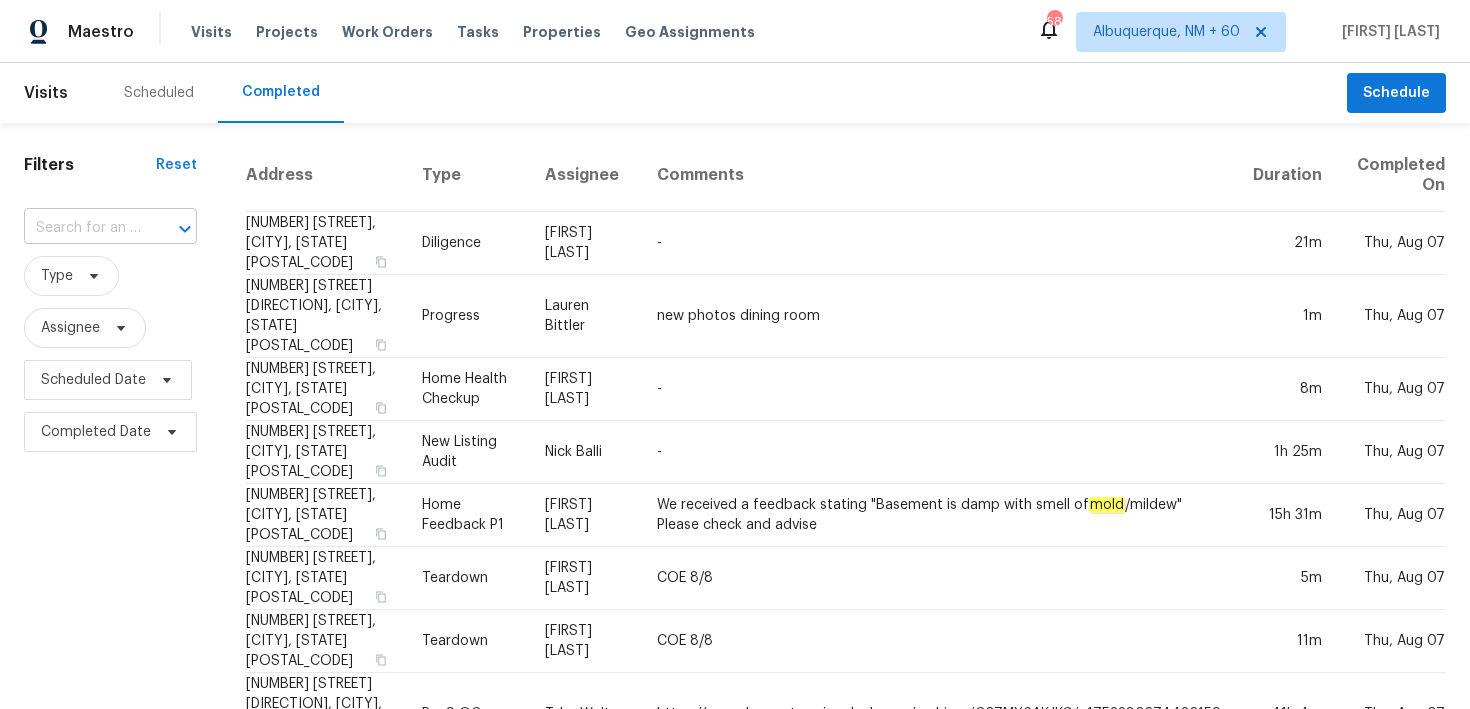 click at bounding box center (82, 228) 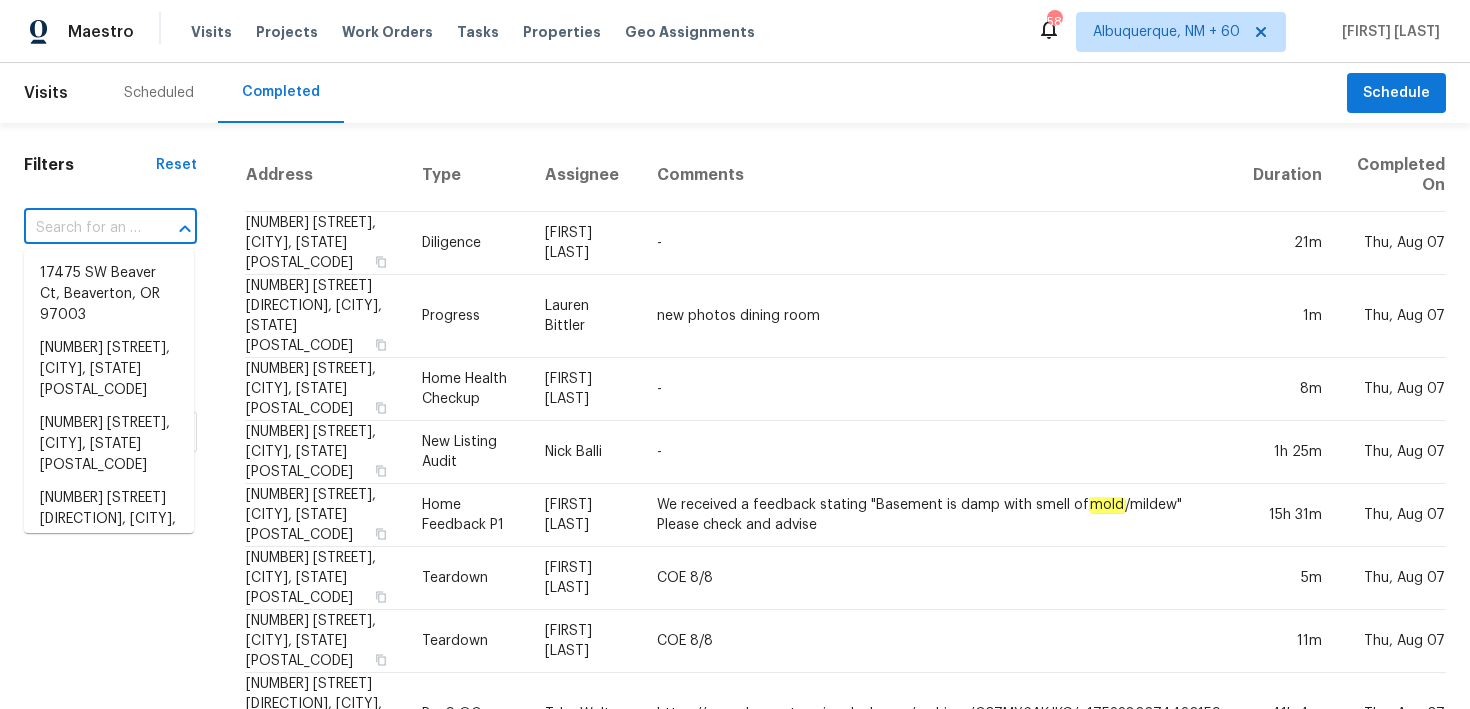 paste on "[NUMBER] [STREET] [CITY], [STATE] [POSTAL_CODE]" 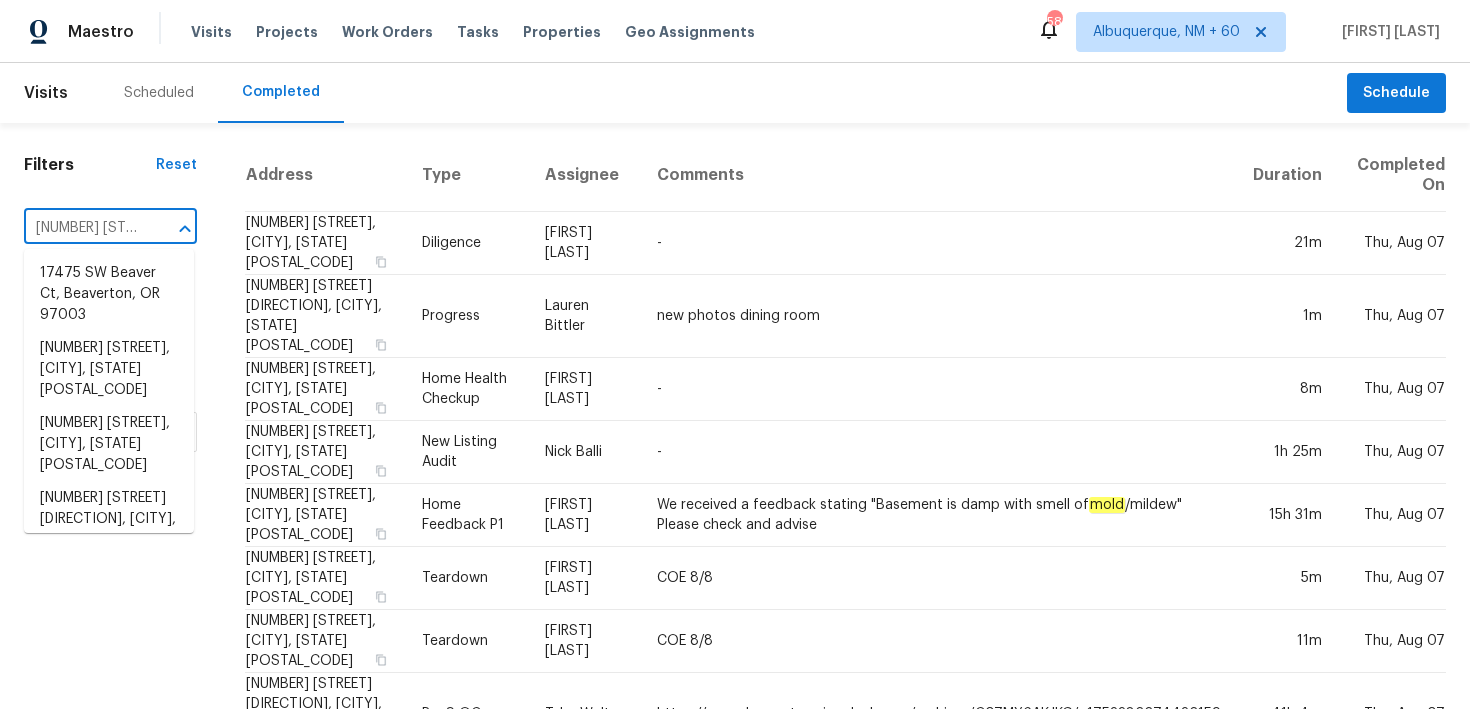 scroll, scrollTop: 0, scrollLeft: 100, axis: horizontal 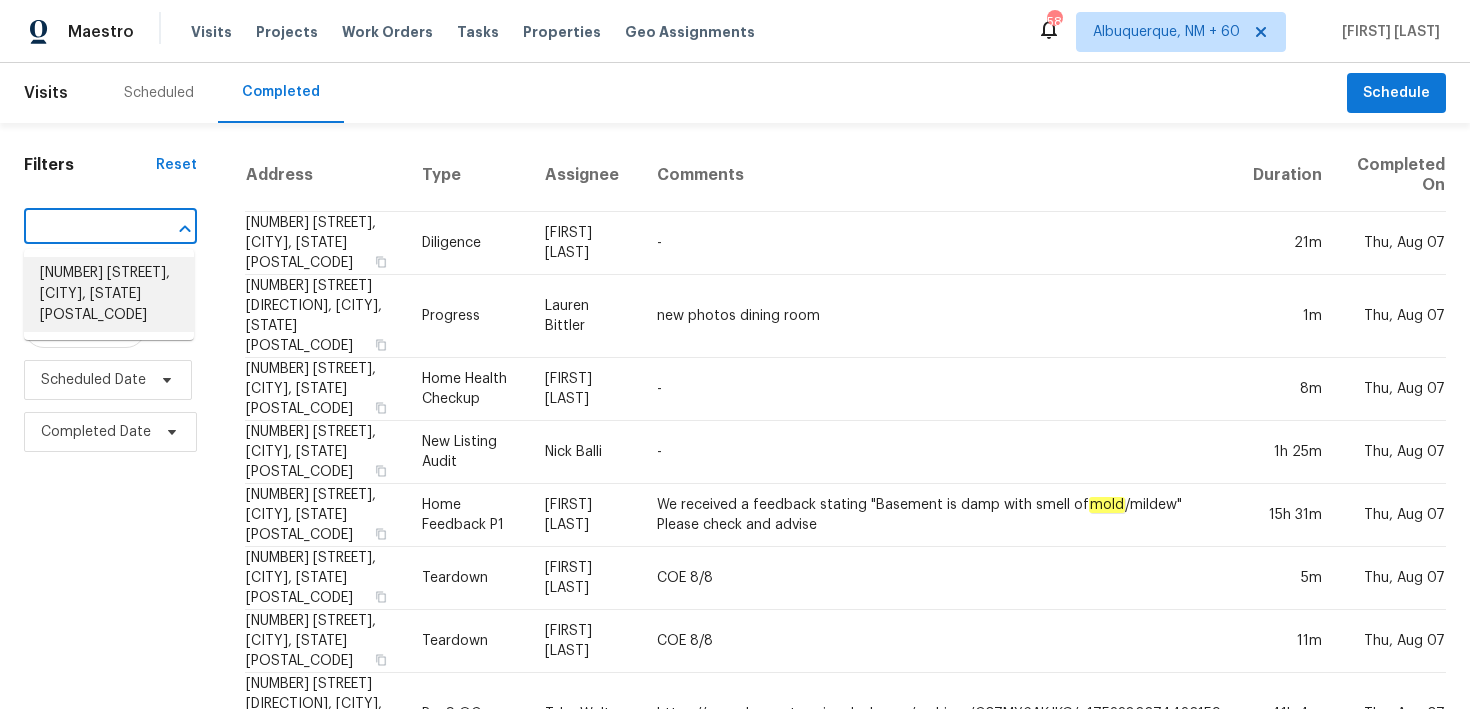 click on "[NUMBER] [STREET], [CITY], [STATE] [POSTAL_CODE]" at bounding box center (109, 294) 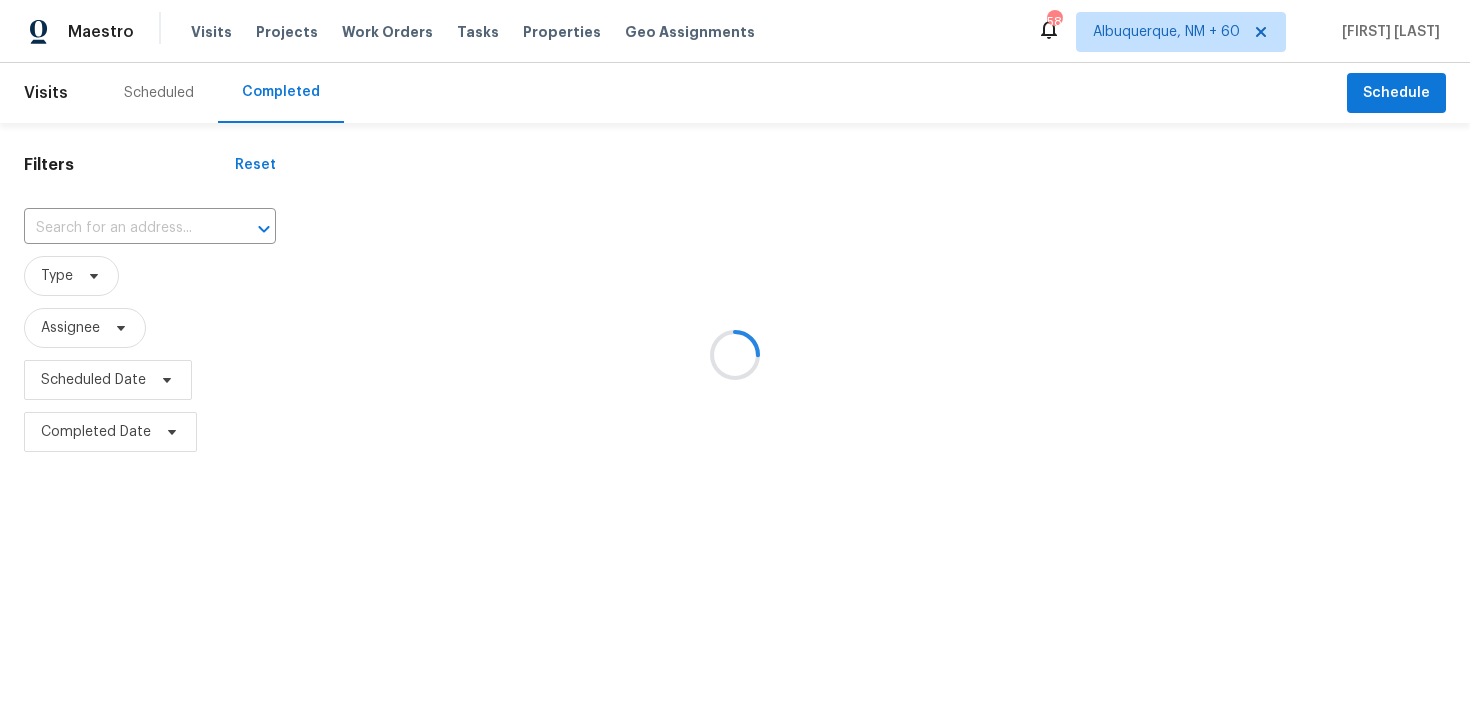 type on "[NUMBER] [STREET], [CITY], [STATE] [POSTAL_CODE]" 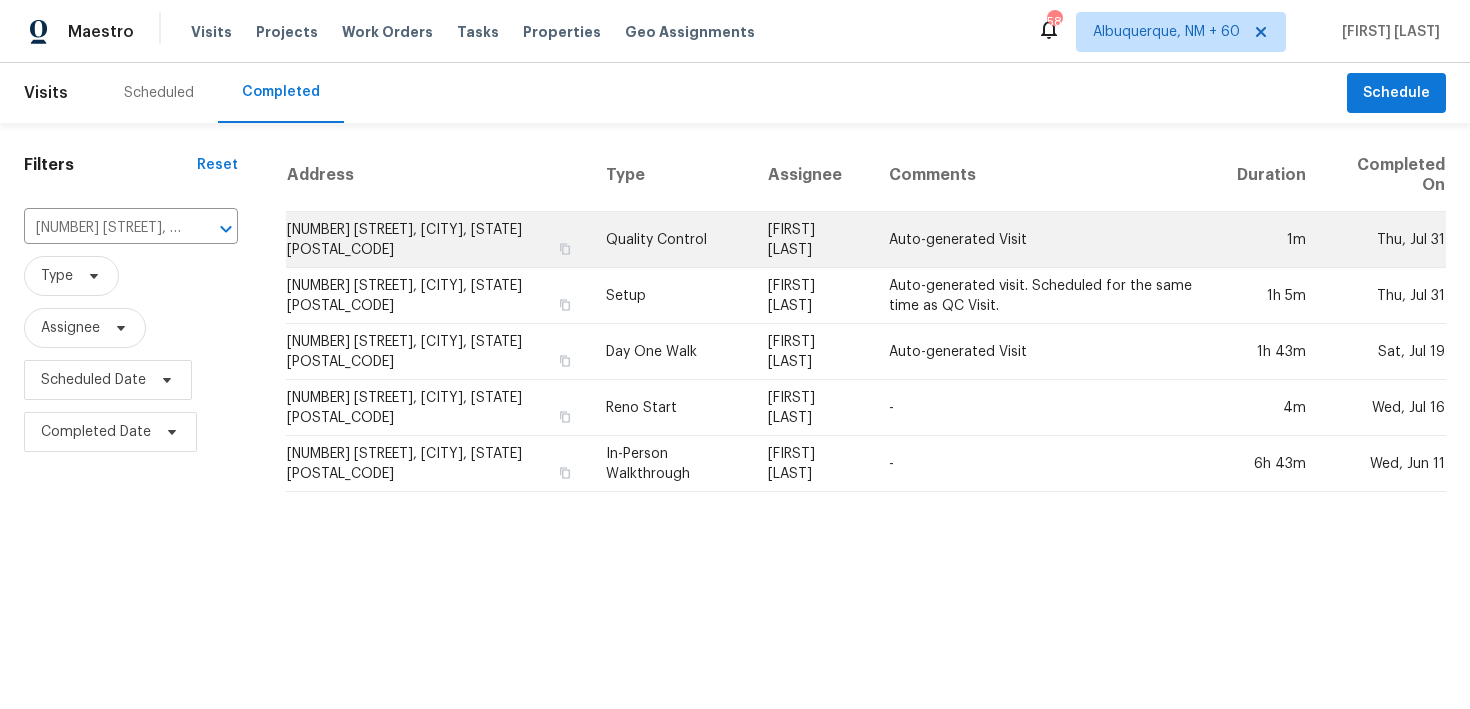 click on "Quality Control" at bounding box center [671, 240] 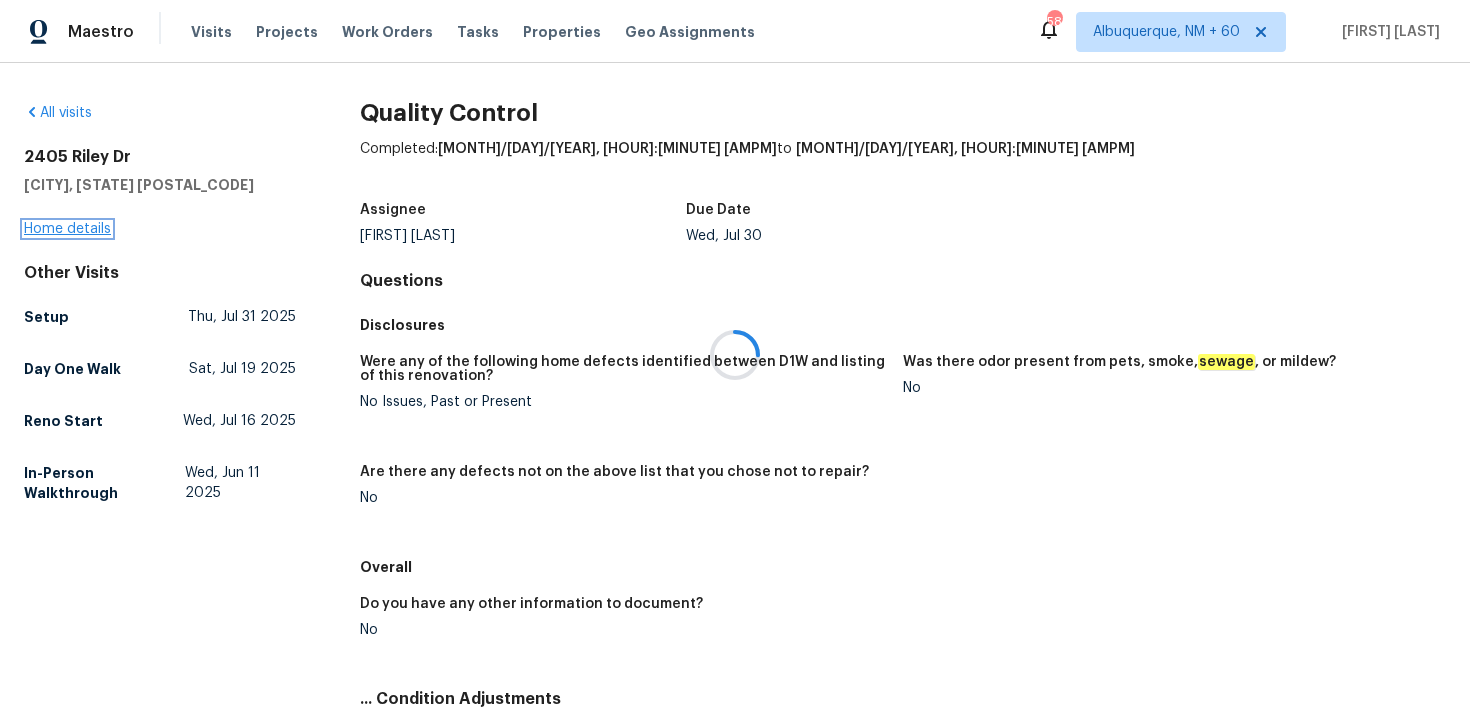 click on "Home details" at bounding box center [67, 229] 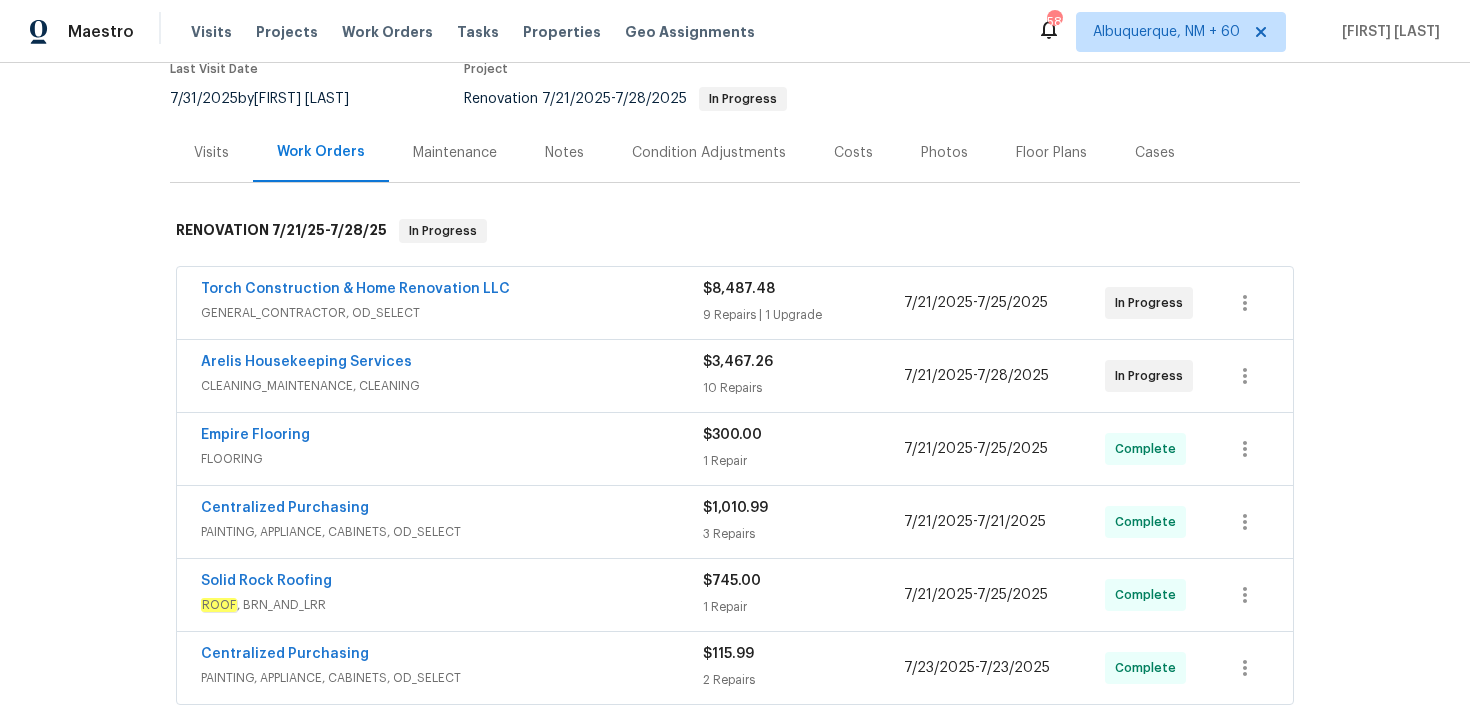 scroll, scrollTop: 209, scrollLeft: 0, axis: vertical 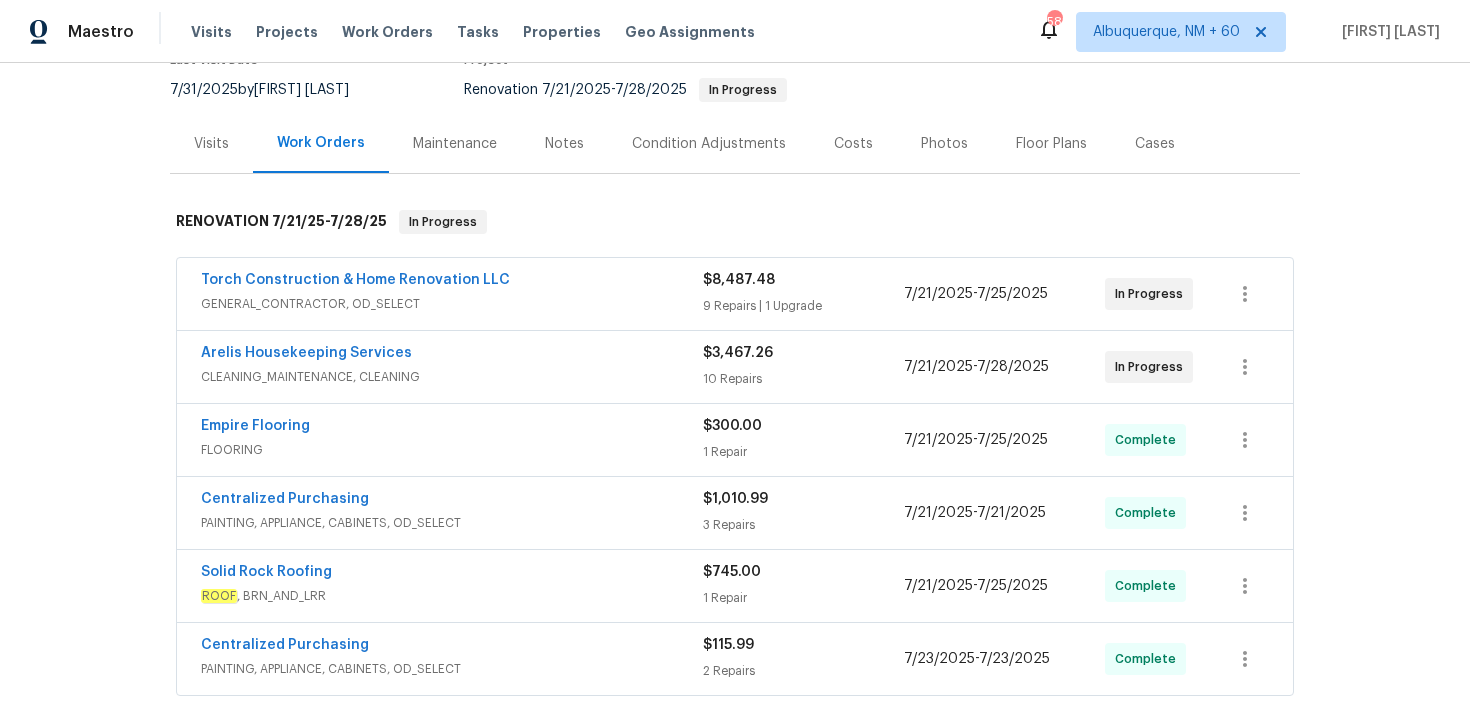 click on "9 Repairs | 1 Upgrade" at bounding box center (803, 306) 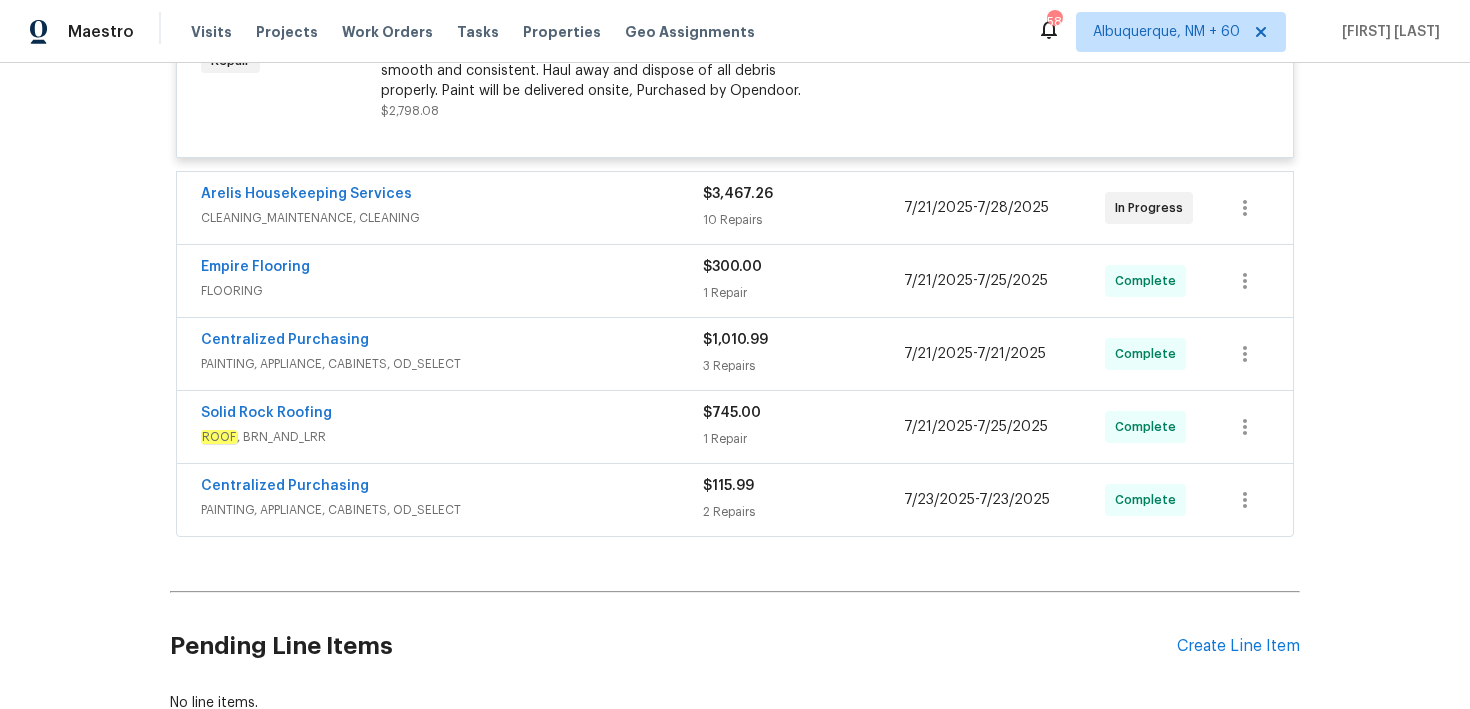 scroll, scrollTop: 2347, scrollLeft: 0, axis: vertical 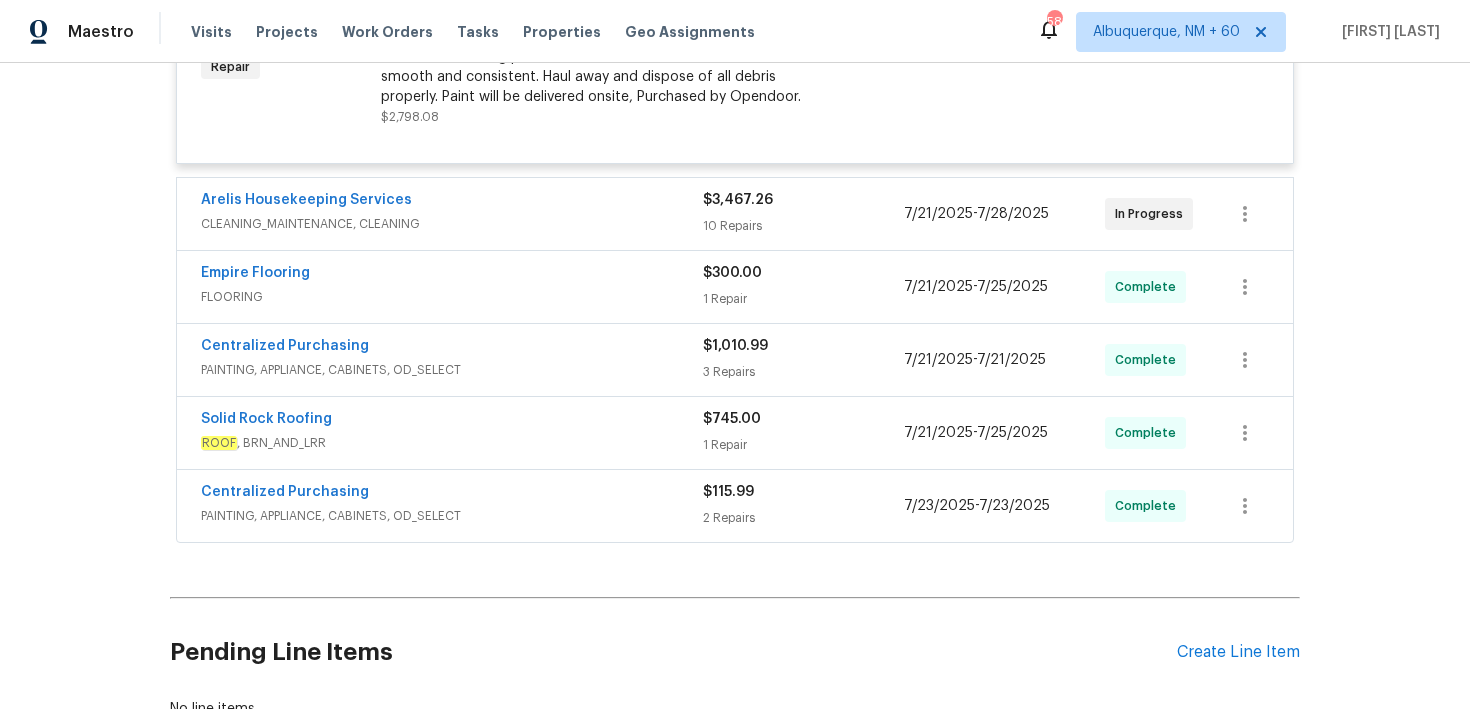 click on "10 Repairs" at bounding box center [803, 226] 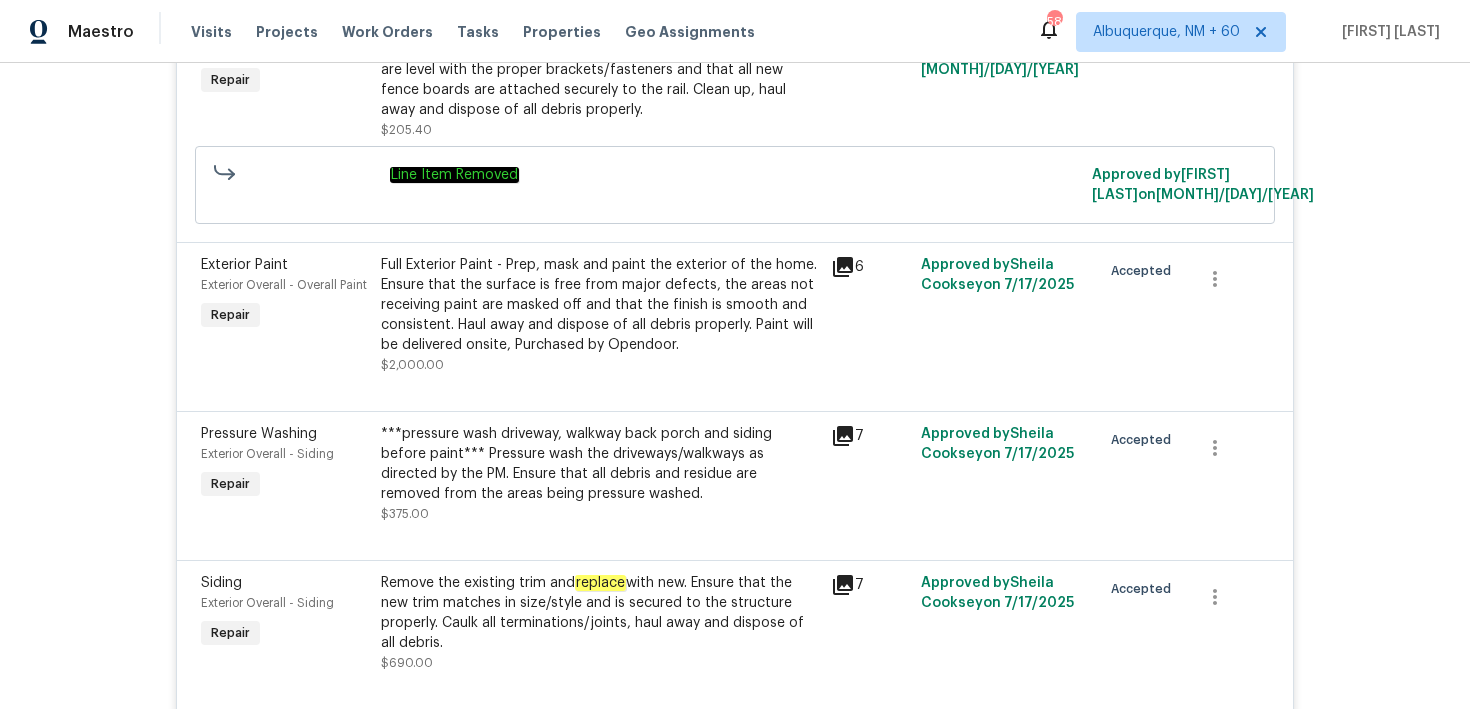 scroll, scrollTop: 0, scrollLeft: 0, axis: both 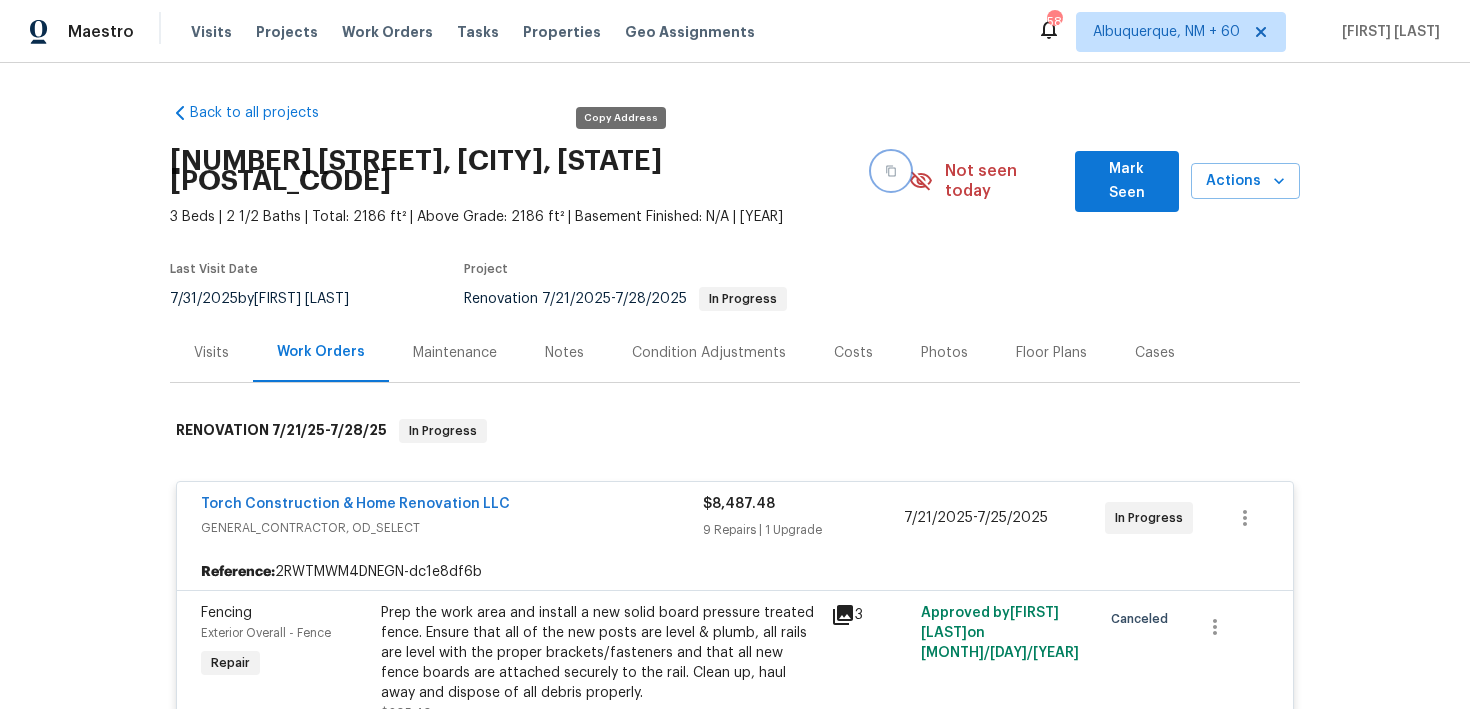 click 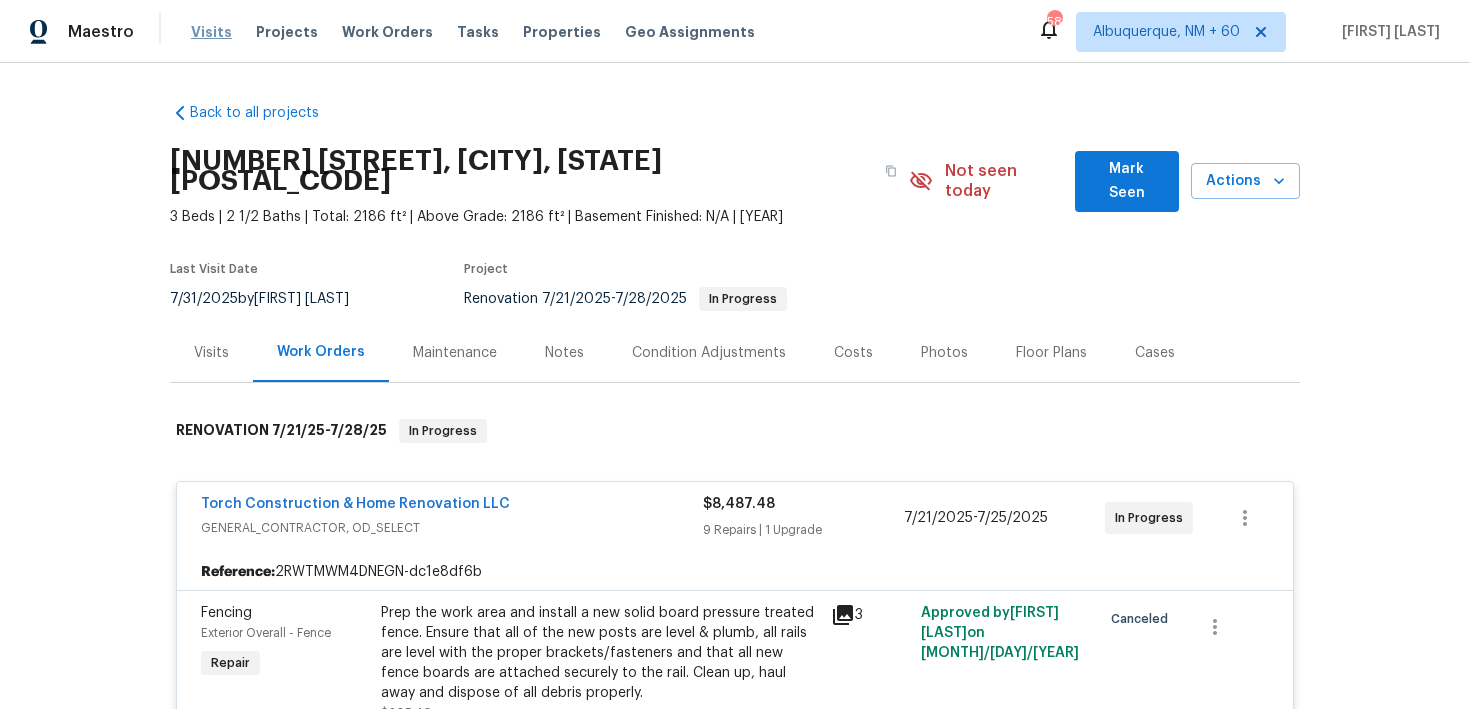 click on "Visits" at bounding box center [211, 32] 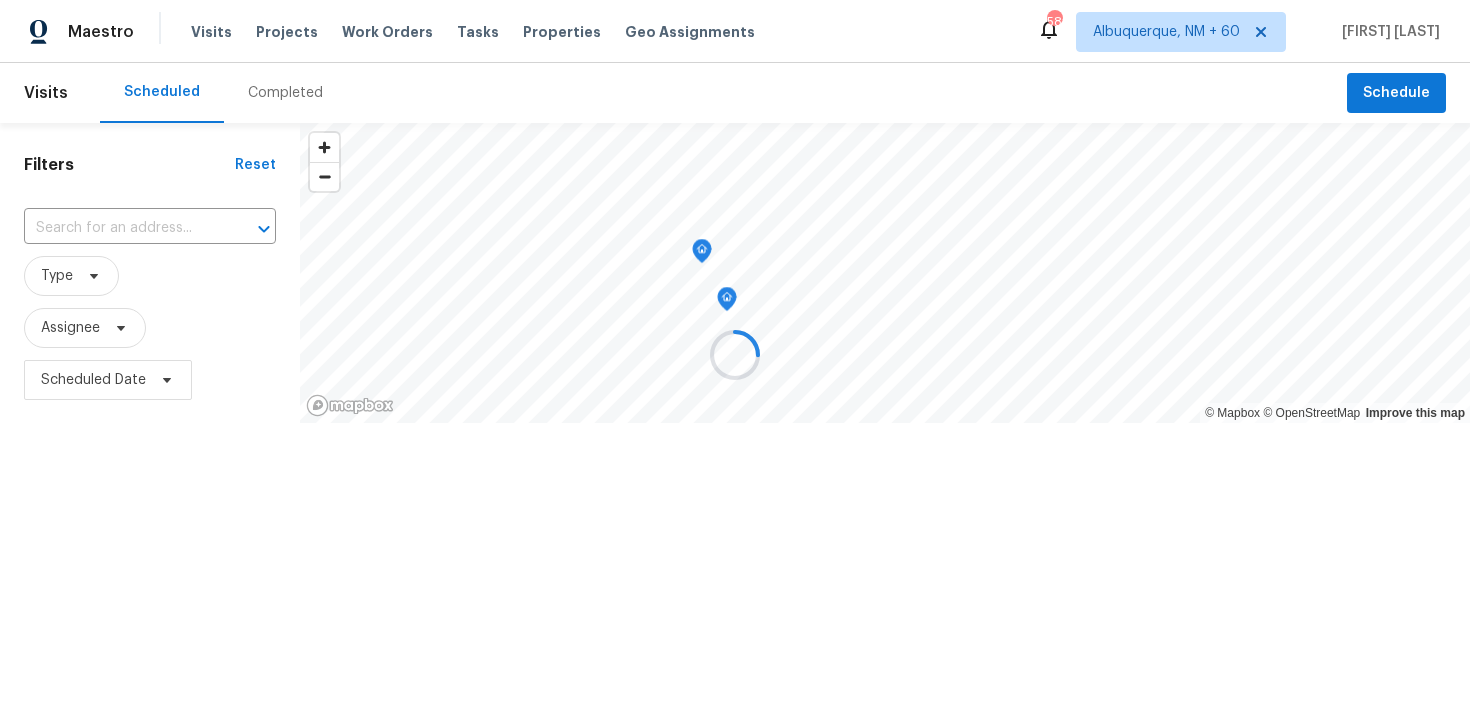 click at bounding box center (735, 354) 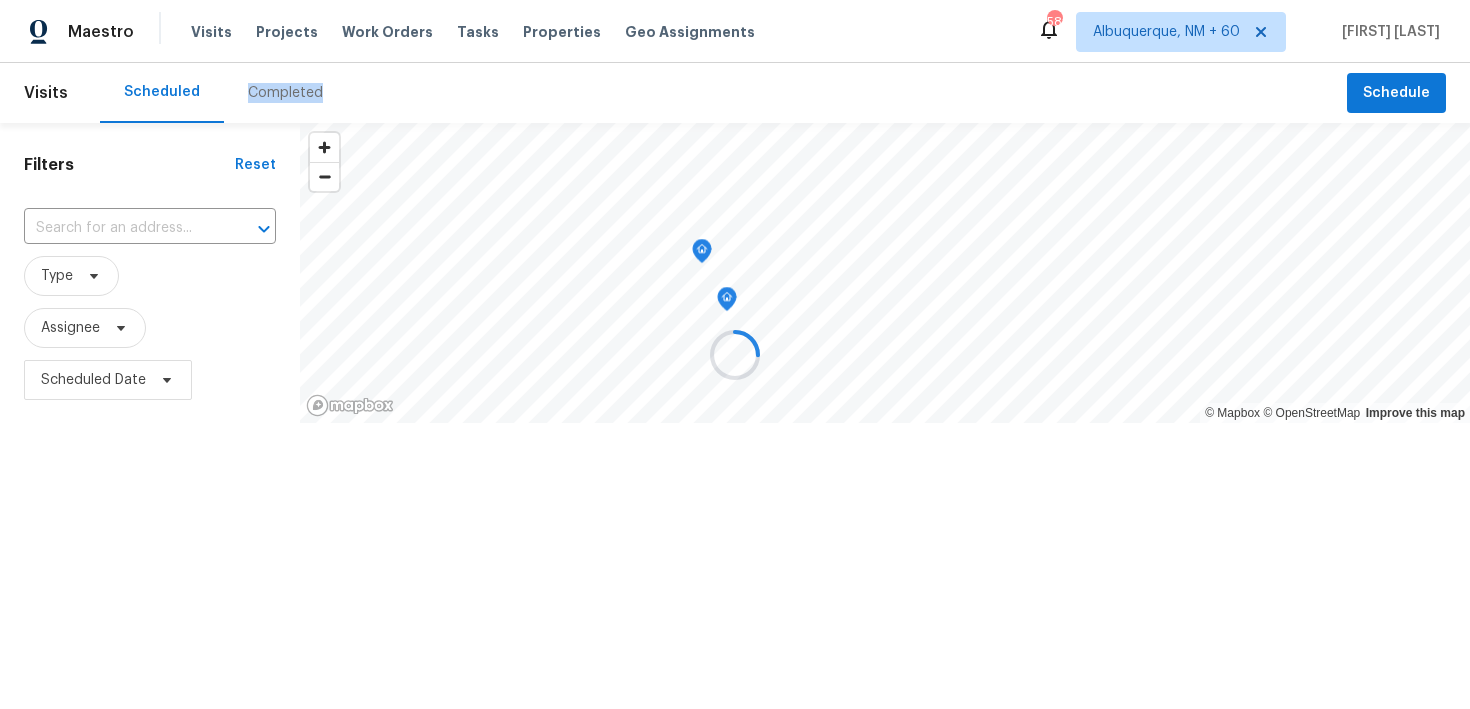 click on "Completed" at bounding box center [285, 93] 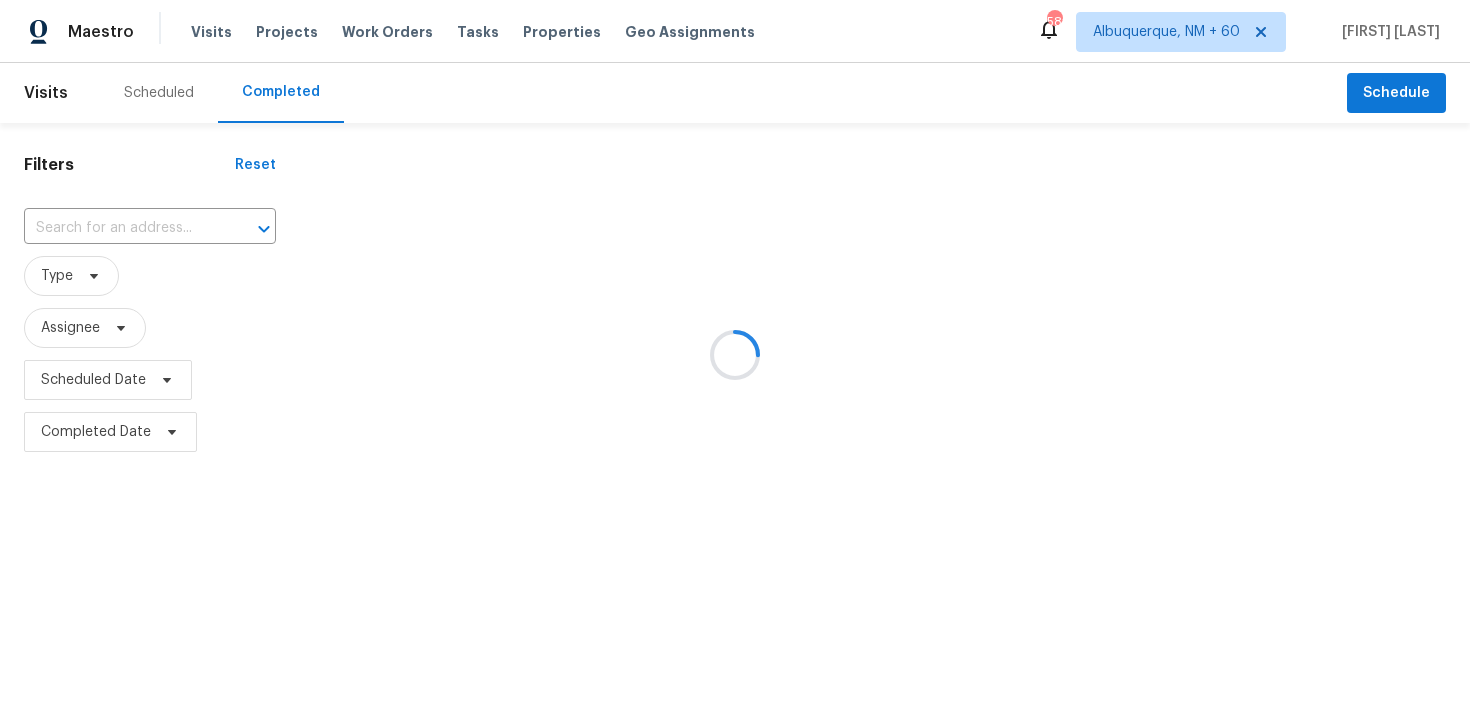 click at bounding box center (735, 354) 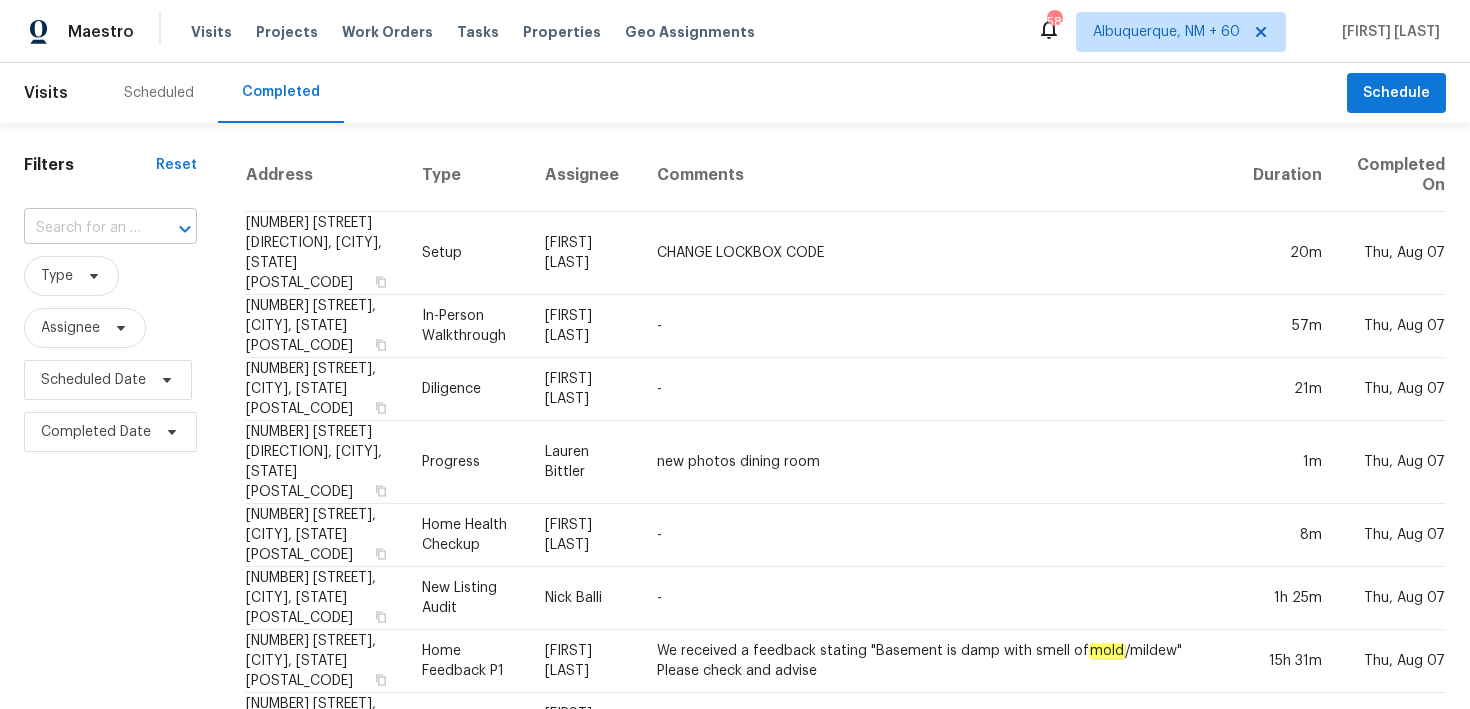 click at bounding box center [82, 228] 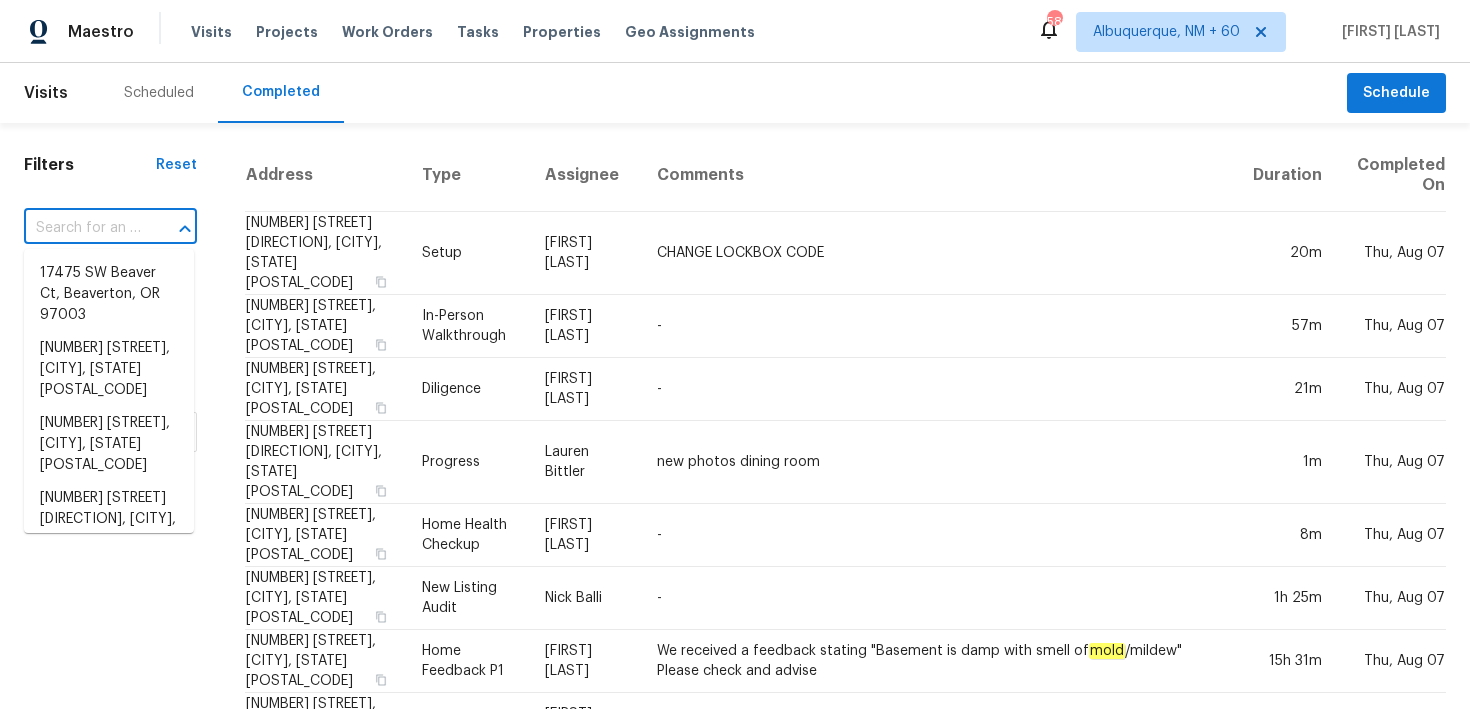 paste on "[NUMBER] [STREET] [DIRECTION], [CITY], [STATE] [POSTAL_CODE]" 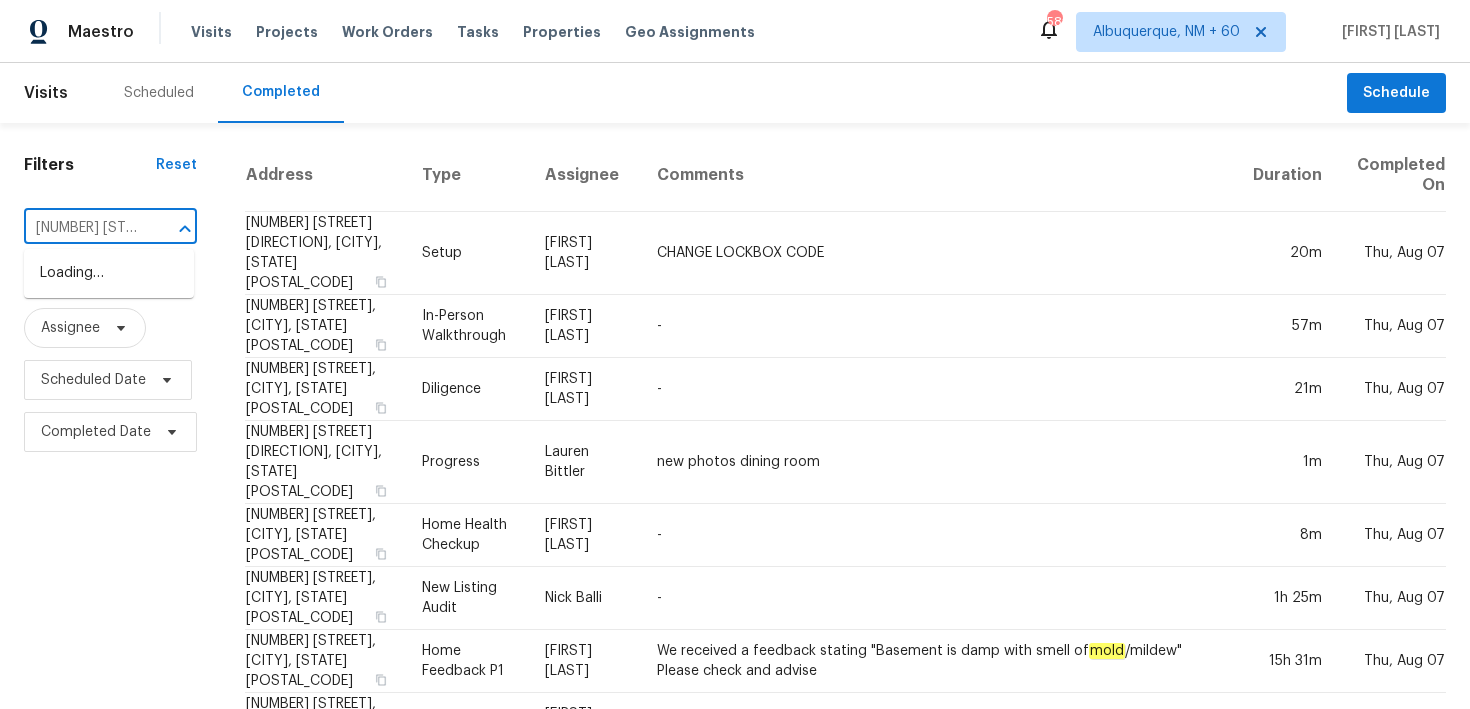 scroll, scrollTop: 0, scrollLeft: 161, axis: horizontal 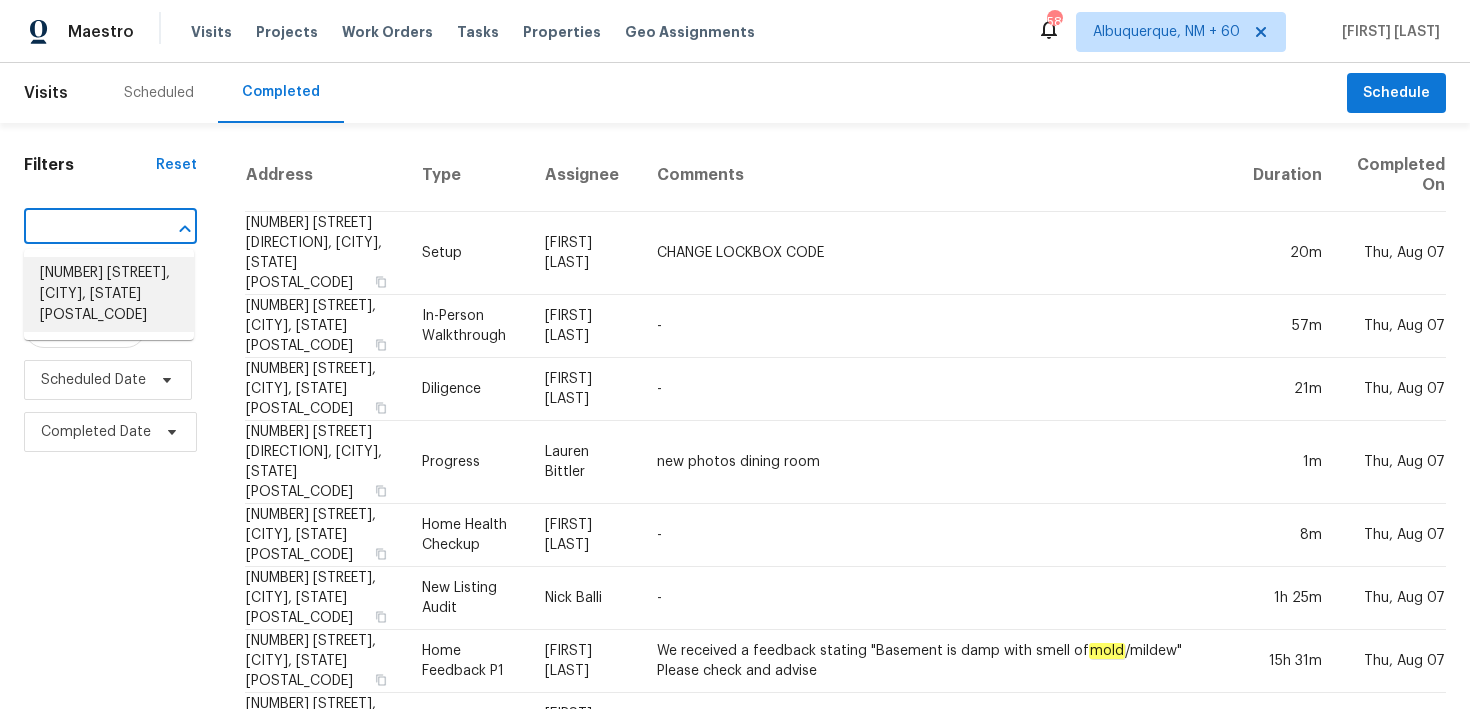 click on "[NUMBER] [STREET], [CITY], [STATE] [POSTAL_CODE]" at bounding box center (109, 294) 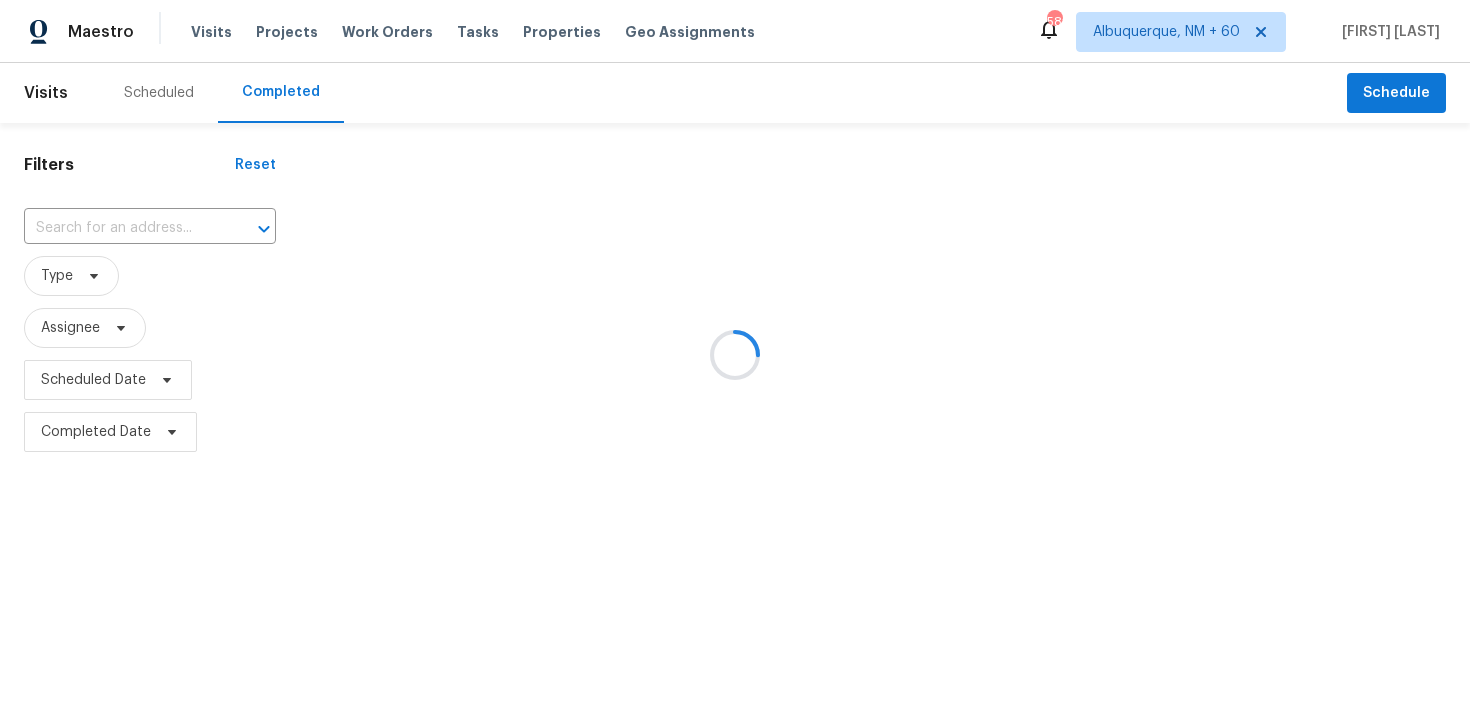 type on "[NUMBER] [STREET], [CITY], [STATE] [POSTAL_CODE]" 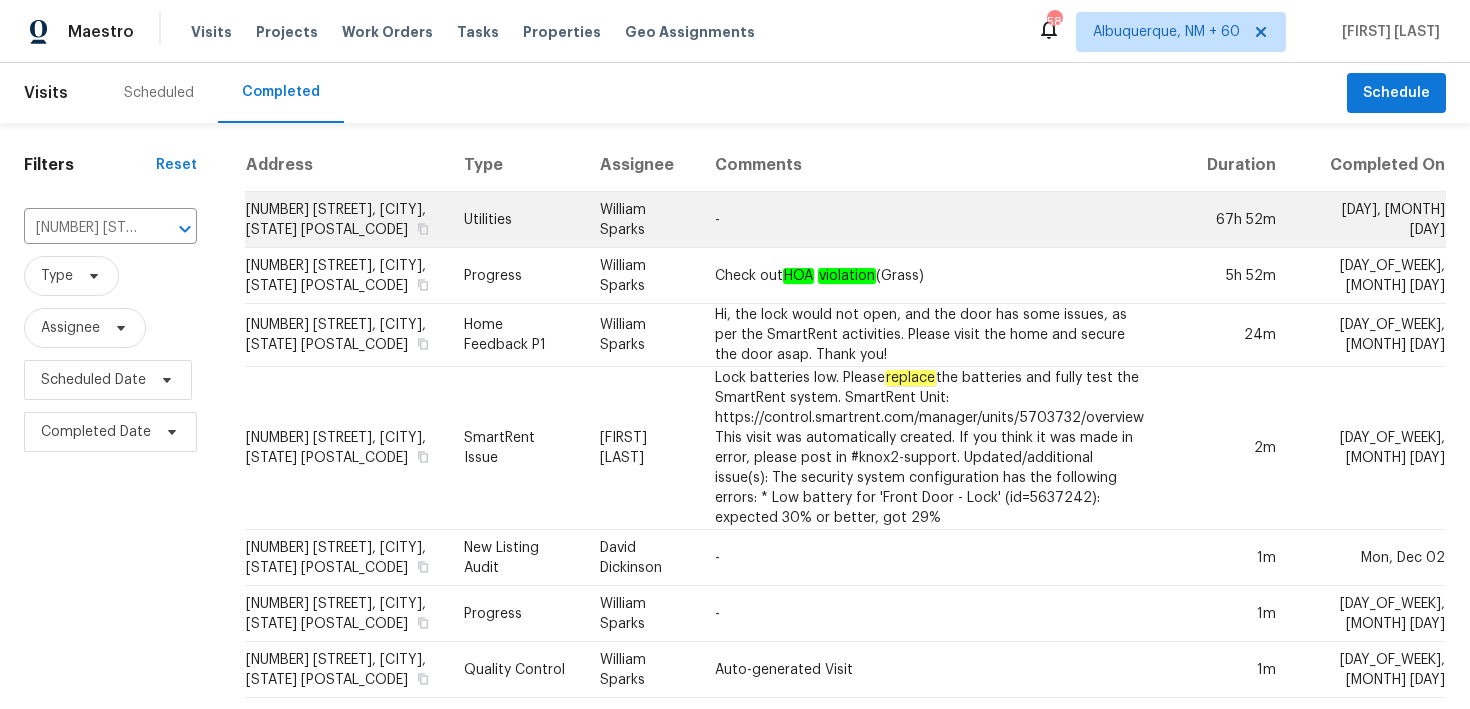 click on "Utilities" at bounding box center (516, 220) 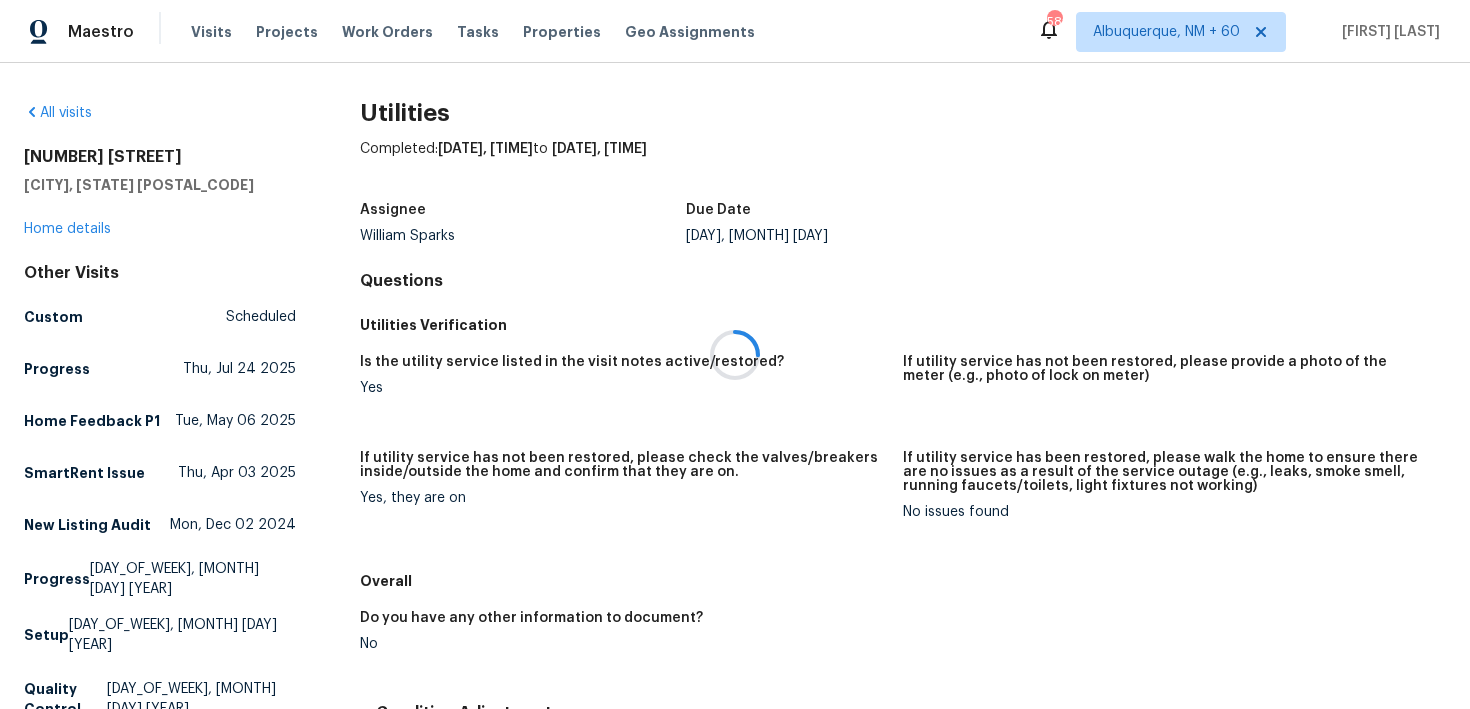 click at bounding box center [735, 354] 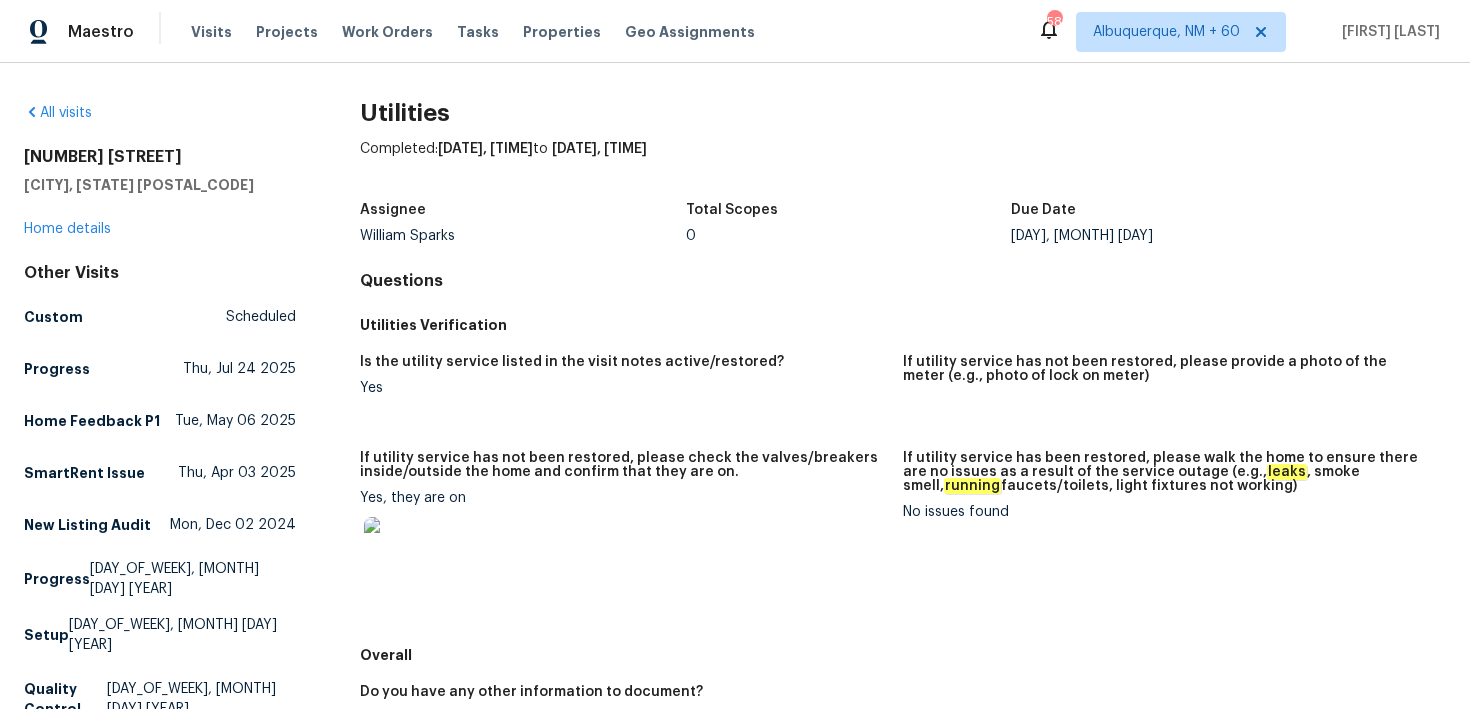 click on "[NUMBER] [STREET] [CITY], [STATE] Home details" at bounding box center (160, 193) 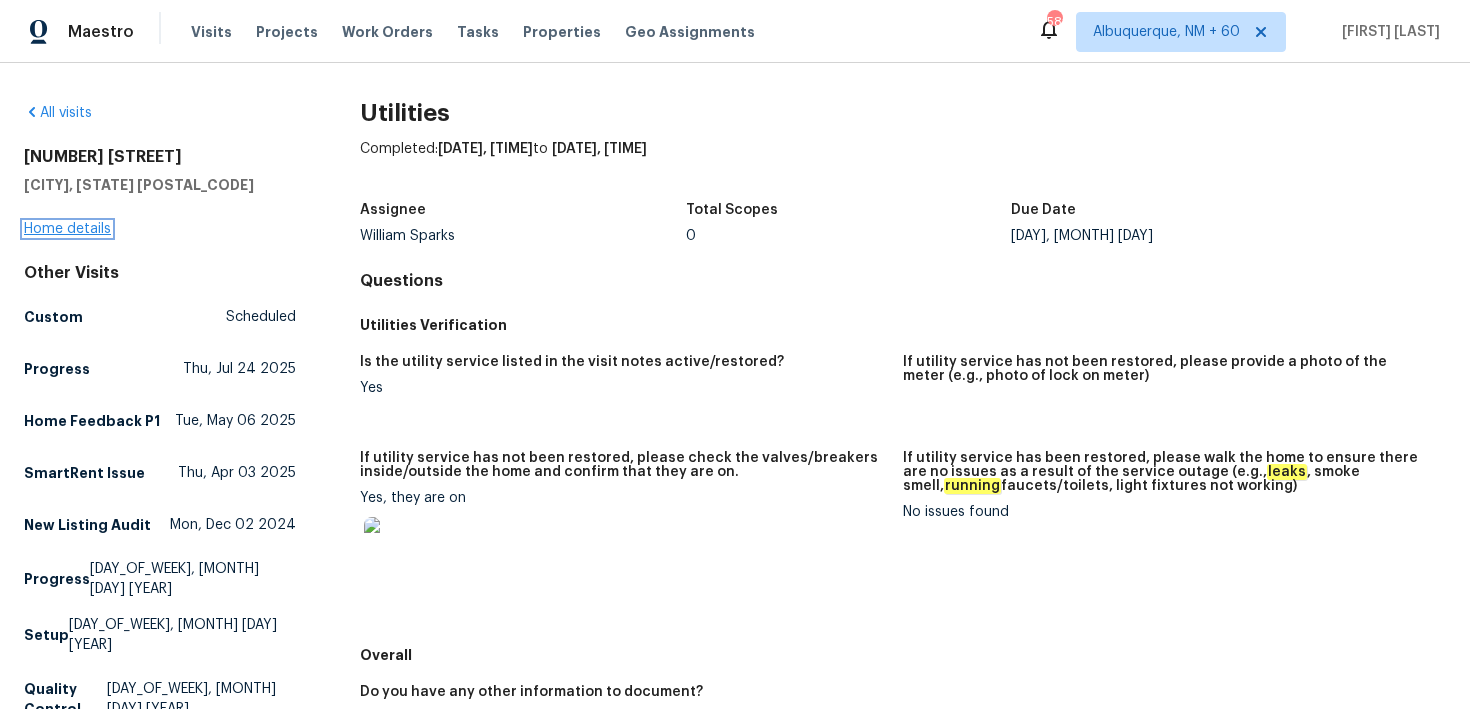 click on "Home details" at bounding box center (67, 229) 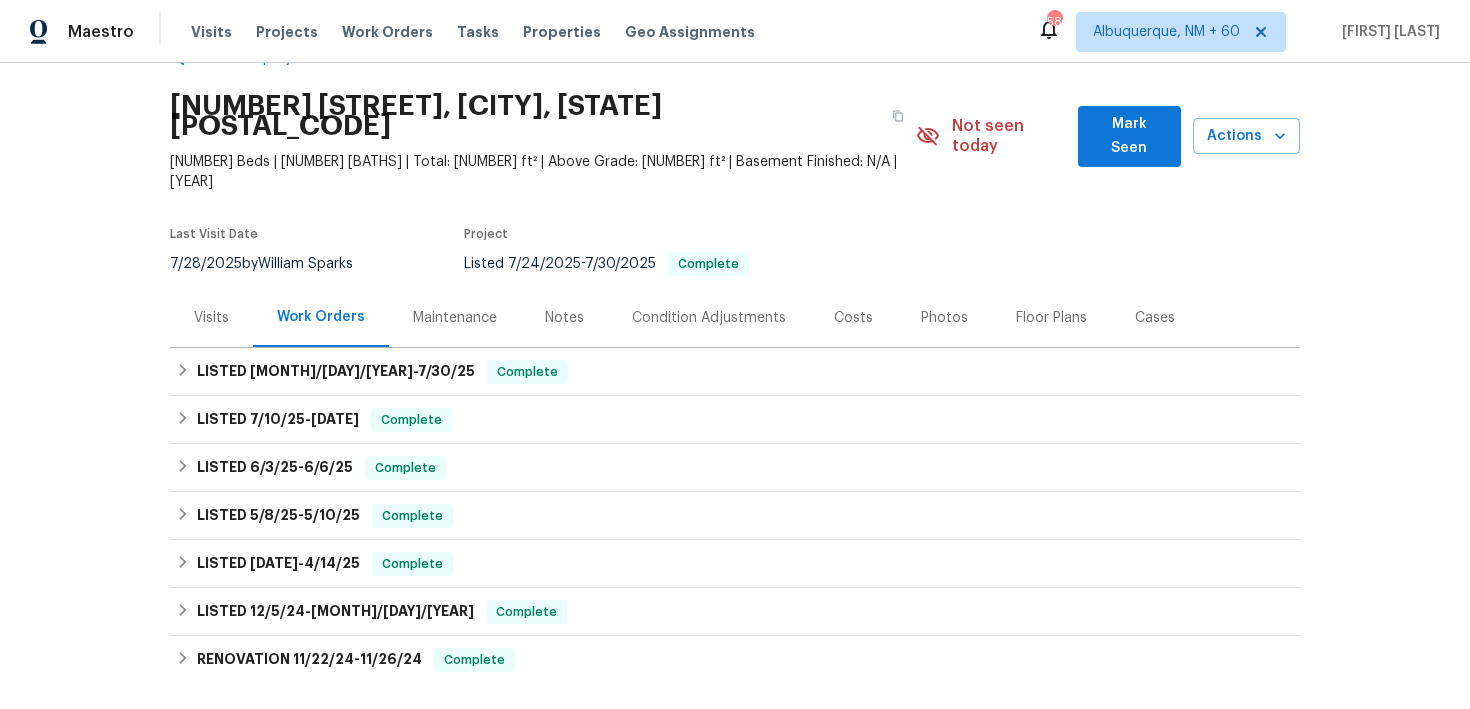 scroll, scrollTop: 80, scrollLeft: 0, axis: vertical 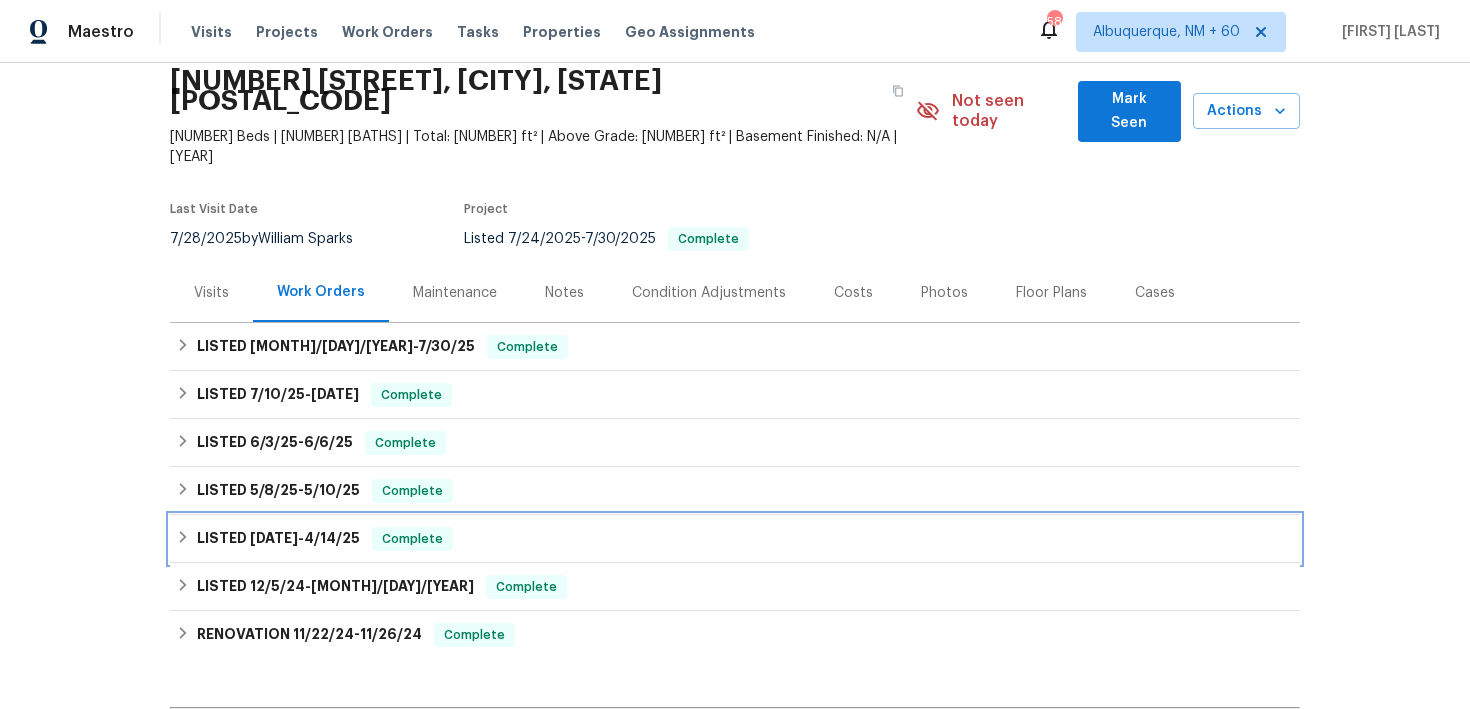 click on "LISTED   [MONTH]/[DAY]/[YEAR]  -  [MONTH]/[DAY]/[YEAR] Complete" at bounding box center (735, 539) 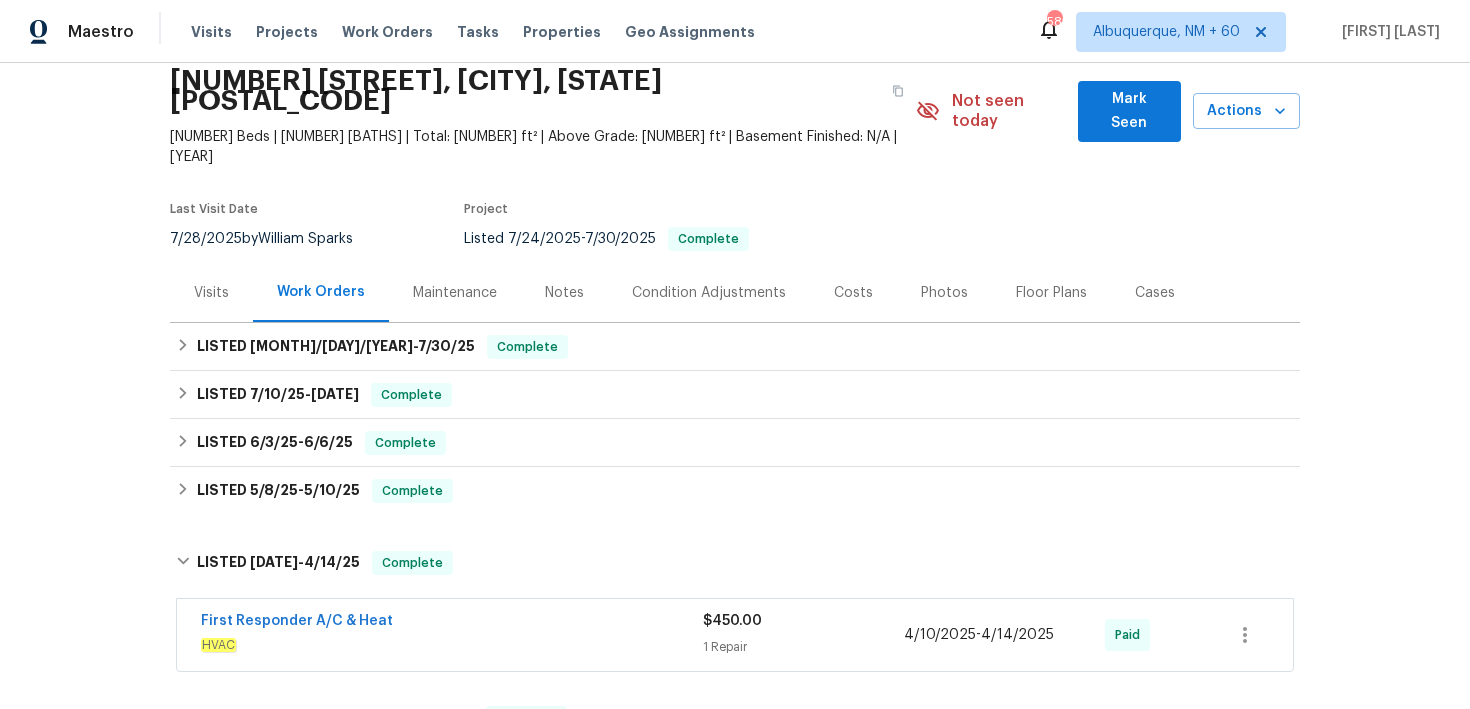 click on "First Responder A/C & Heat HVAC $[PRICE] 1 Repair [DATE]  -  [DATE] Paid" at bounding box center [735, 635] 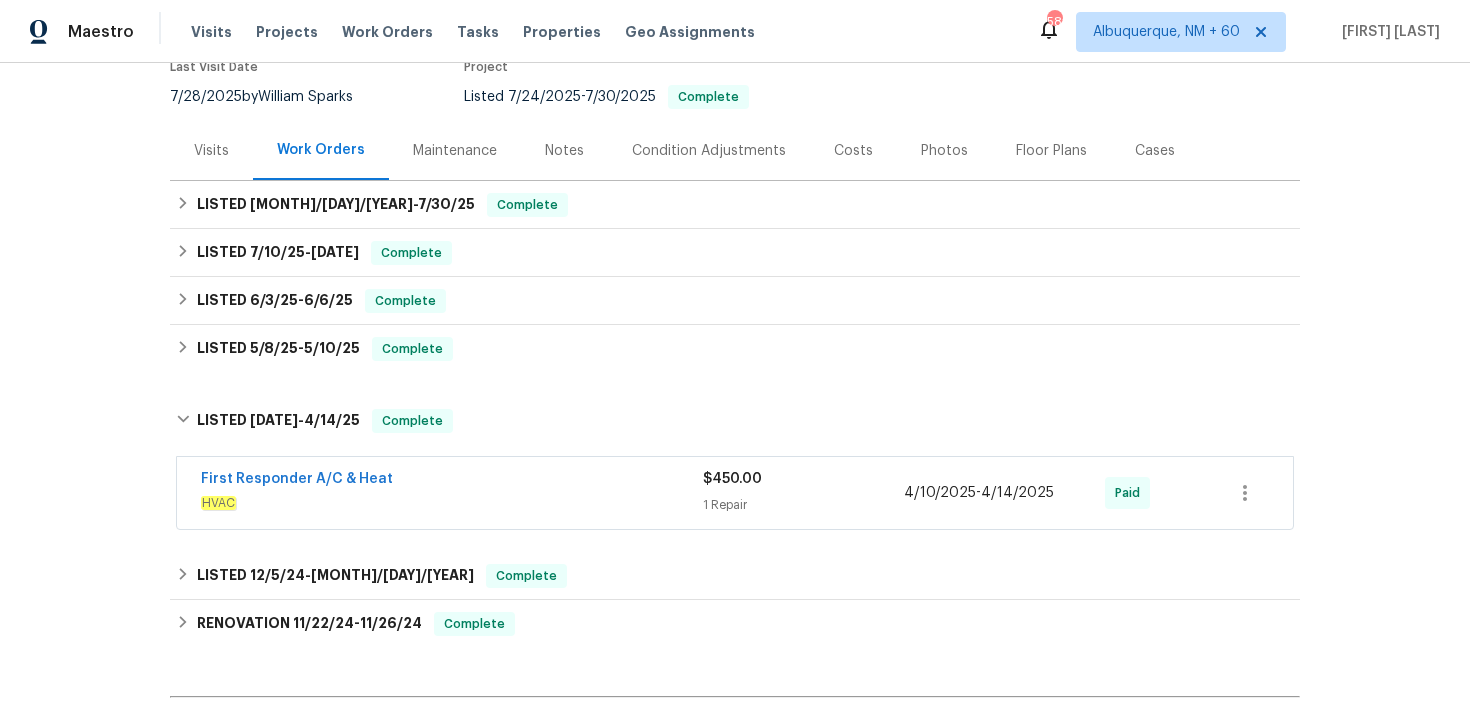 scroll, scrollTop: 261, scrollLeft: 0, axis: vertical 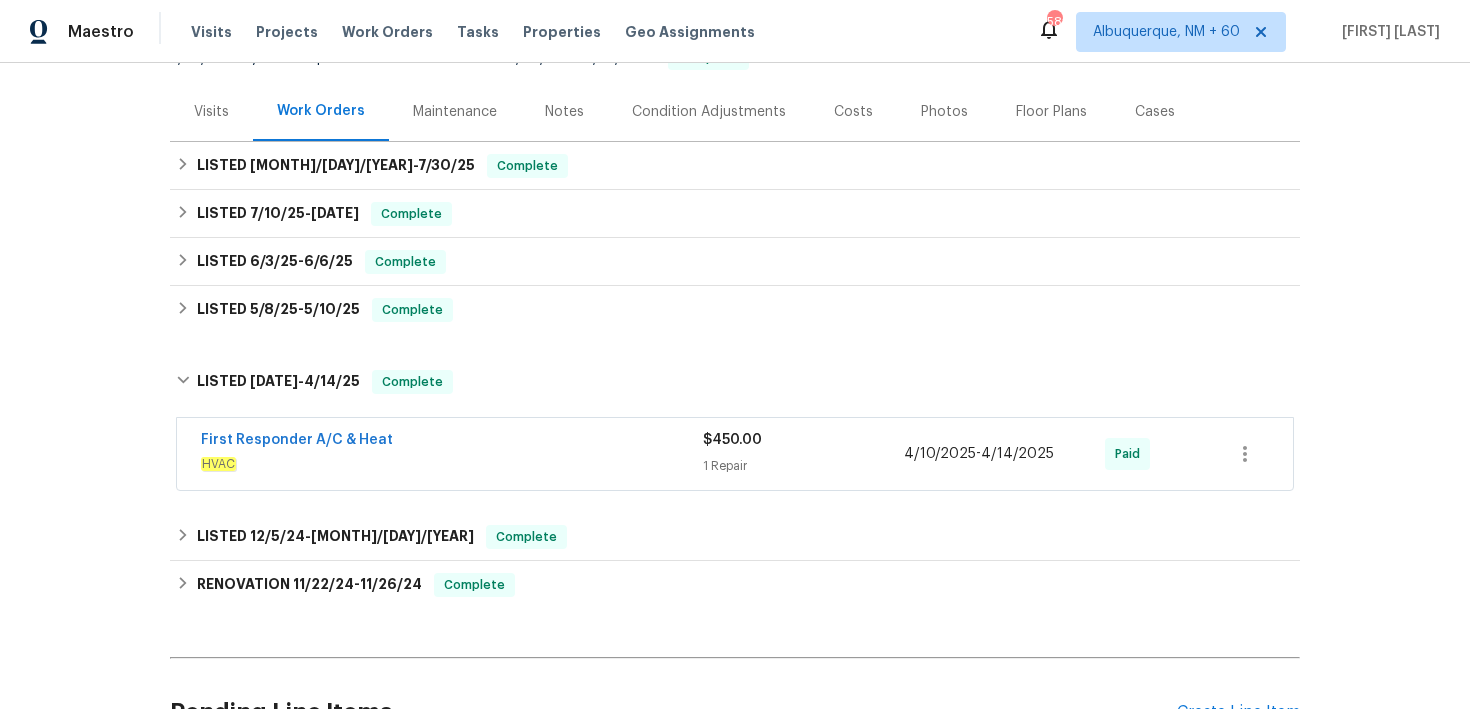 click on "$450.00 1 Repair" at bounding box center (803, 454) 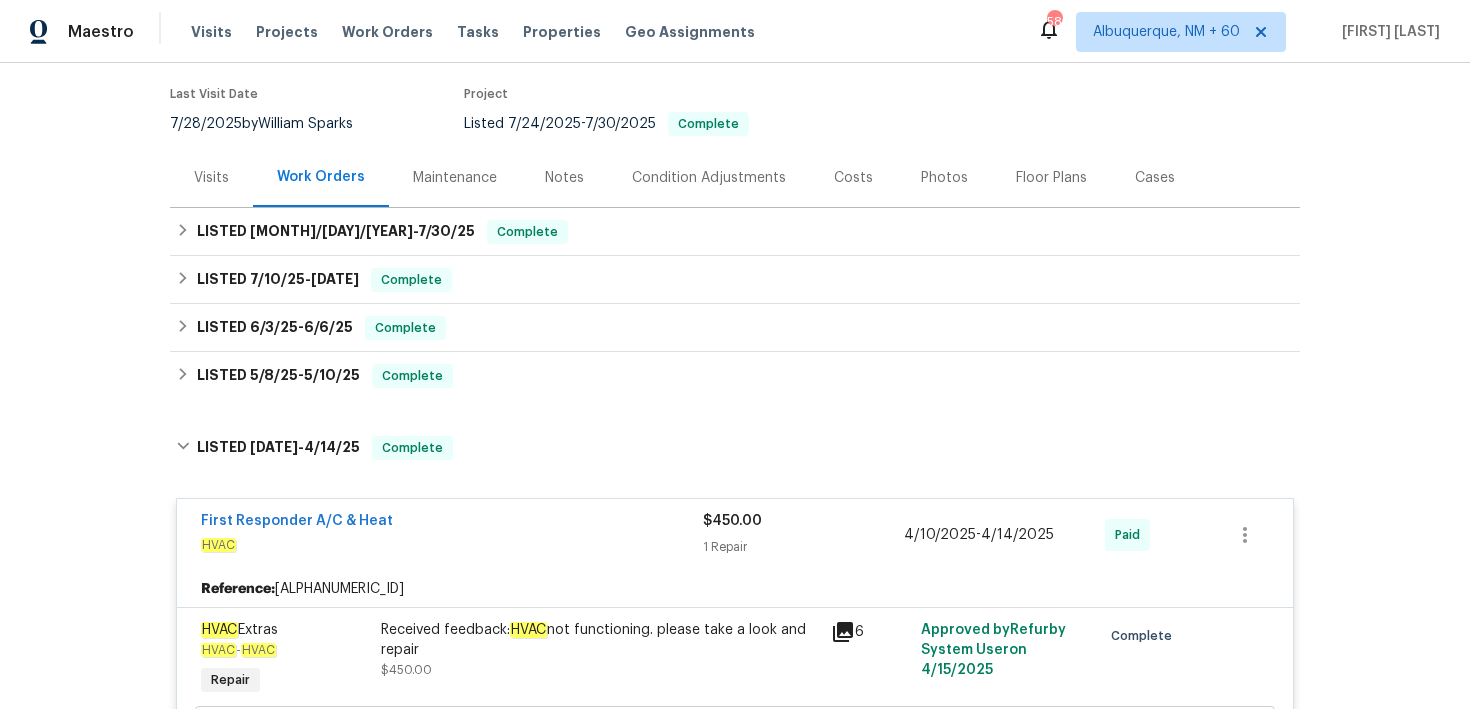 scroll, scrollTop: 160, scrollLeft: 0, axis: vertical 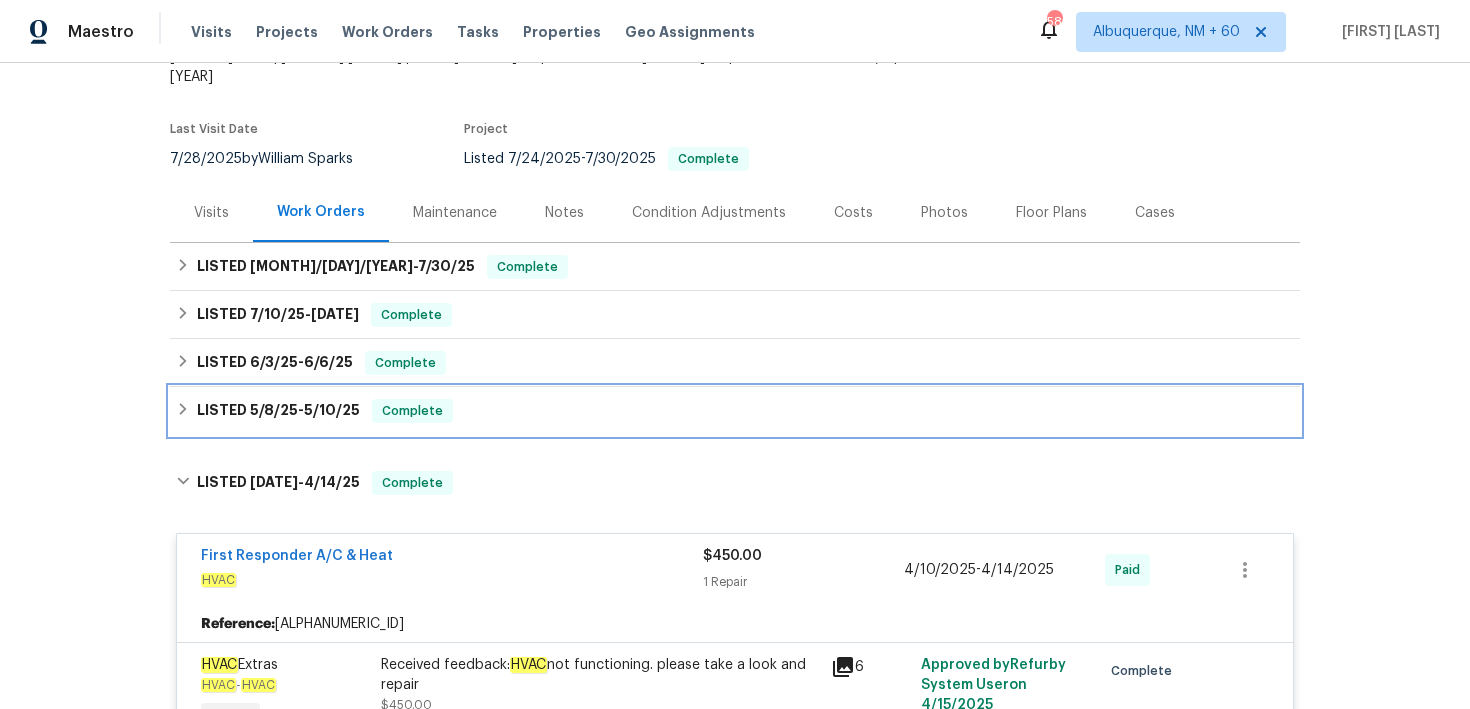 click on "LISTED [MONTH]/[DAY]/[YEAR] - [MONTH]/[DAY]/[YEAR] Complete" at bounding box center [735, 411] 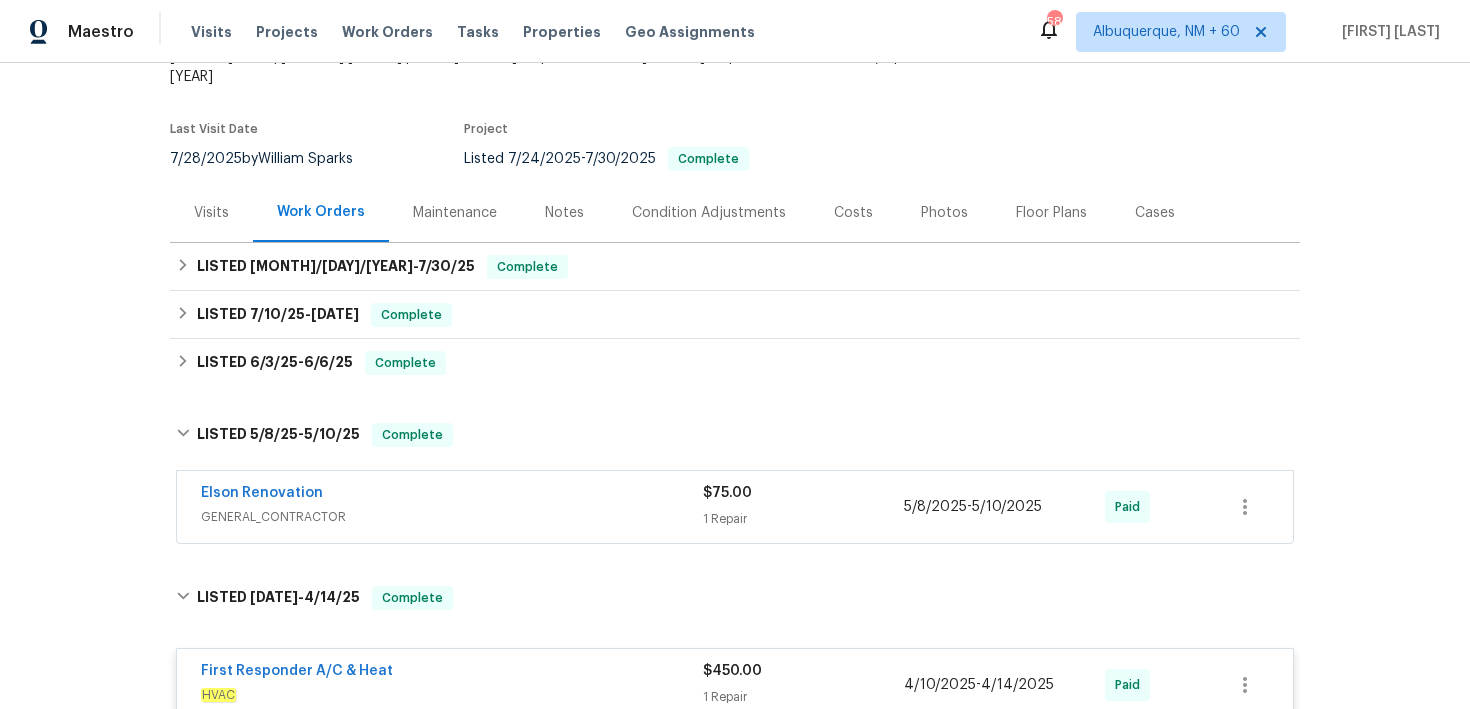 click on "$75.00 1 Repair" at bounding box center (803, 507) 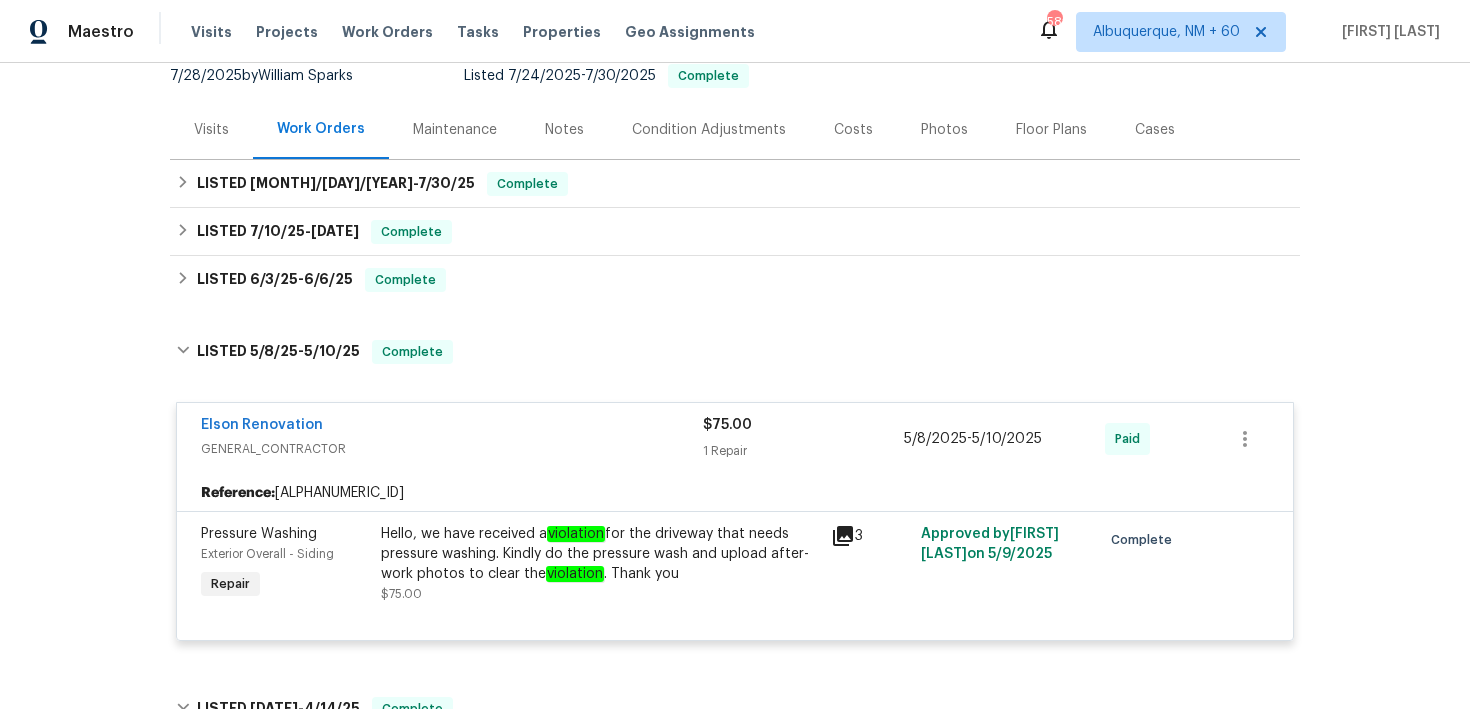 scroll, scrollTop: 219, scrollLeft: 0, axis: vertical 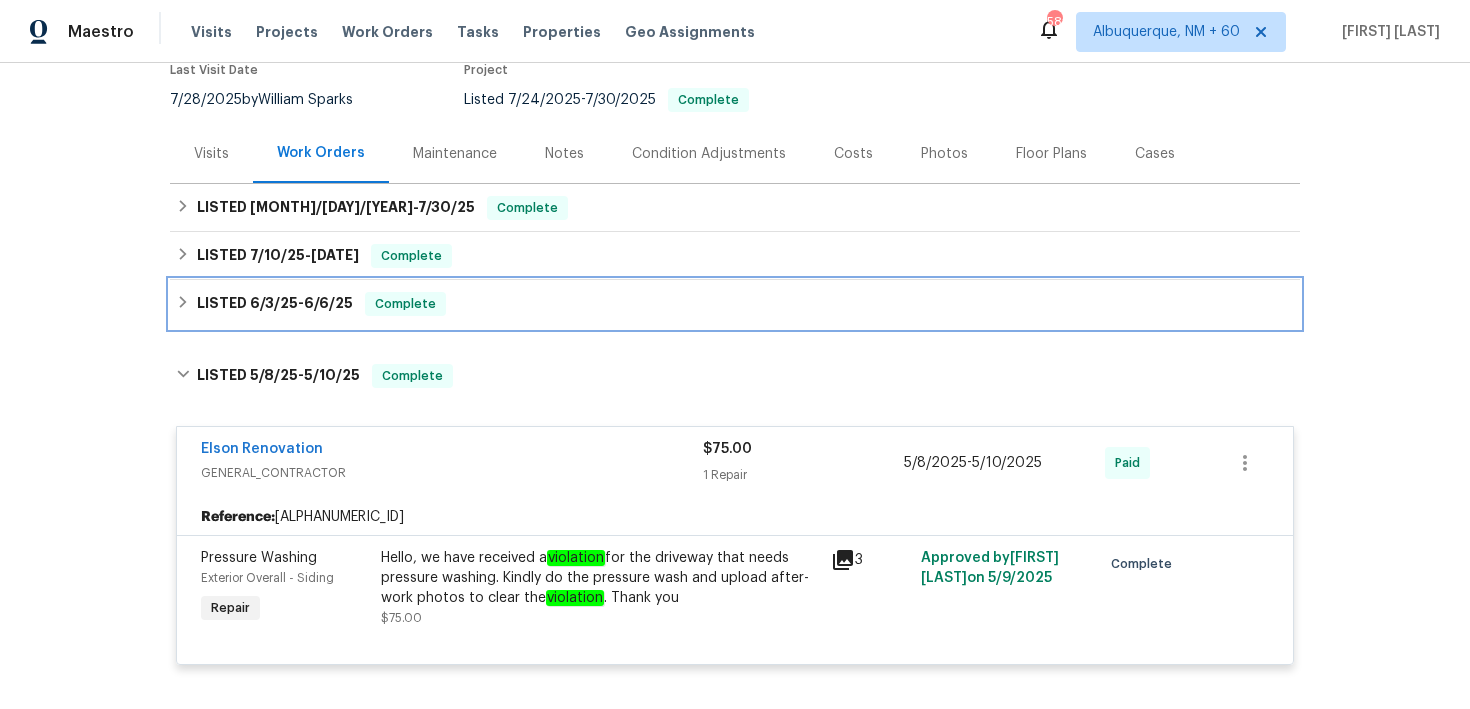 click on "LISTED   [DATE]  -  [DATE] Complete" at bounding box center (735, 304) 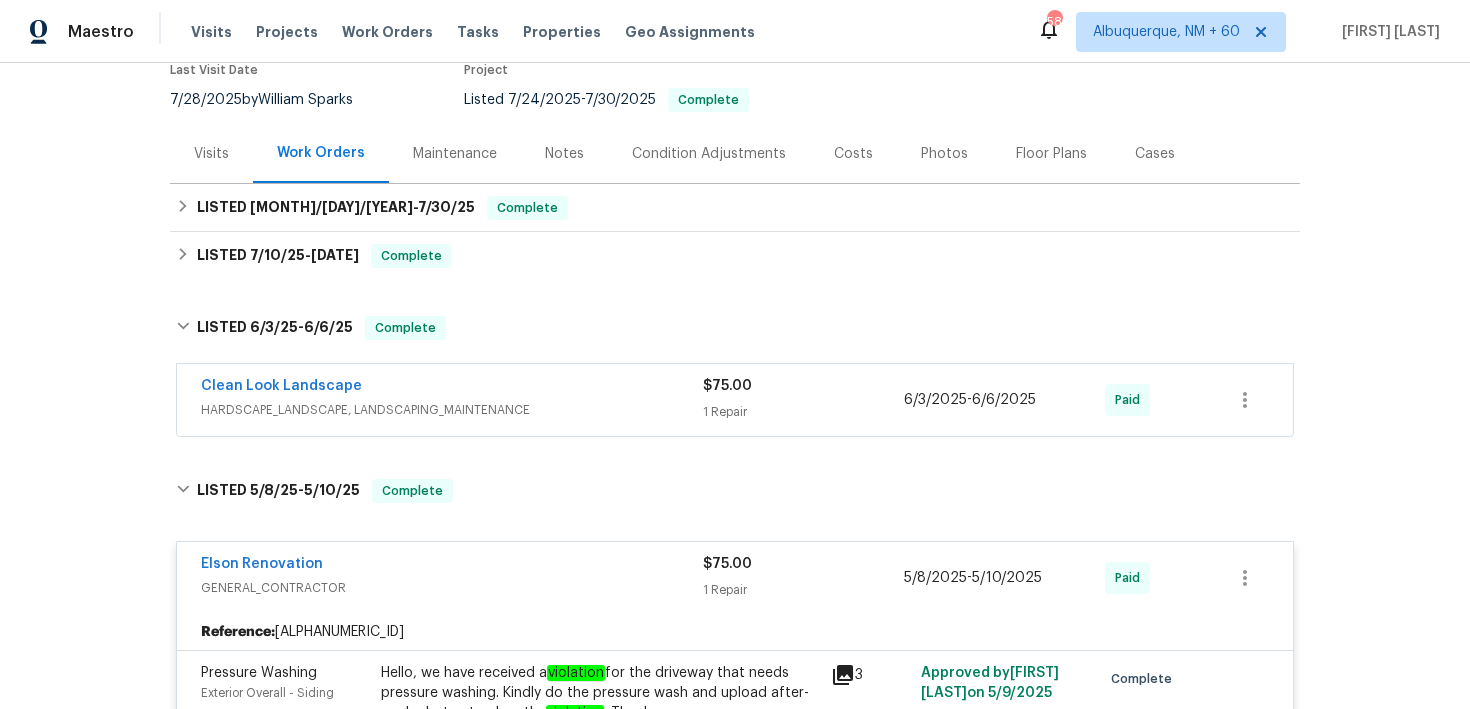 click on "$75.00" at bounding box center [727, 386] 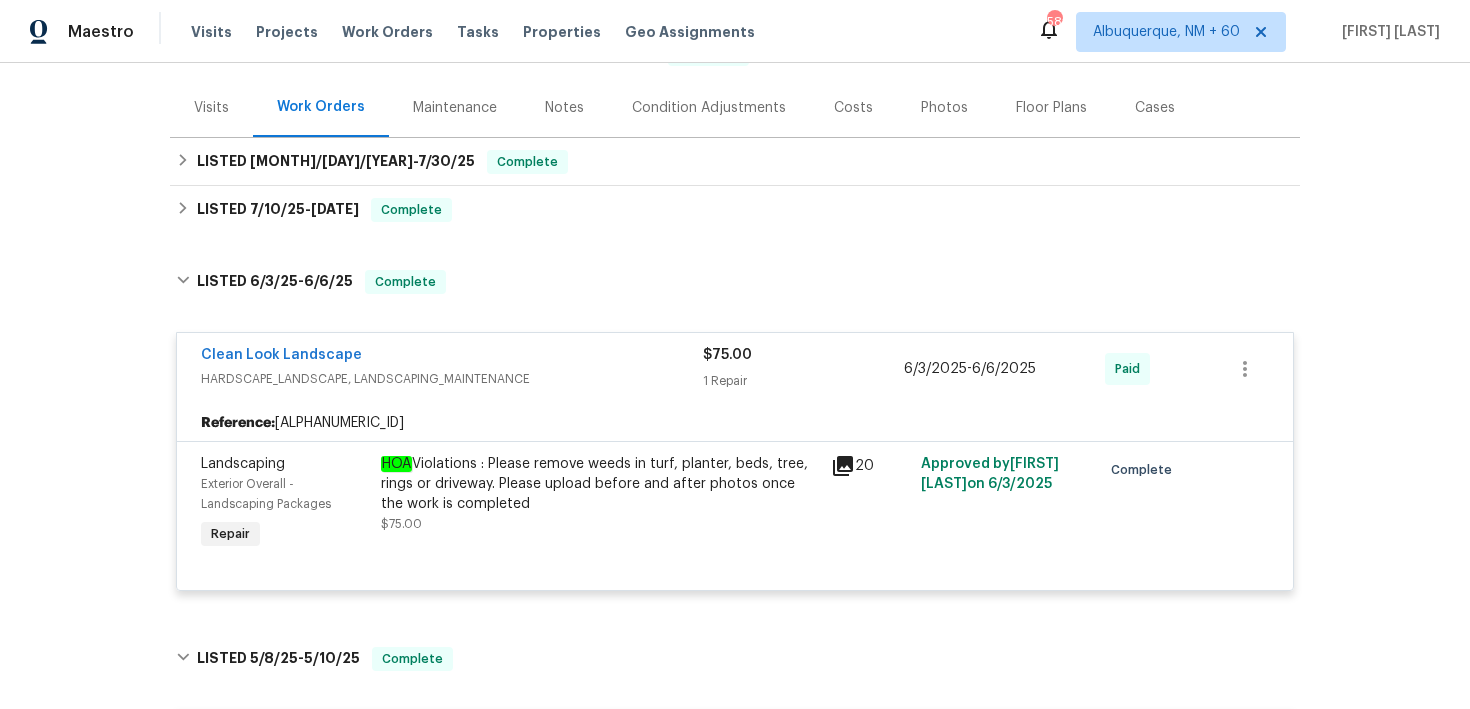 scroll, scrollTop: 211, scrollLeft: 0, axis: vertical 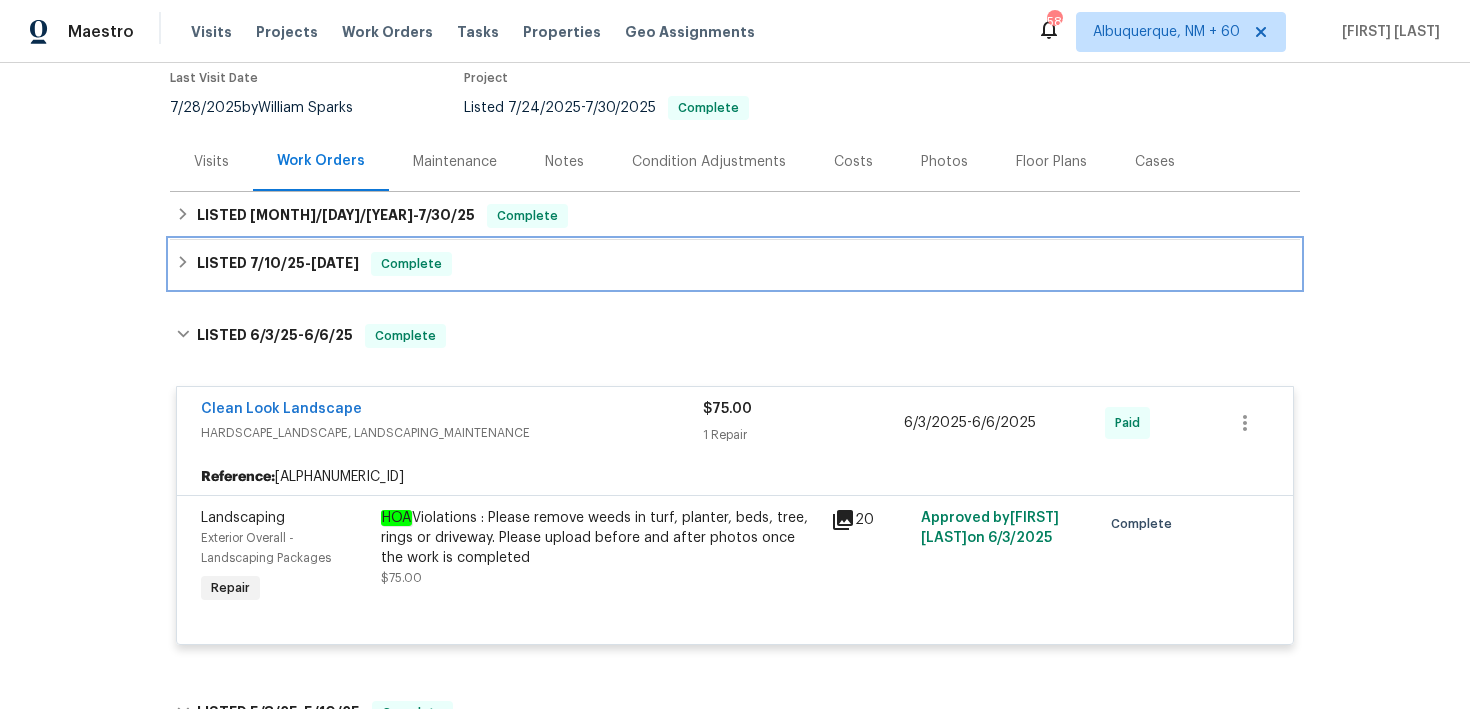 click on "LISTED   [MONTH]/[DAY]/[YEAR]  -  [MONTH]/[DAY]/[YEAR] Complete" at bounding box center (735, 264) 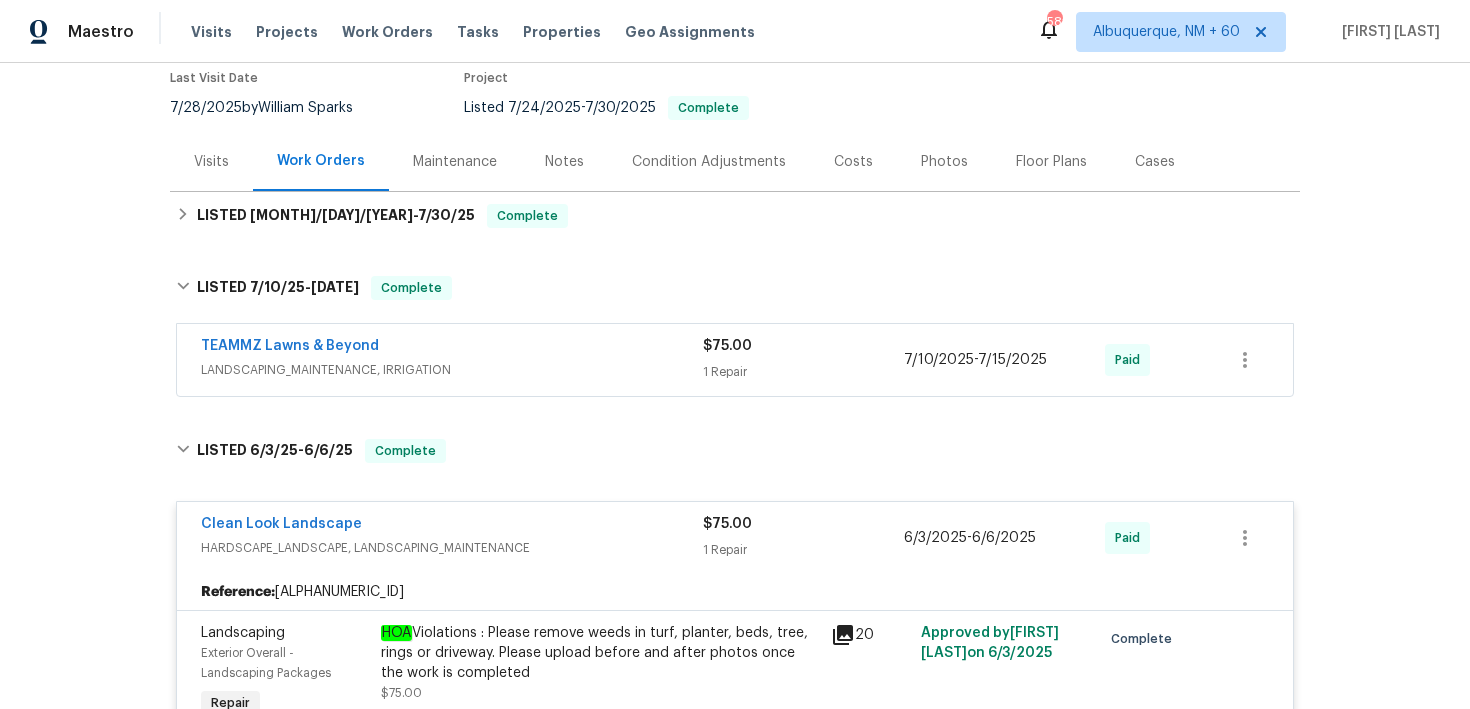 click on "1 Repair" at bounding box center [803, 372] 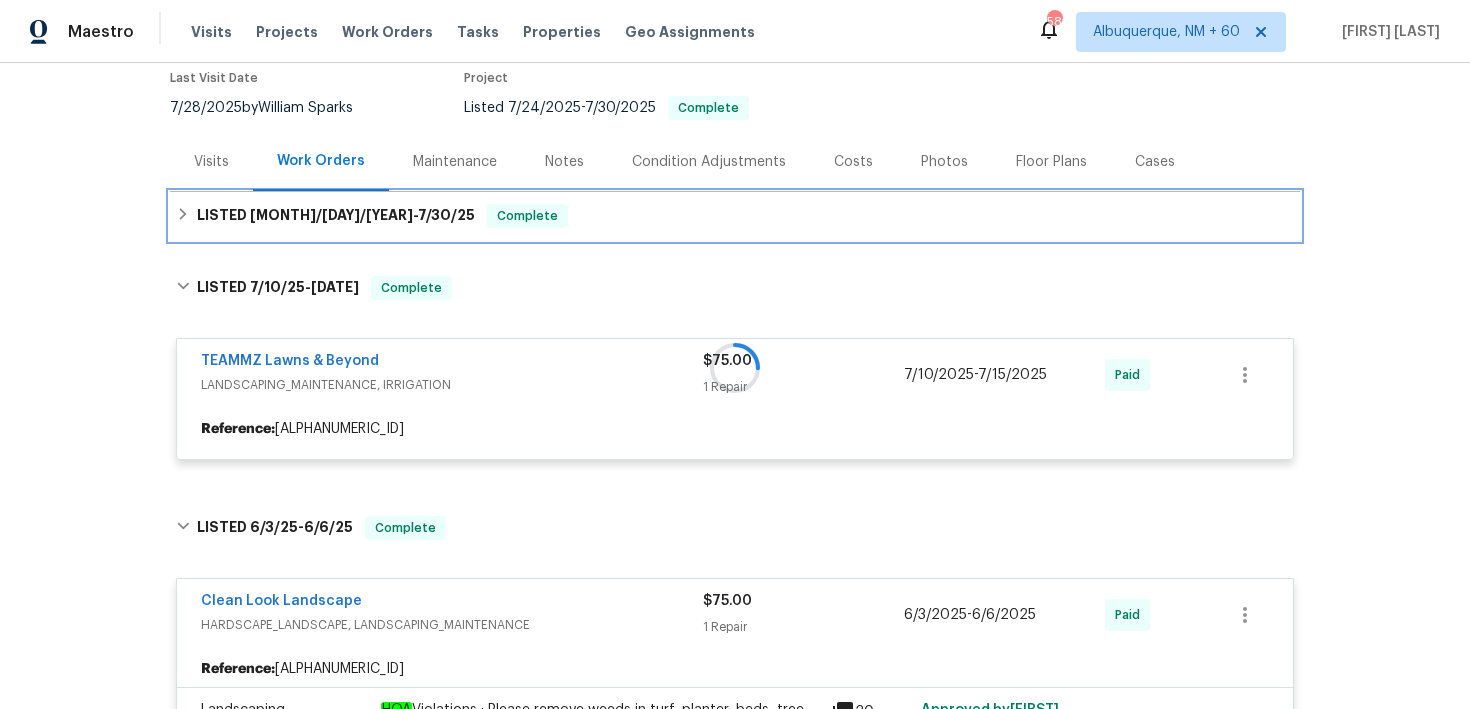 click on "LISTED   [DATE]  -  [DATE] Complete" at bounding box center (735, 216) 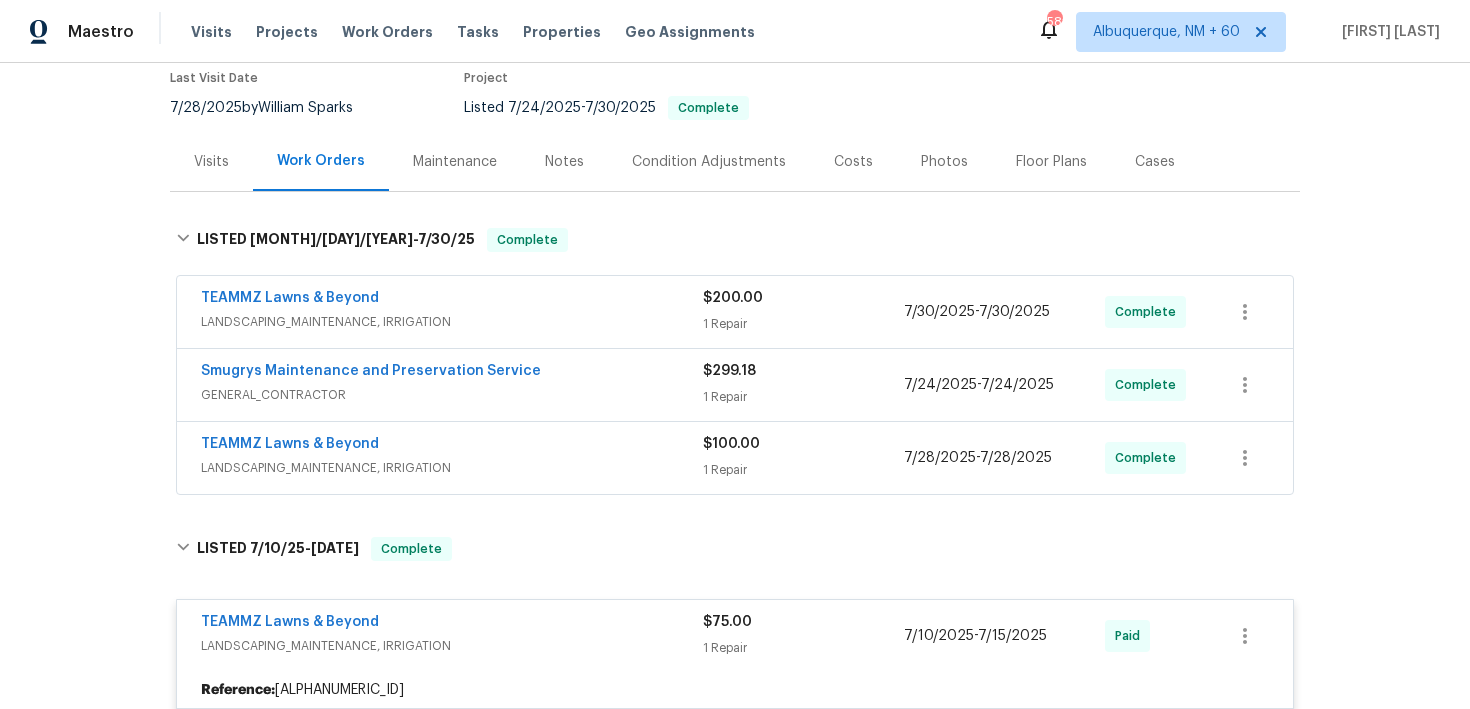 click on "LANDSCAPING_MAINTENANCE, IRRIGATION" at bounding box center [452, 322] 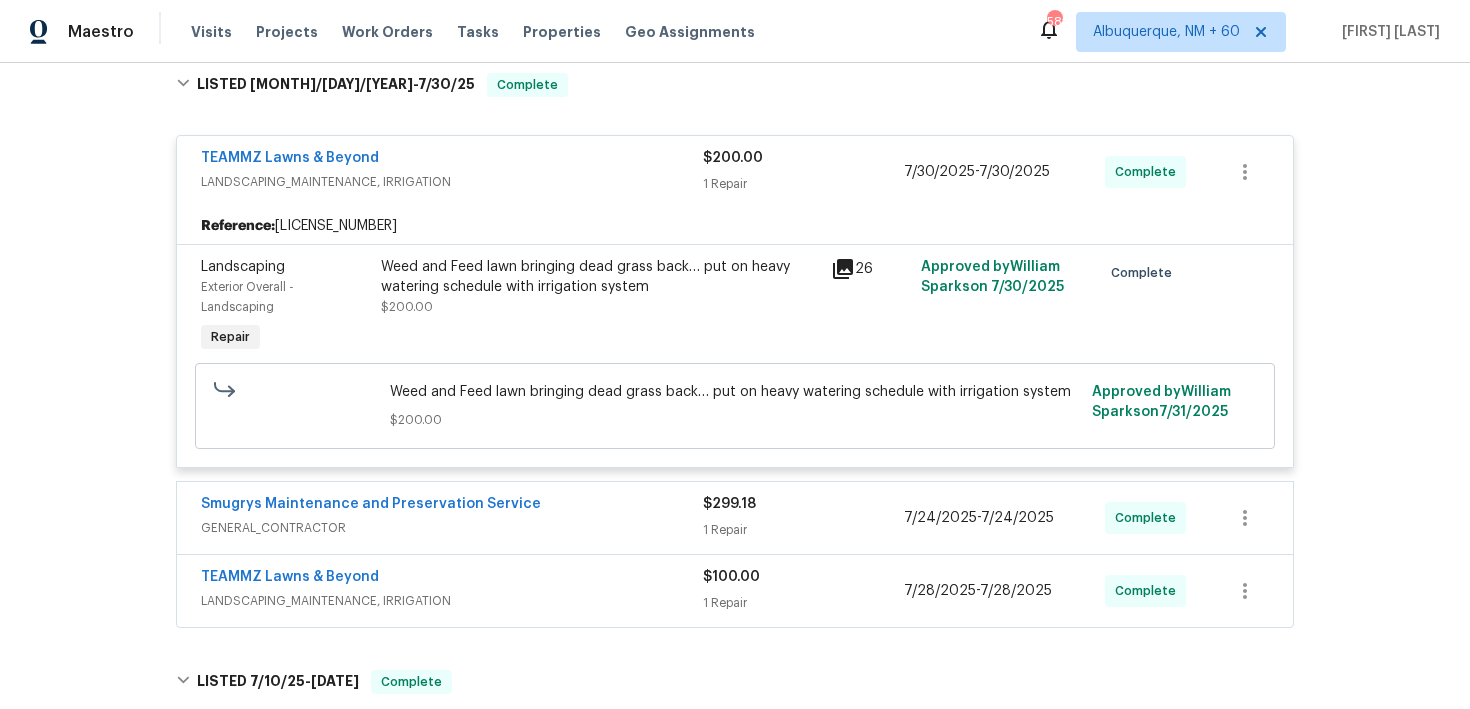 scroll, scrollTop: 381, scrollLeft: 0, axis: vertical 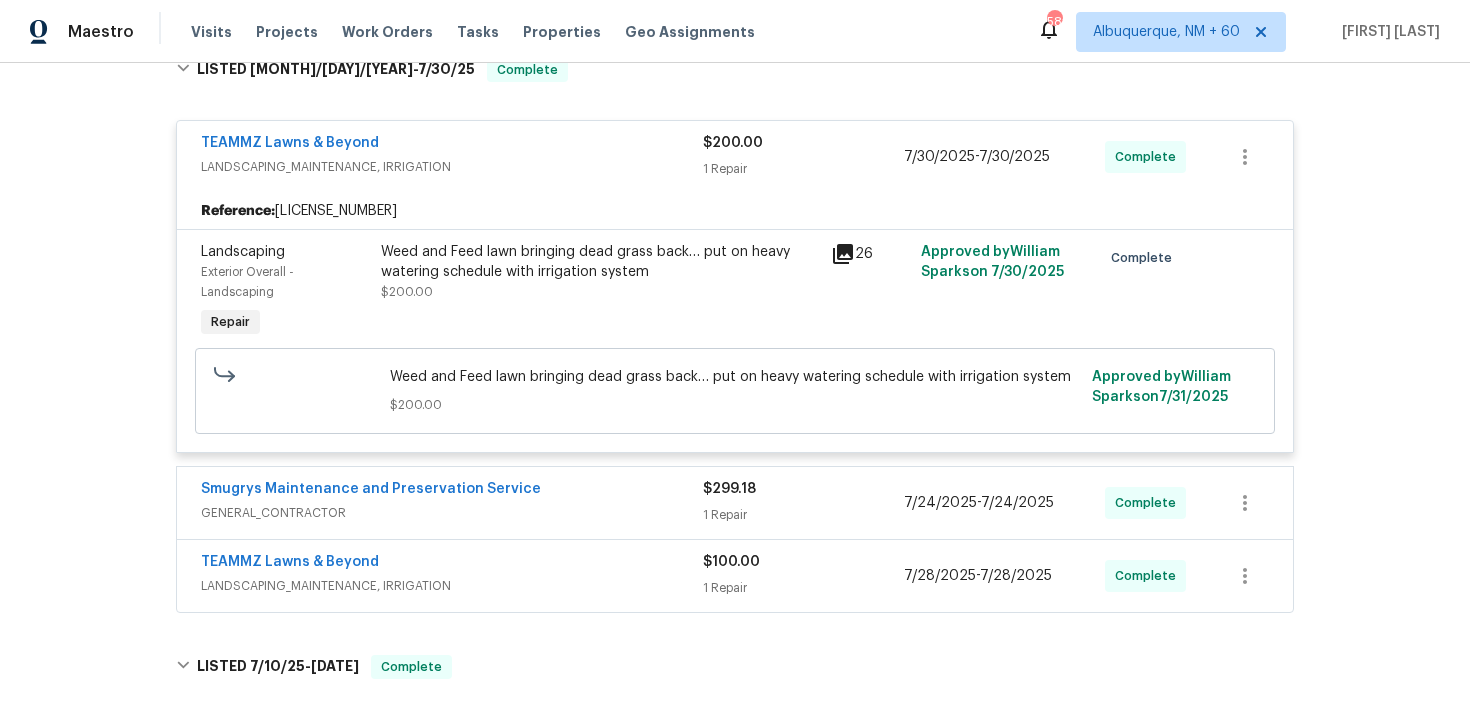 click on "$[PRICE] 1 Repair" at bounding box center [803, 503] 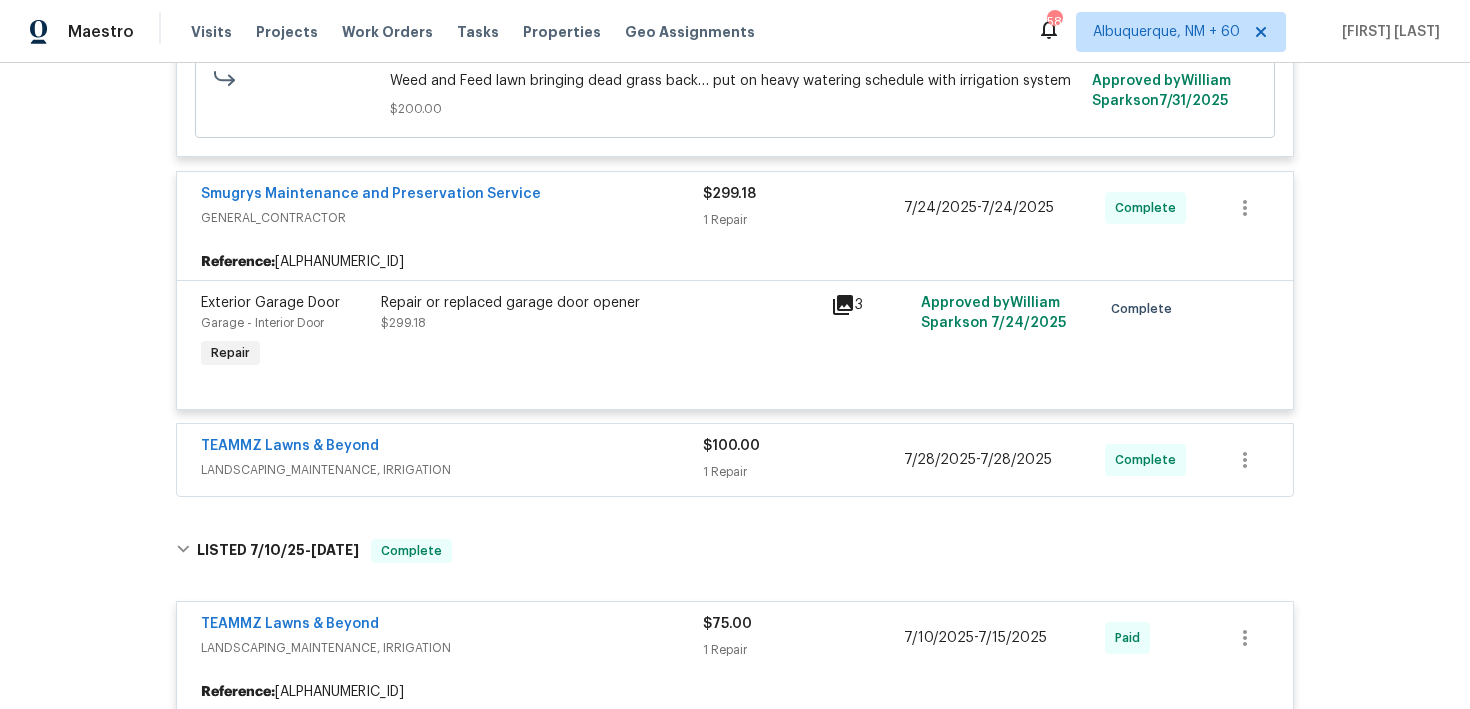 scroll, scrollTop: 710, scrollLeft: 0, axis: vertical 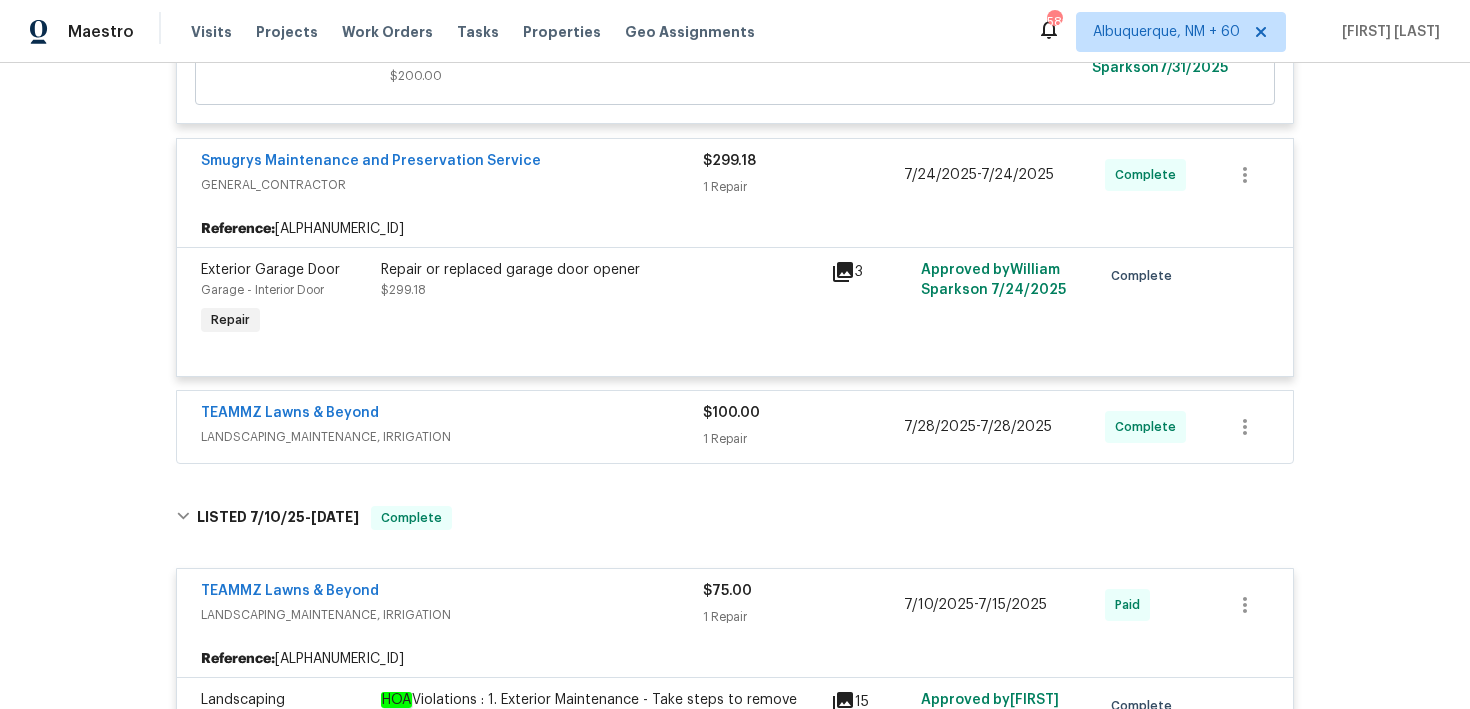 click on "1 Repair" at bounding box center (803, 439) 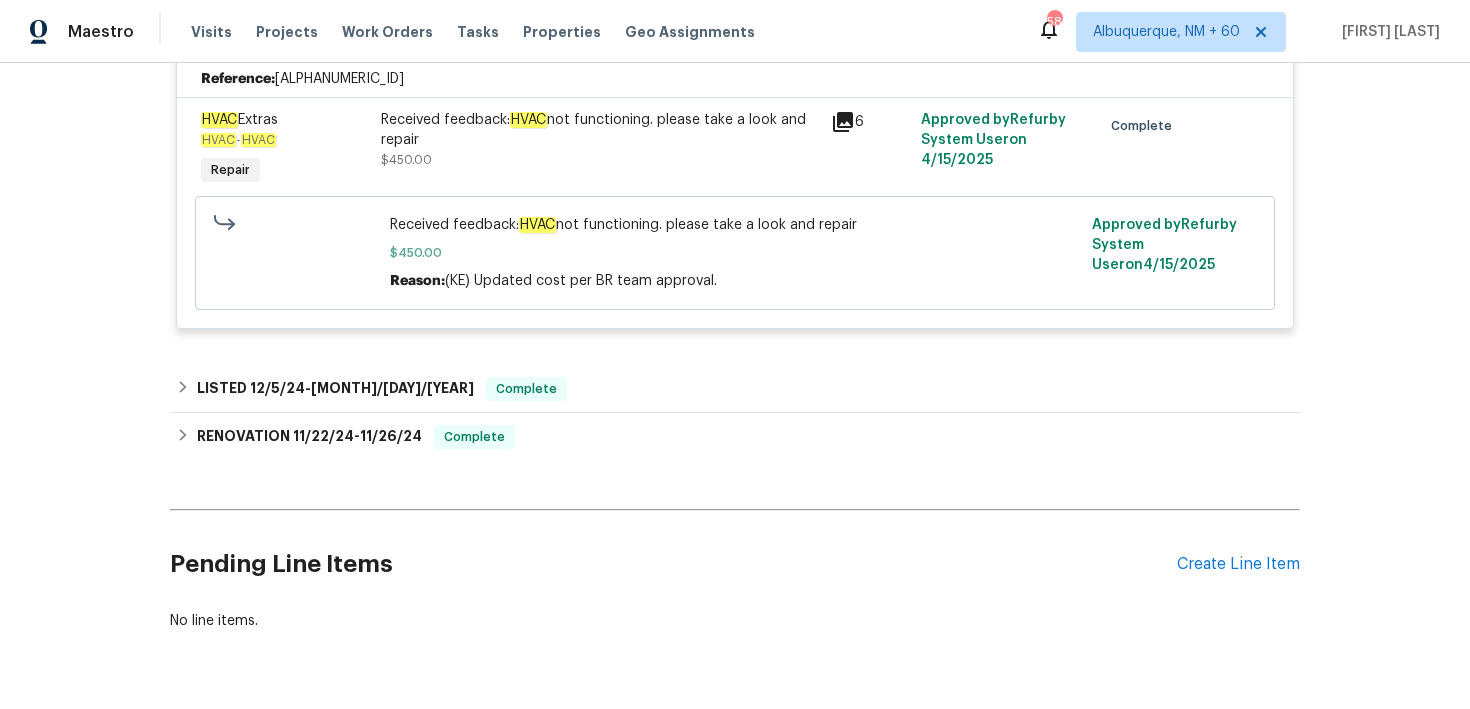 scroll, scrollTop: 2625, scrollLeft: 0, axis: vertical 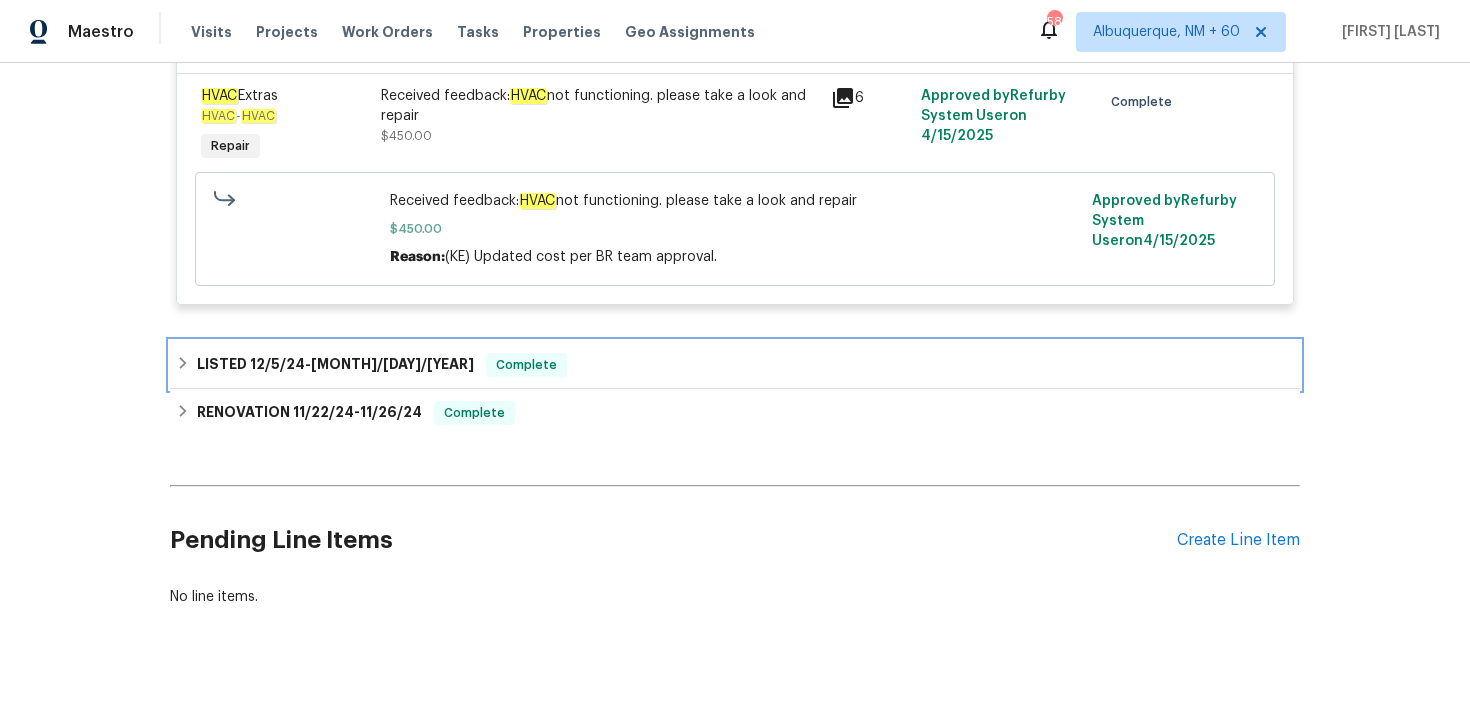 click on "LISTED   [MONTH]/[DAY]/[YEAR]  -  [MONTH]/[DAY]/[YEAR] Complete" at bounding box center (735, 365) 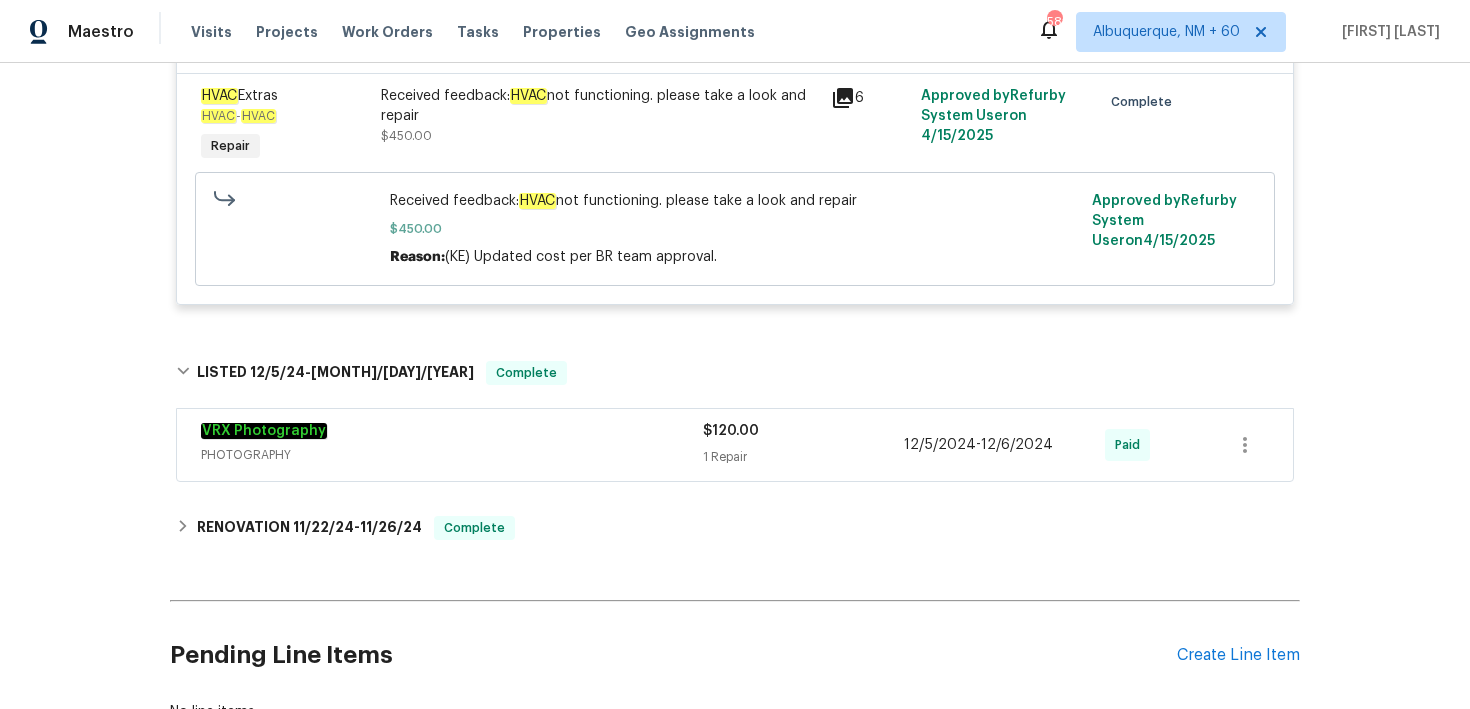 click on "Pending Line Items" at bounding box center (673, 655) 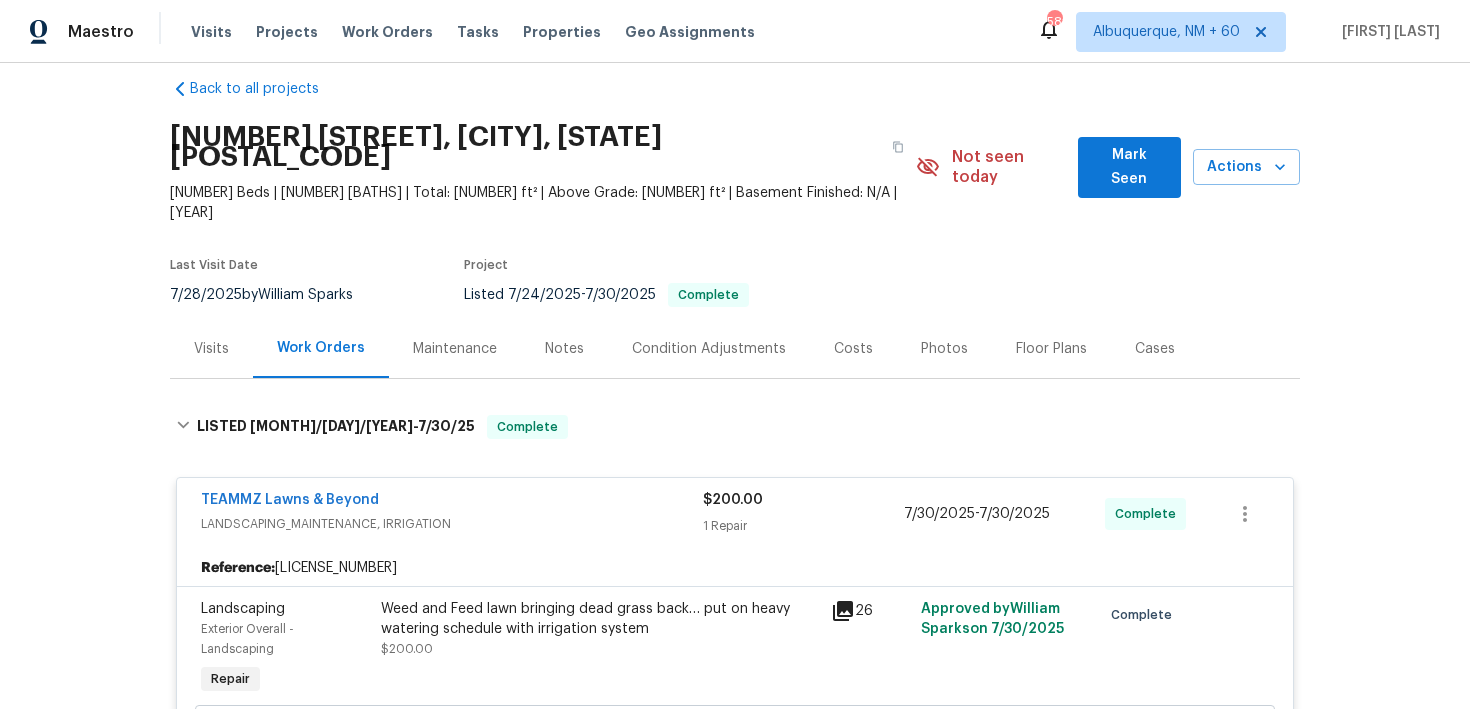 scroll, scrollTop: 0, scrollLeft: 0, axis: both 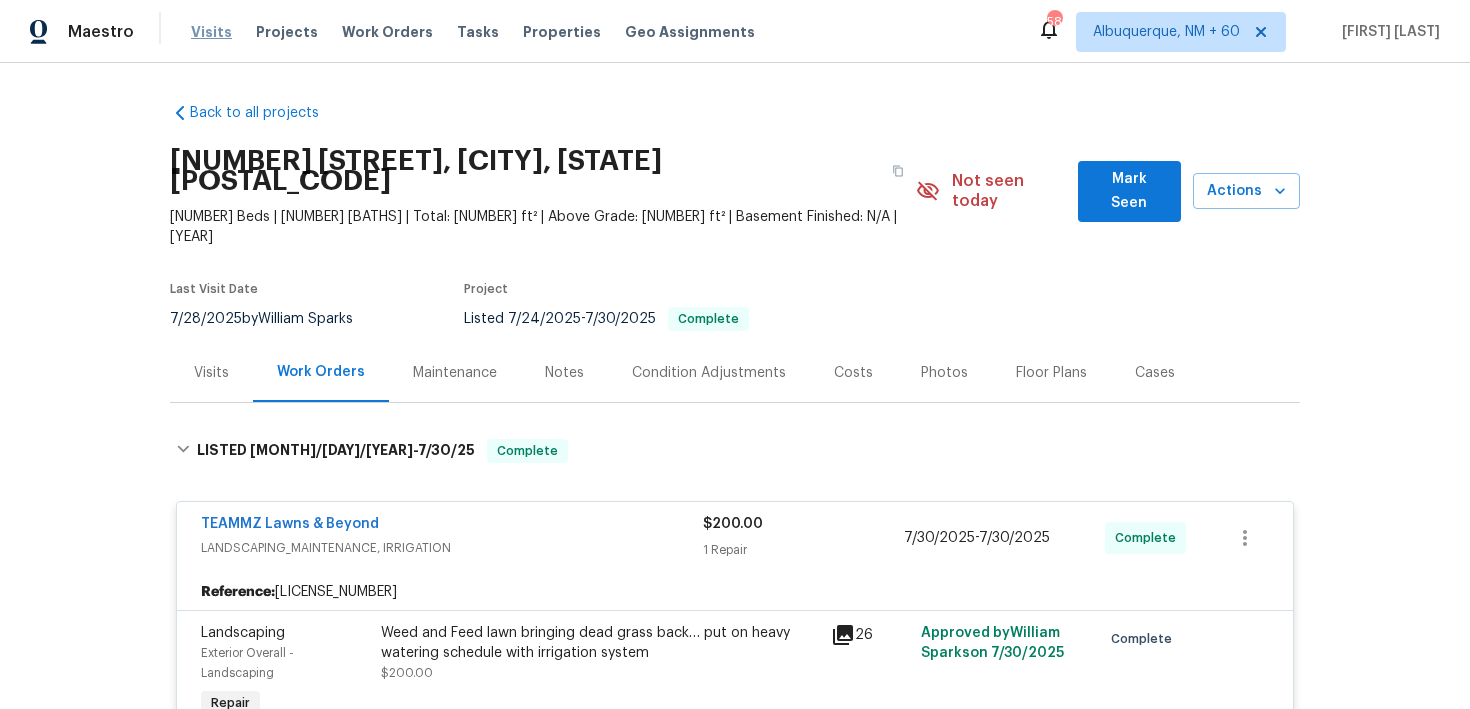 click on "Visits" at bounding box center [211, 32] 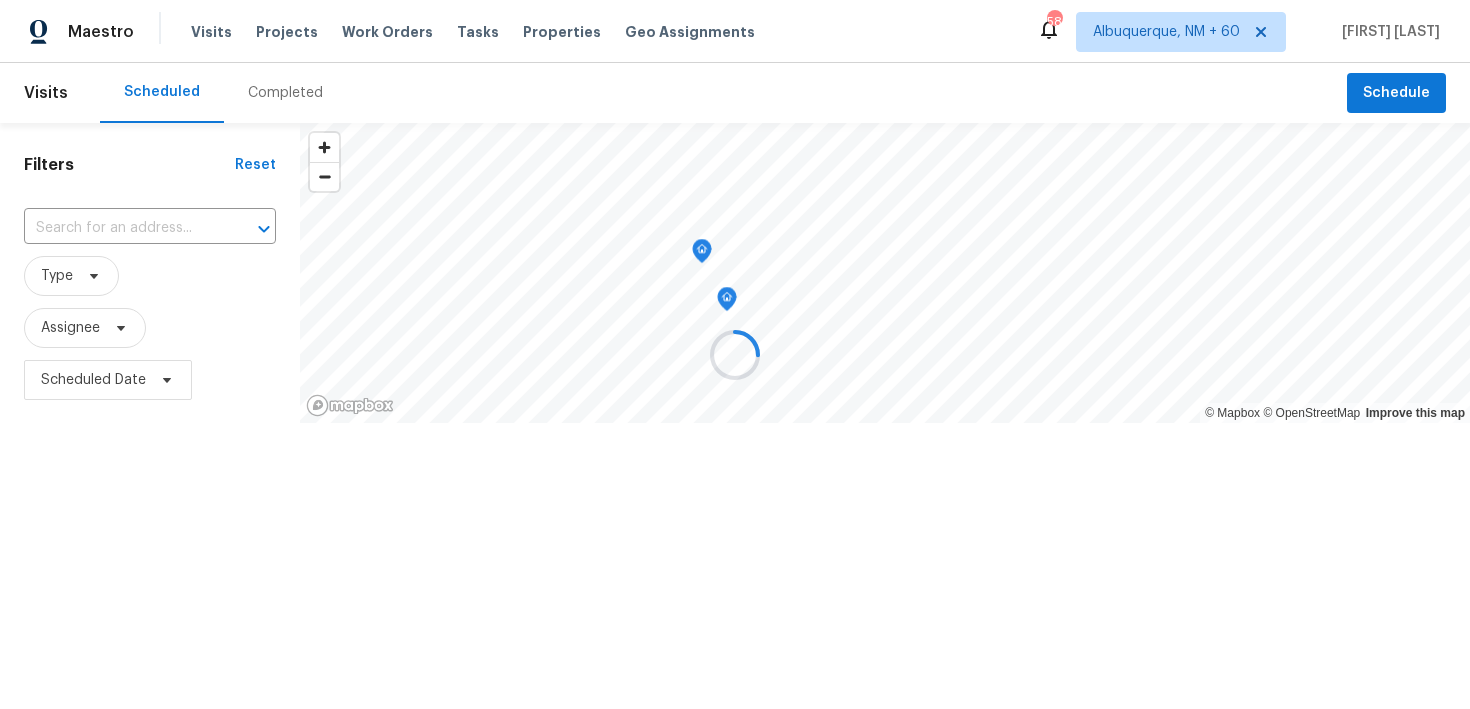 click at bounding box center (735, 354) 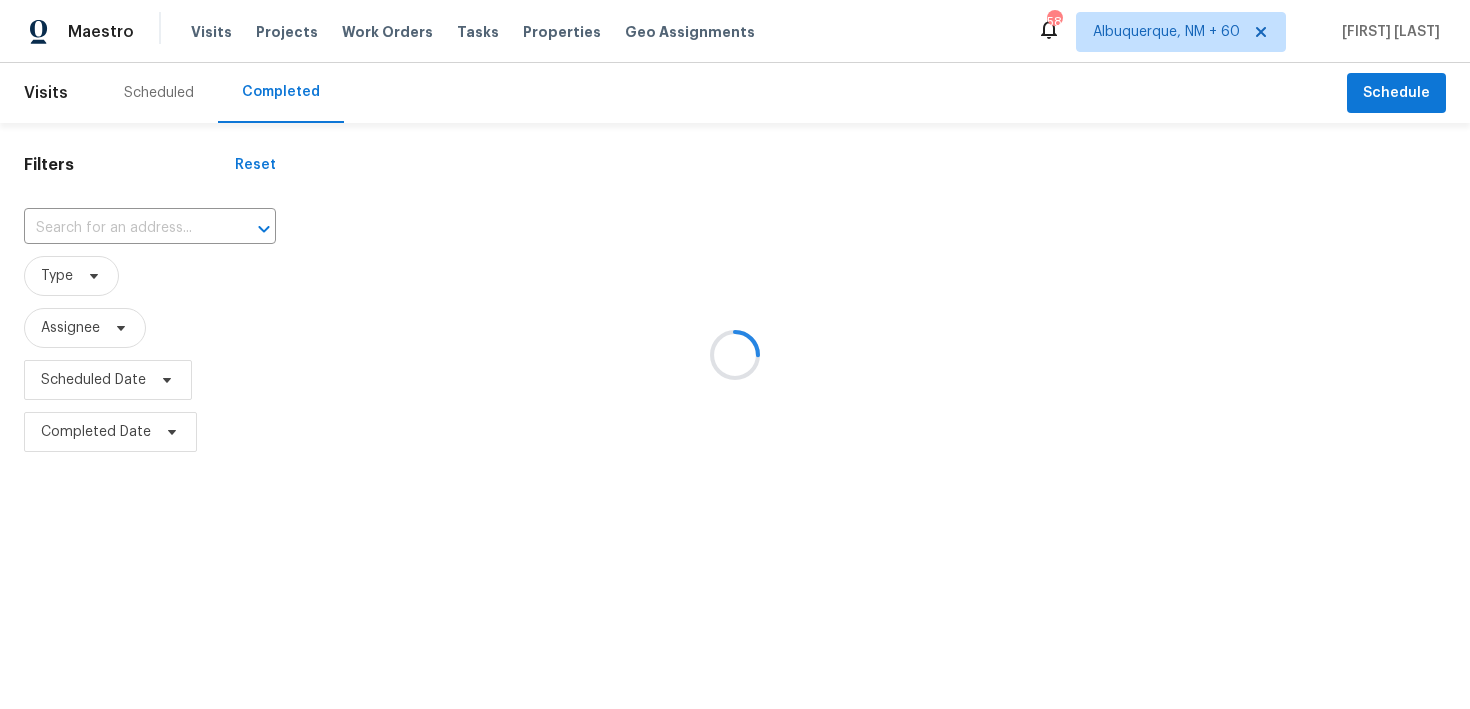 click at bounding box center (735, 354) 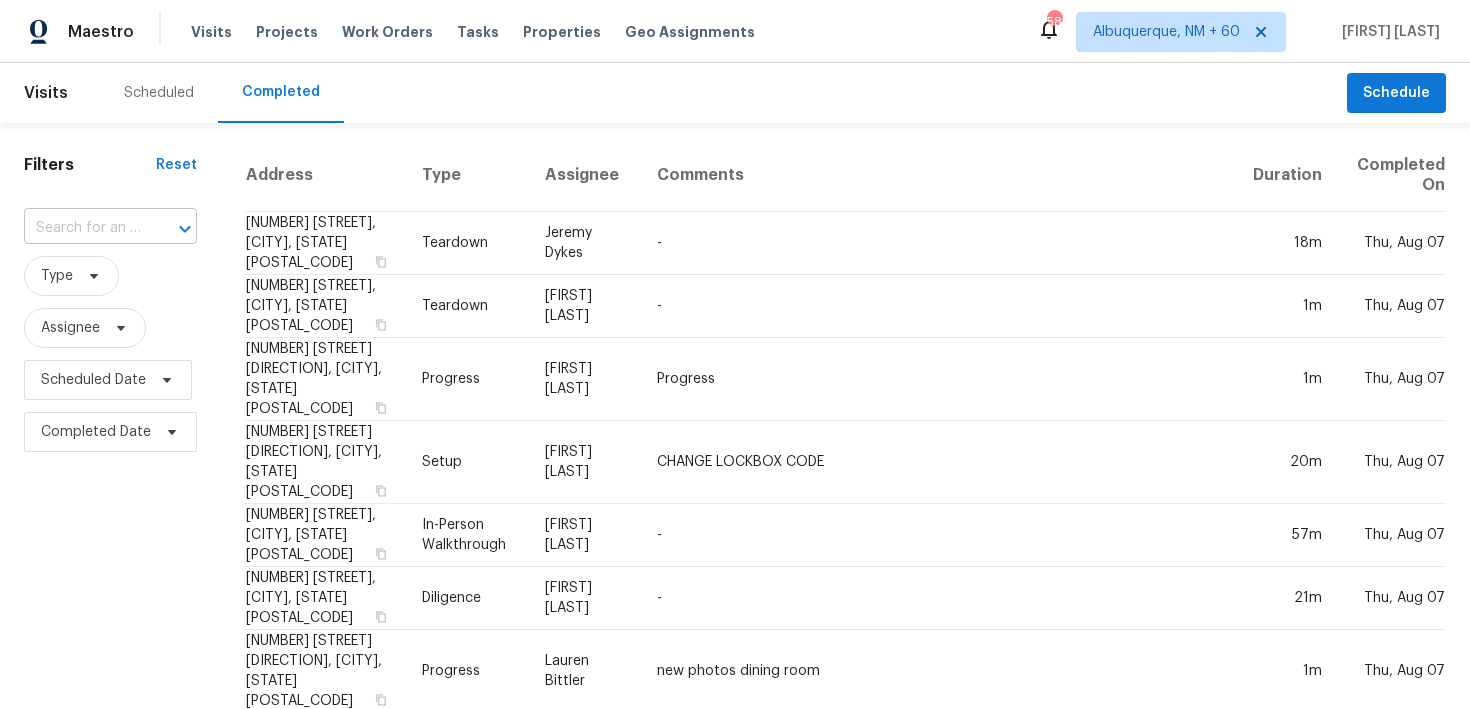 click at bounding box center [82, 228] 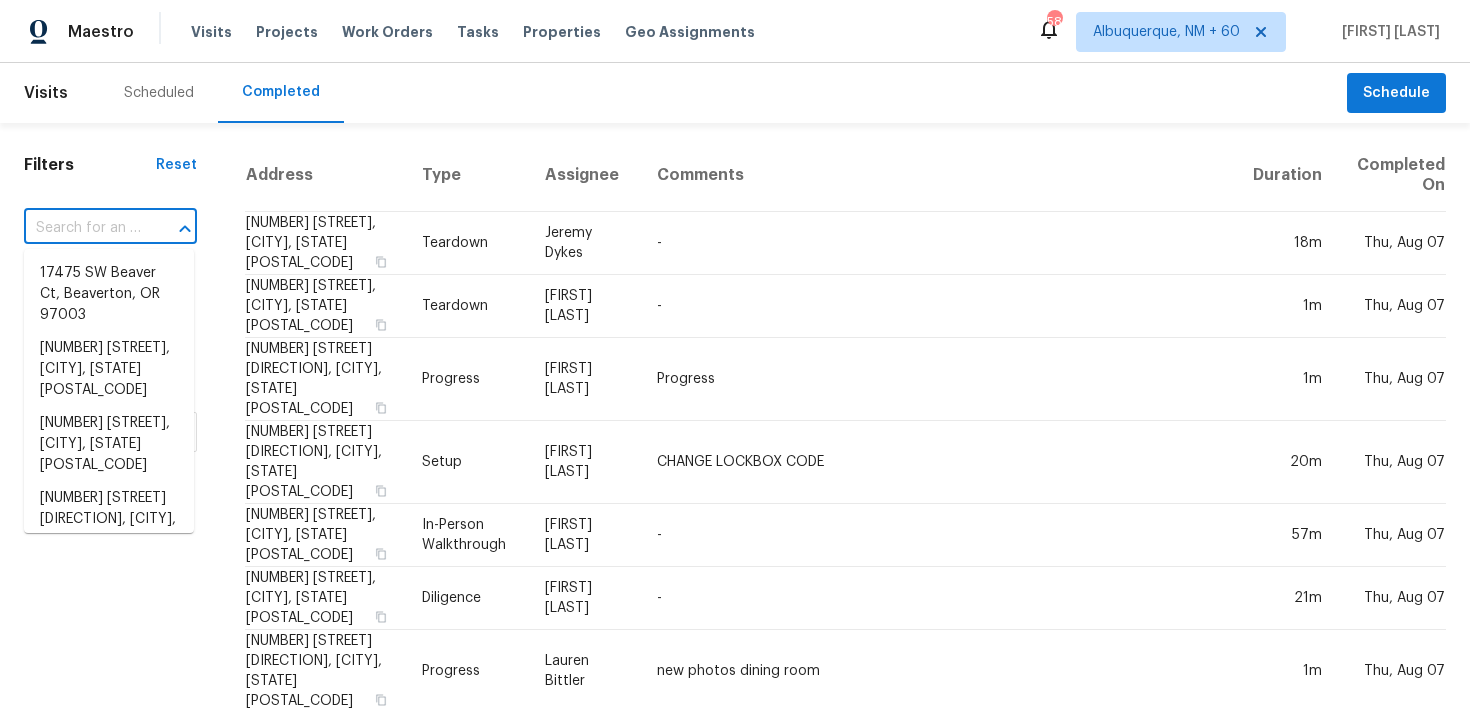 paste on "[NUMBER] [STREET] [CITY], [STATE] [POSTAL_CODE]" 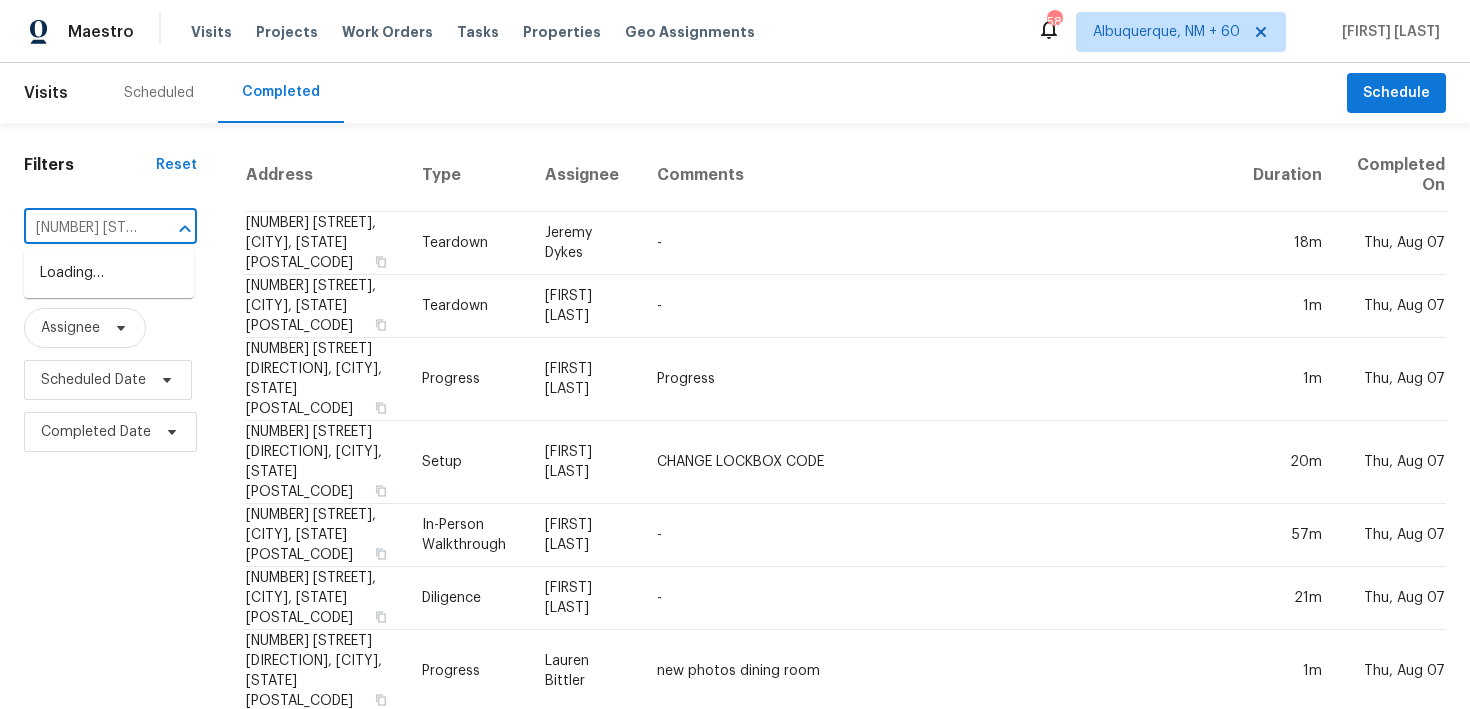 scroll, scrollTop: 0, scrollLeft: 105, axis: horizontal 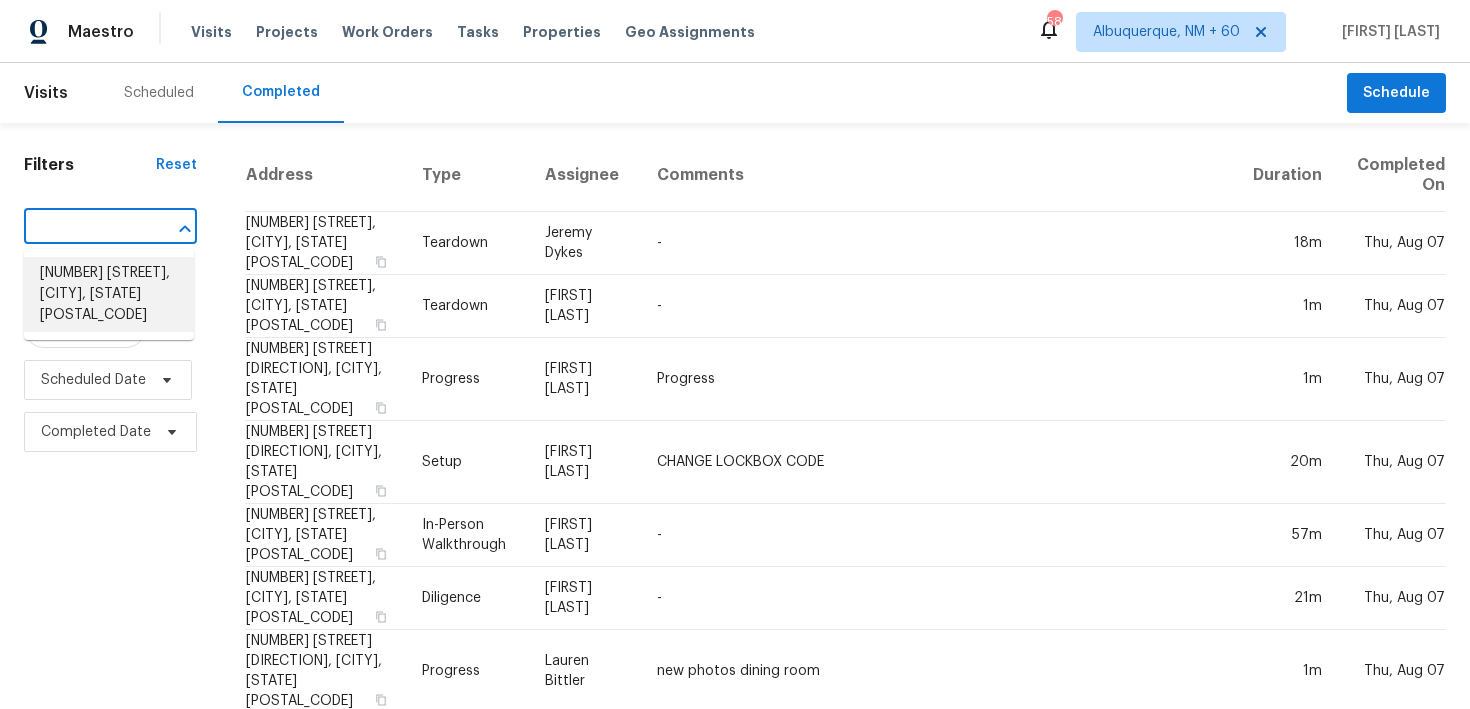 click on "[NUMBER] [STREET], [CITY], [STATE] [POSTAL_CODE]" at bounding box center (109, 294) 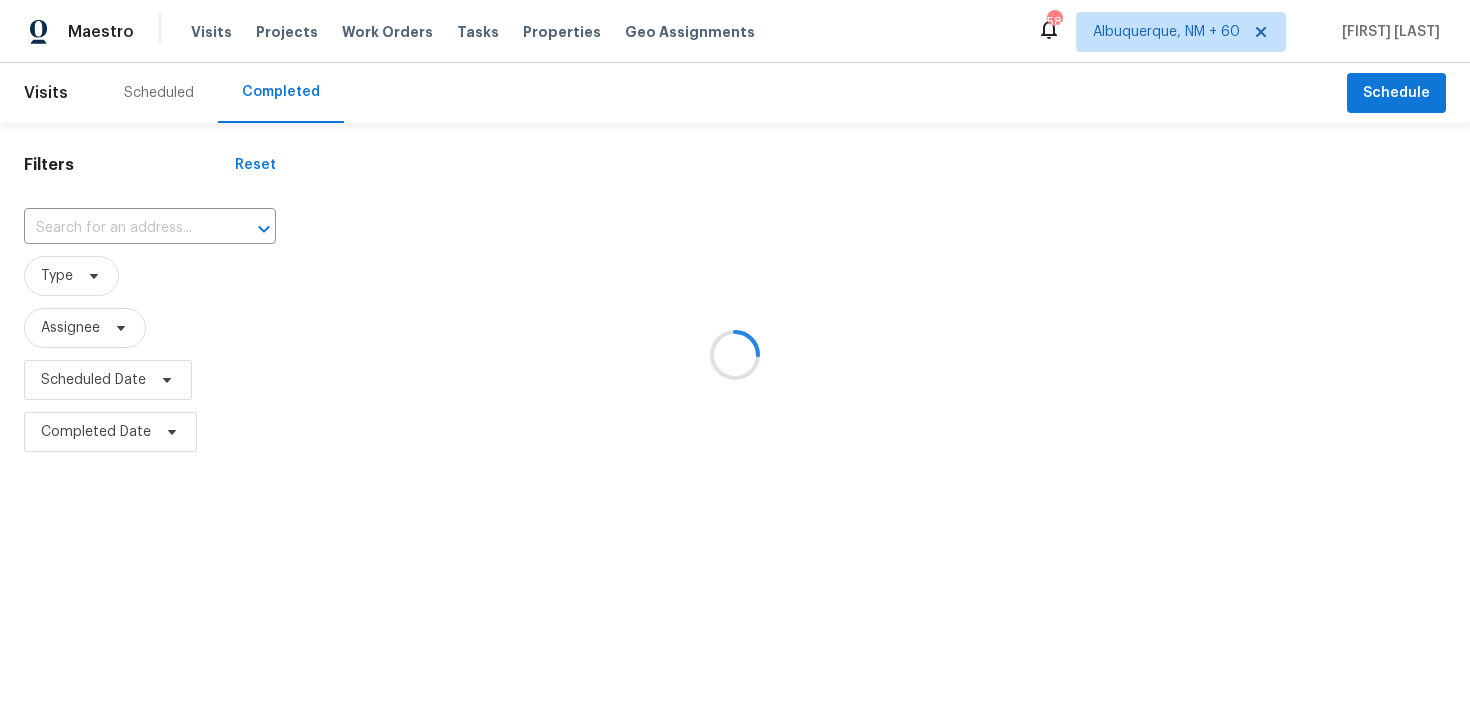 type on "[NUMBER] [STREET], [CITY], [STATE] [POSTAL_CODE]" 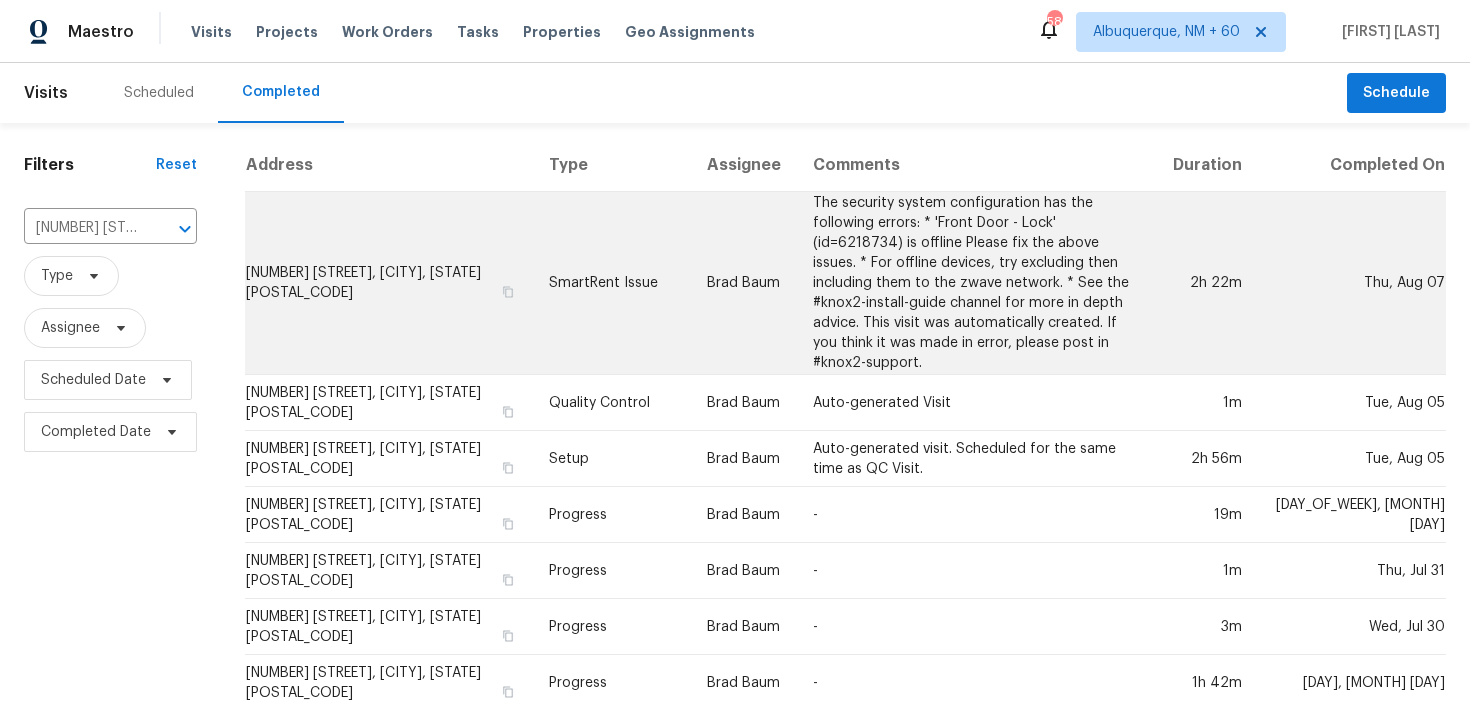 click on "SmartRent Issue" at bounding box center (612, 283) 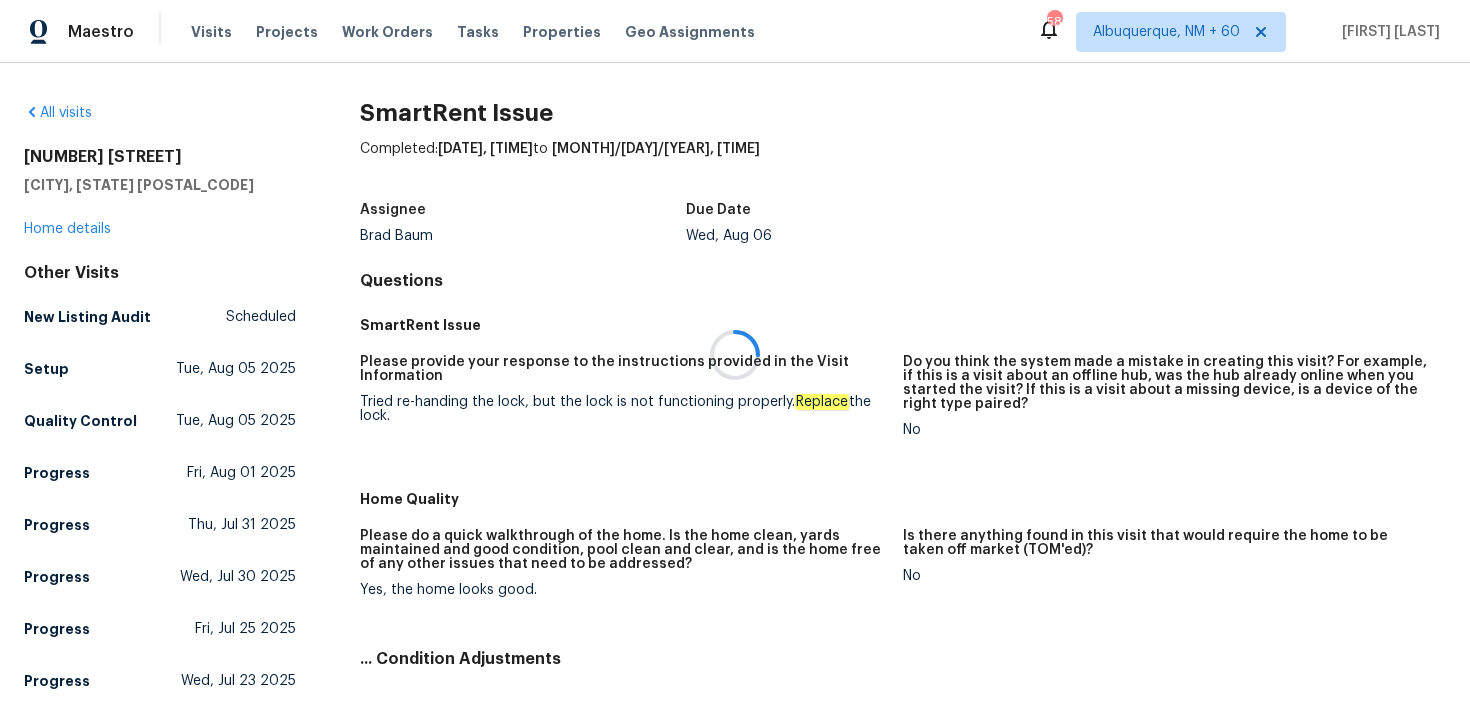 click at bounding box center [735, 354] 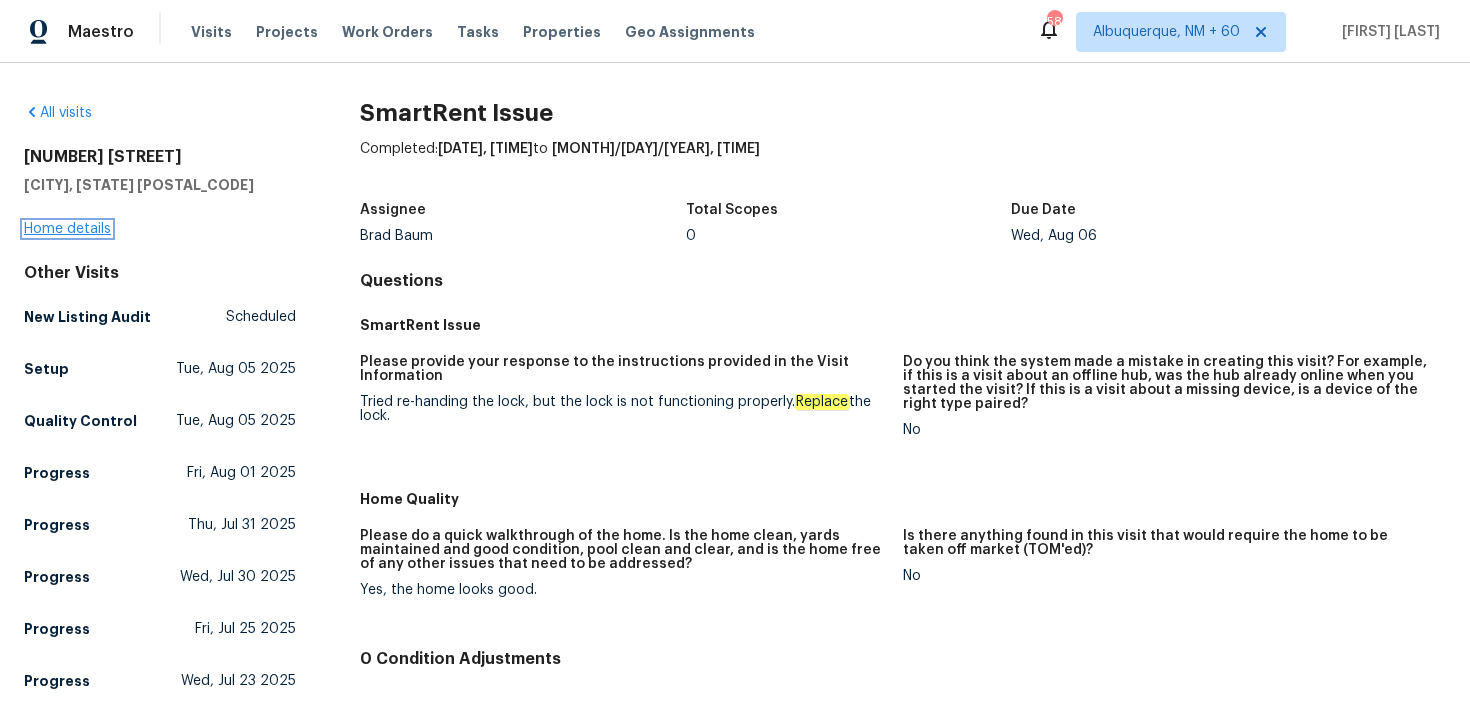 click on "Home details" at bounding box center (67, 229) 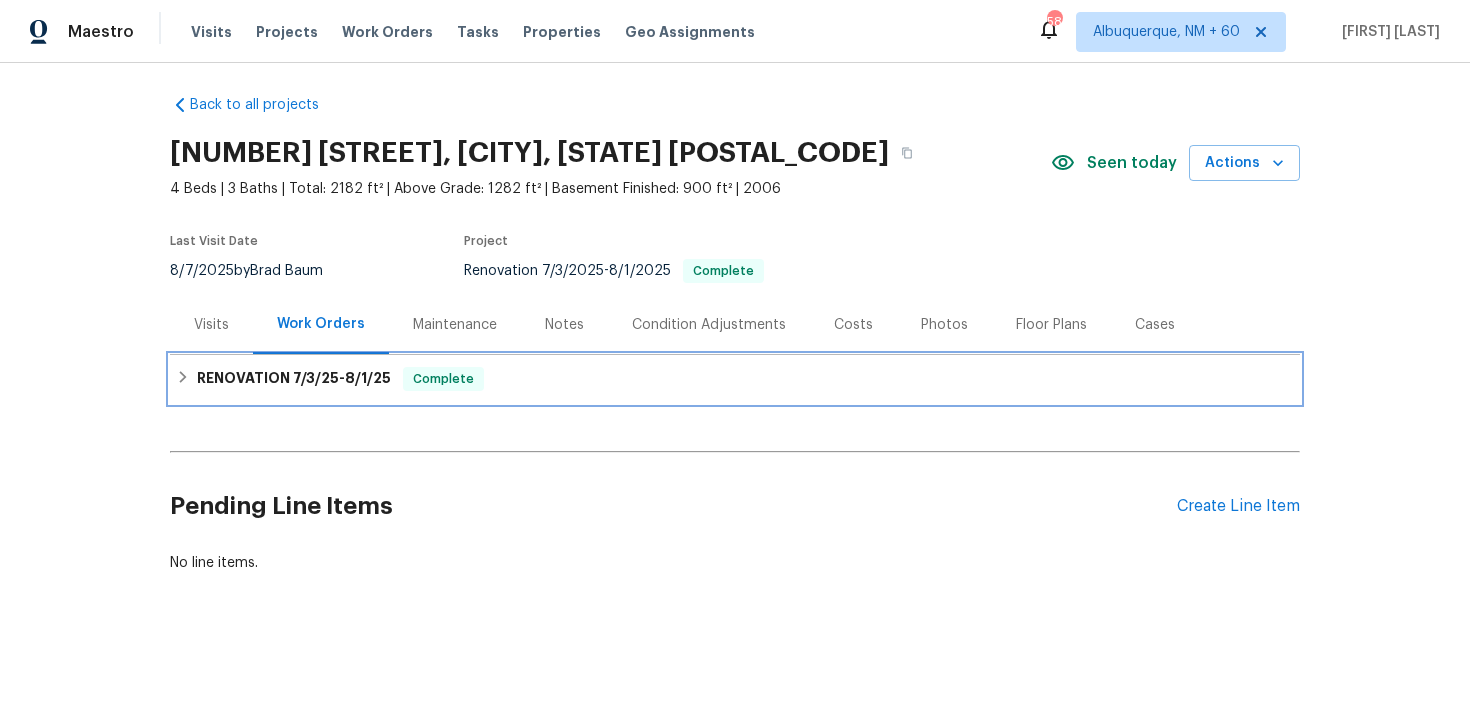 click on "RENOVATION   [DATE]  -  [DATE] Complete" at bounding box center (735, 379) 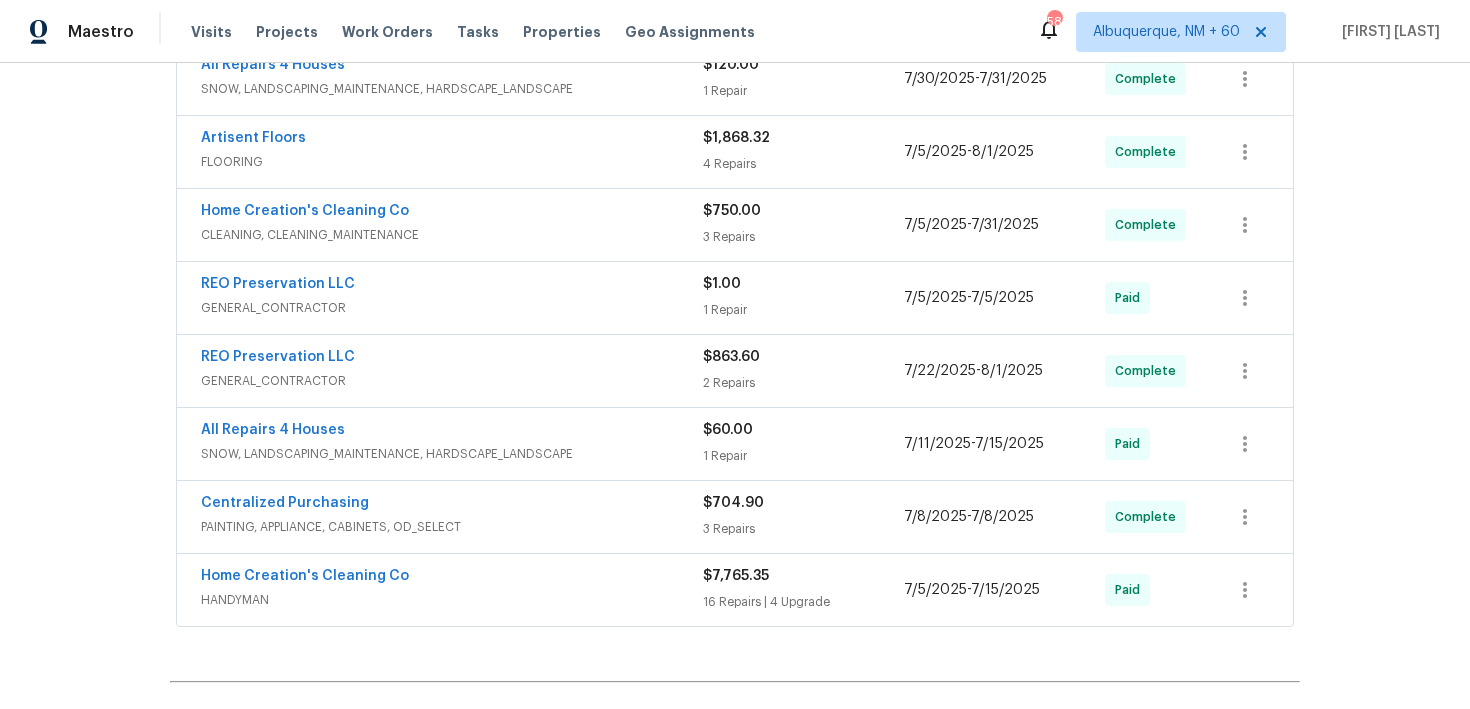 scroll, scrollTop: 634, scrollLeft: 0, axis: vertical 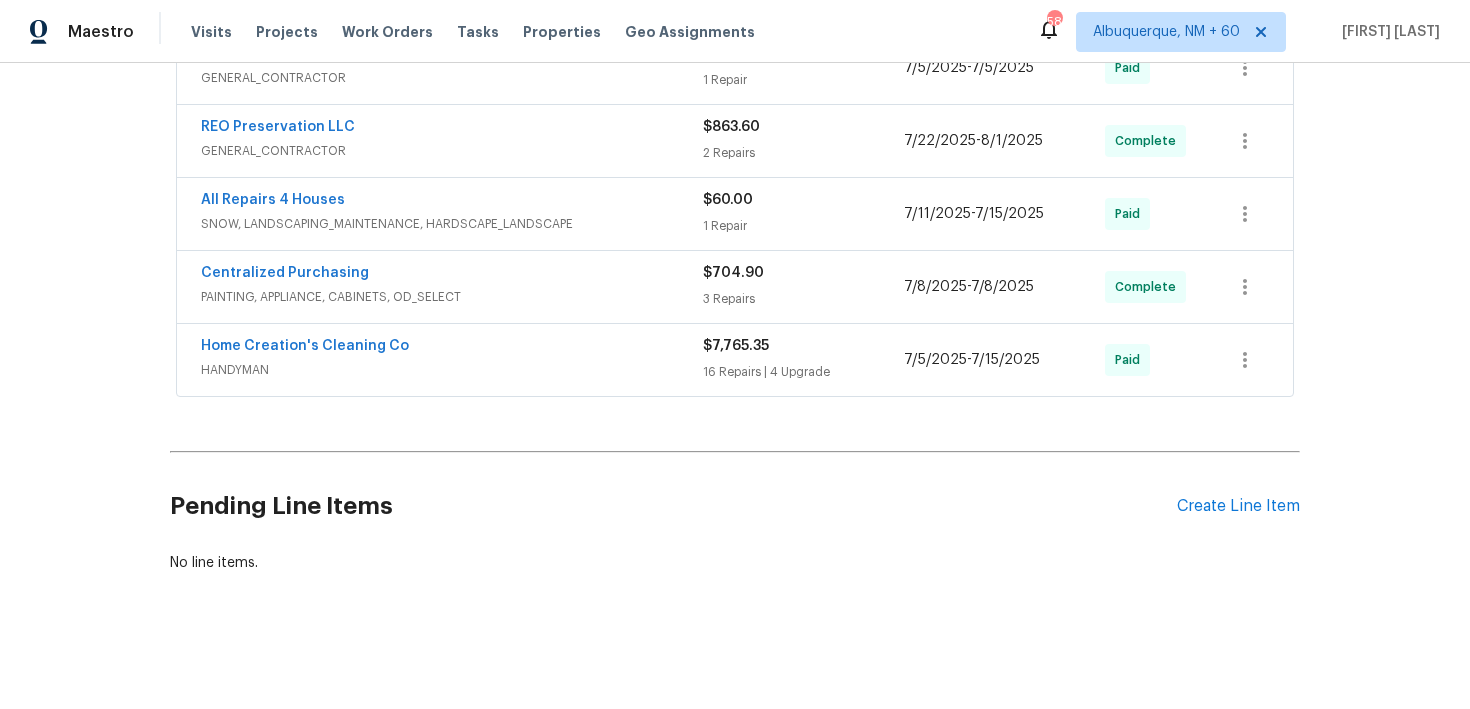 click on "$7,765.35" at bounding box center (803, 346) 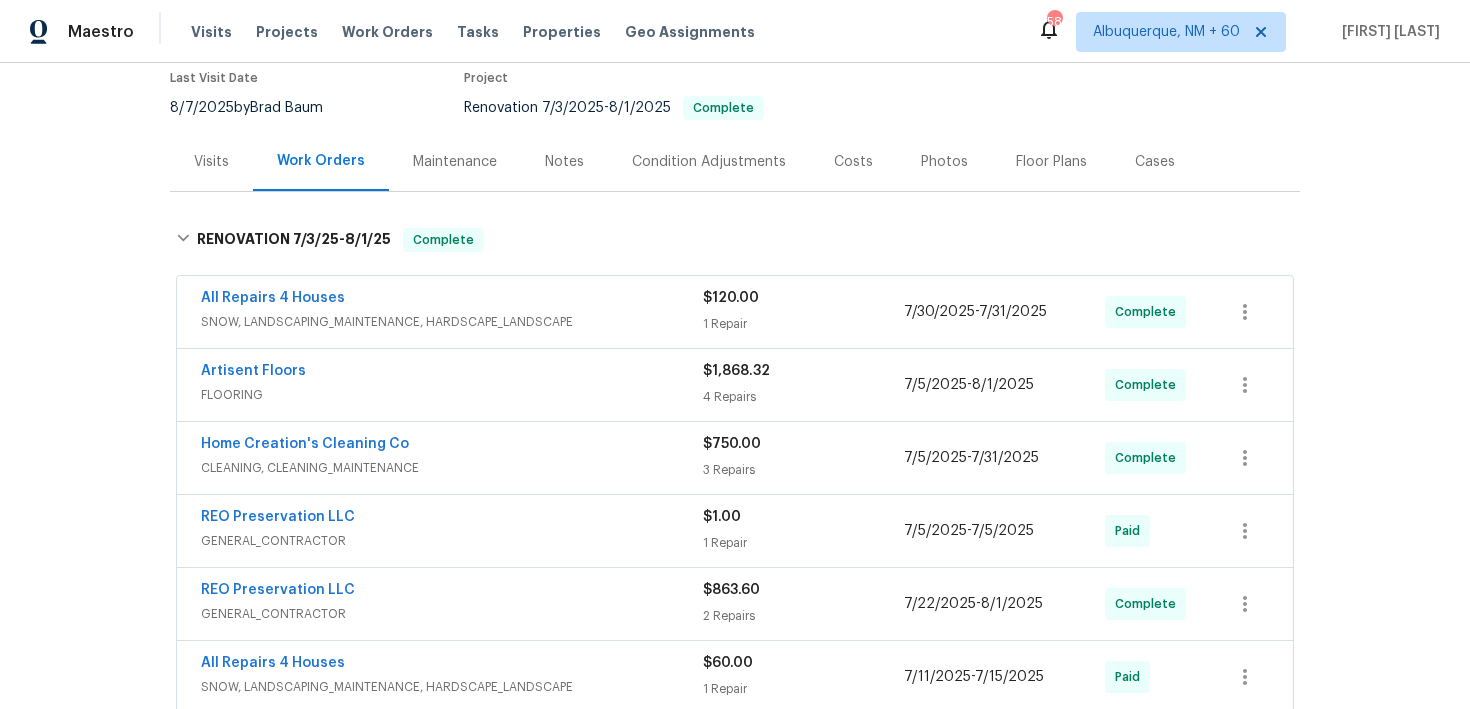 scroll, scrollTop: 0, scrollLeft: 0, axis: both 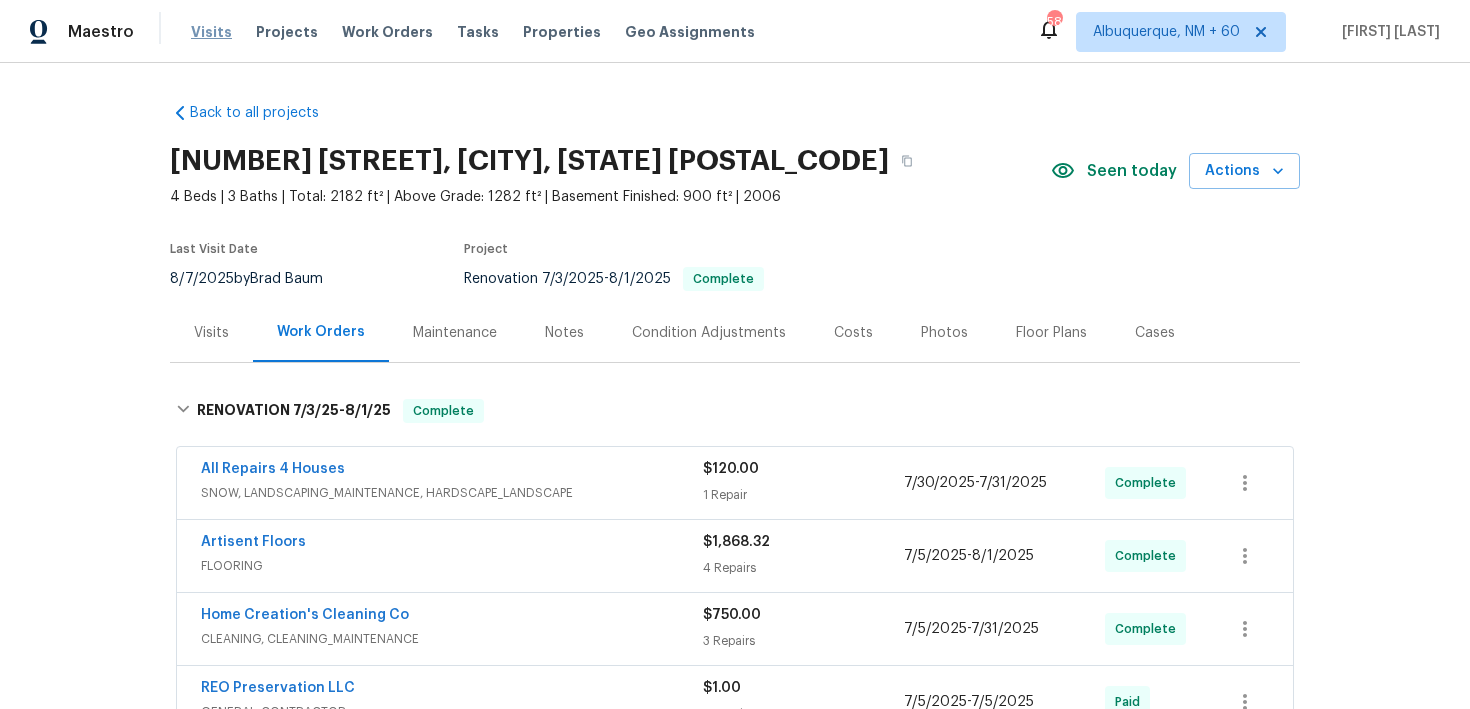 click on "Visits" at bounding box center (211, 32) 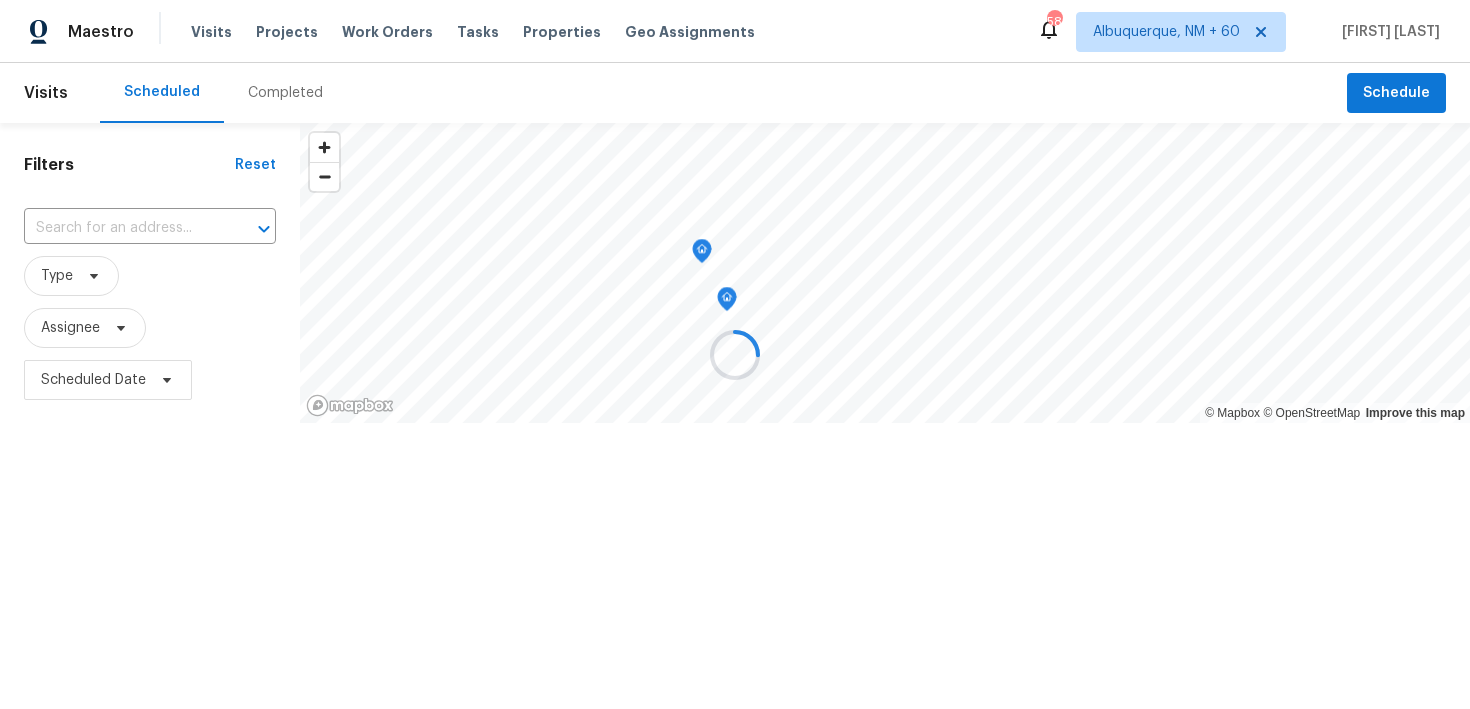 click at bounding box center (735, 354) 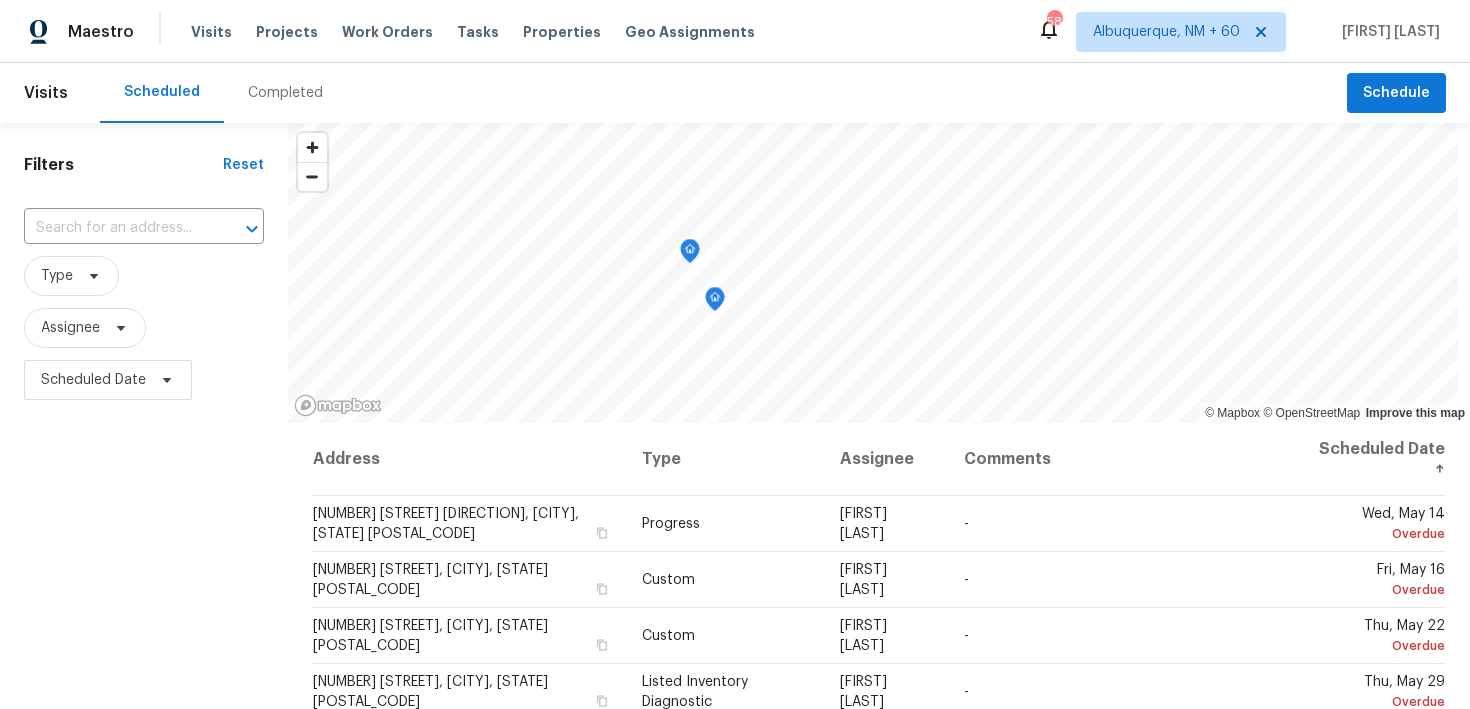 click on "Completed" at bounding box center (285, 93) 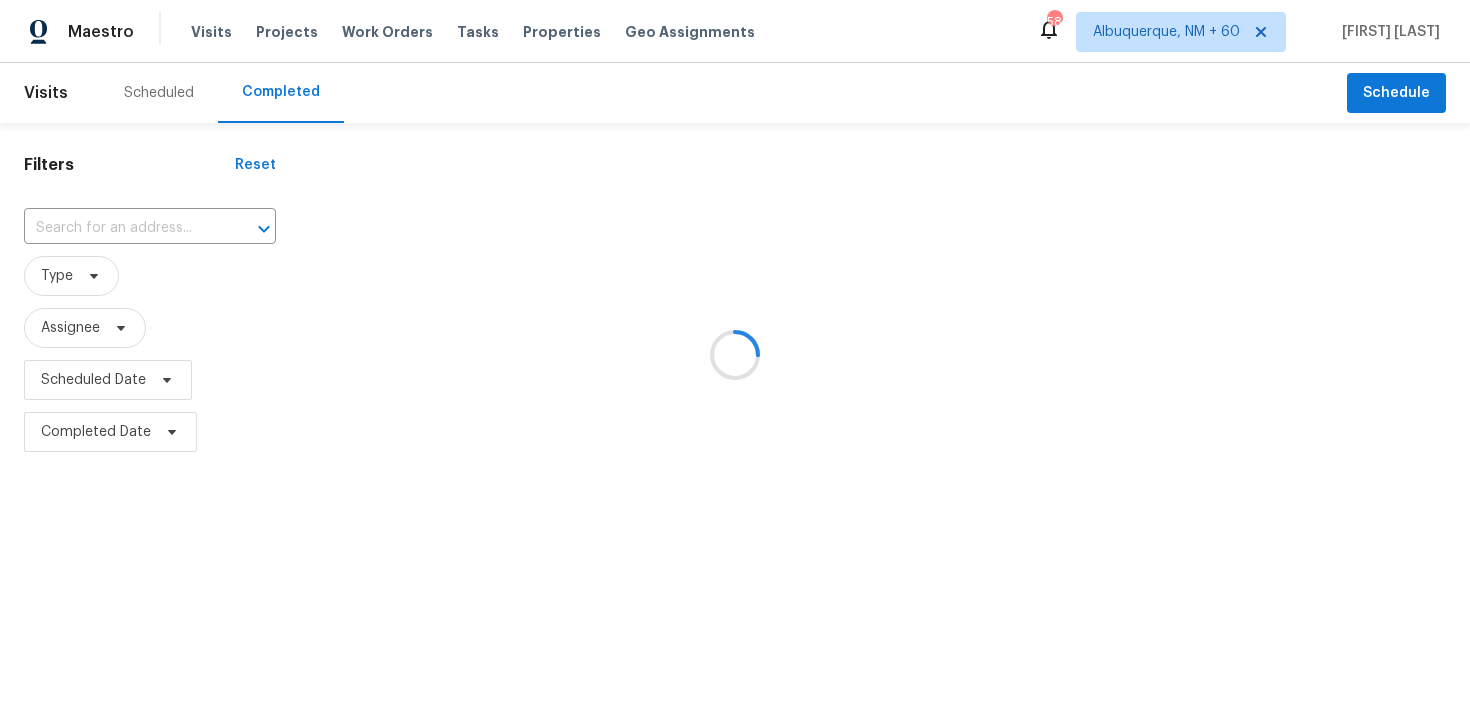 click at bounding box center [735, 354] 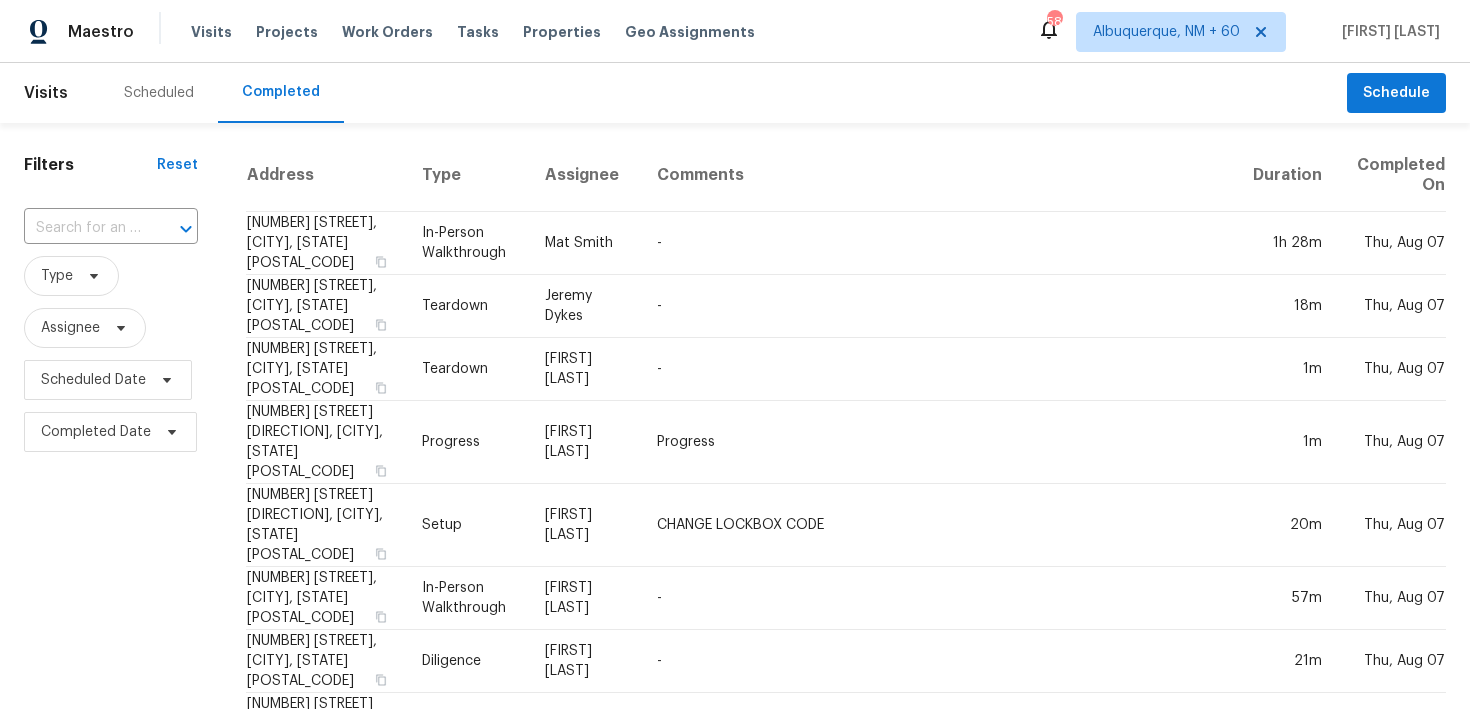 click at bounding box center (83, 228) 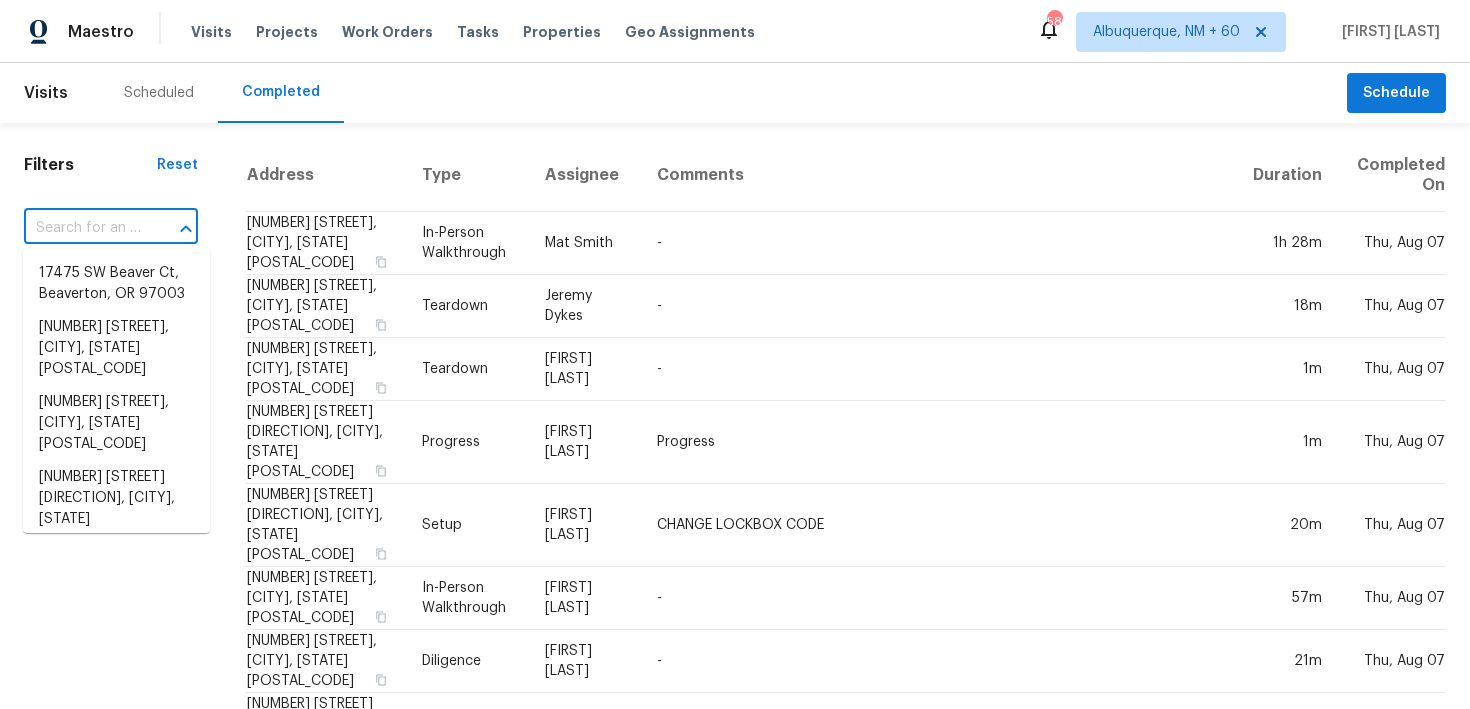 paste on "[NUMBER] [STREET] [CITY], [STATE] [POSTAL_CODE]" 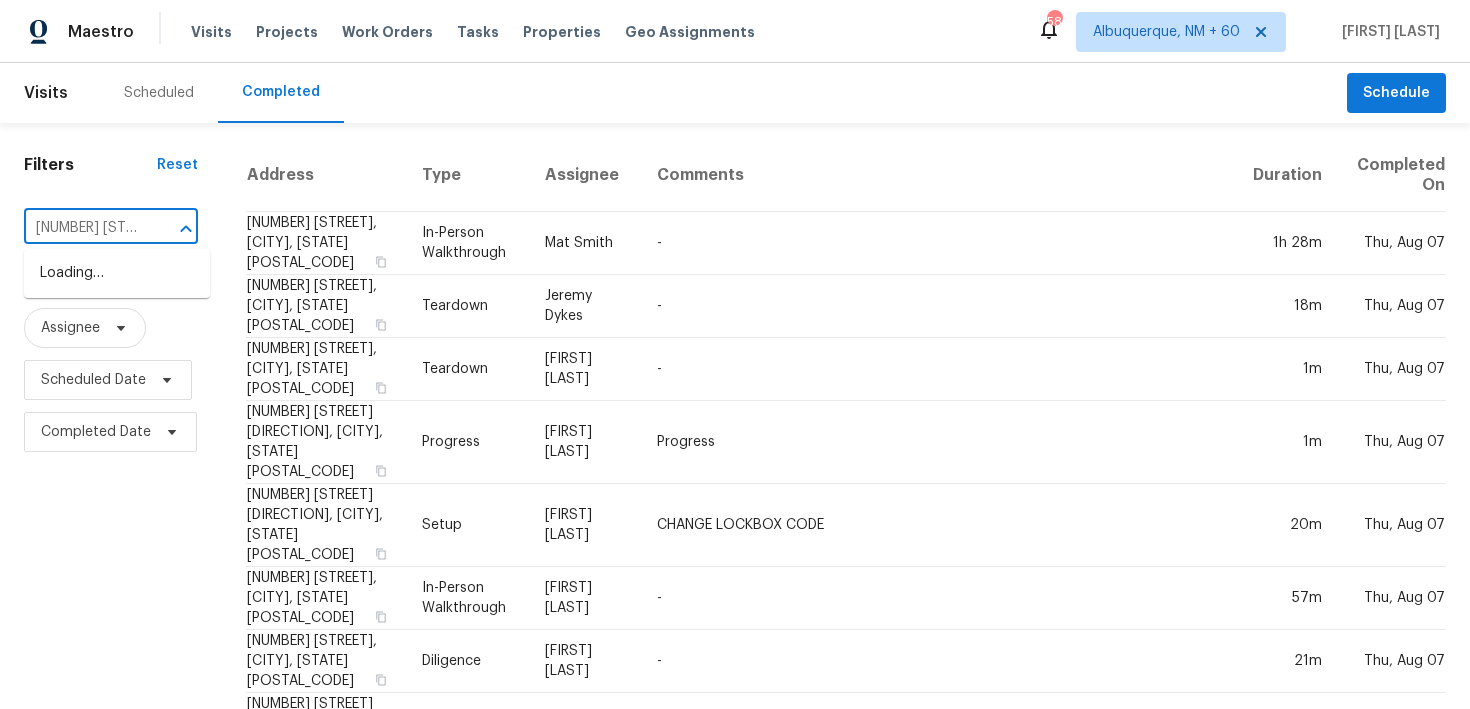 scroll, scrollTop: 0, scrollLeft: 111, axis: horizontal 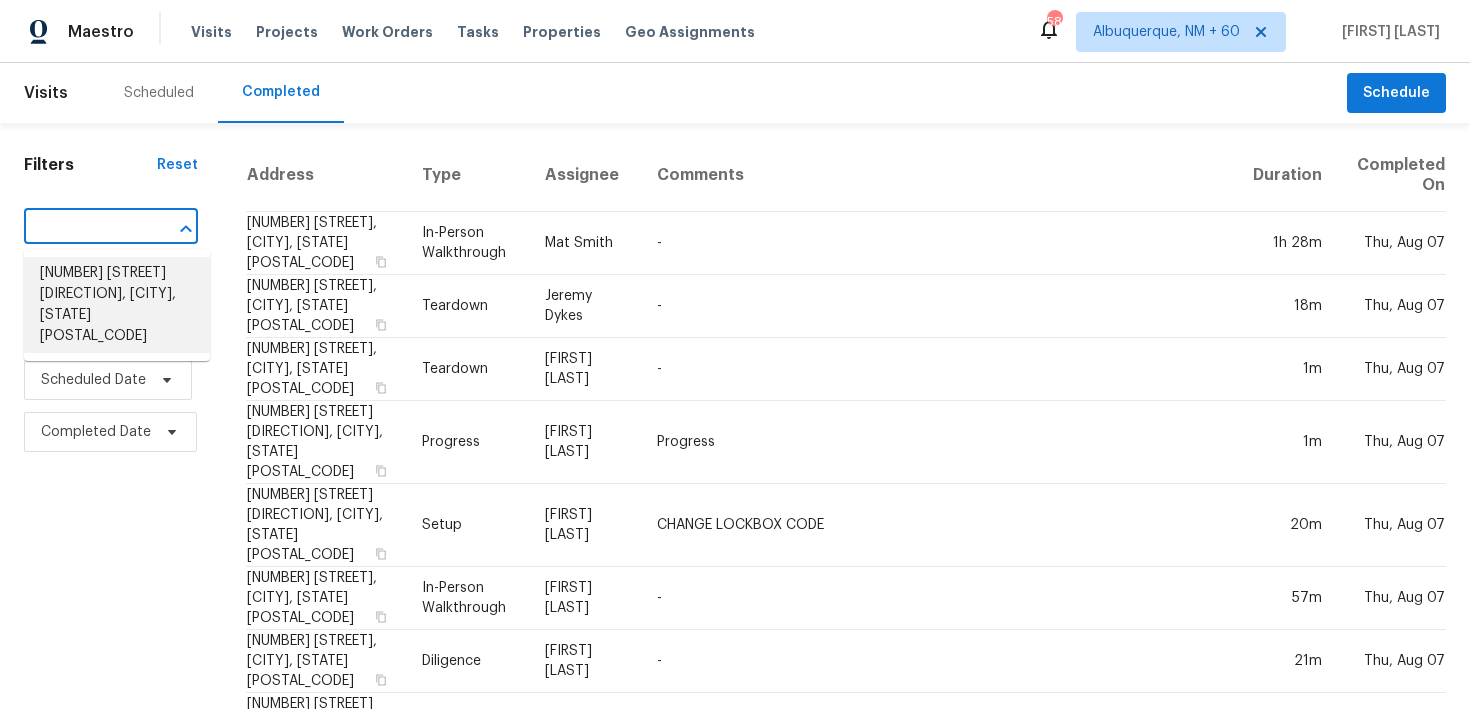click on "[NUMBER] [STREET] [DIRECTION], [CITY], [STATE] [POSTAL_CODE]" at bounding box center (117, 305) 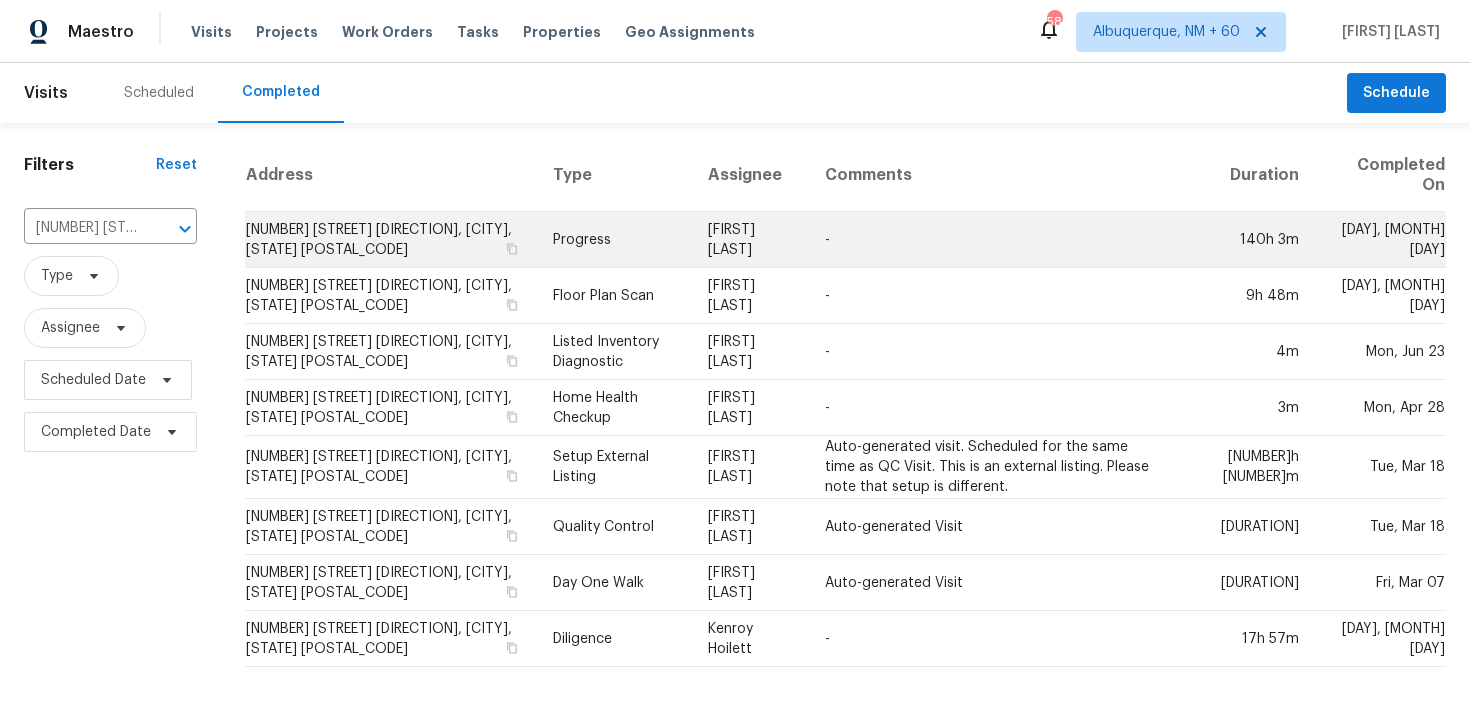 click on "Progress" at bounding box center (615, 240) 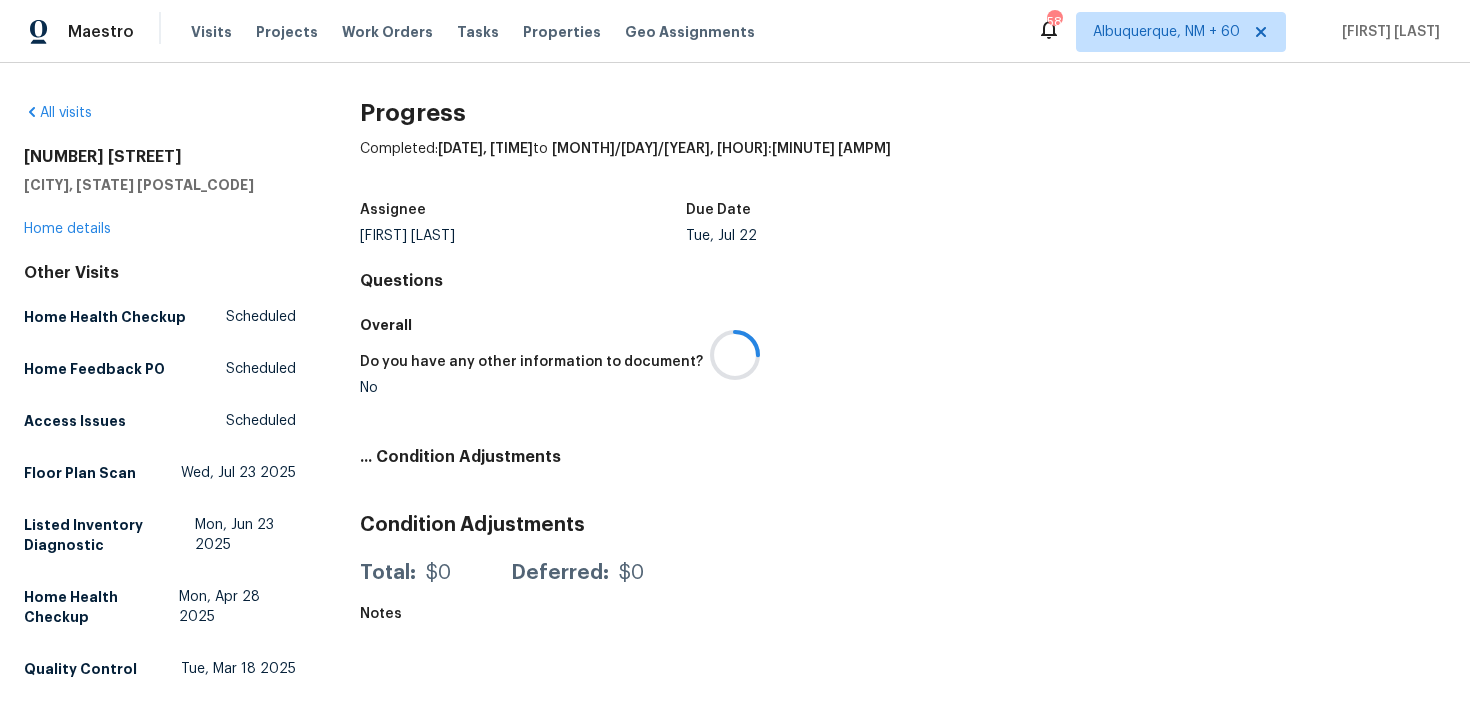 click at bounding box center [735, 354] 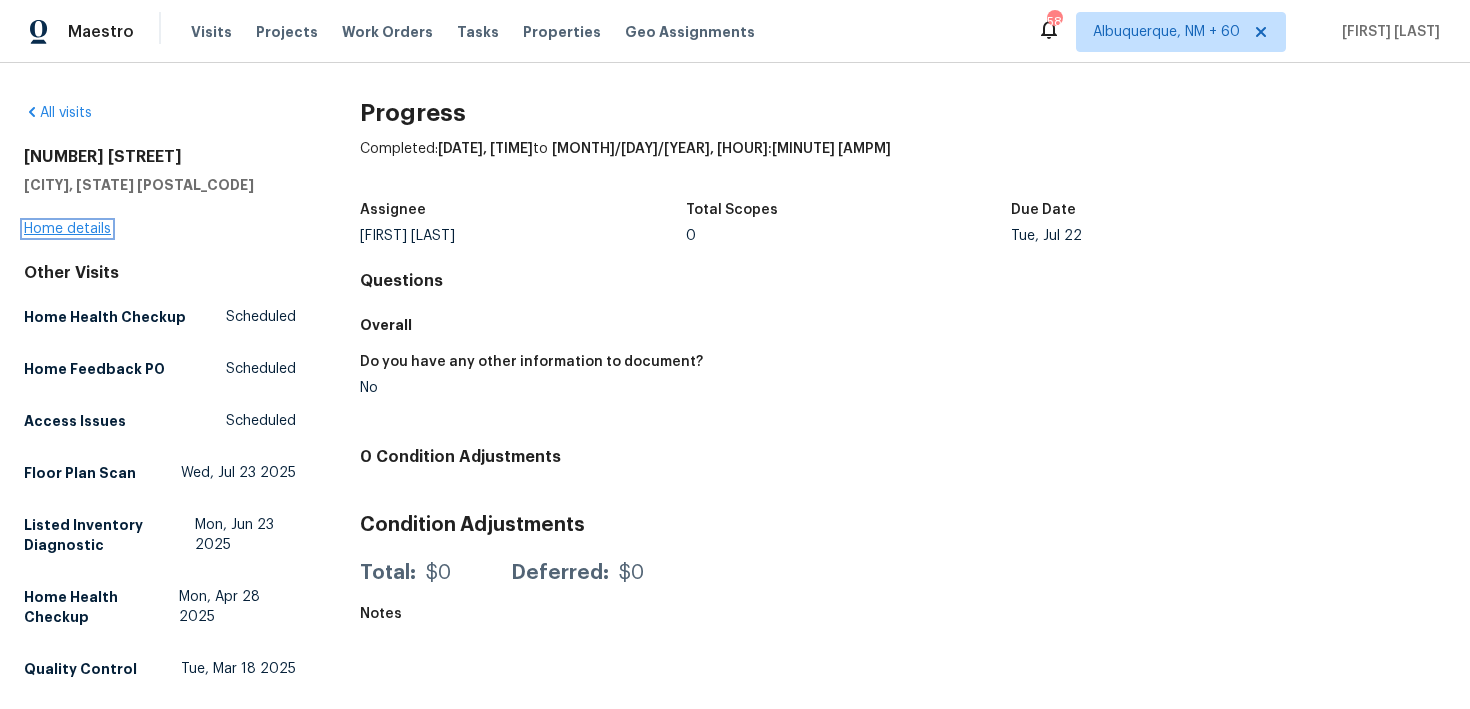 click on "Home details" at bounding box center (67, 229) 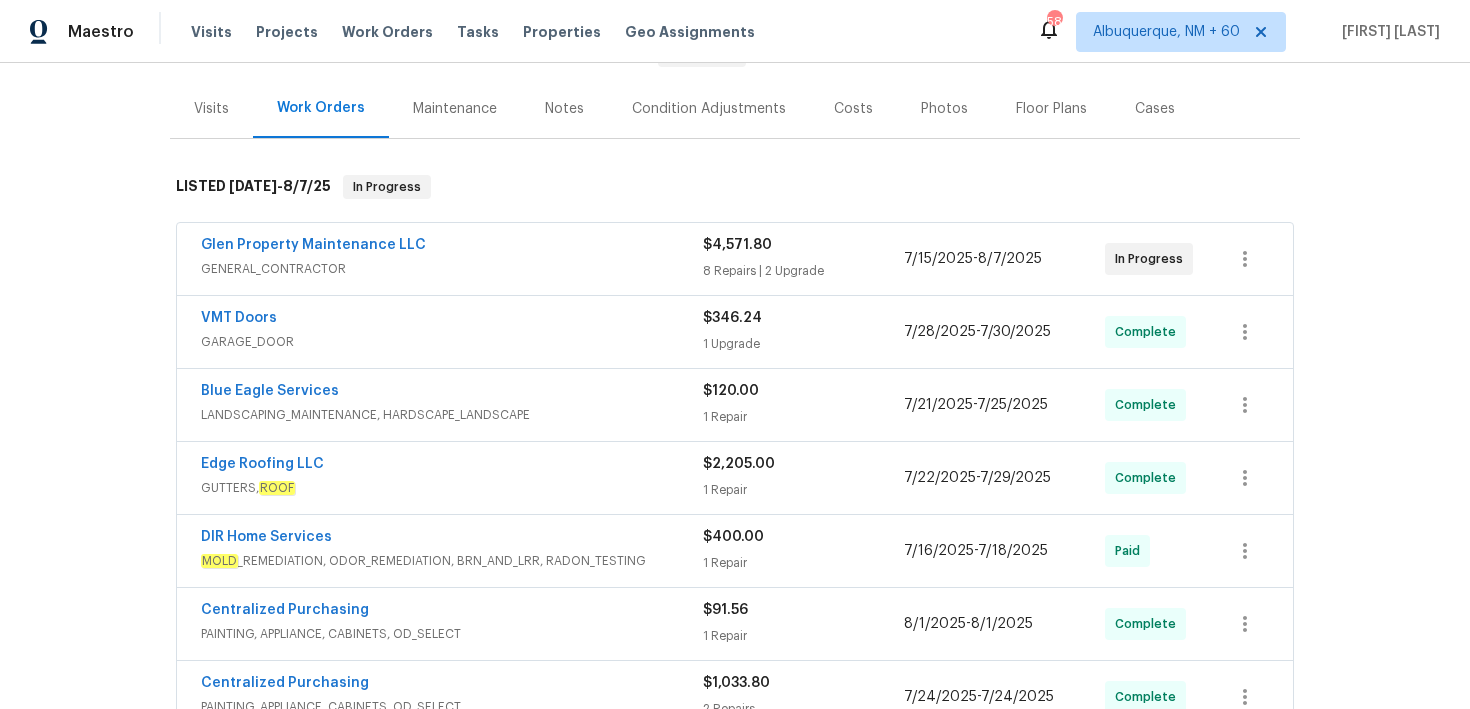 click on "GENERAL_CONTRACTOR" at bounding box center [452, 269] 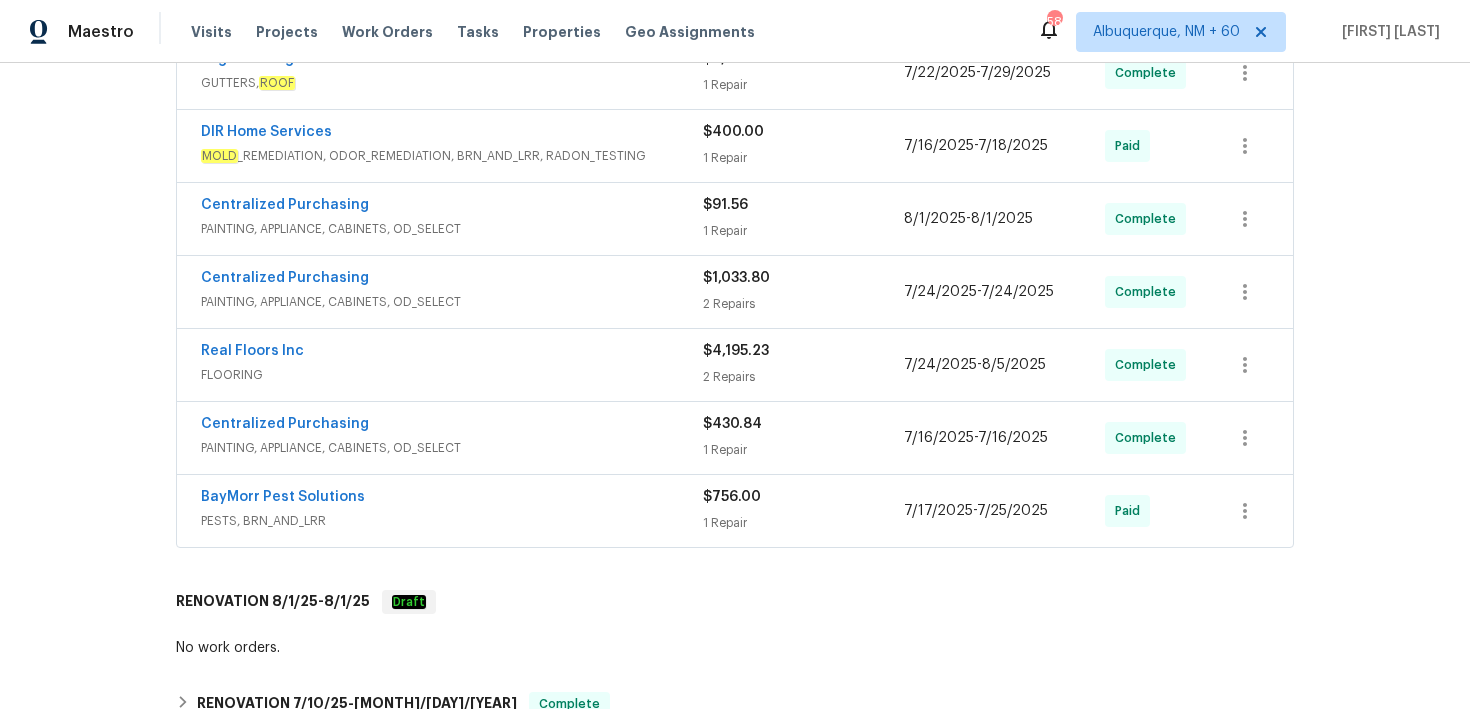 scroll, scrollTop: 2872, scrollLeft: 0, axis: vertical 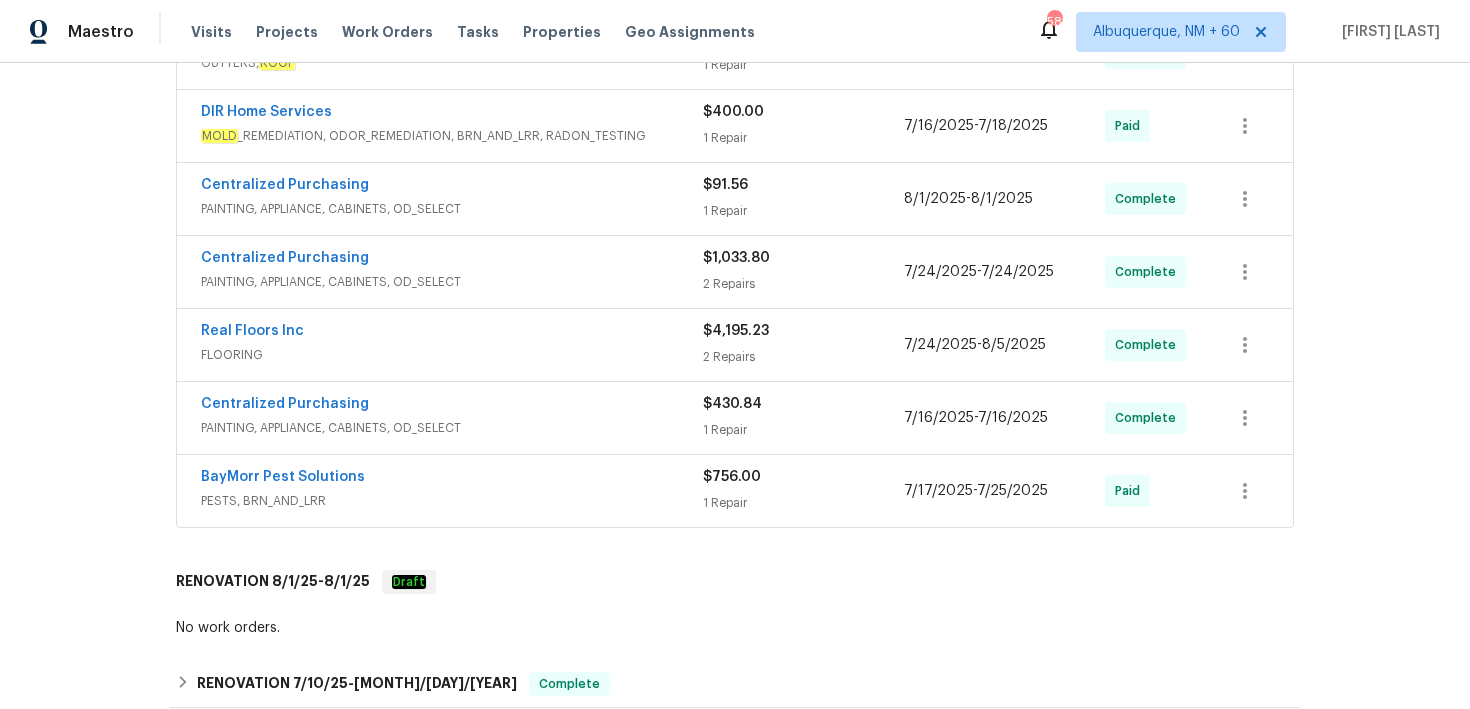 click on "2 Repairs" at bounding box center [803, 357] 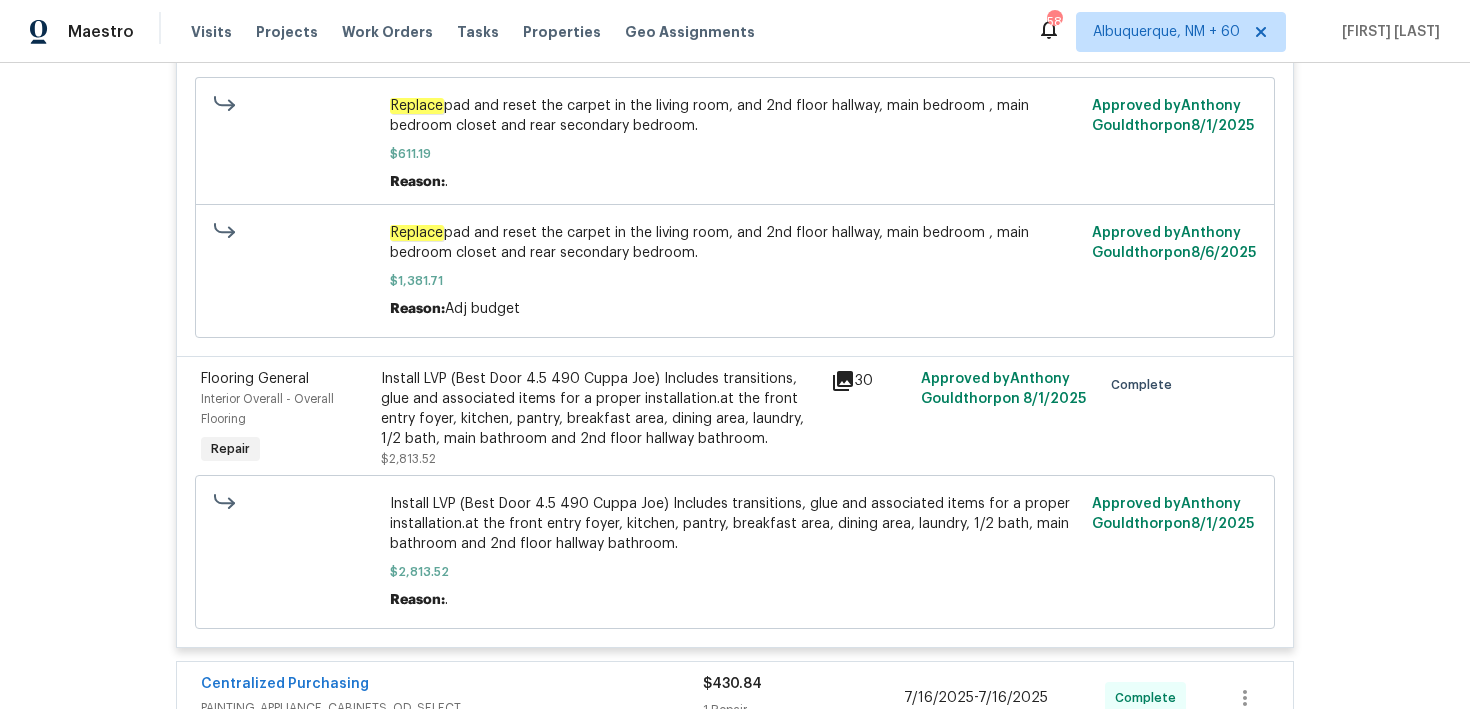 scroll, scrollTop: 3414, scrollLeft: 0, axis: vertical 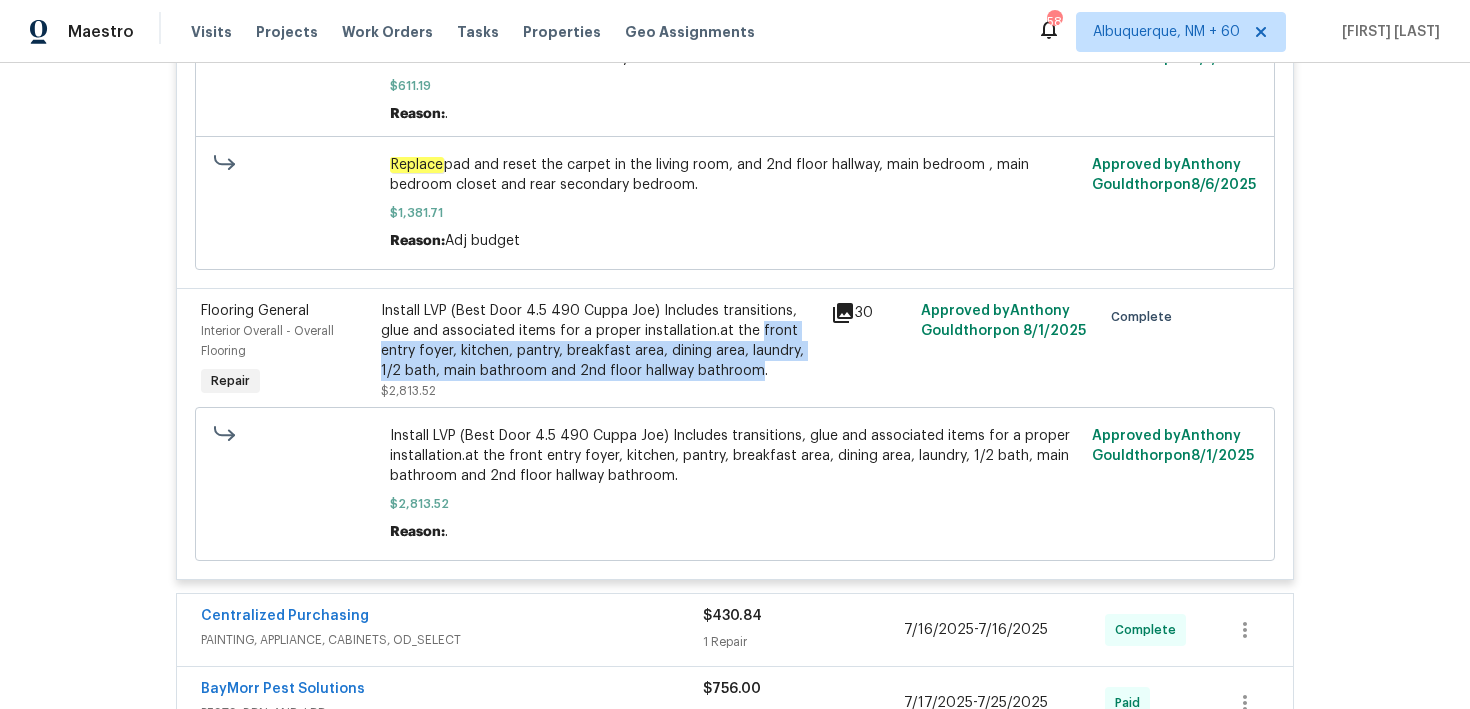 drag, startPoint x: 754, startPoint y: 339, endPoint x: 752, endPoint y: 374, distance: 35.057095 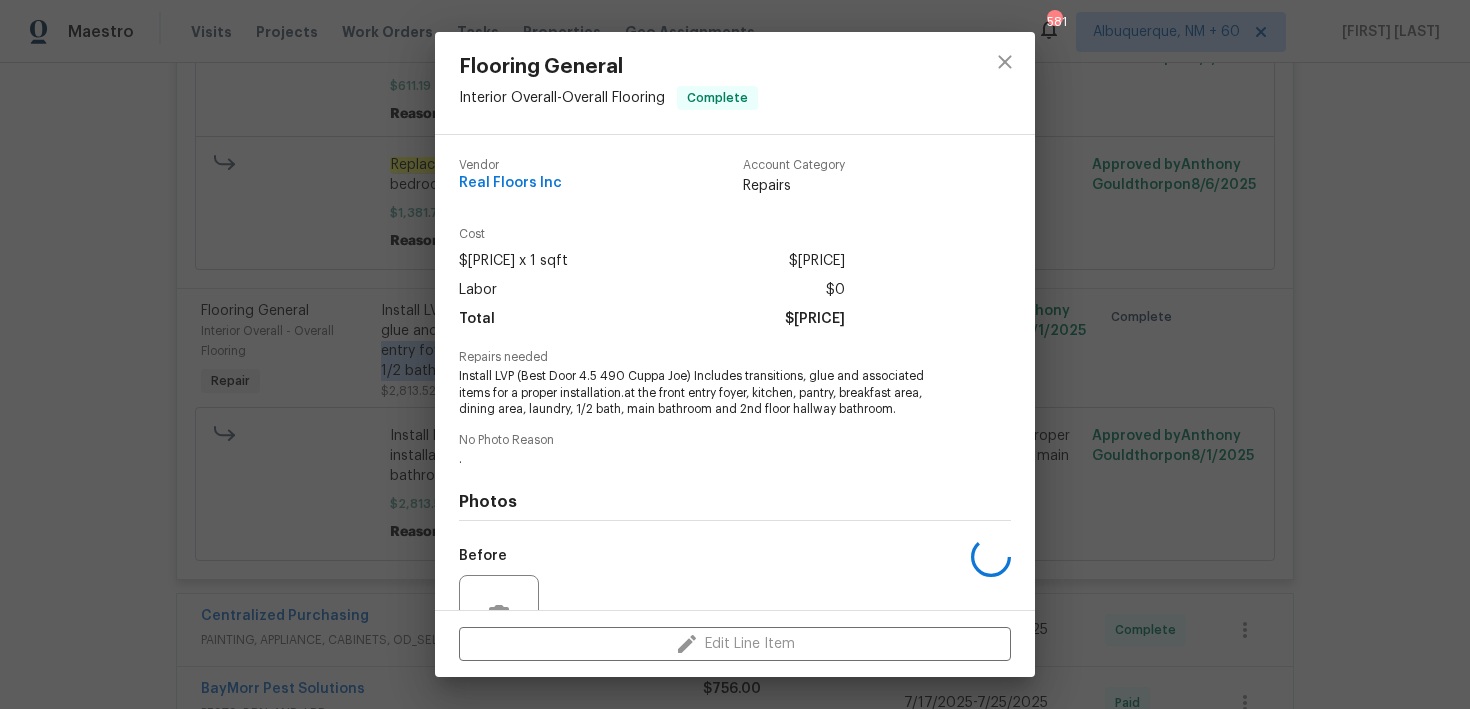 copy on "front entry foyer, kitchen, pantry, breakfast area, dining area, laundry, 1/2 bath, main bathroom and 2nd floor hallway bathroom" 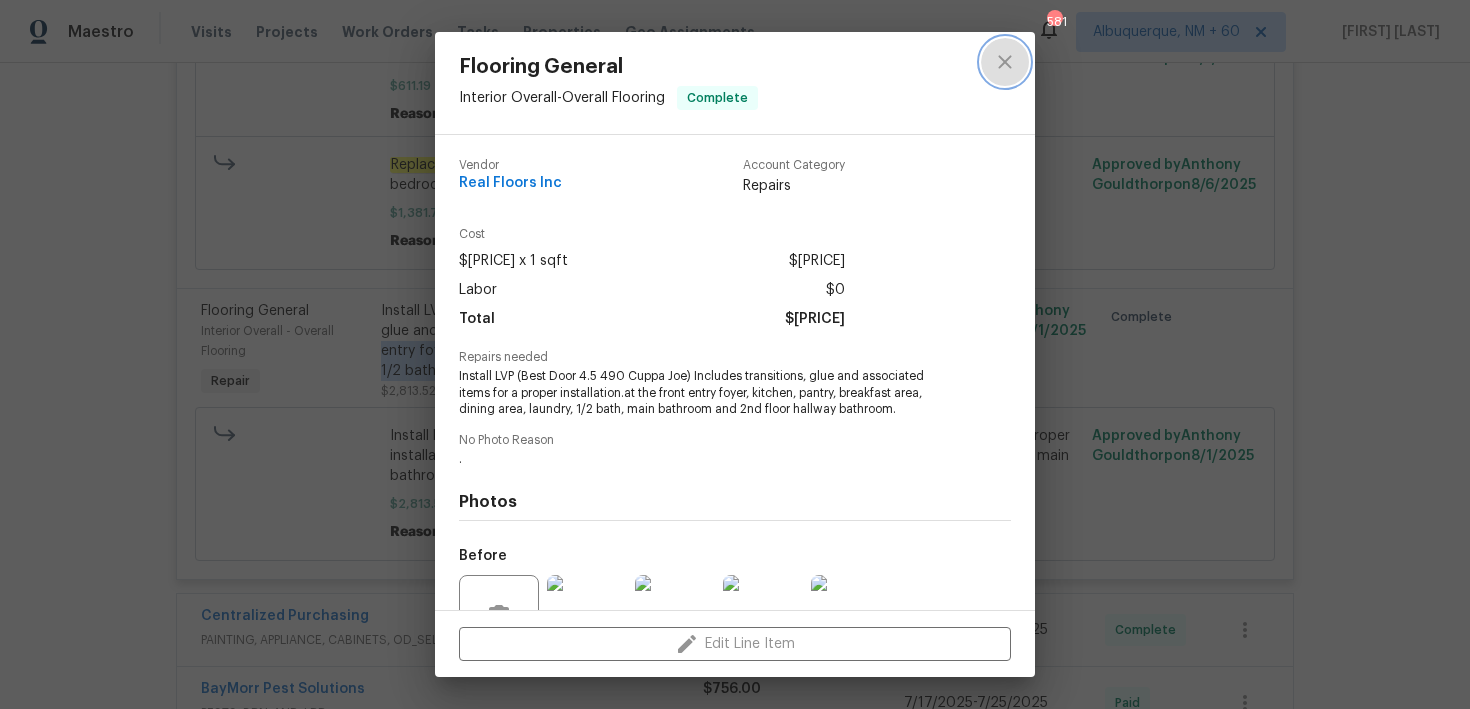 click 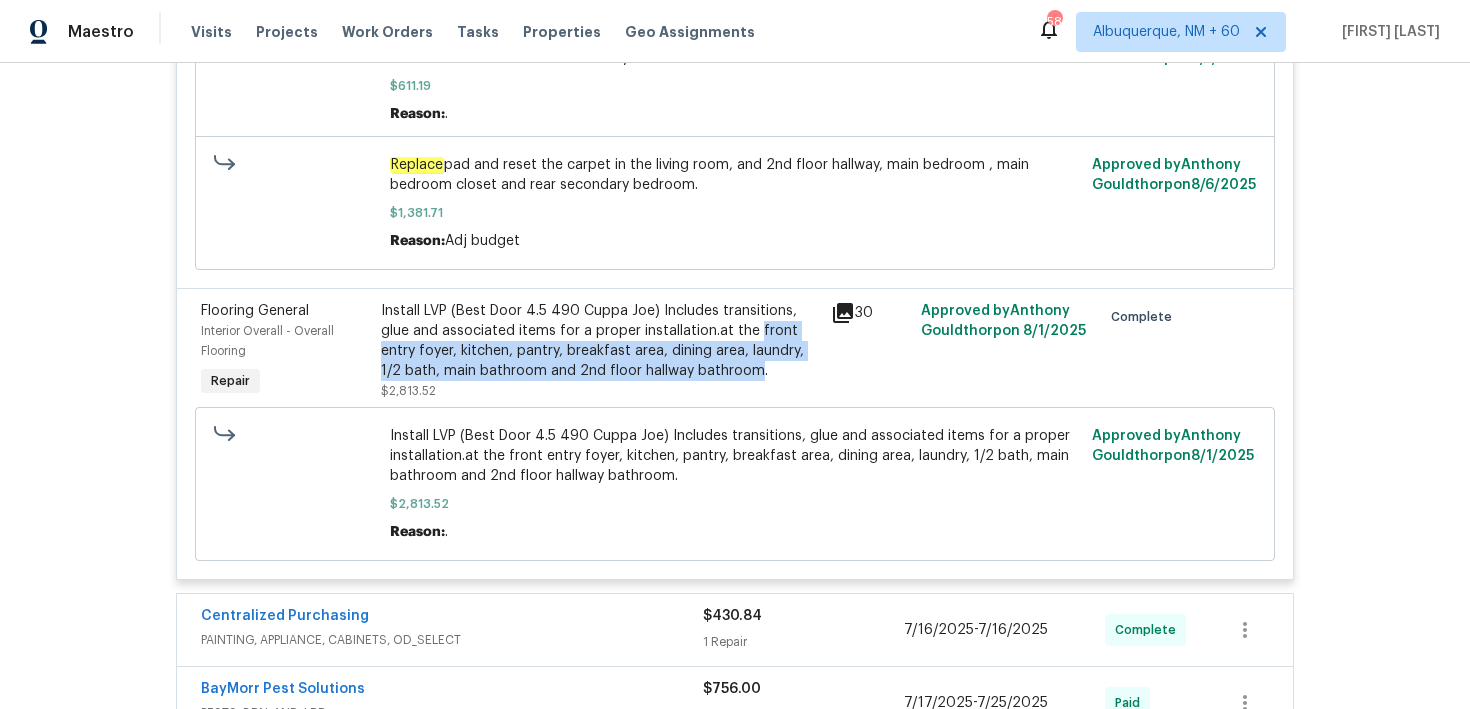 copy on "front entry foyer, kitchen, pantry, breakfast area, dining area, laundry, 1/2 bath, main bathroom and 2nd floor hallway bathroom" 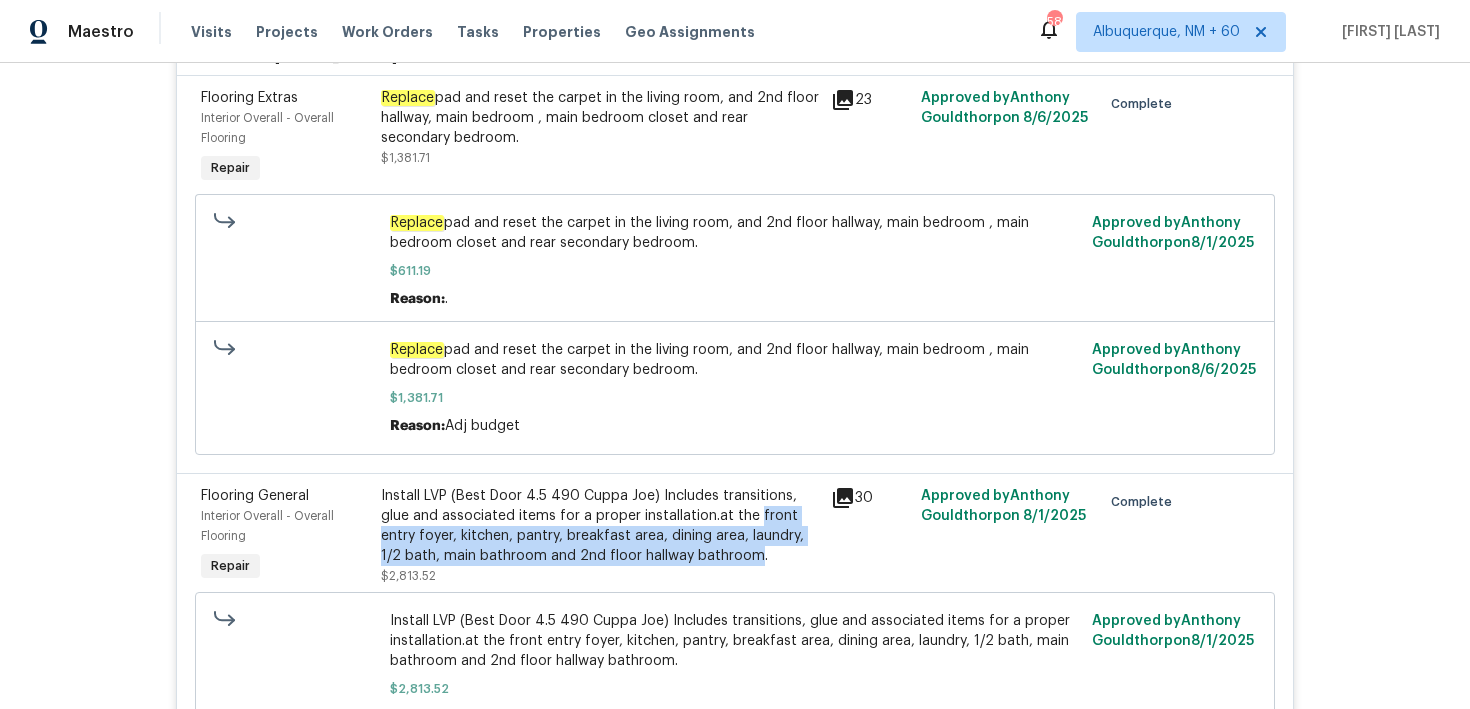 scroll, scrollTop: 3223, scrollLeft: 0, axis: vertical 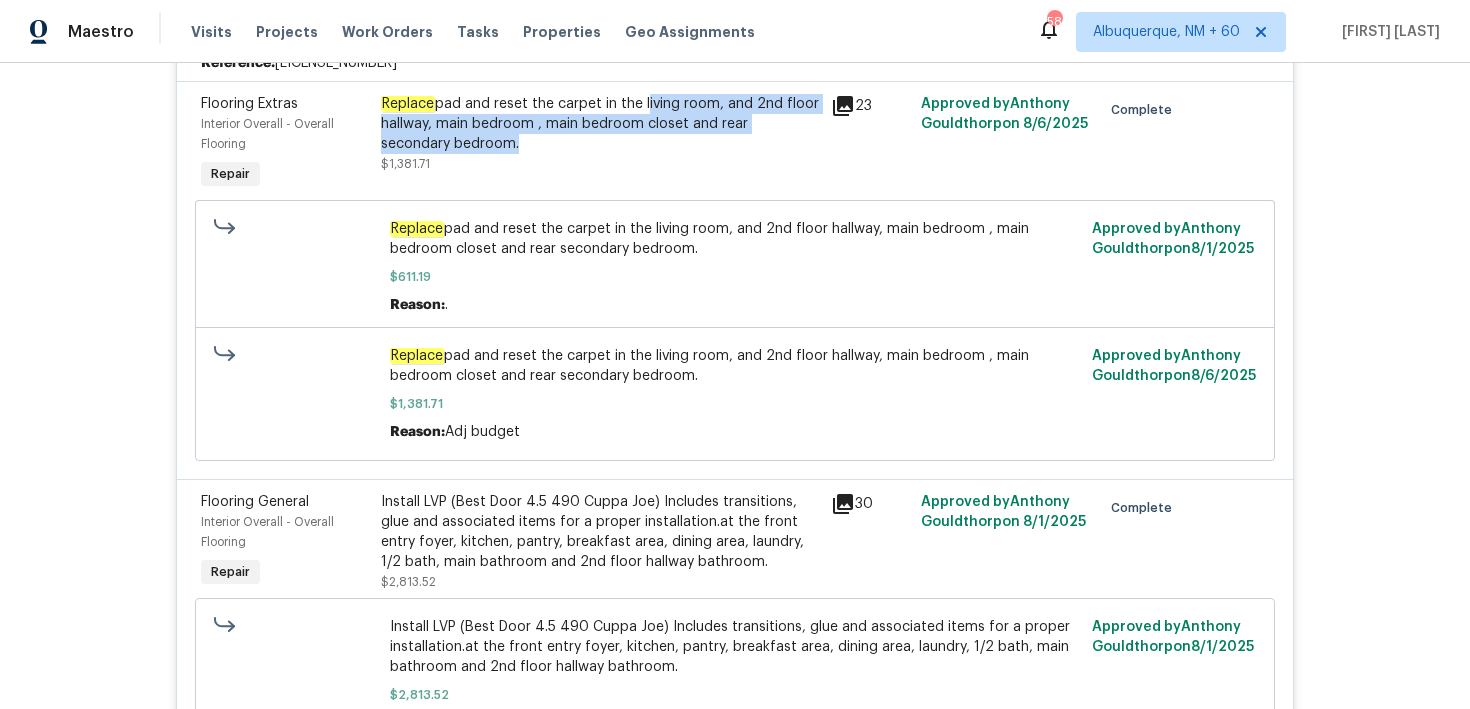 drag, startPoint x: 645, startPoint y: 114, endPoint x: 441, endPoint y: 147, distance: 206.65189 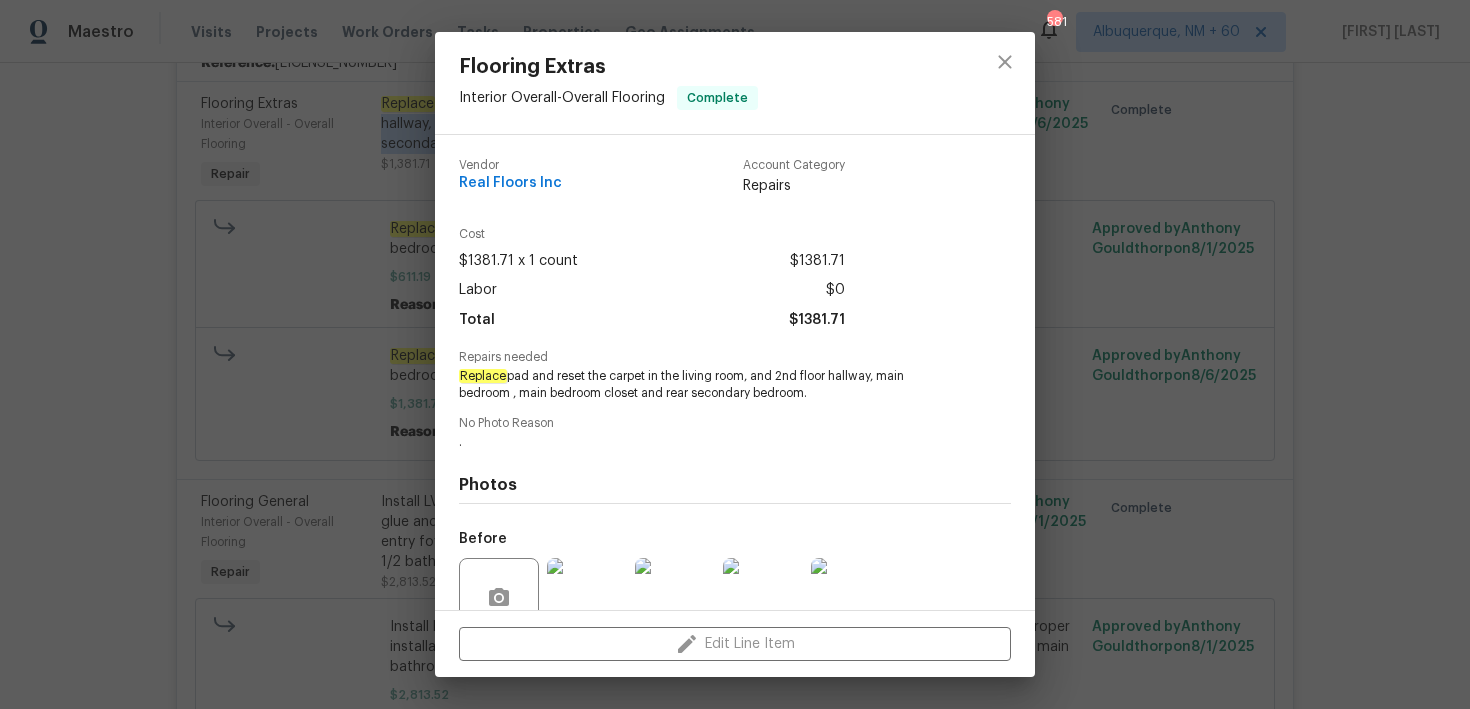 copy on "living room, and 2nd floor hallway, main bedroom , main bedroom closet and rear secondary bedroom" 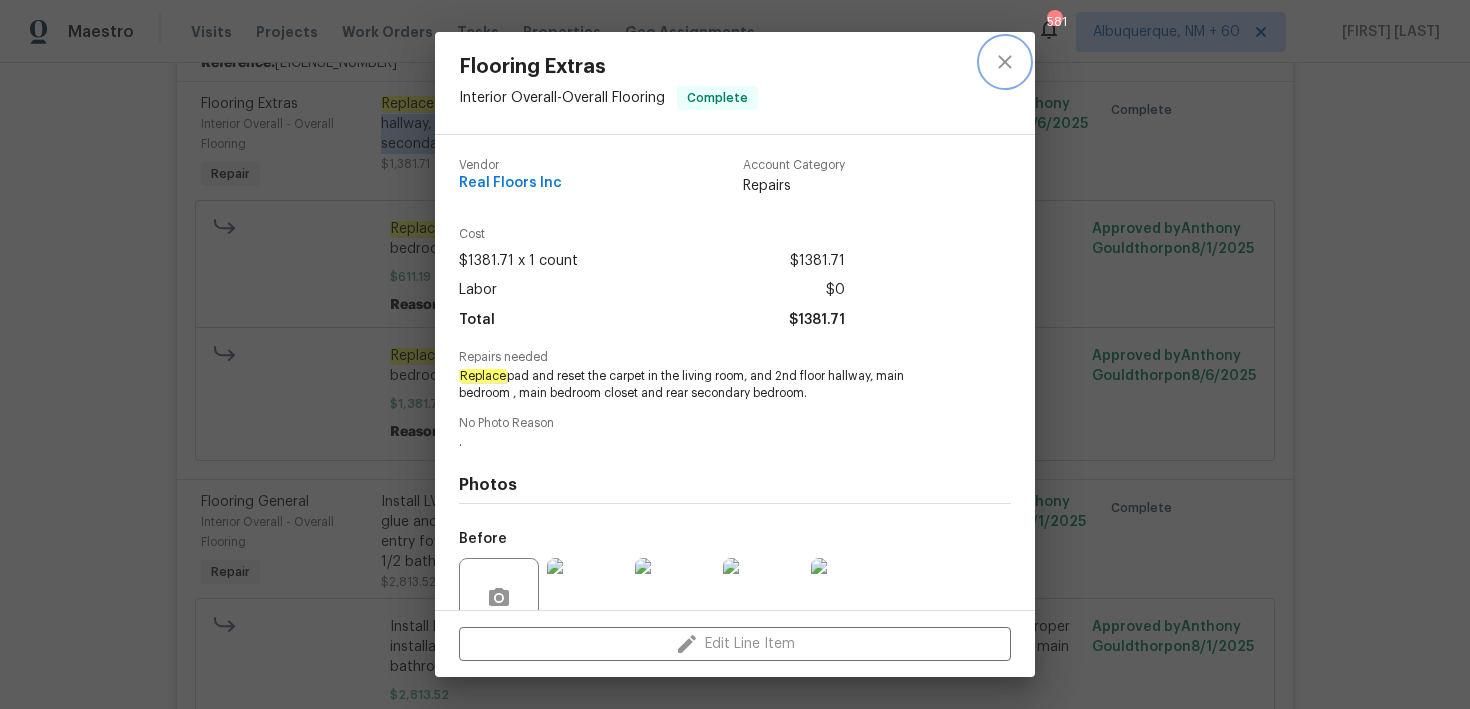 click at bounding box center (1005, 62) 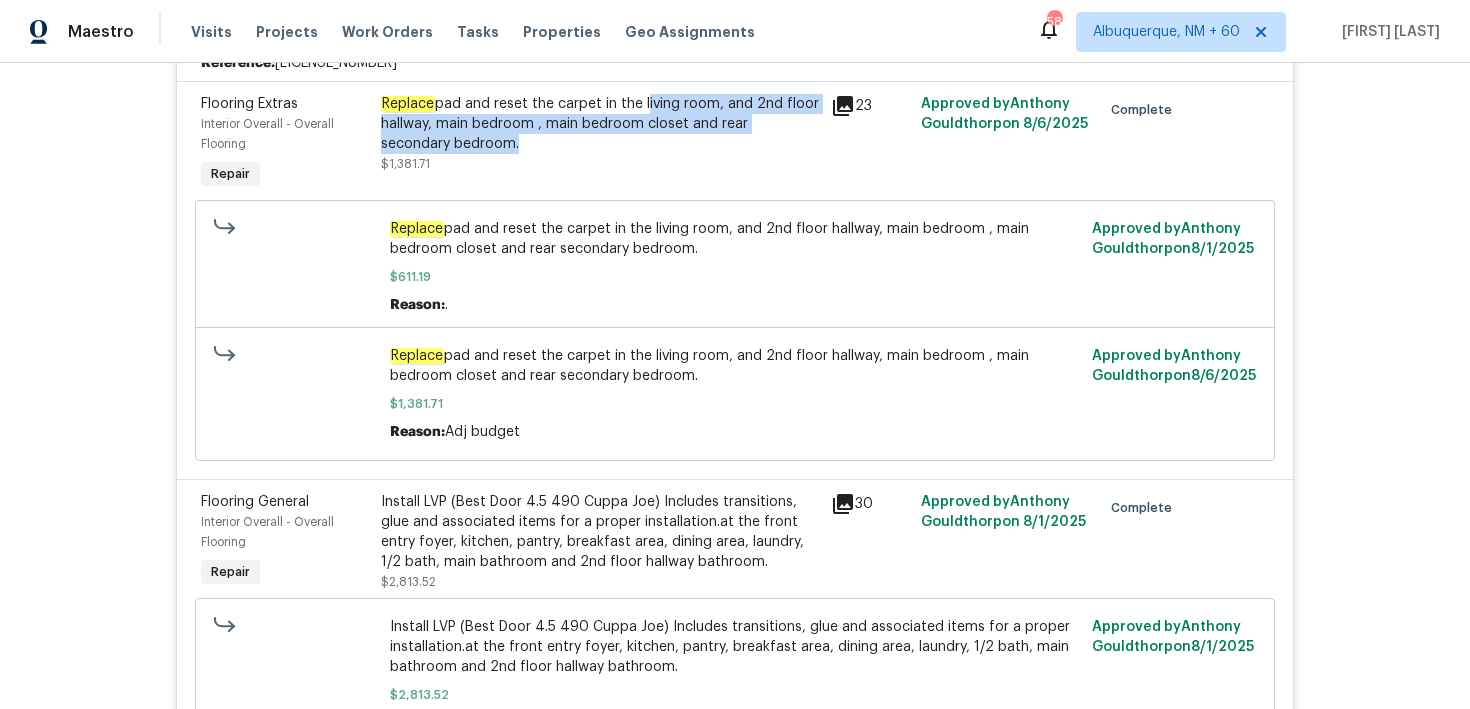 type 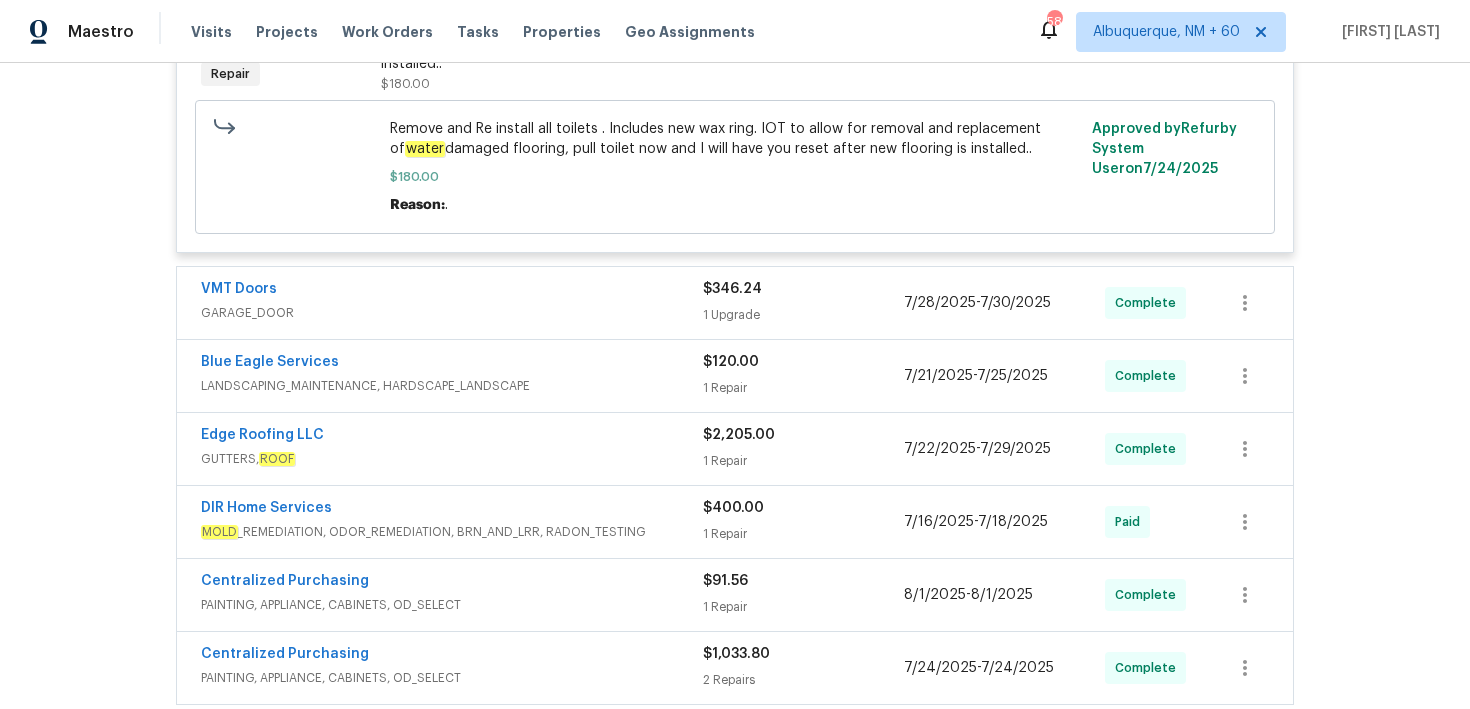 scroll, scrollTop: 2439, scrollLeft: 0, axis: vertical 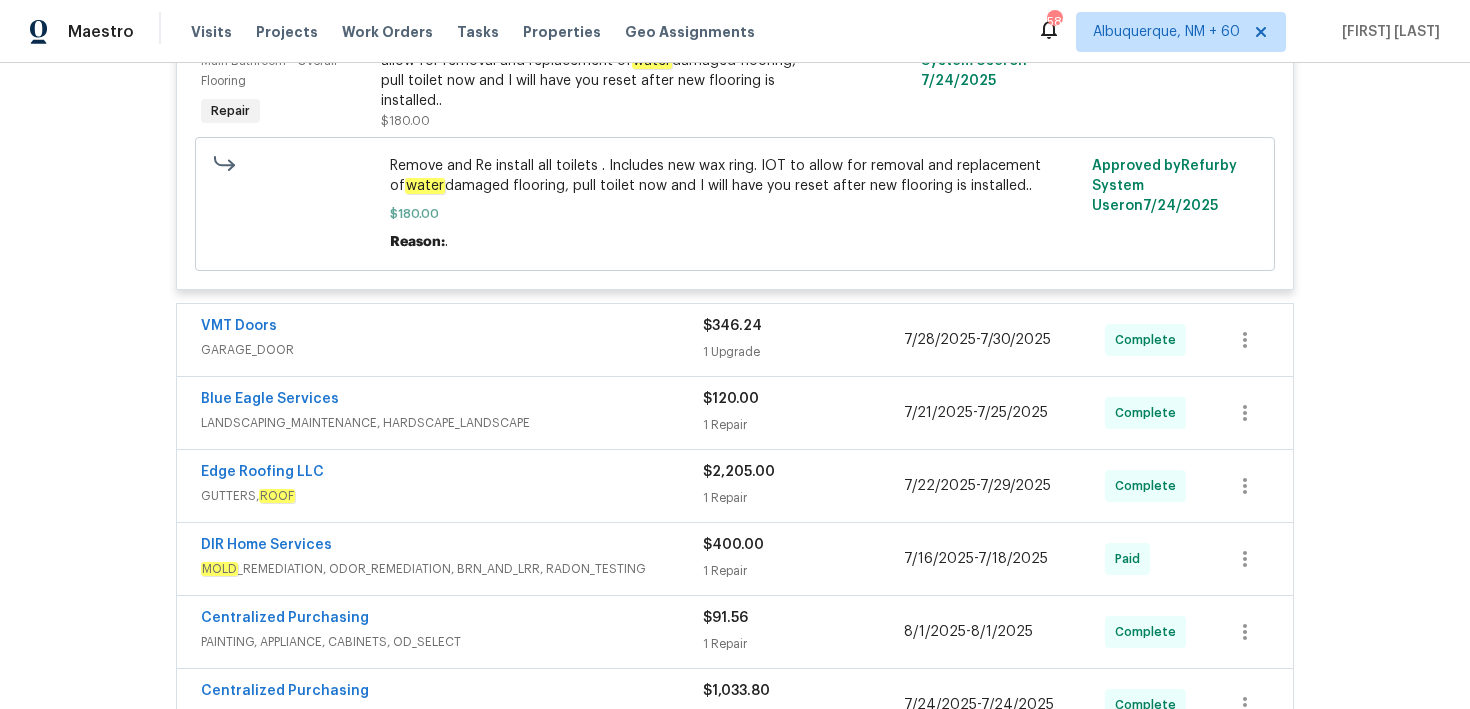 click on "Centralized Purchasing" at bounding box center [452, 620] 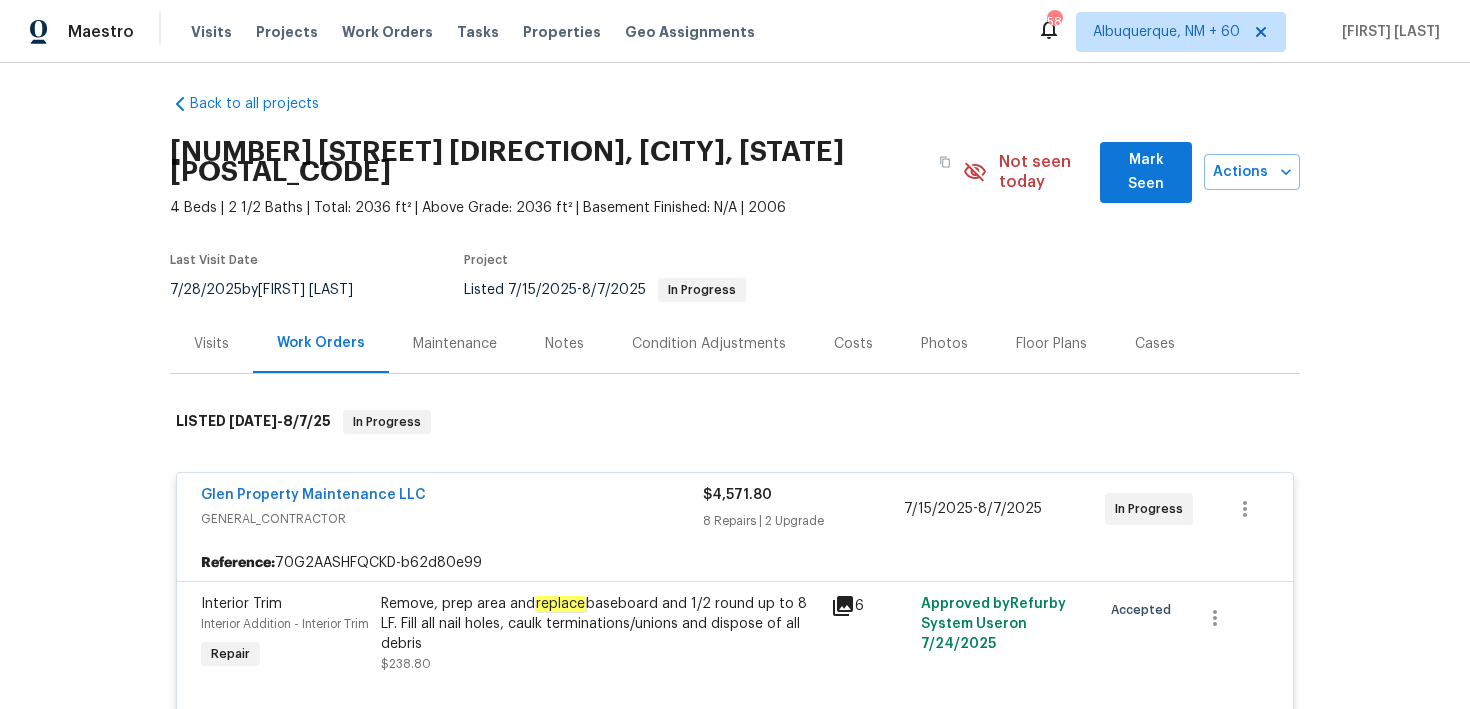 scroll, scrollTop: 0, scrollLeft: 0, axis: both 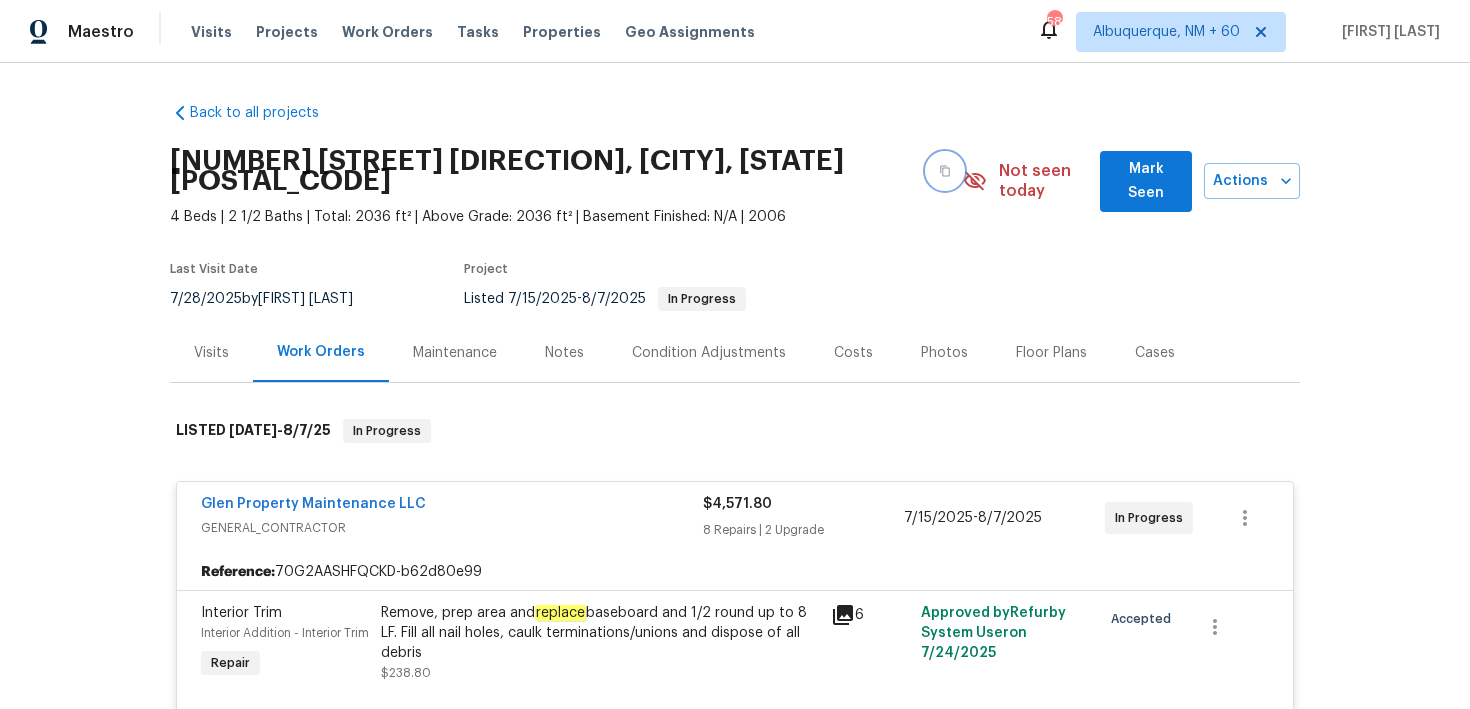 click at bounding box center (945, 171) 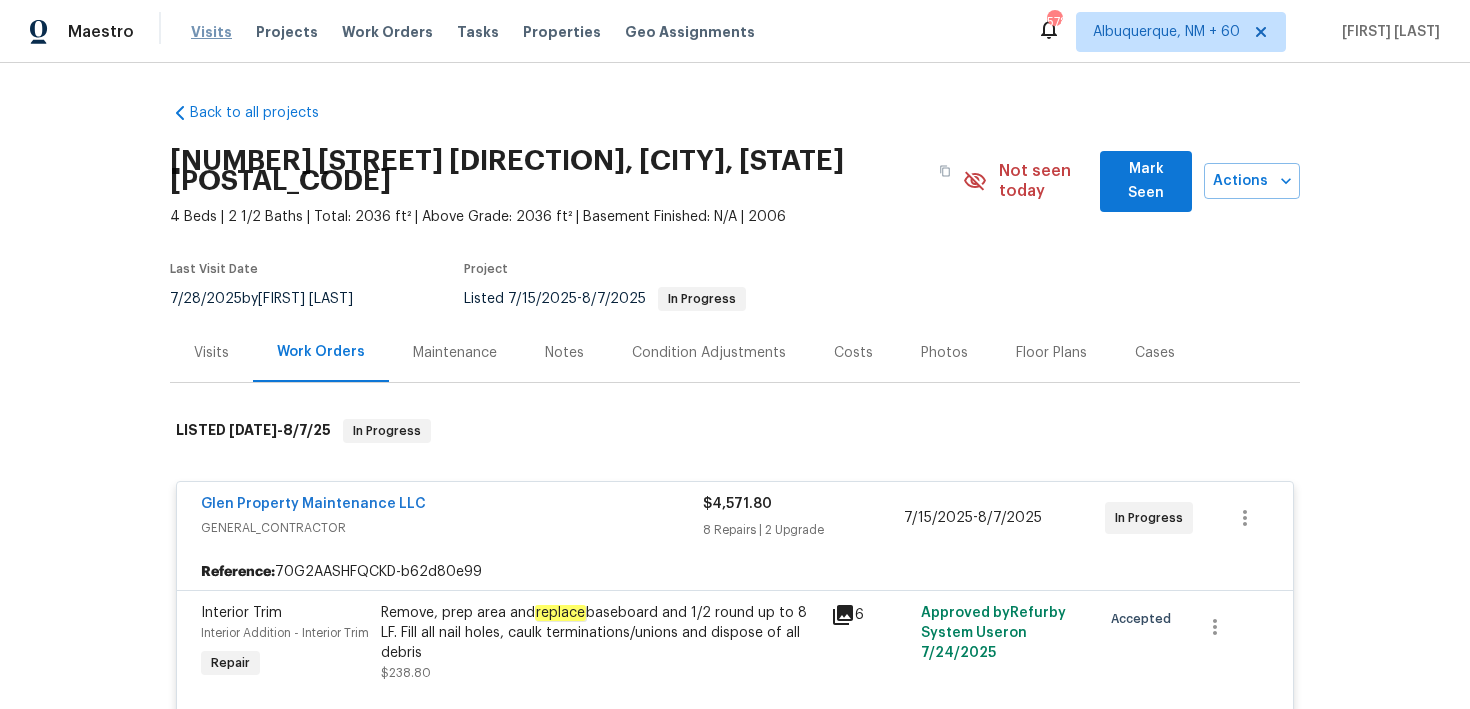 click on "Visits" at bounding box center (211, 32) 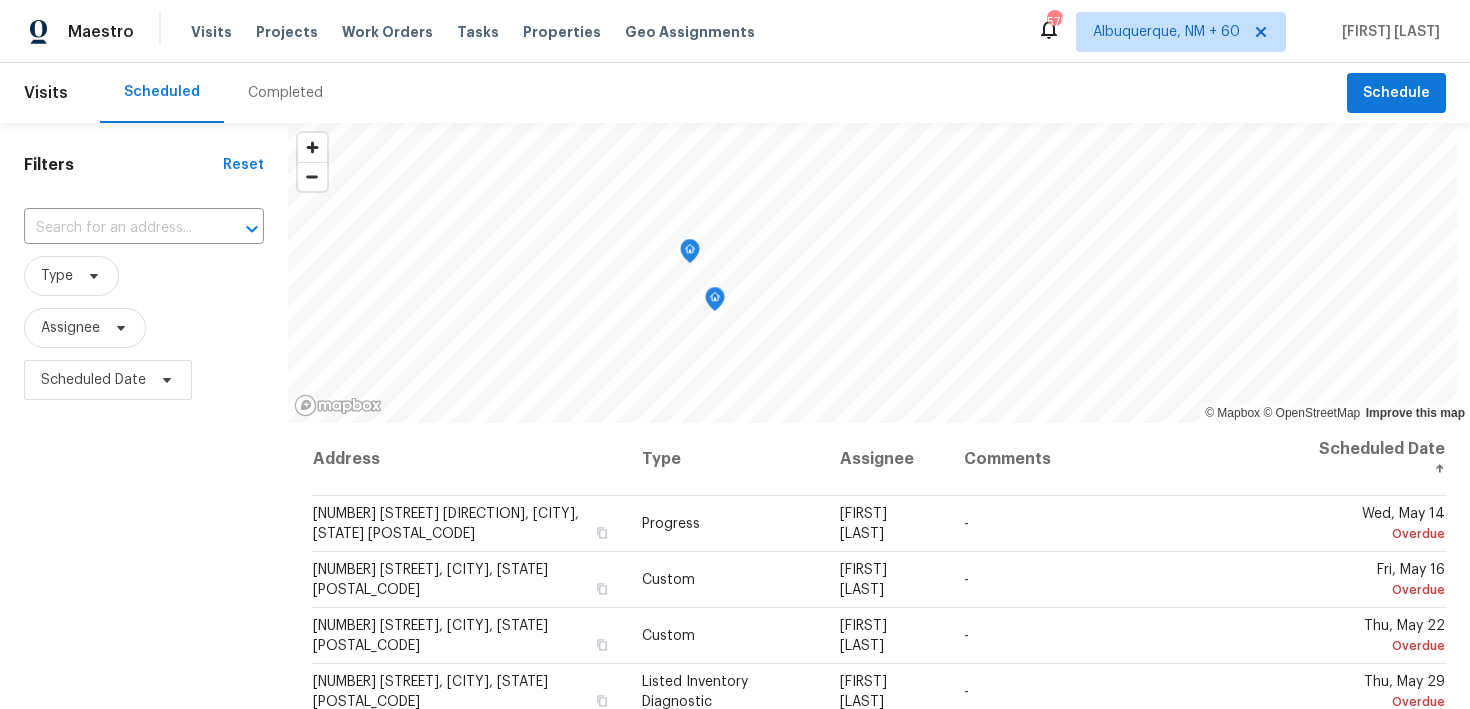 click on "Completed" at bounding box center [285, 93] 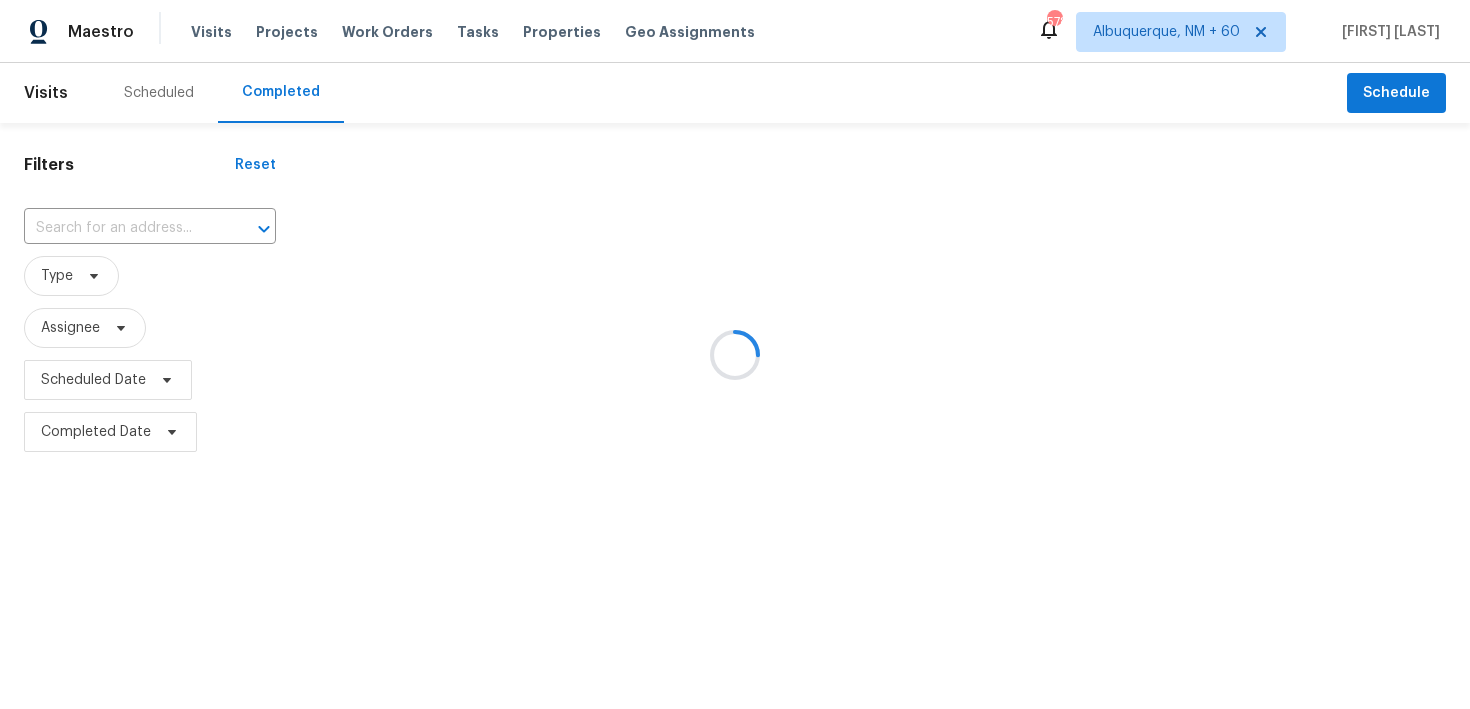 click at bounding box center [735, 354] 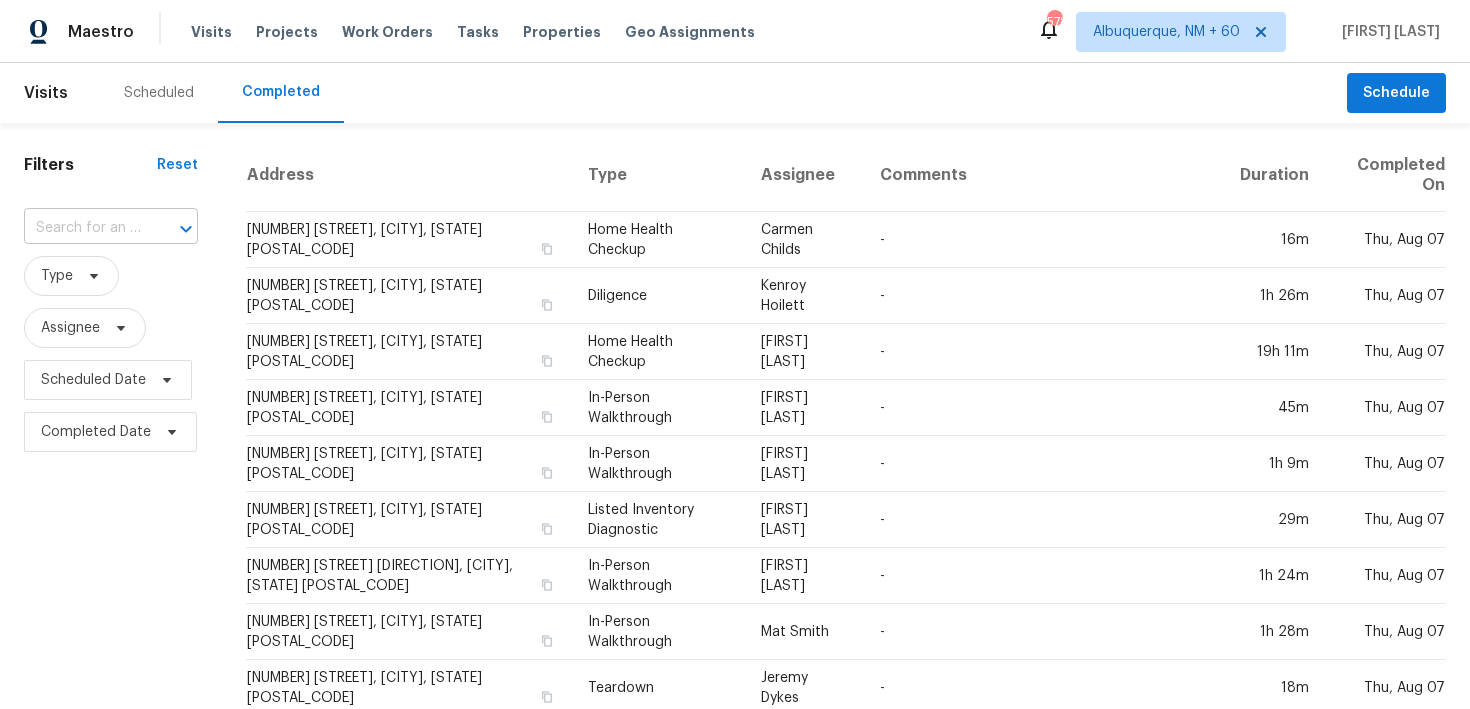 click at bounding box center (83, 228) 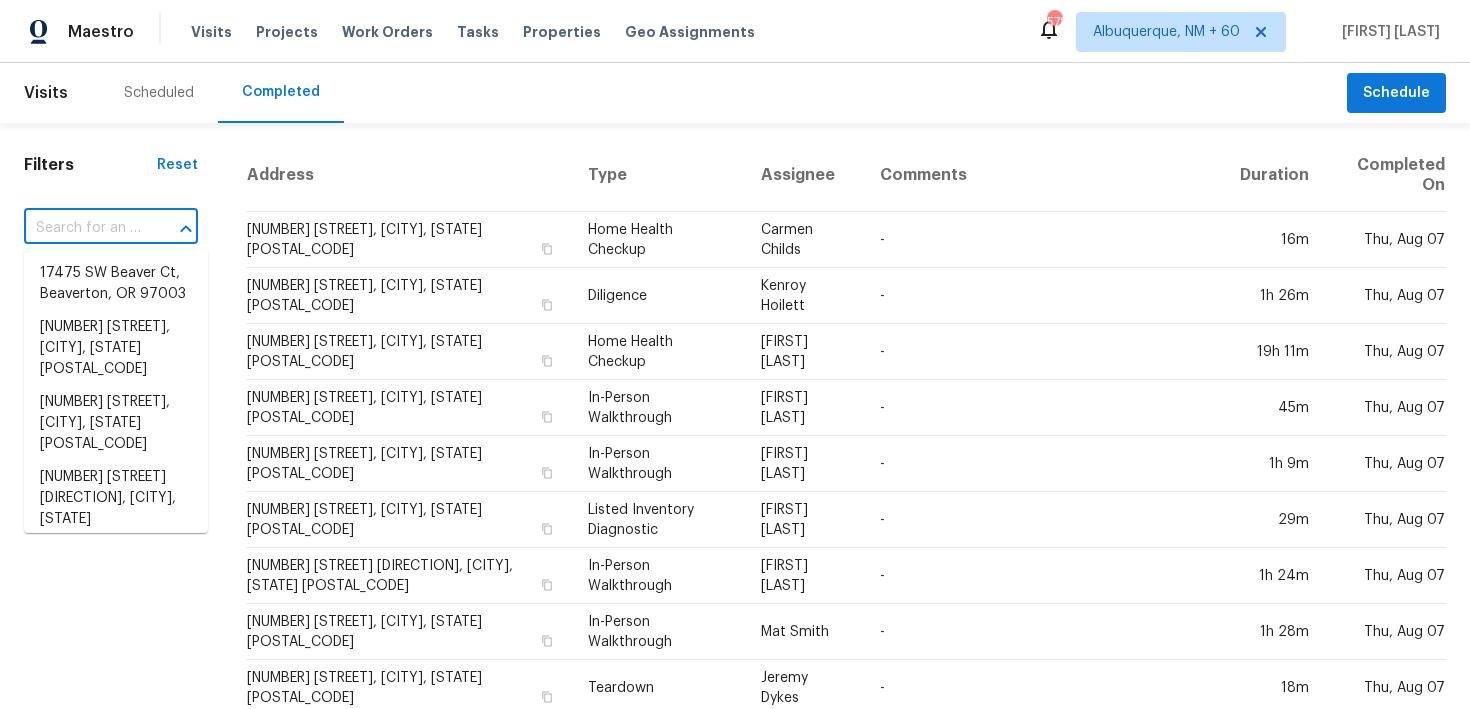 paste on "[NUMBER] [STREET] [CITY], [STATE] [POSTAL_CODE]" 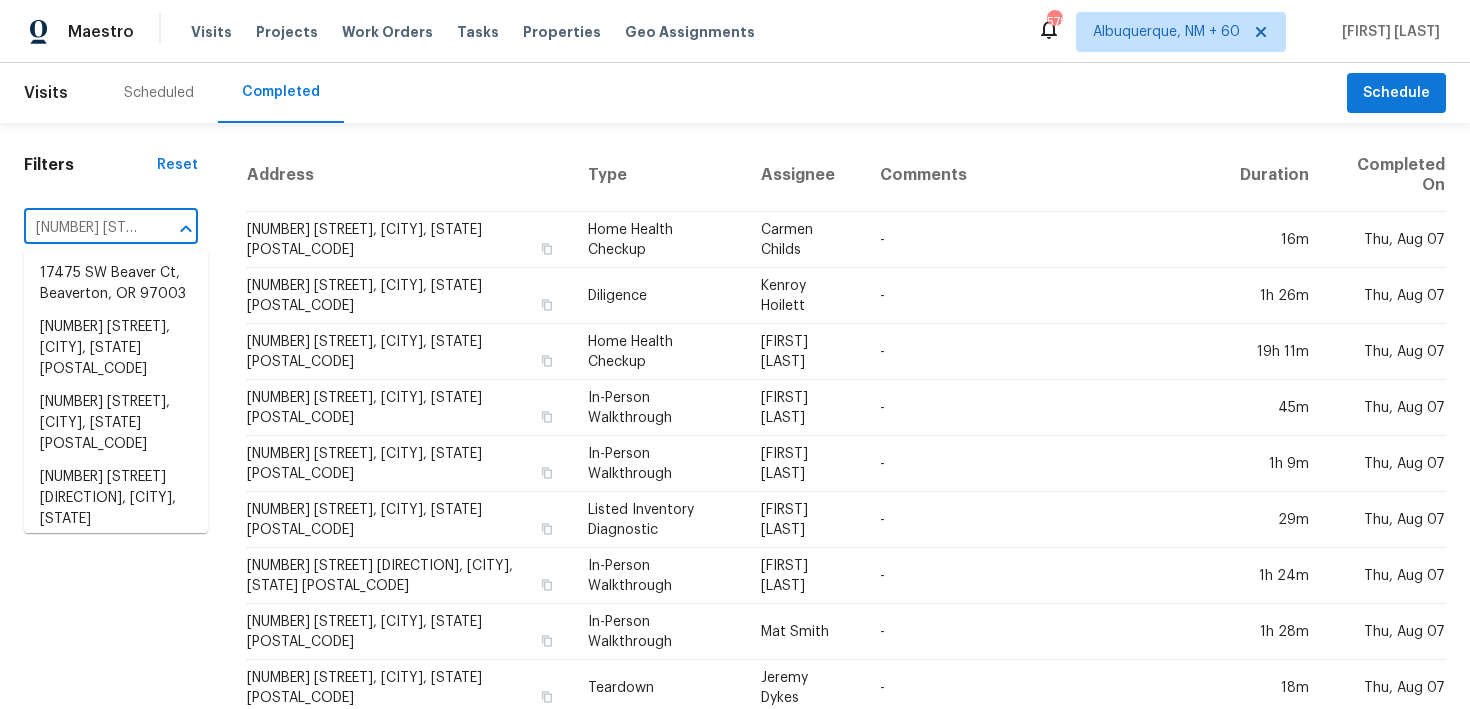 scroll, scrollTop: 0, scrollLeft: 145, axis: horizontal 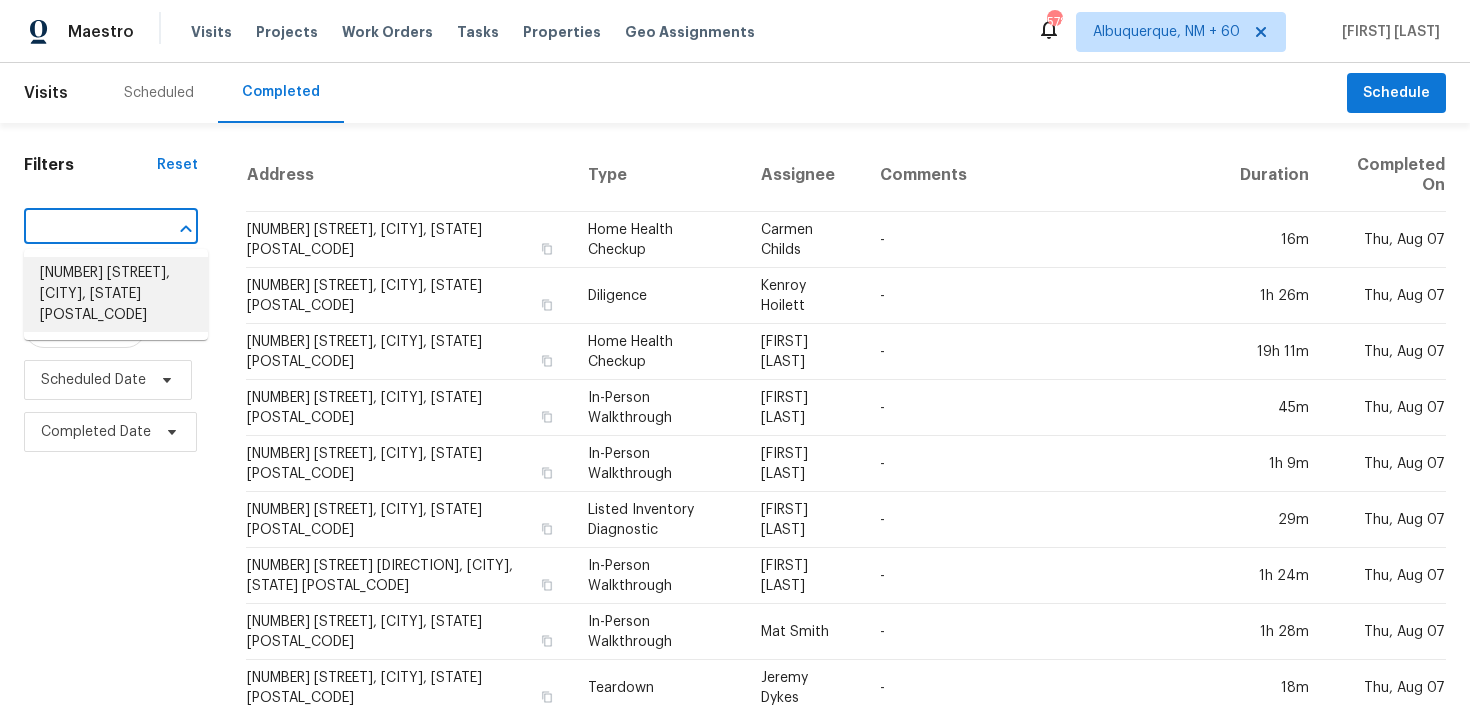 click on "[NUMBER] [STREET], [CITY], [STATE] [POSTAL_CODE]" at bounding box center (116, 294) 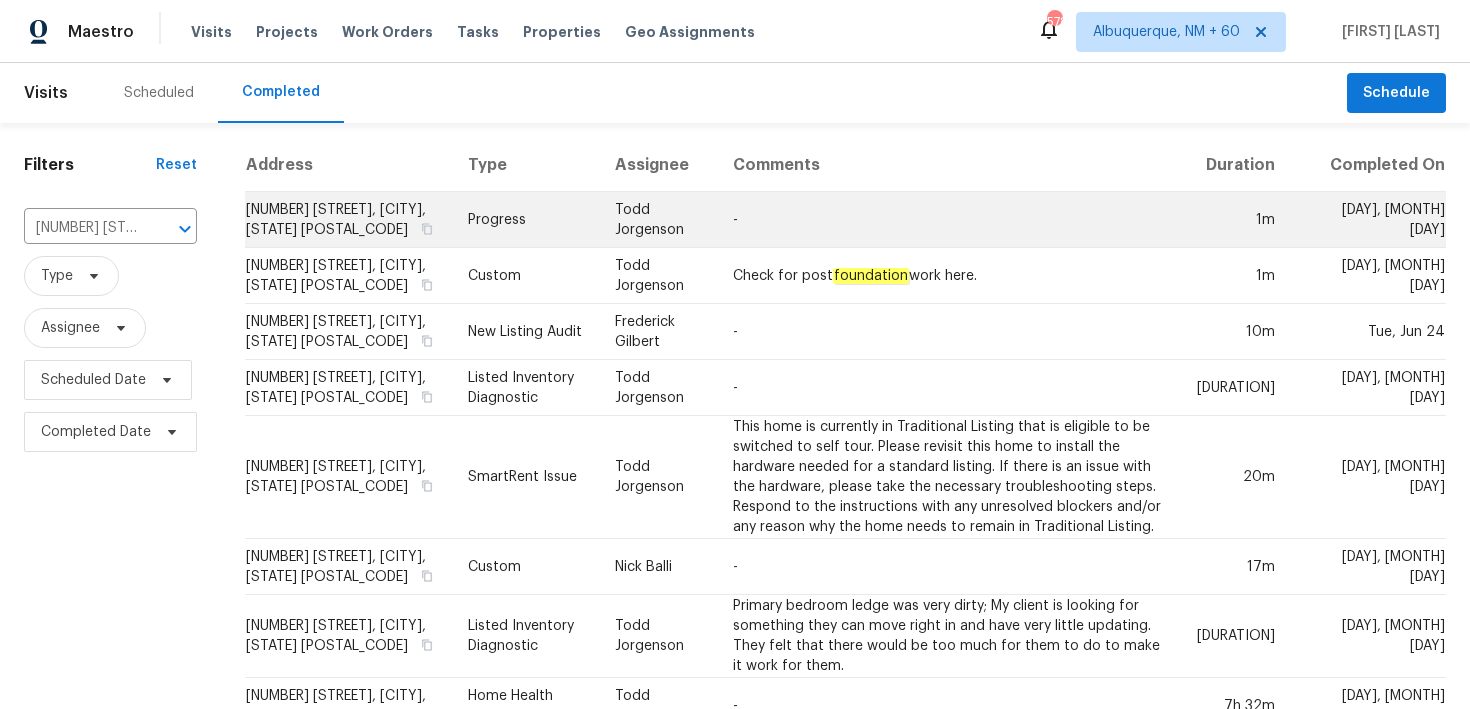click on "Progress" at bounding box center (525, 220) 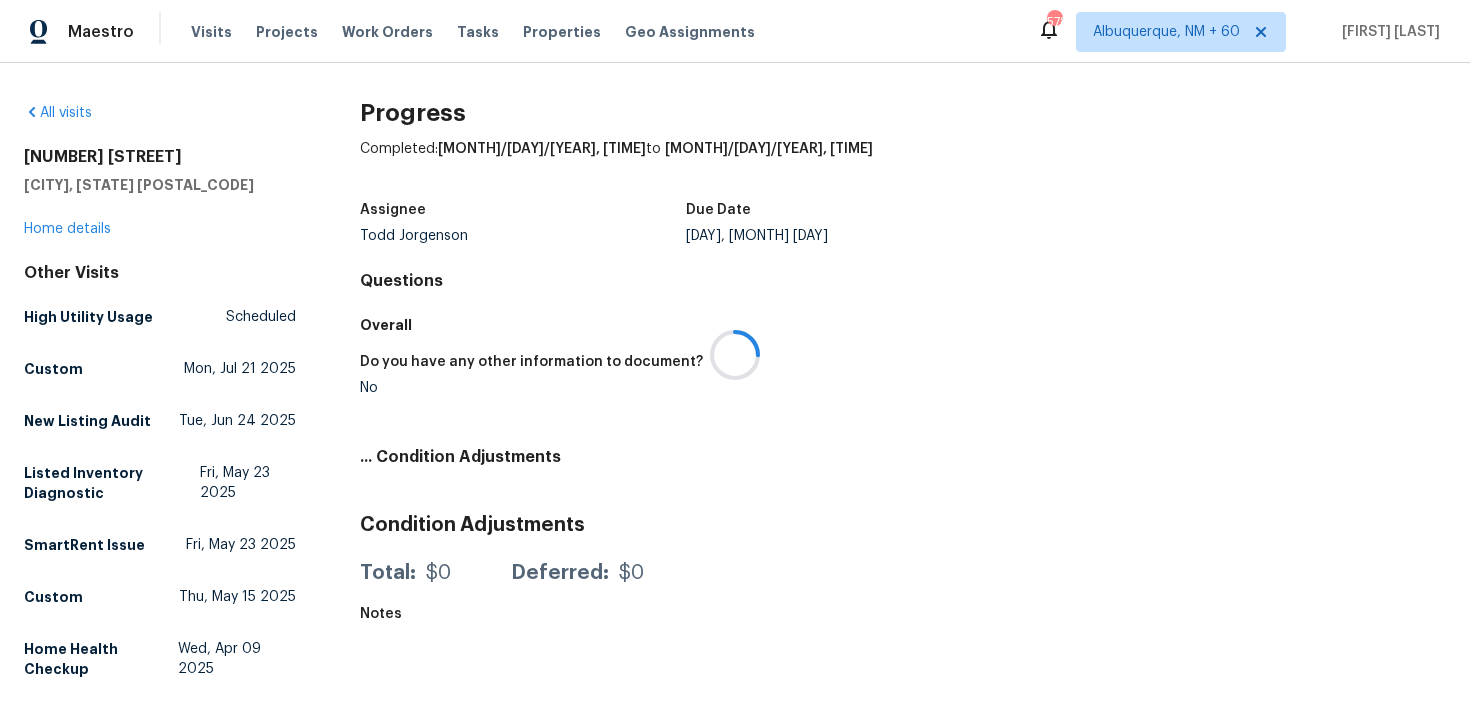 click at bounding box center (735, 354) 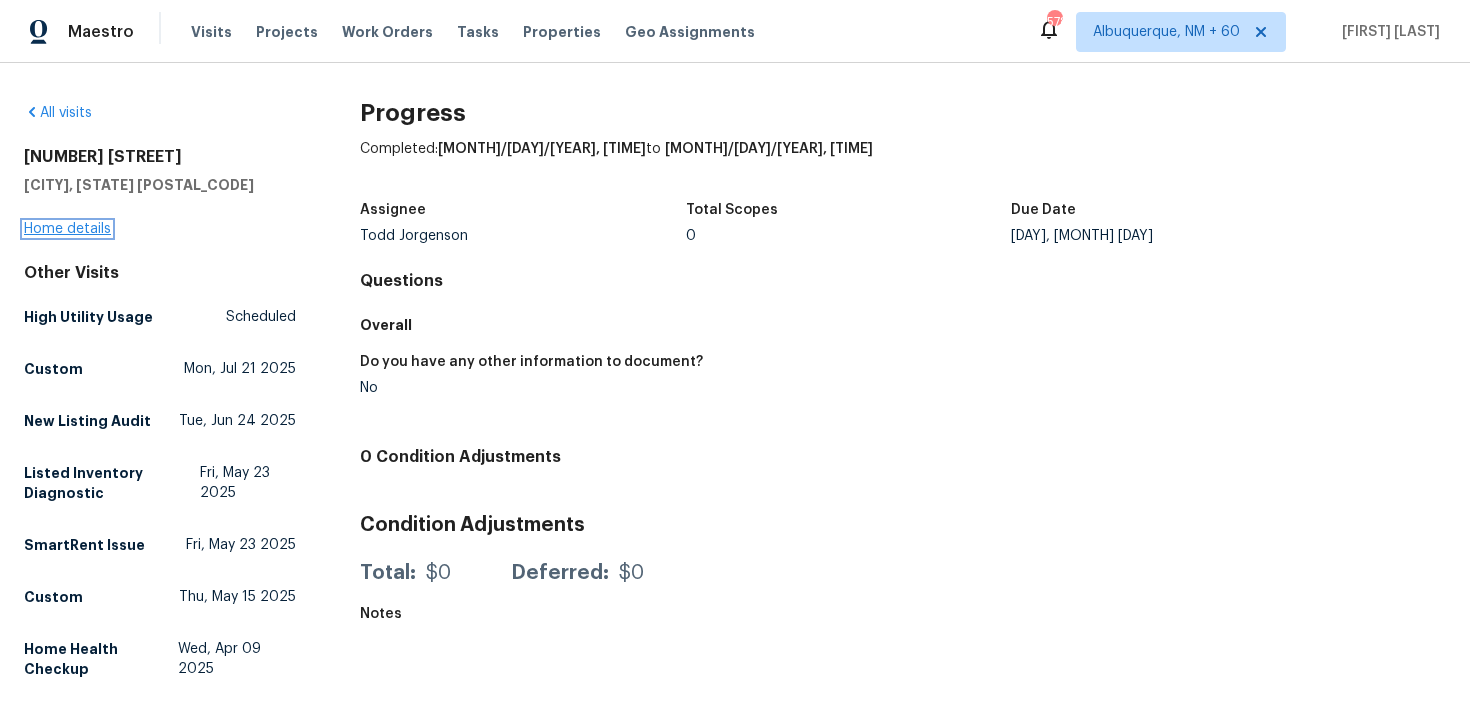 click on "Home details" at bounding box center (67, 229) 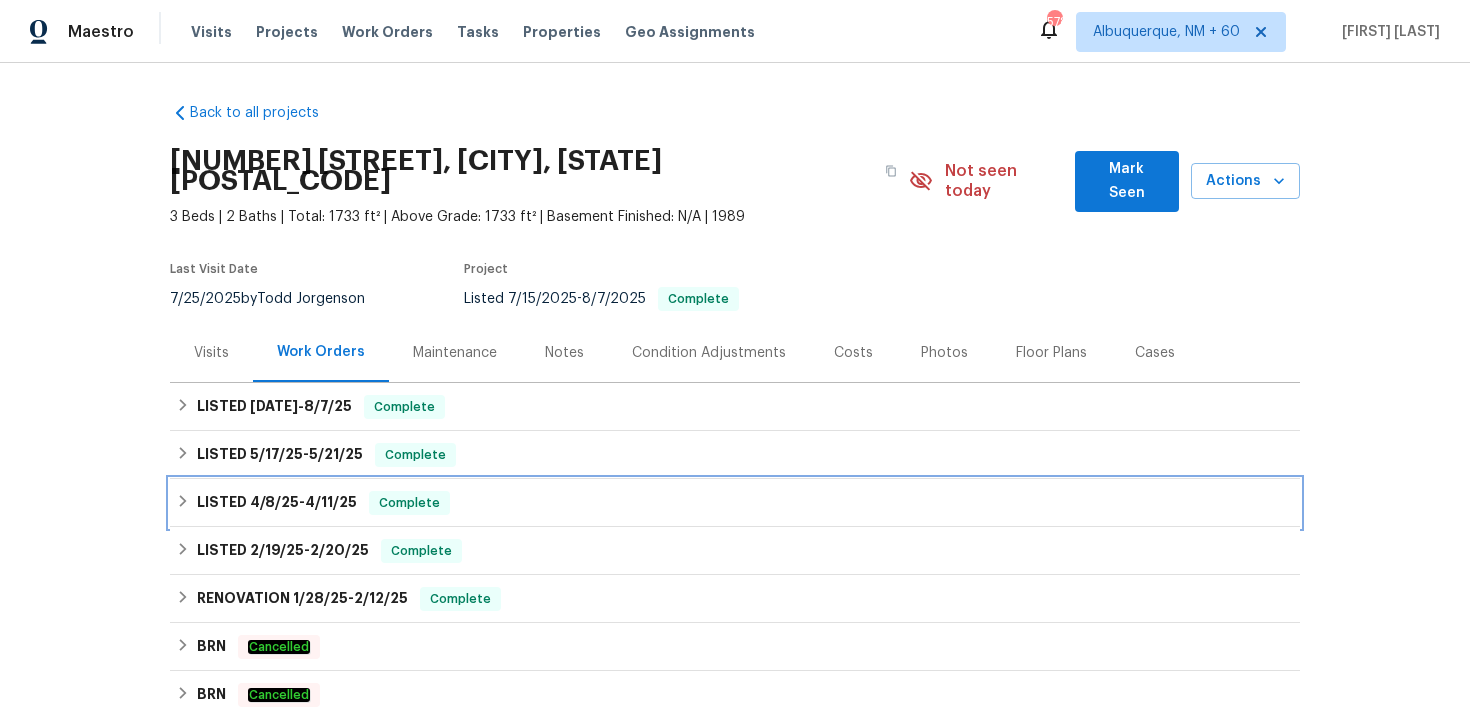 click on "LISTED [MONTH]/[DAY]/[YEAR] - [MONTH]/[DAY]/[YEAR] Complete" at bounding box center [735, 503] 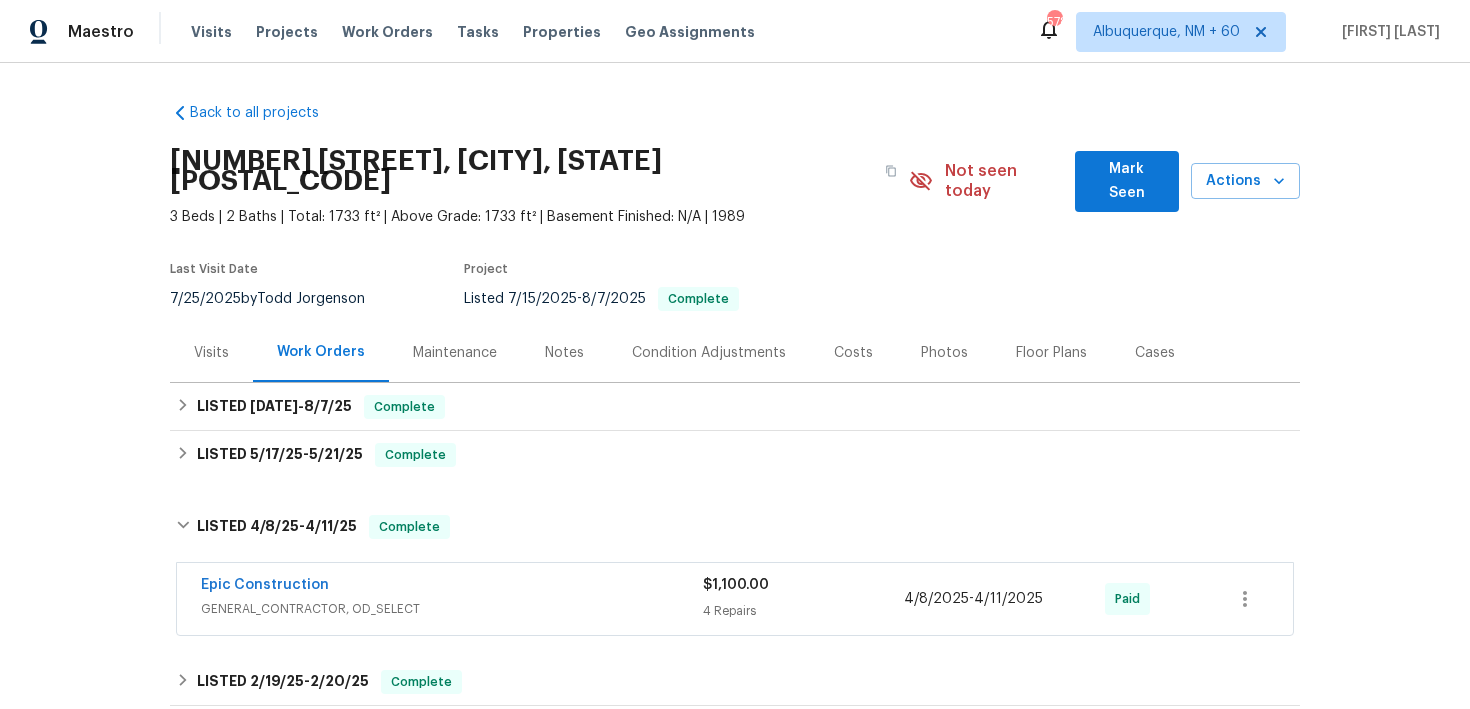 click on "GENERAL_CONTRACTOR, OD_SELECT" at bounding box center [452, 609] 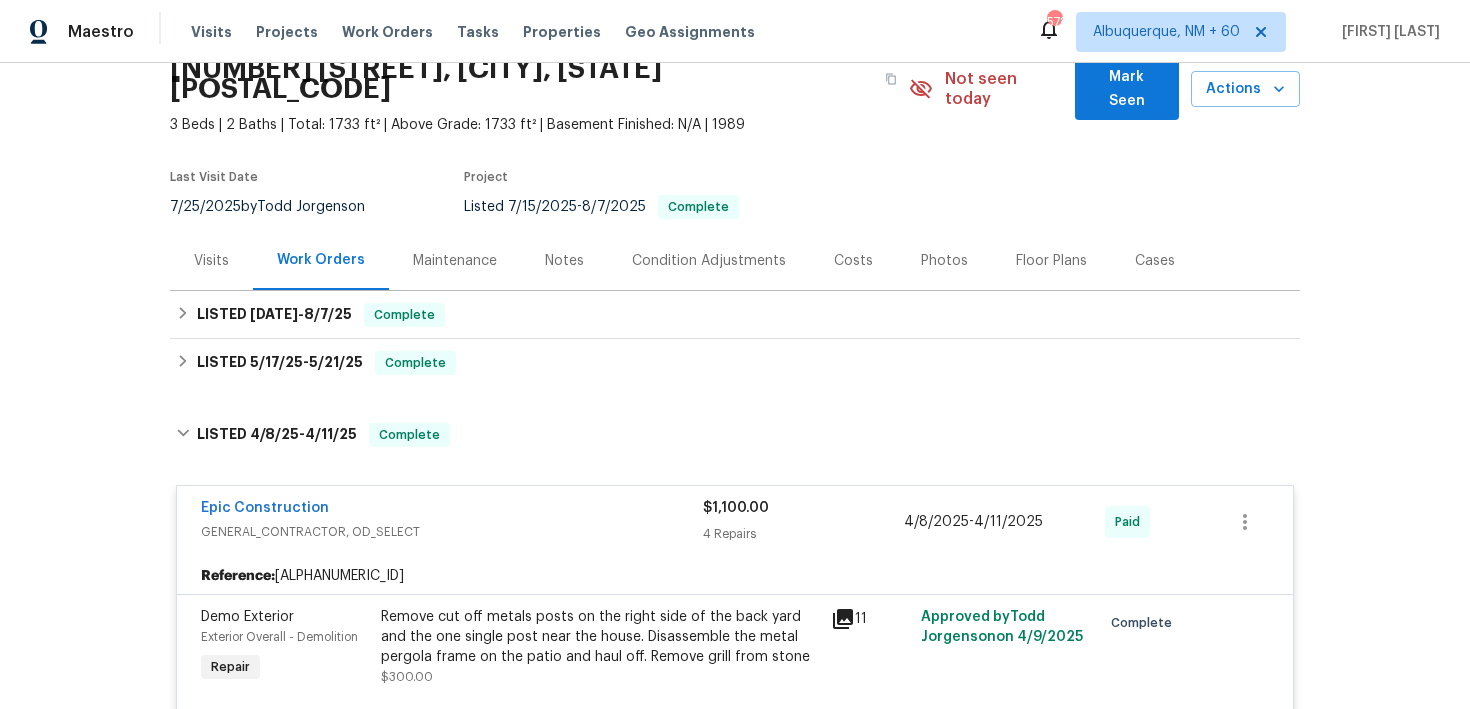 scroll, scrollTop: 83, scrollLeft: 0, axis: vertical 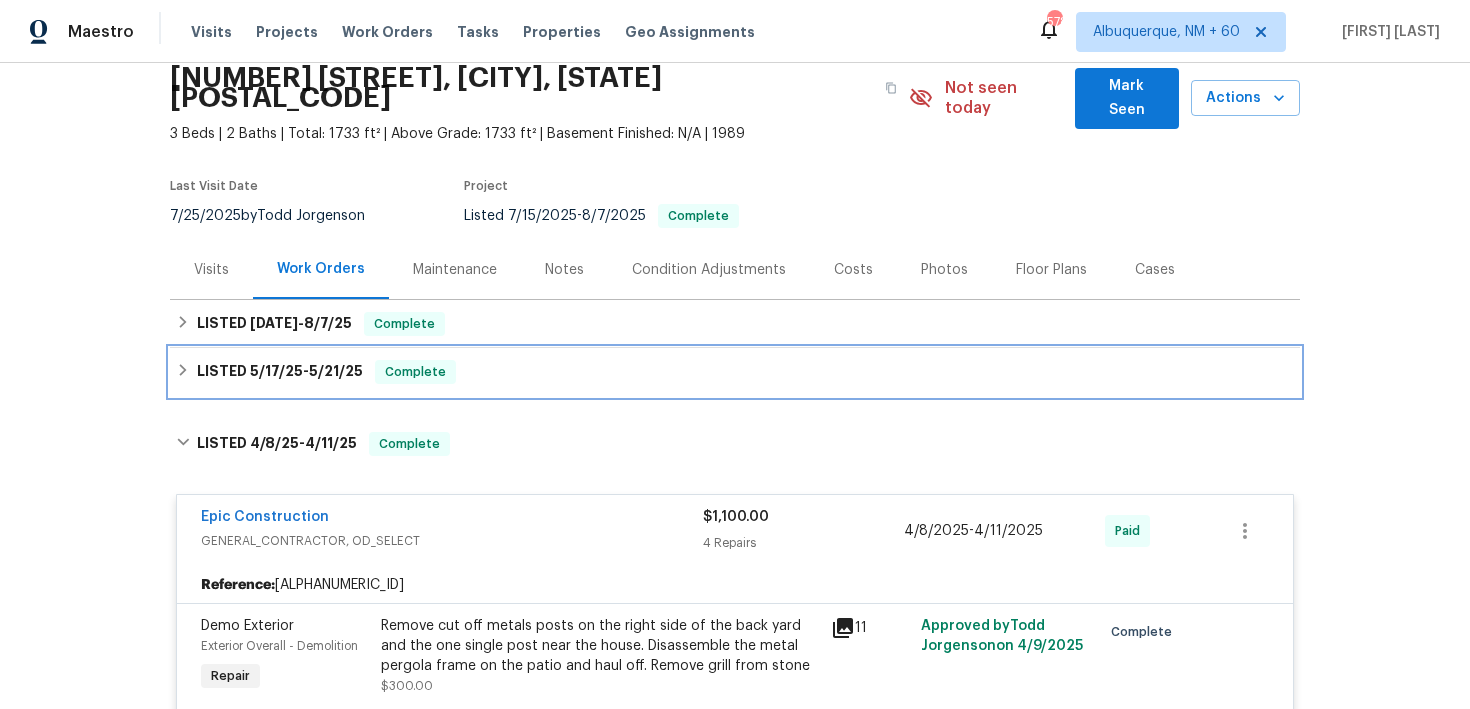 click on "LISTED   [DATE]  -  [DATE] Complete" at bounding box center (735, 372) 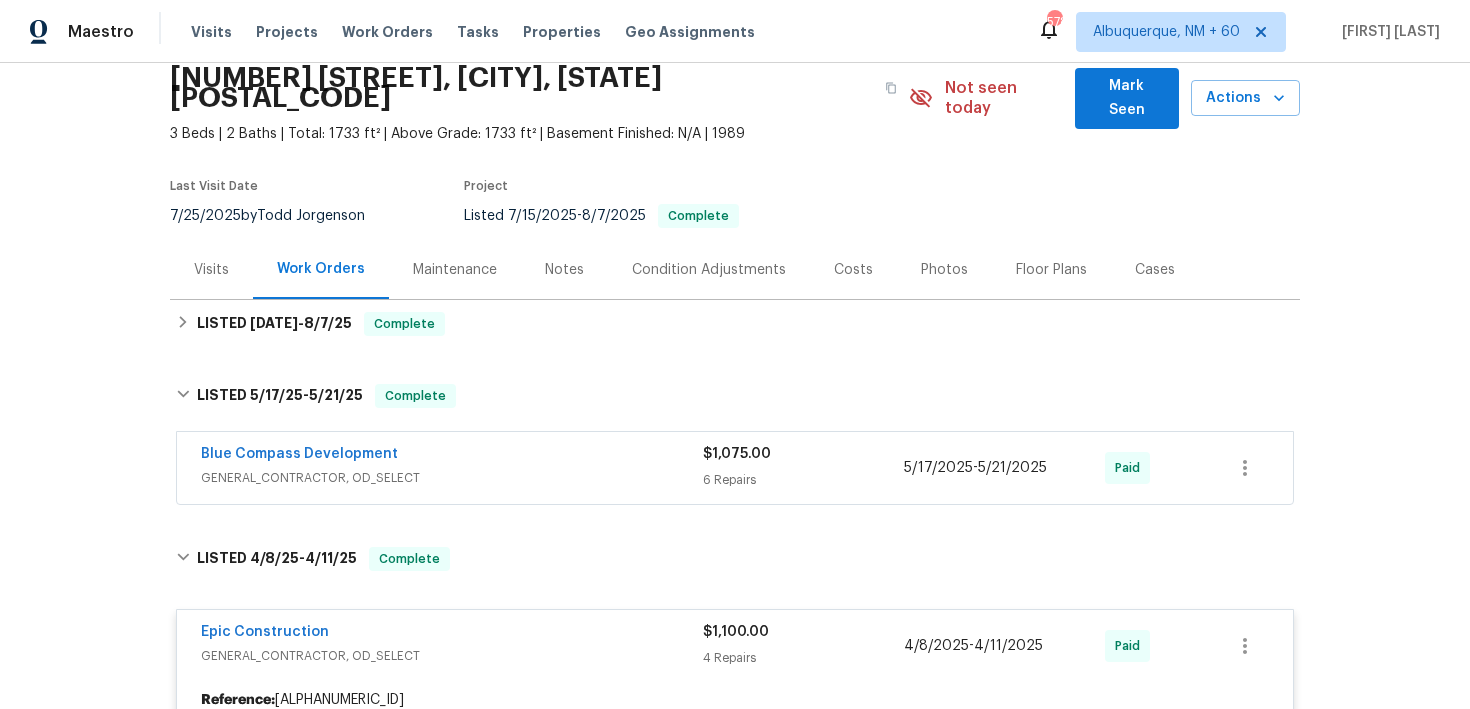 click on "6 Repairs" at bounding box center [803, 480] 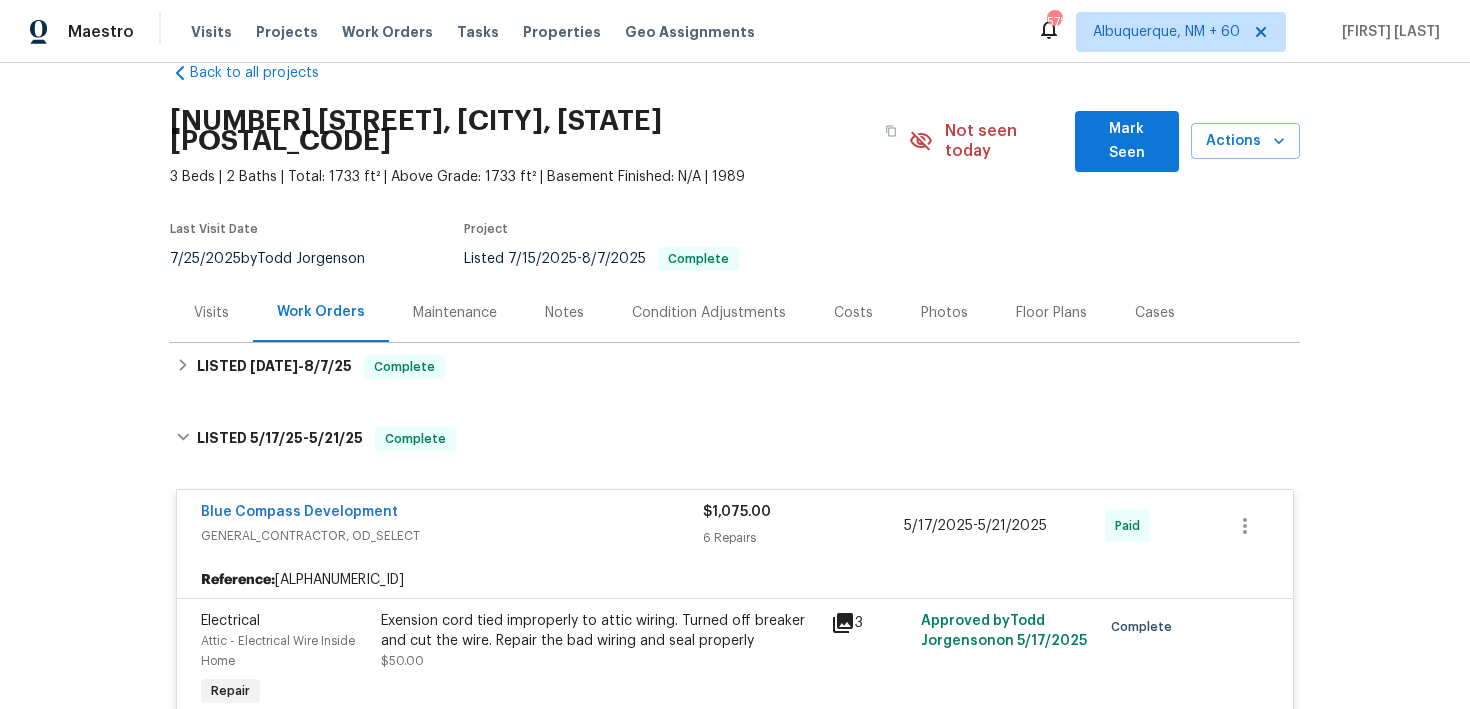 scroll, scrollTop: 6, scrollLeft: 0, axis: vertical 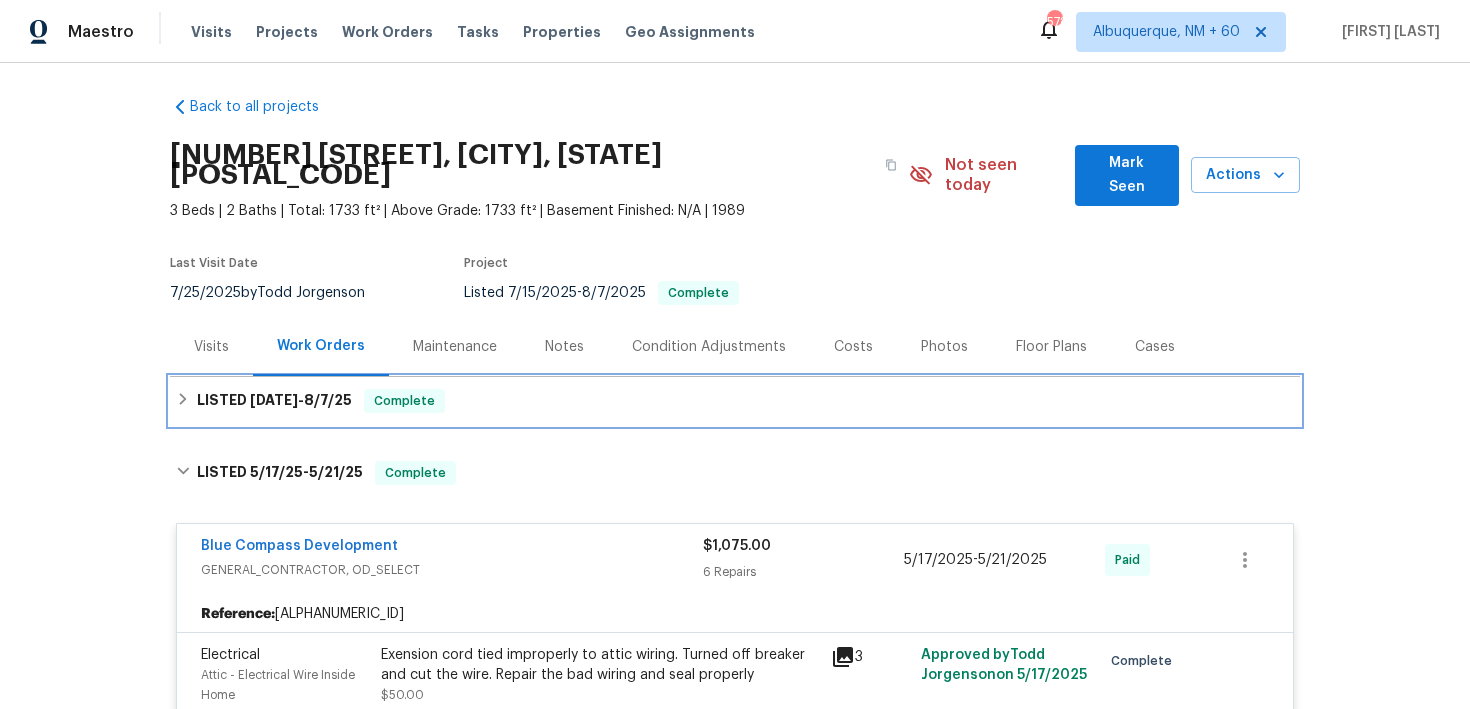 click on "LISTED [MONTH]/[DAY]/[YEAR] - [MONTH]/[DAY]/[YEAR] Complete" at bounding box center [735, 401] 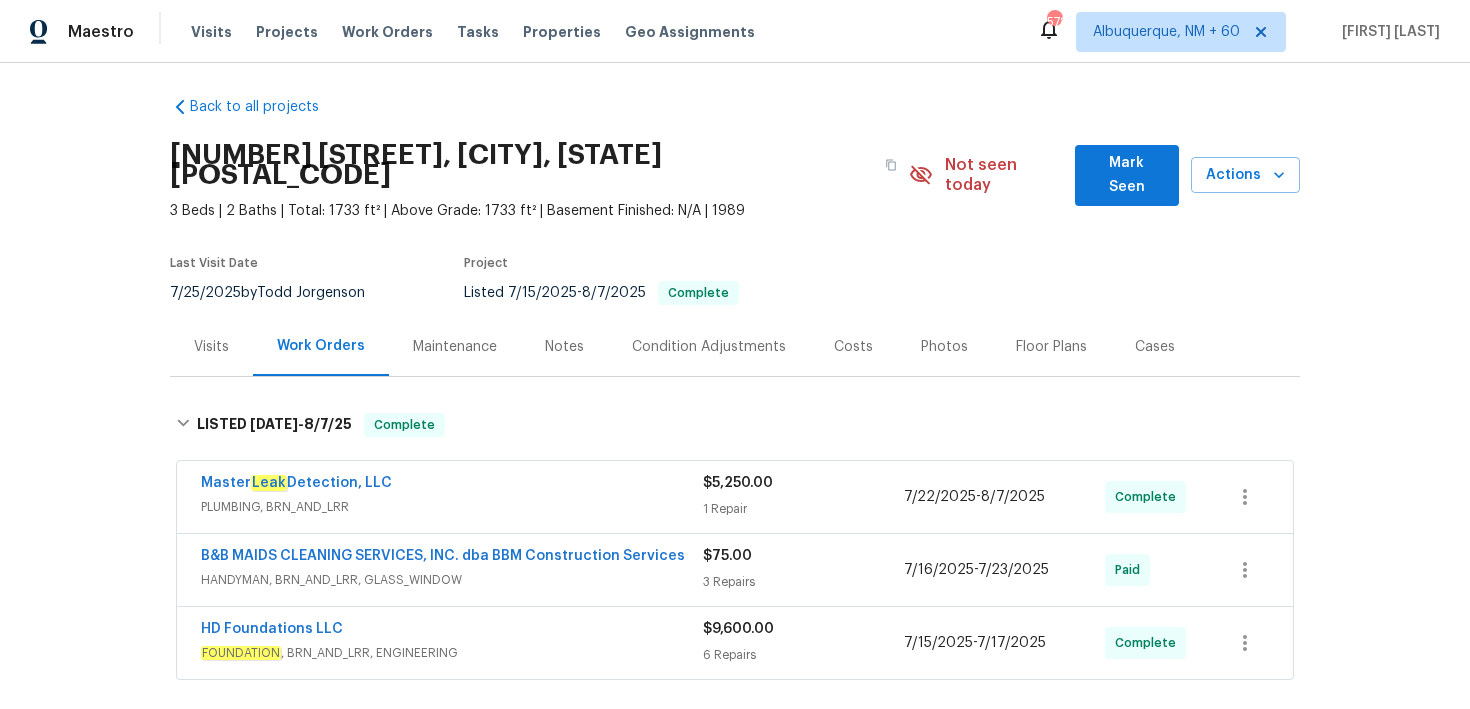click on "1 Repair" at bounding box center (803, 509) 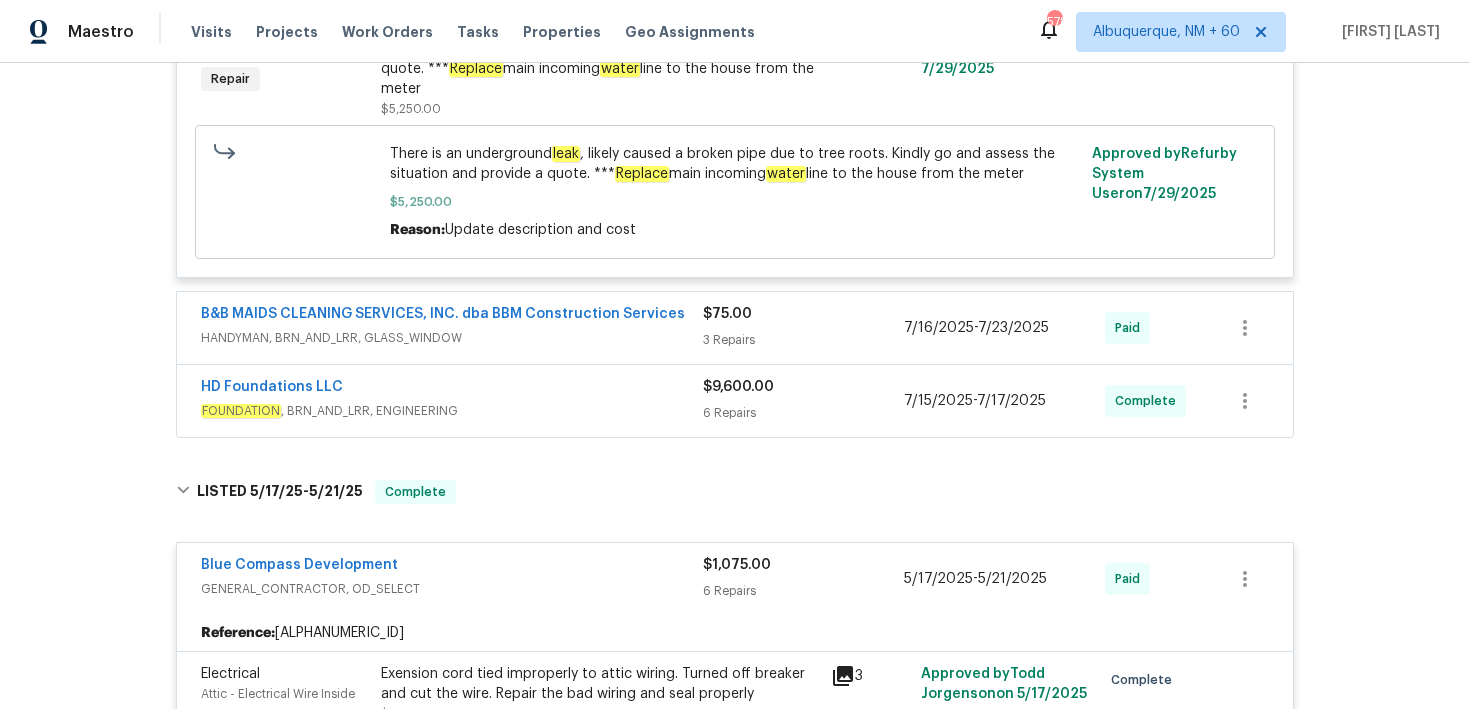 scroll, scrollTop: 602, scrollLeft: 0, axis: vertical 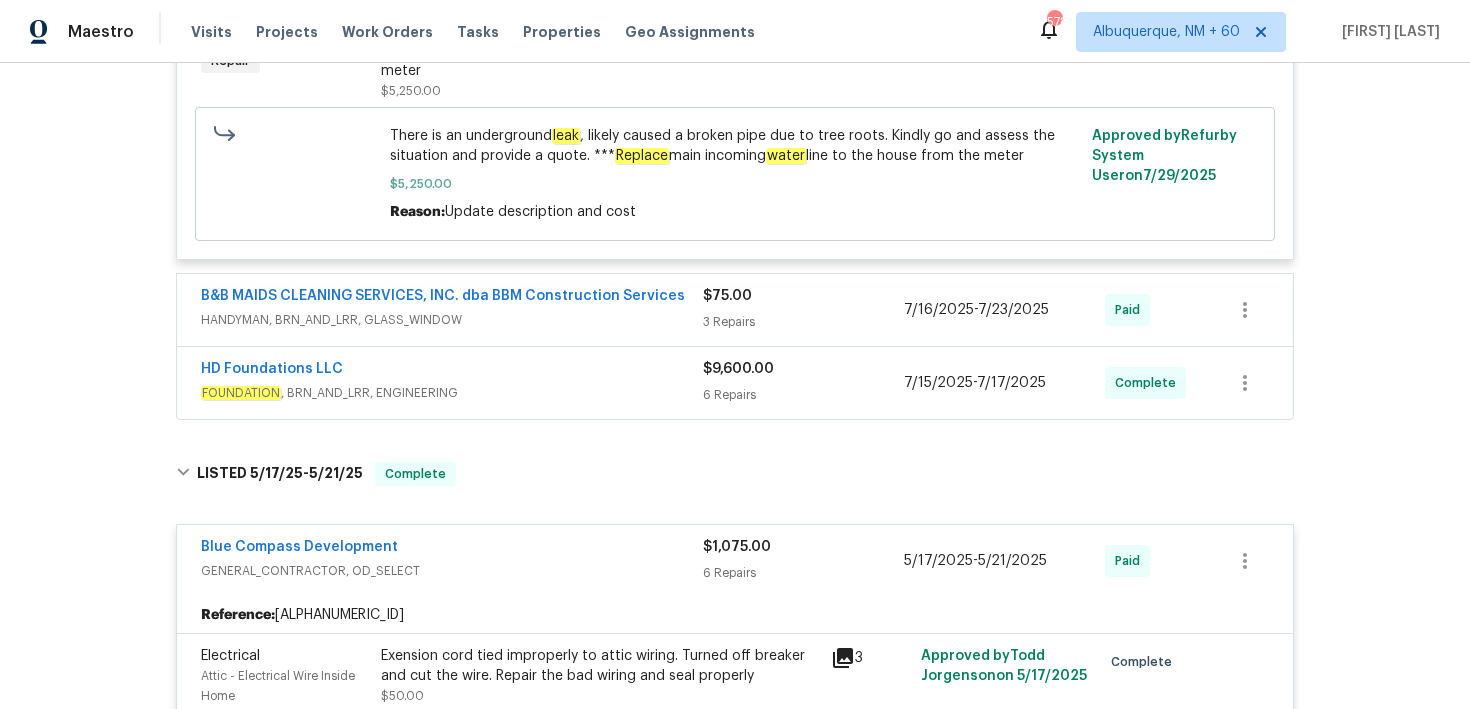 click on "3 Repairs" at bounding box center [803, 322] 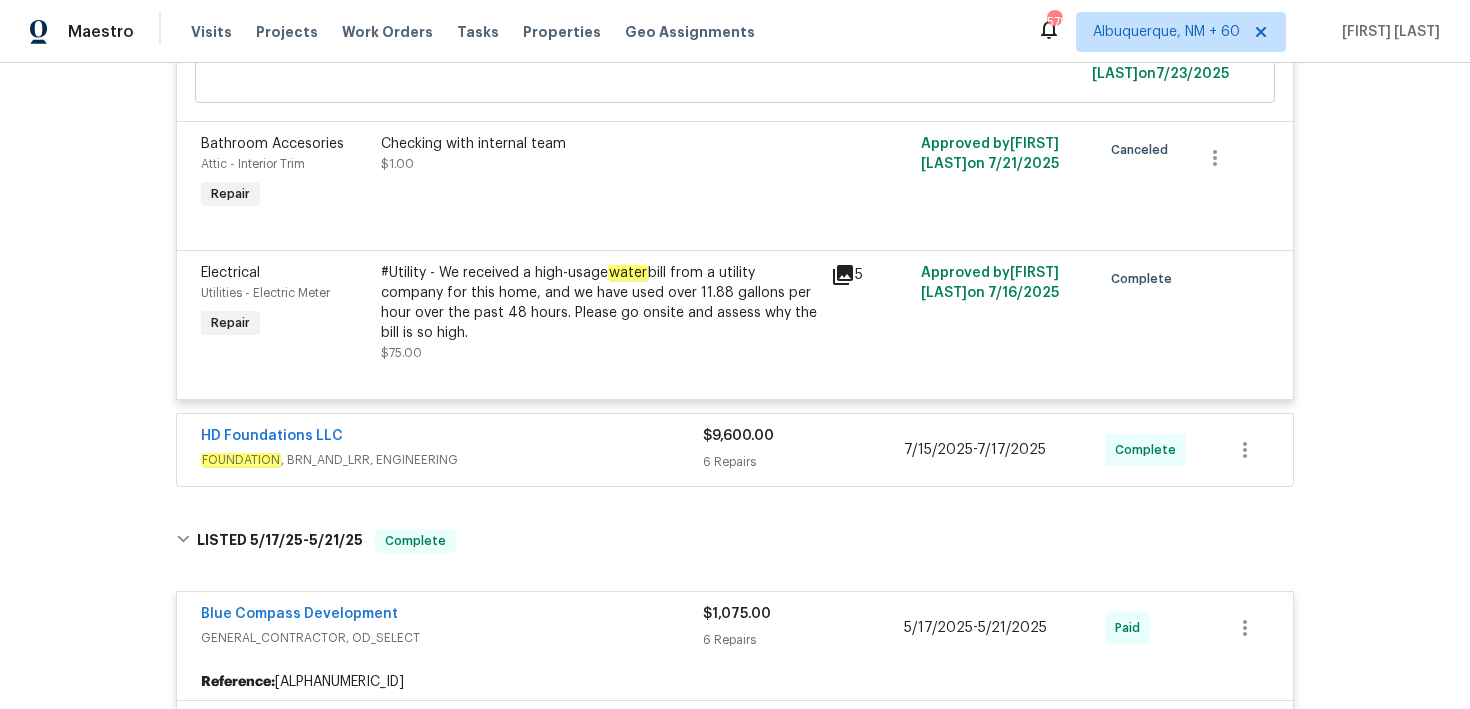 scroll, scrollTop: 1109, scrollLeft: 0, axis: vertical 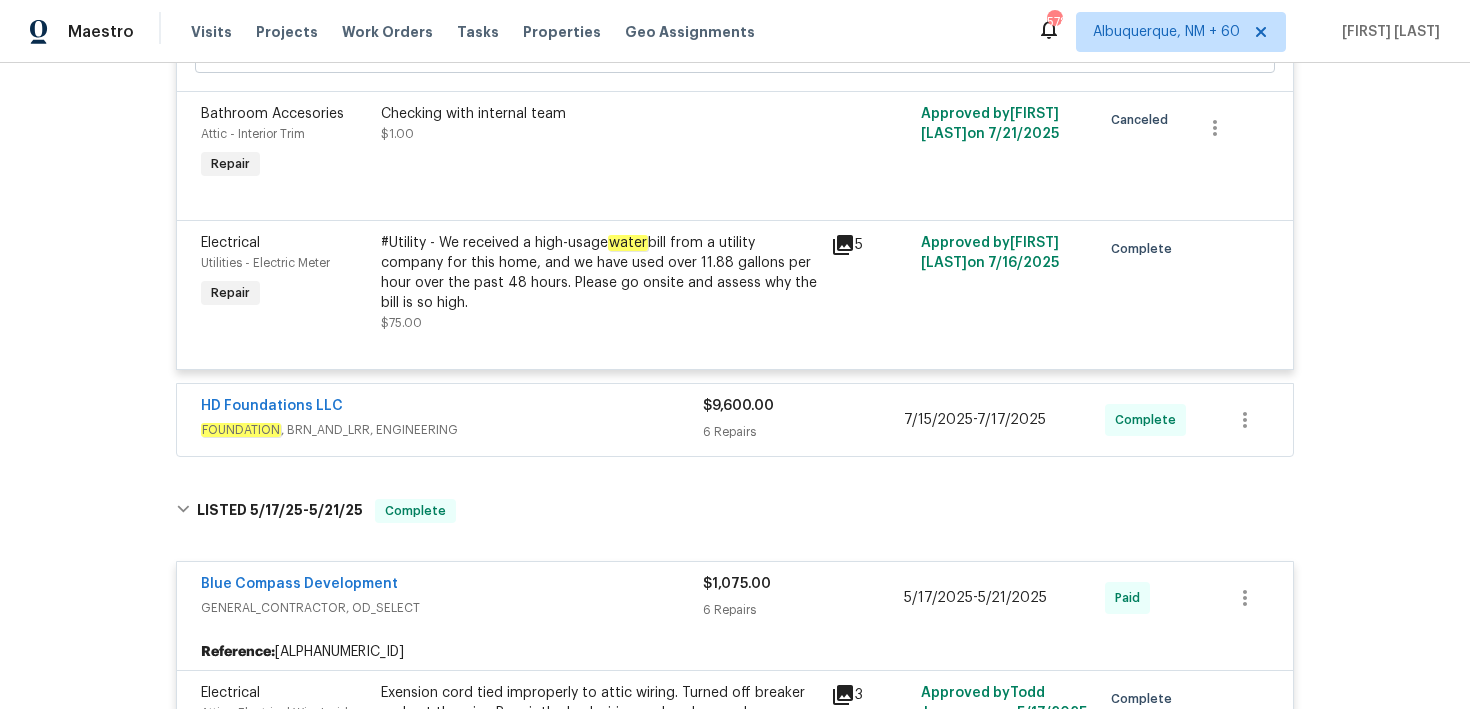 click on "6 Repairs" at bounding box center [803, 432] 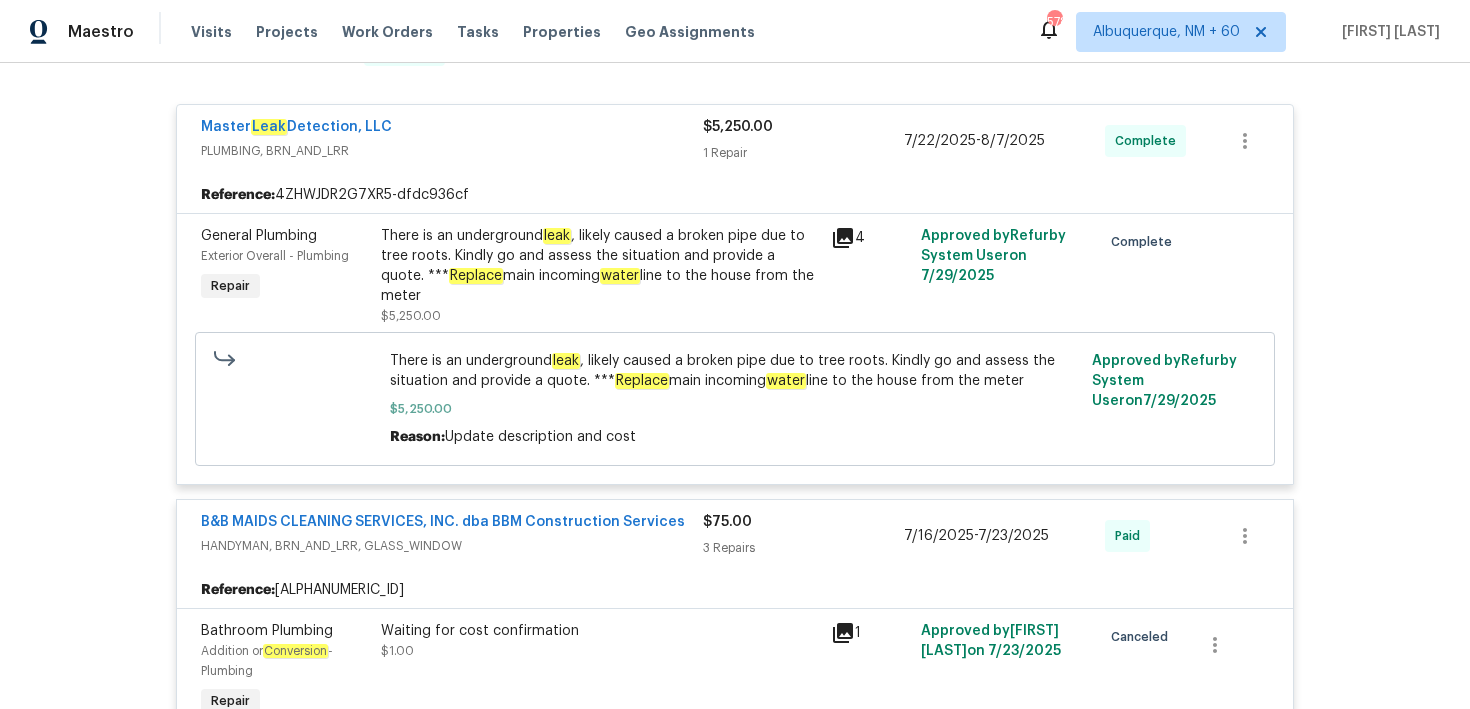 scroll, scrollTop: 374, scrollLeft: 0, axis: vertical 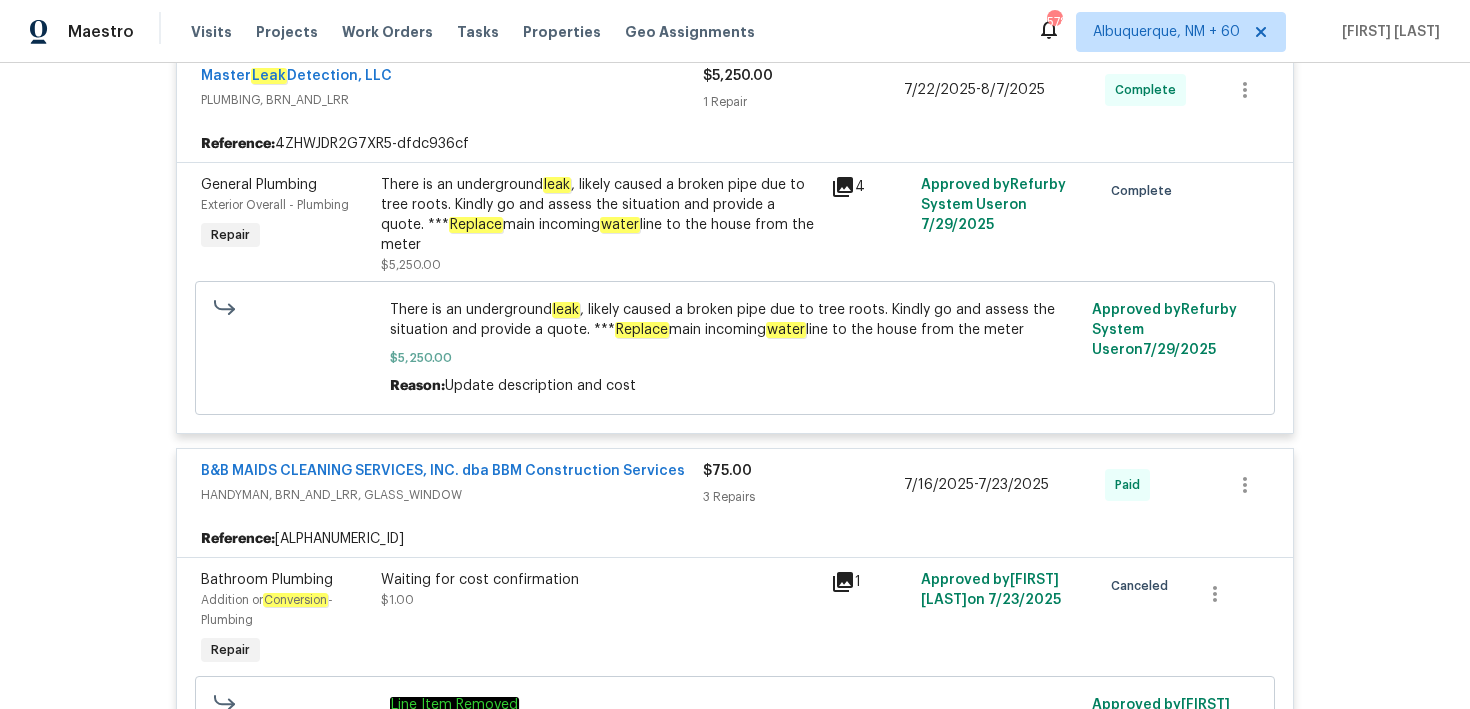 click on "There is an underground leak , likely caused a broken pipe due to tree roots. Kindly go and assess the situation and provide a quote. *** Replace main incoming water line to the house from the meter" at bounding box center [600, 215] 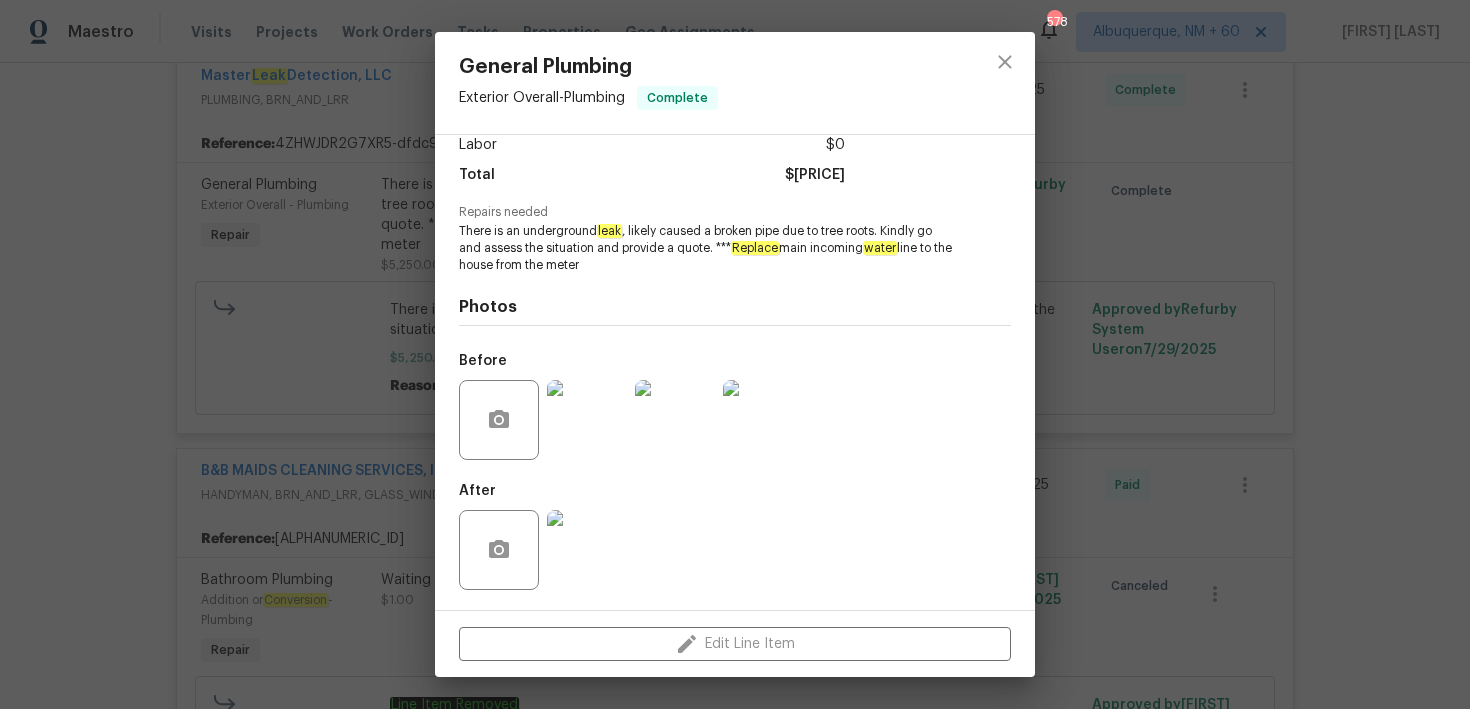 scroll, scrollTop: 0, scrollLeft: 0, axis: both 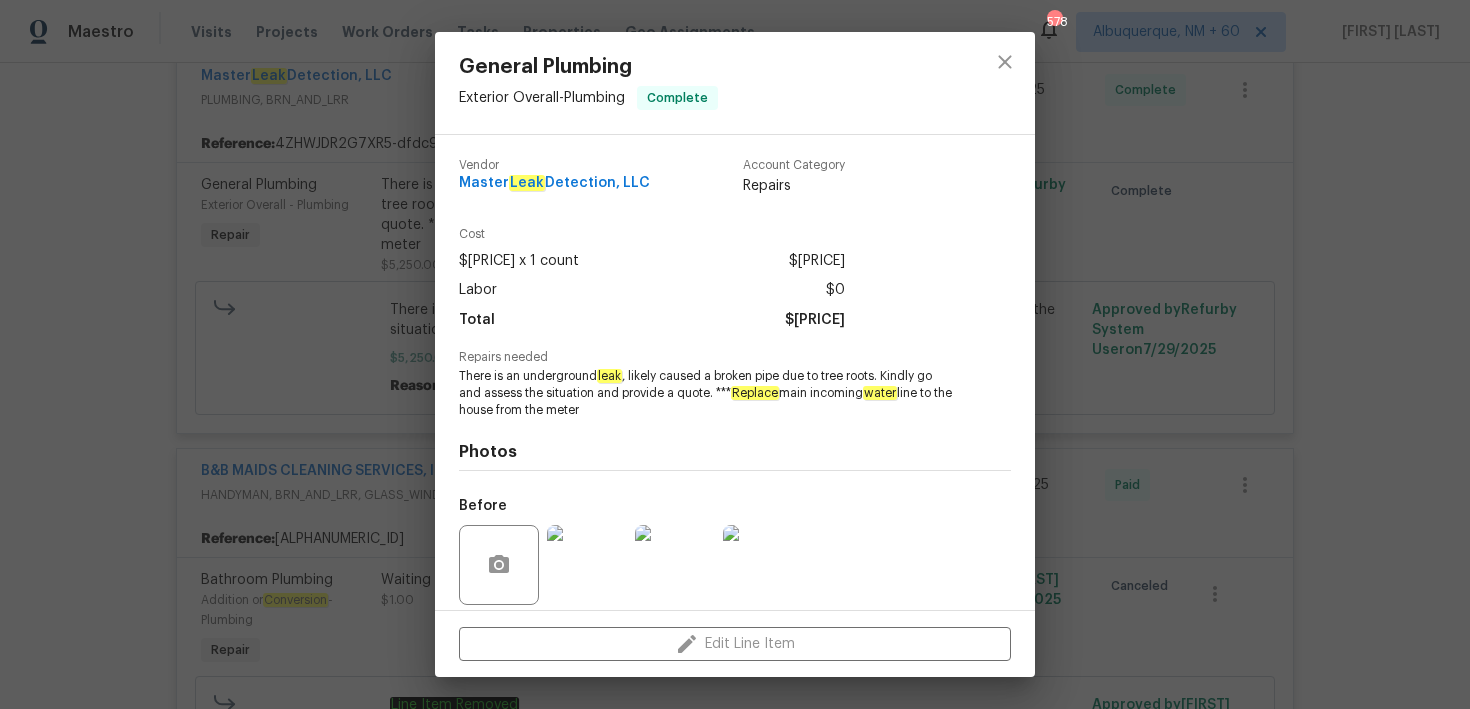 click on "General Plumbing Exterior Overall - Plumbing Complete Vendor Master Leak Detection, LLC Account Category Repairs Cost $[PRICE] x 1 count $[PRICE] Labor $[PRICE] Total $[PRICE] Repairs needed There is an underground leak , likely caused a broken pipe due to tree roots. Kindly go and assess the situation and provide a quote. *** Replace main incoming water line to the house from the meter Photos Before After Edit Line Item" at bounding box center (735, 354) 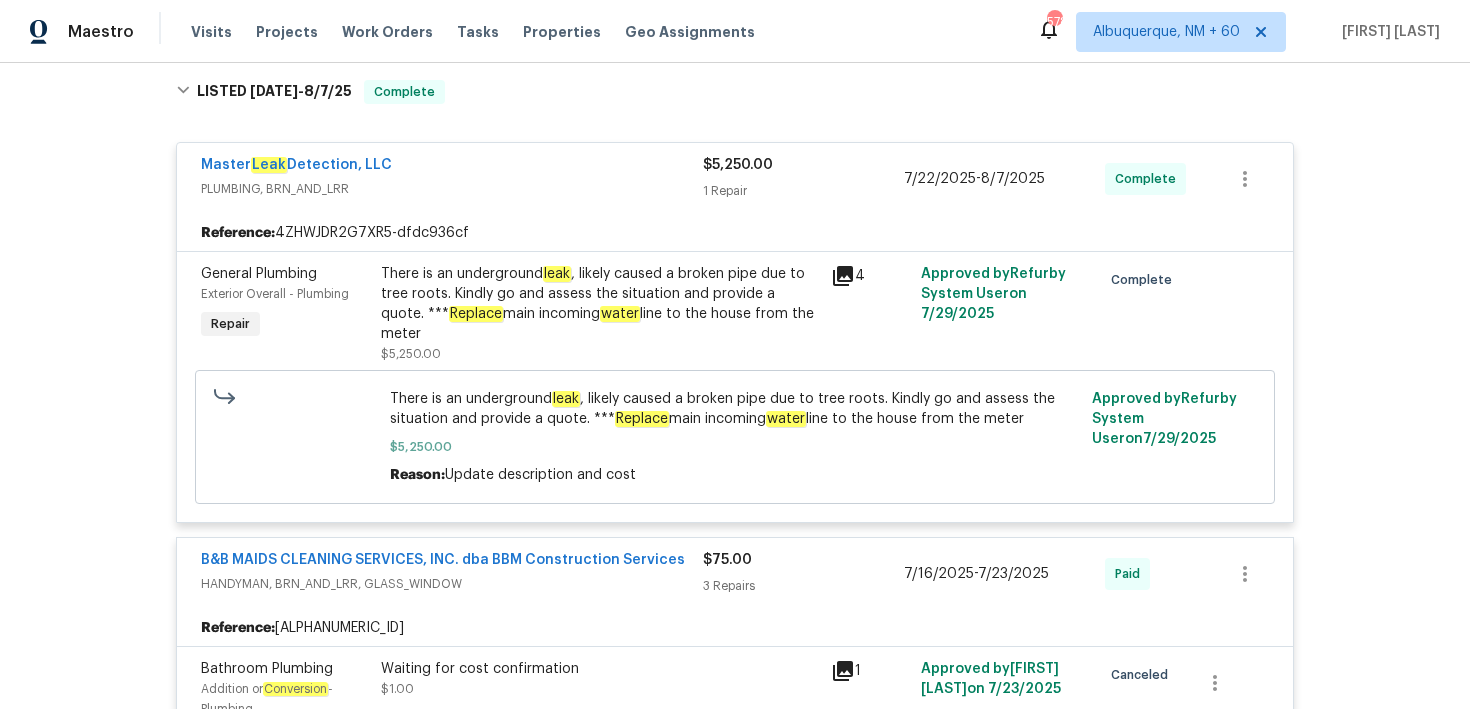 scroll, scrollTop: 303, scrollLeft: 0, axis: vertical 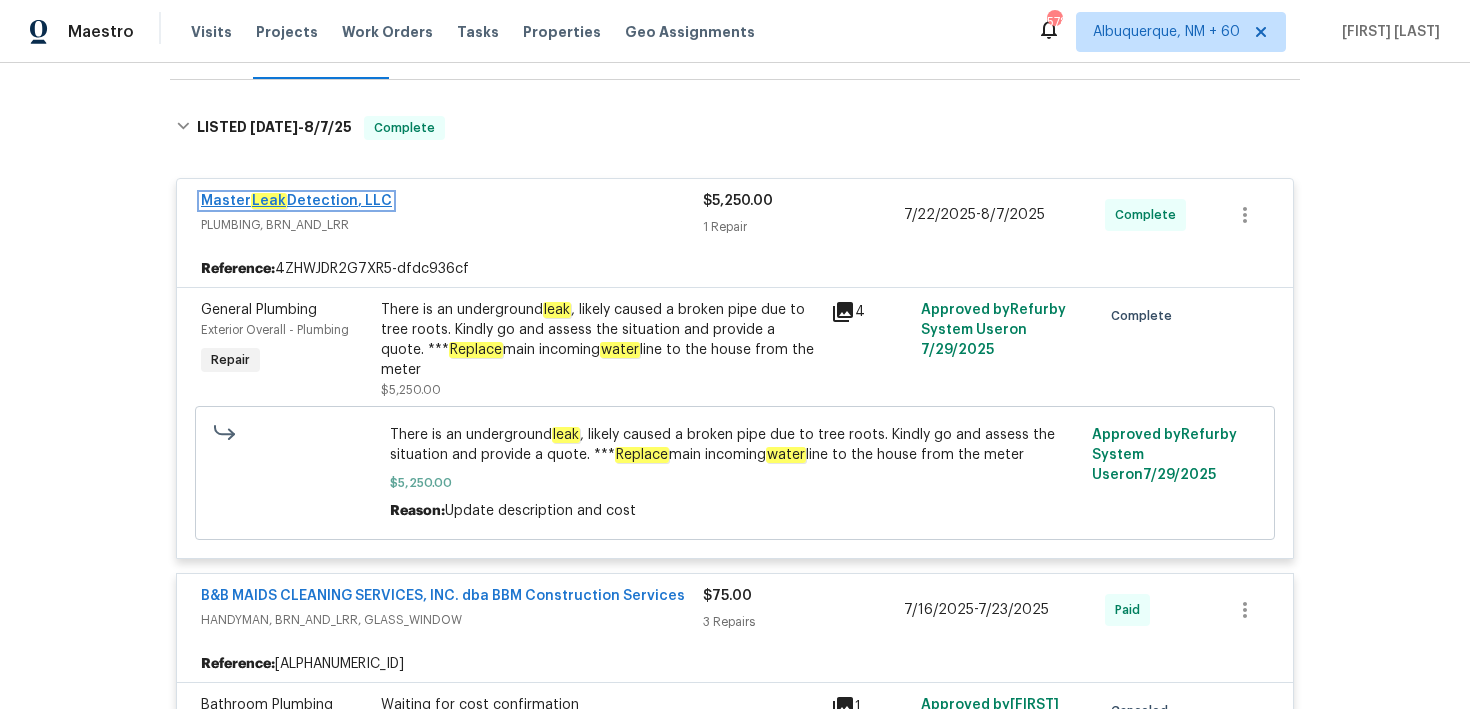 click on "Master  Leak  Detection, LLC" at bounding box center [296, 201] 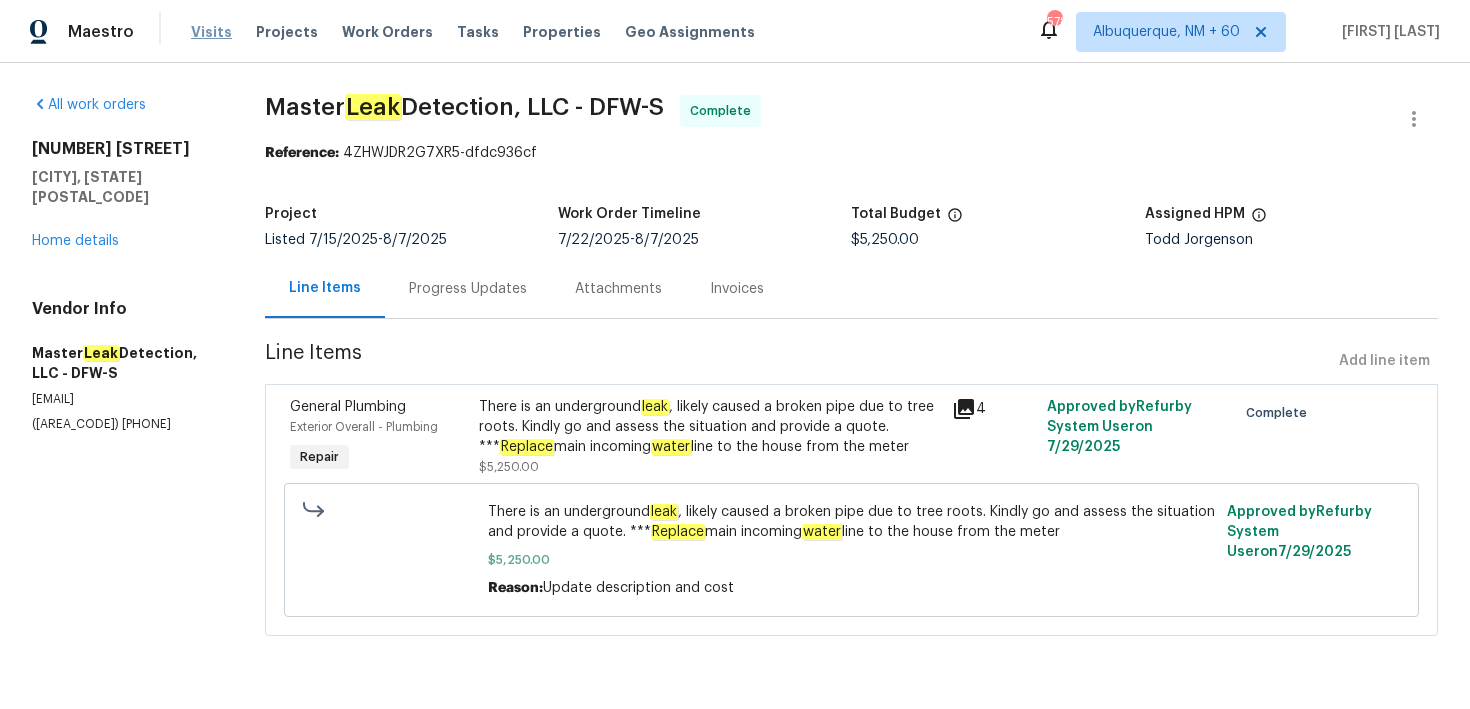 click on "Visits" at bounding box center (211, 32) 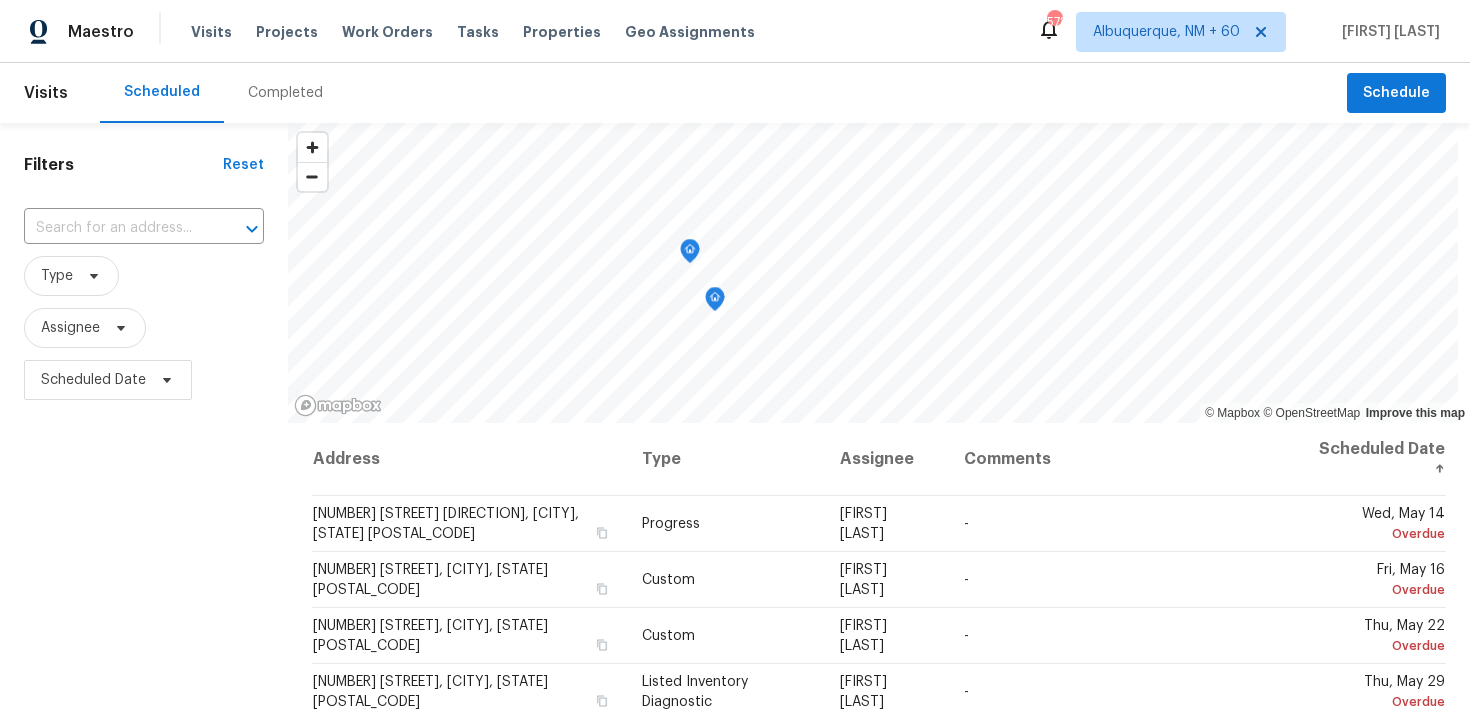 click on "Completed" at bounding box center (285, 93) 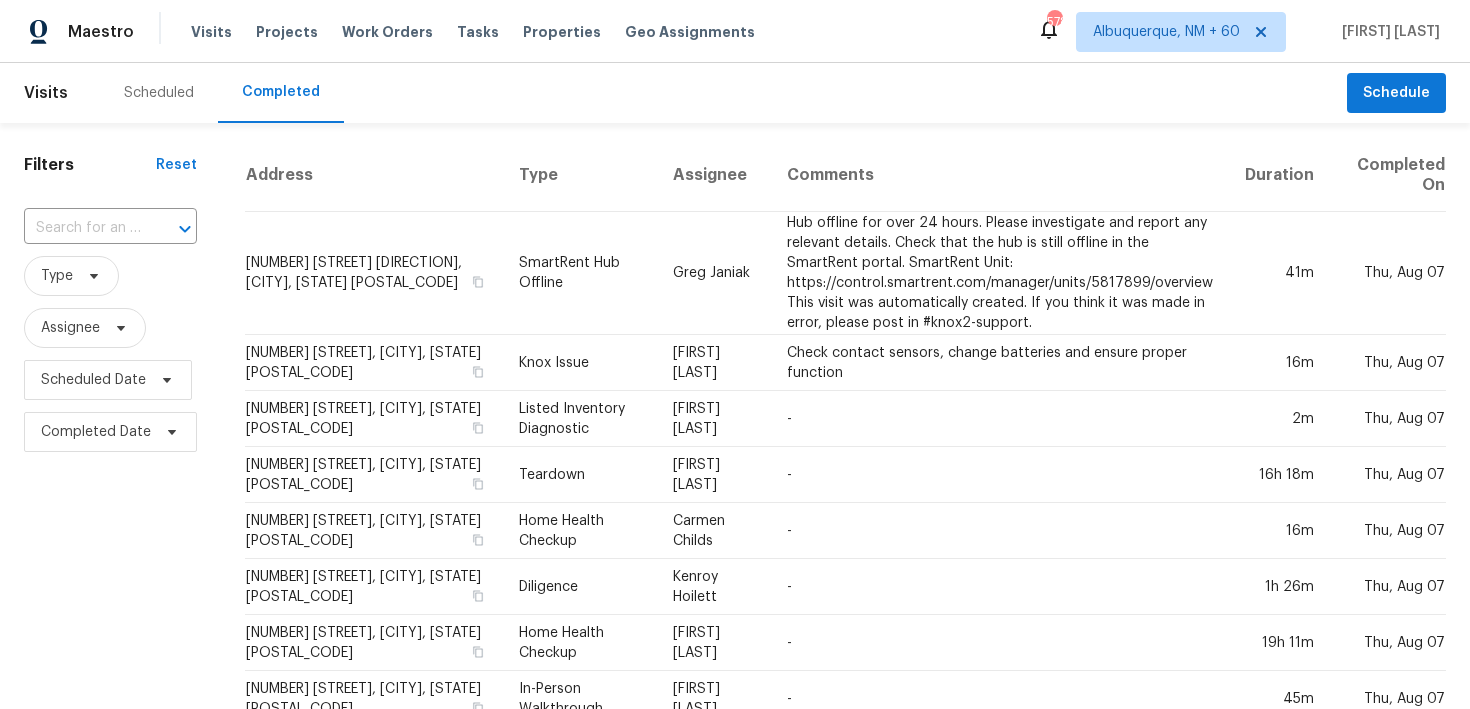 click on "​" at bounding box center [110, 228] 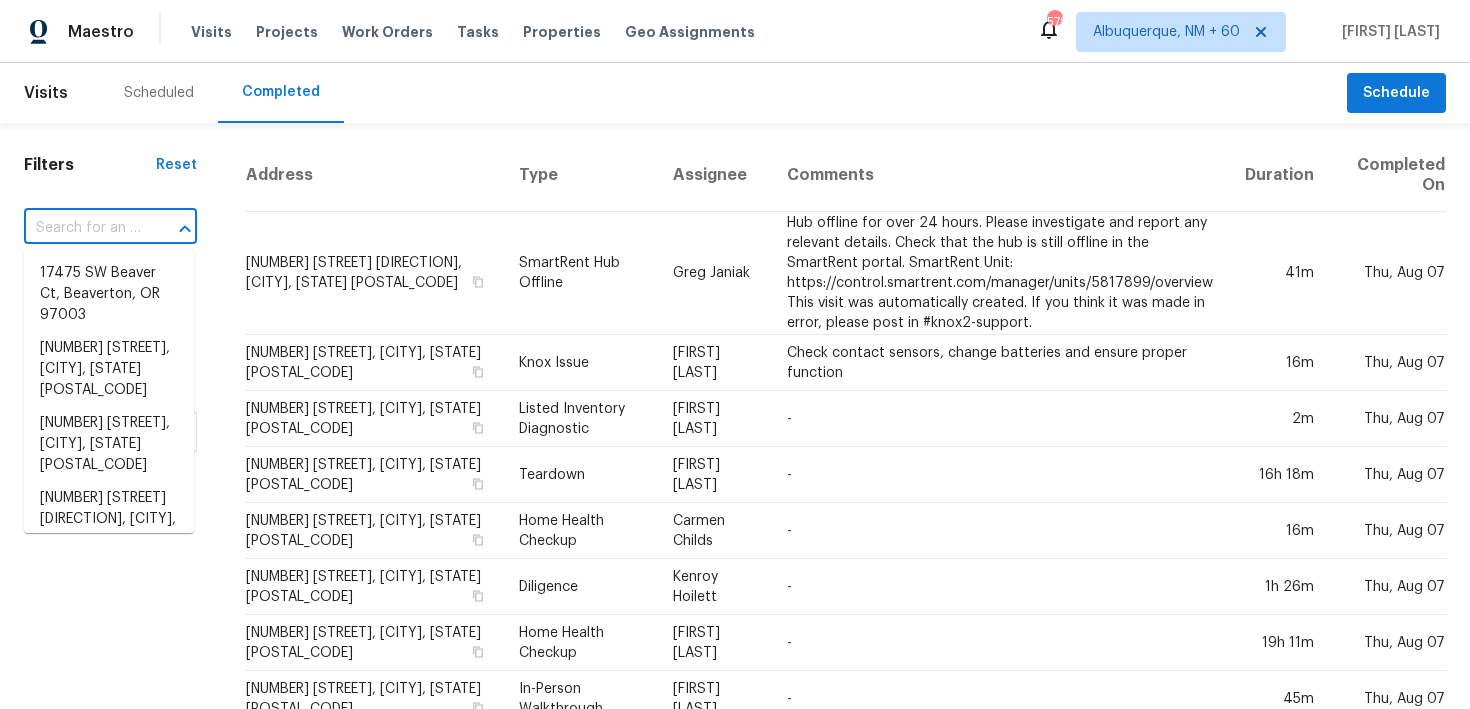 paste on "[NUMBER] [STREET] [CITY], [STATE] [POSTAL_CODE]" 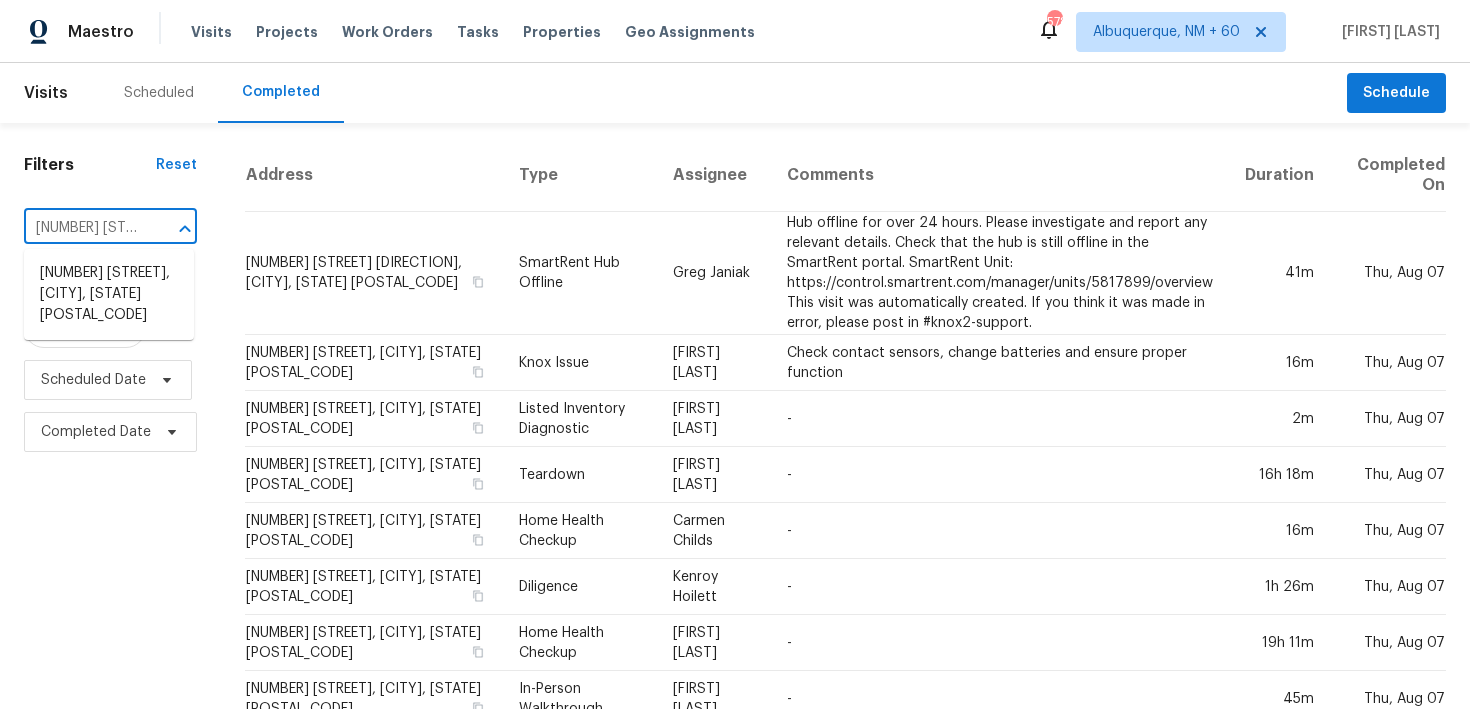 scroll, scrollTop: 0, scrollLeft: 159, axis: horizontal 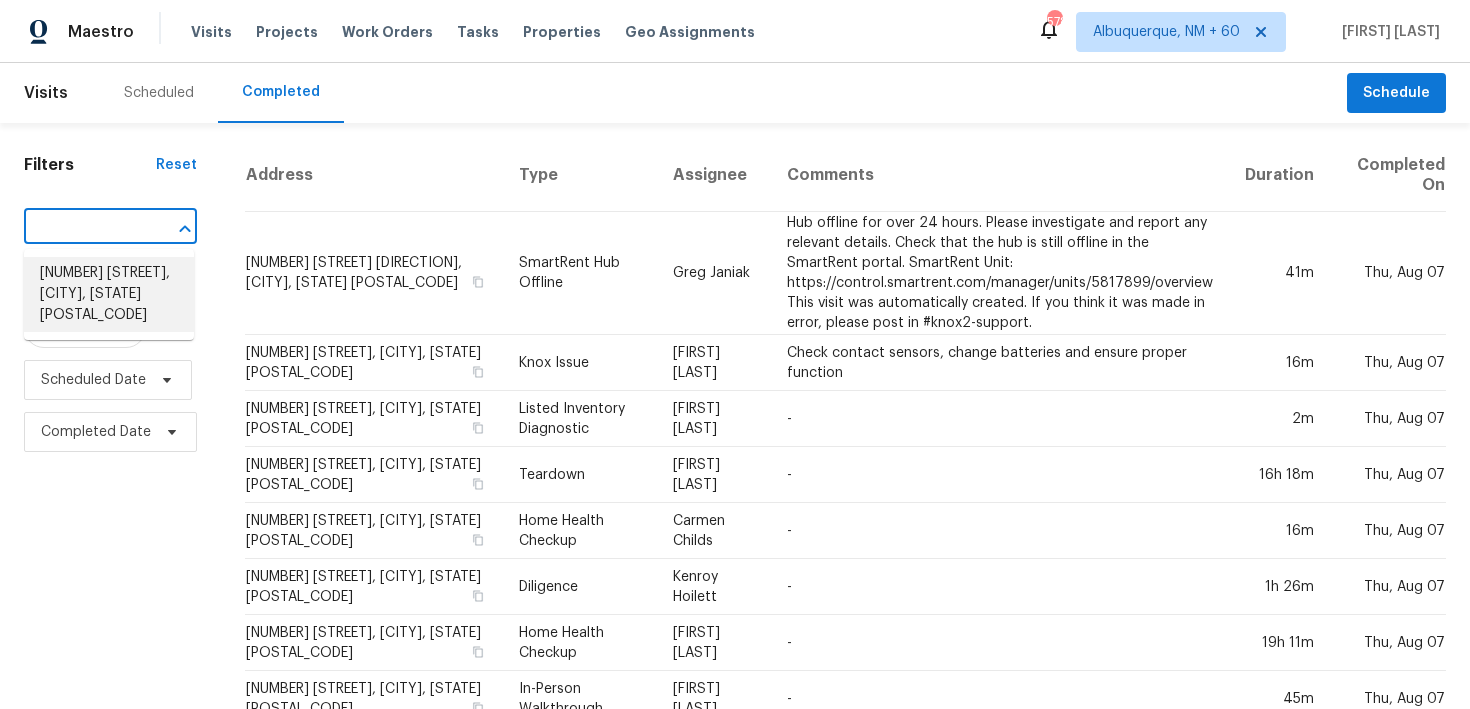 click on "[NUMBER] [STREET], [CITY], [STATE] [POSTAL_CODE]" at bounding box center (109, 294) 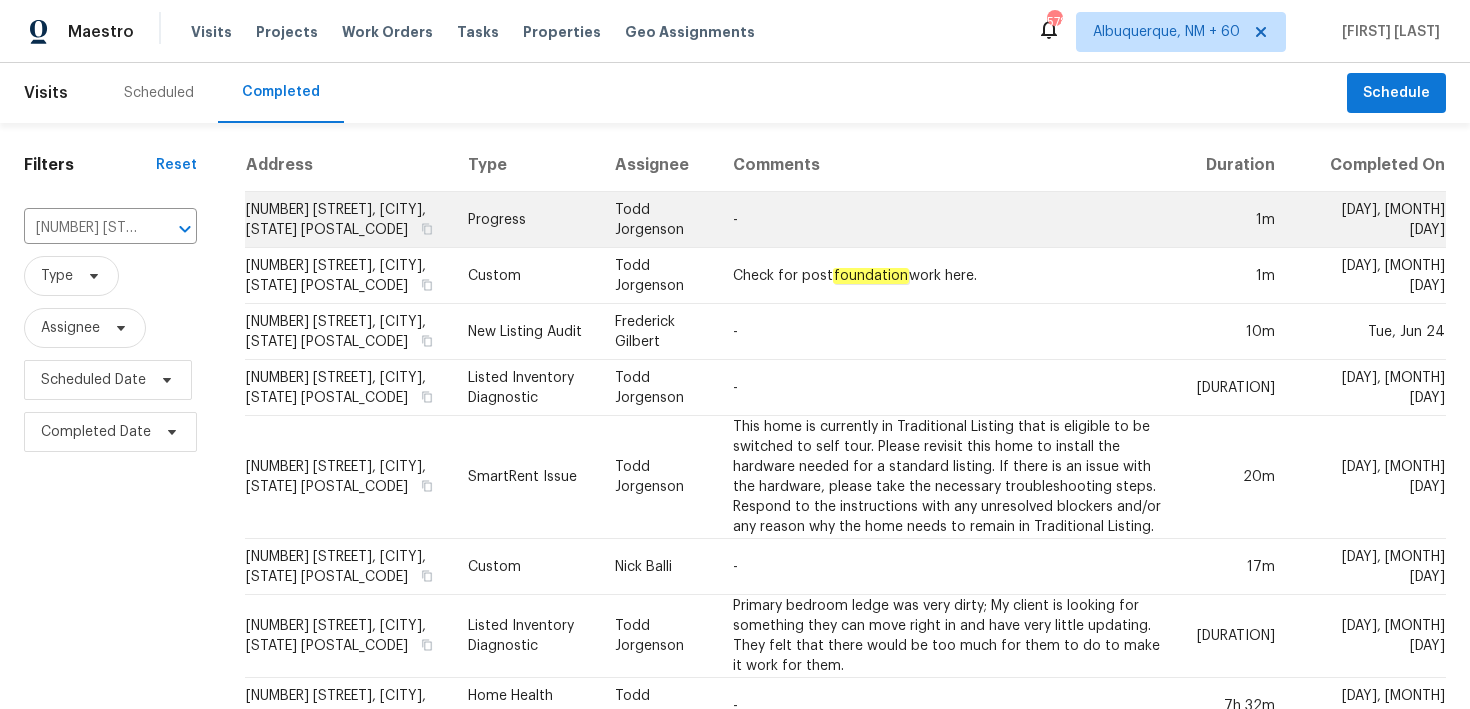click on "Progress" at bounding box center (525, 220) 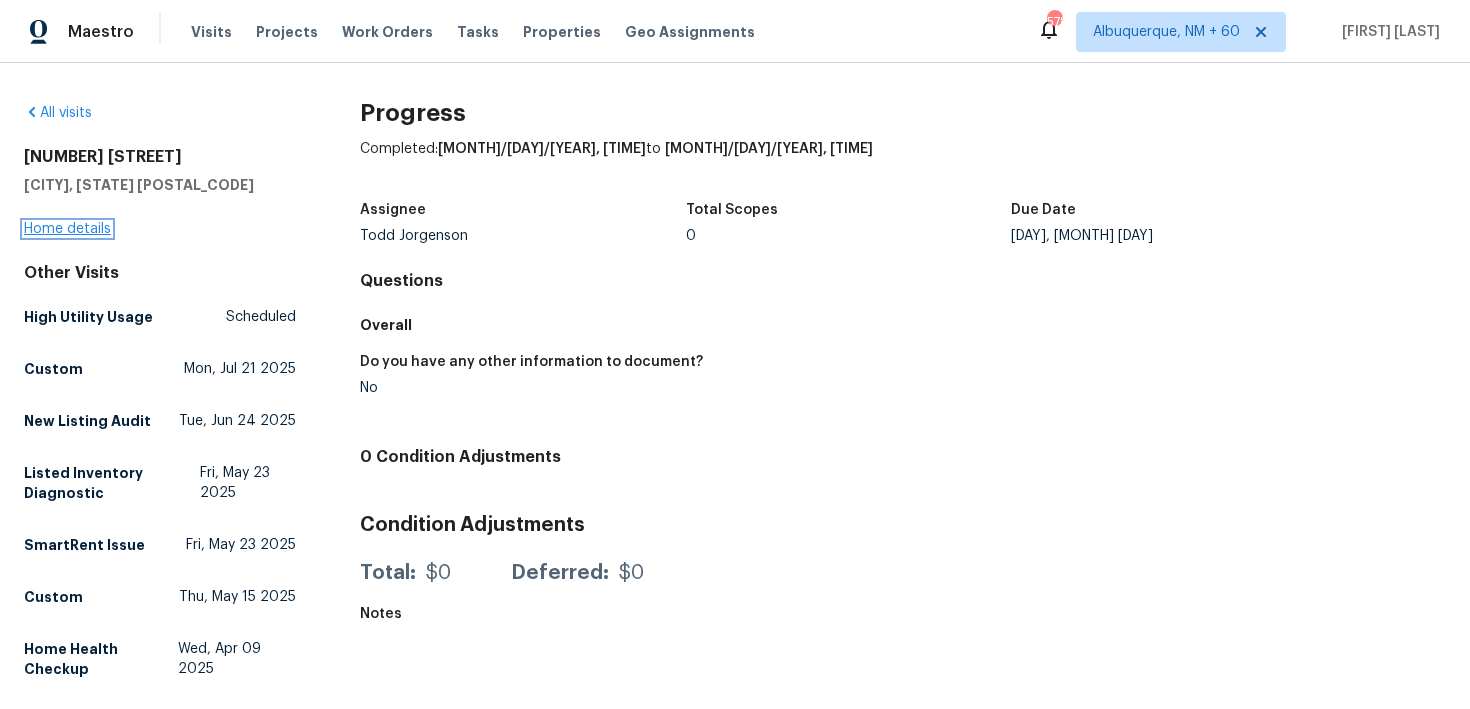 click on "Home details" at bounding box center [67, 229] 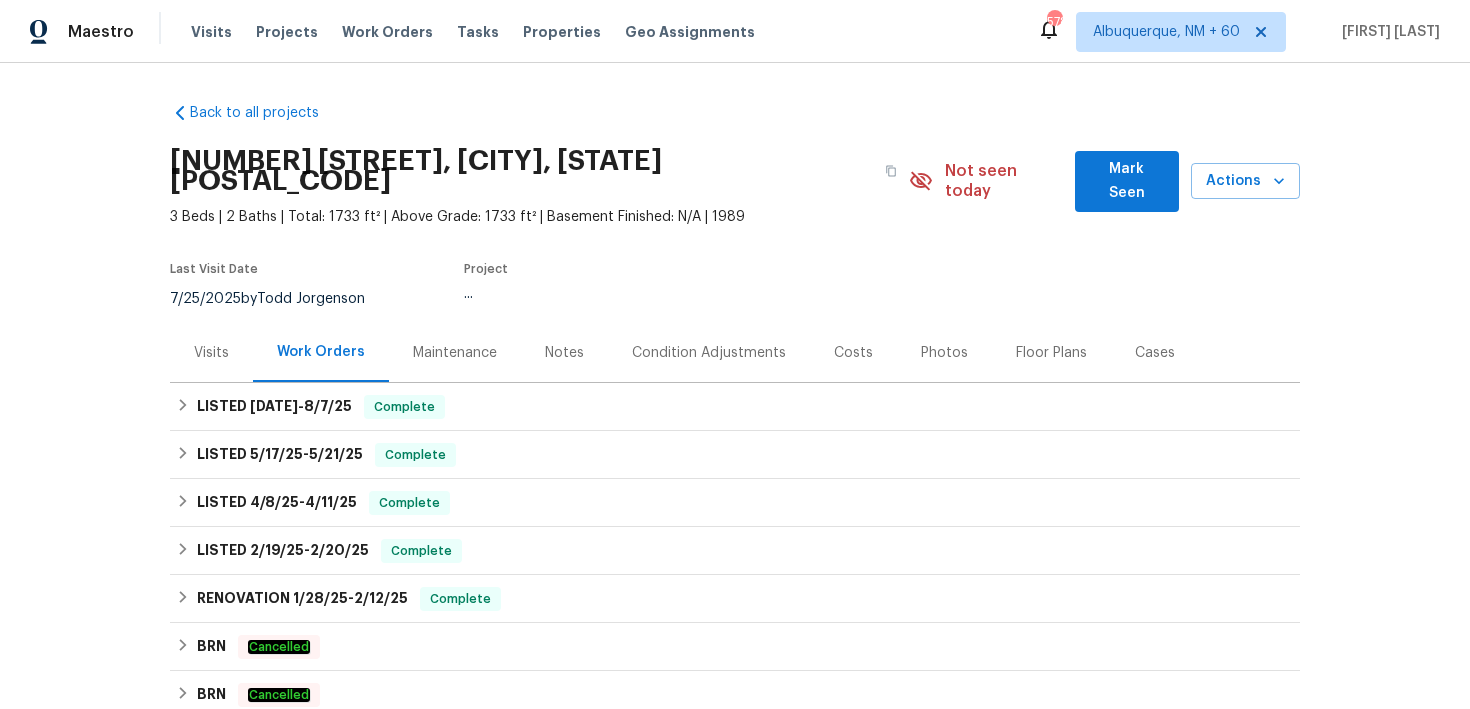 scroll, scrollTop: 144, scrollLeft: 0, axis: vertical 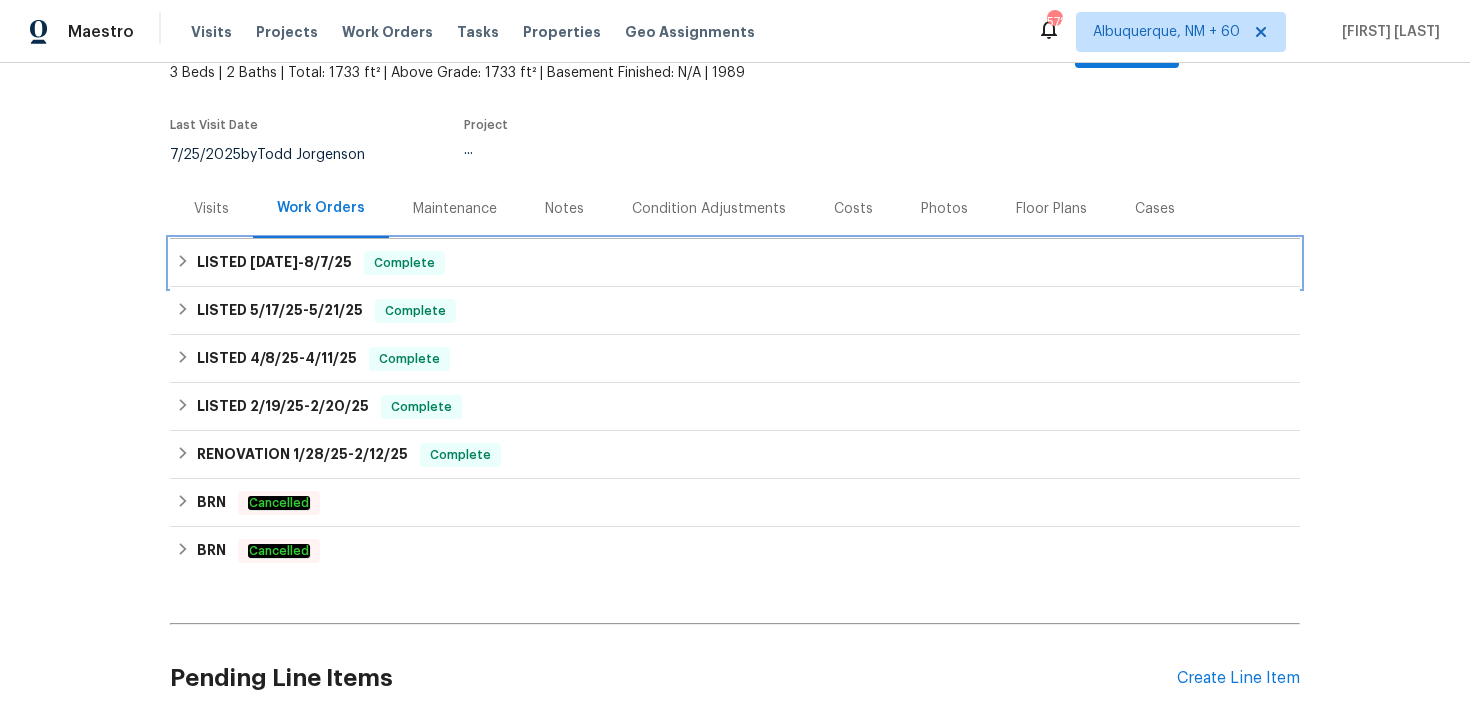 click on "LISTED [MONTH]/[DAY]/[YEAR] - [MONTH]/[DAY]/[YEAR] Complete" at bounding box center (735, 263) 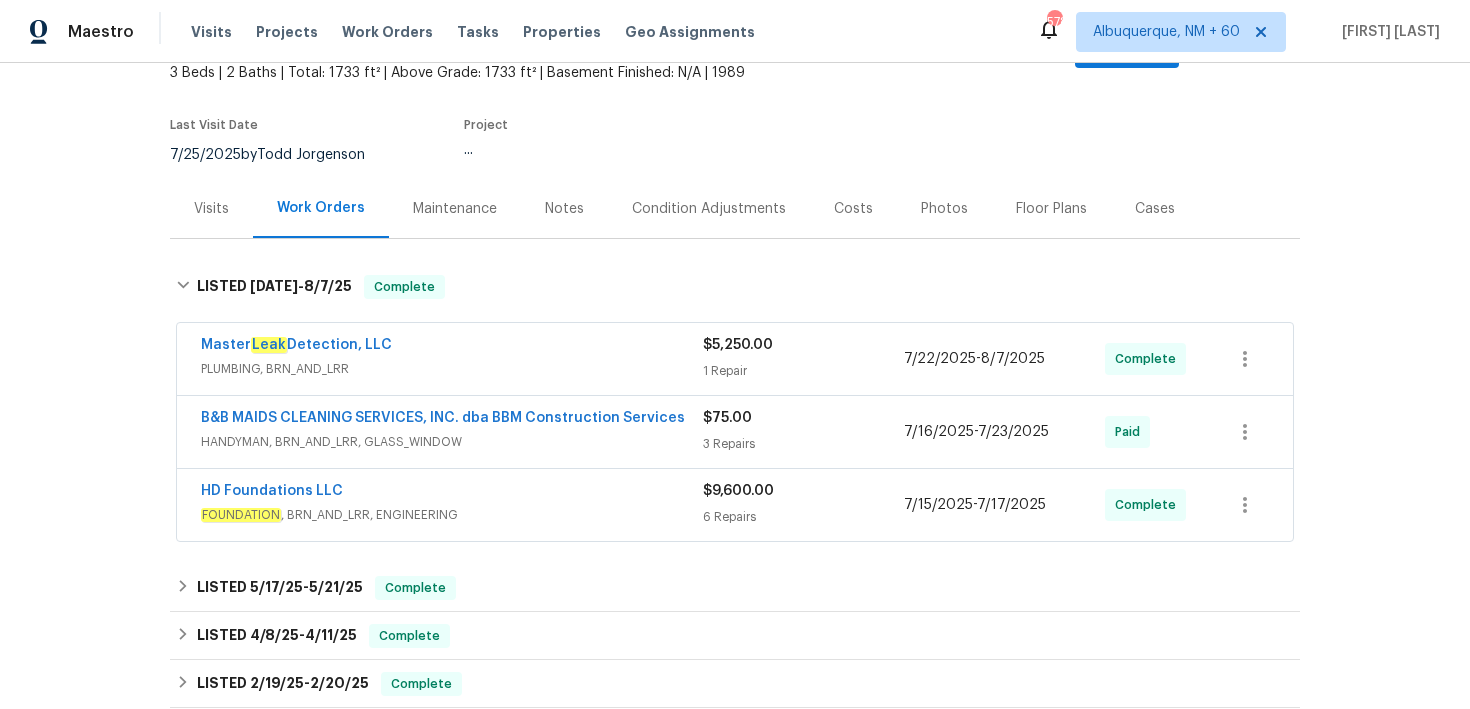 click on "$5,250.00" at bounding box center (803, 345) 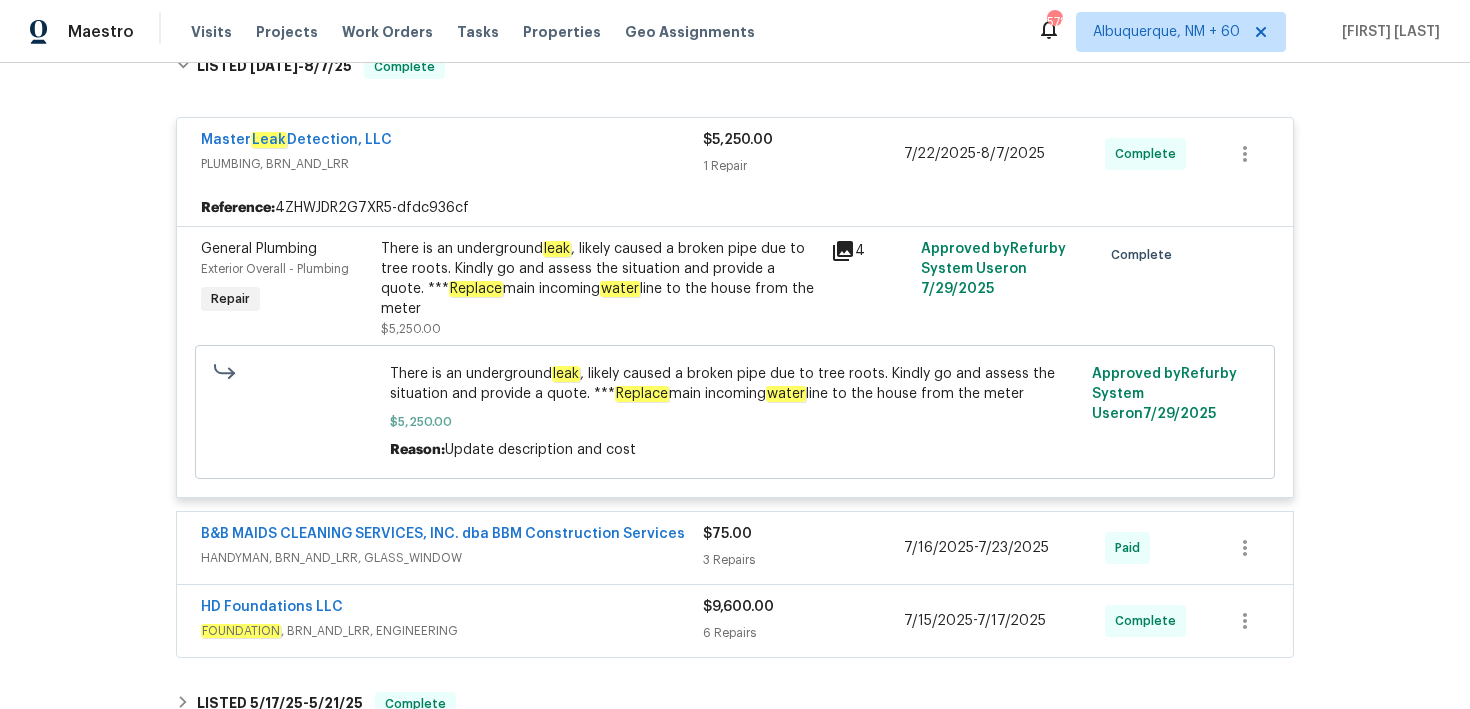 scroll, scrollTop: 401, scrollLeft: 0, axis: vertical 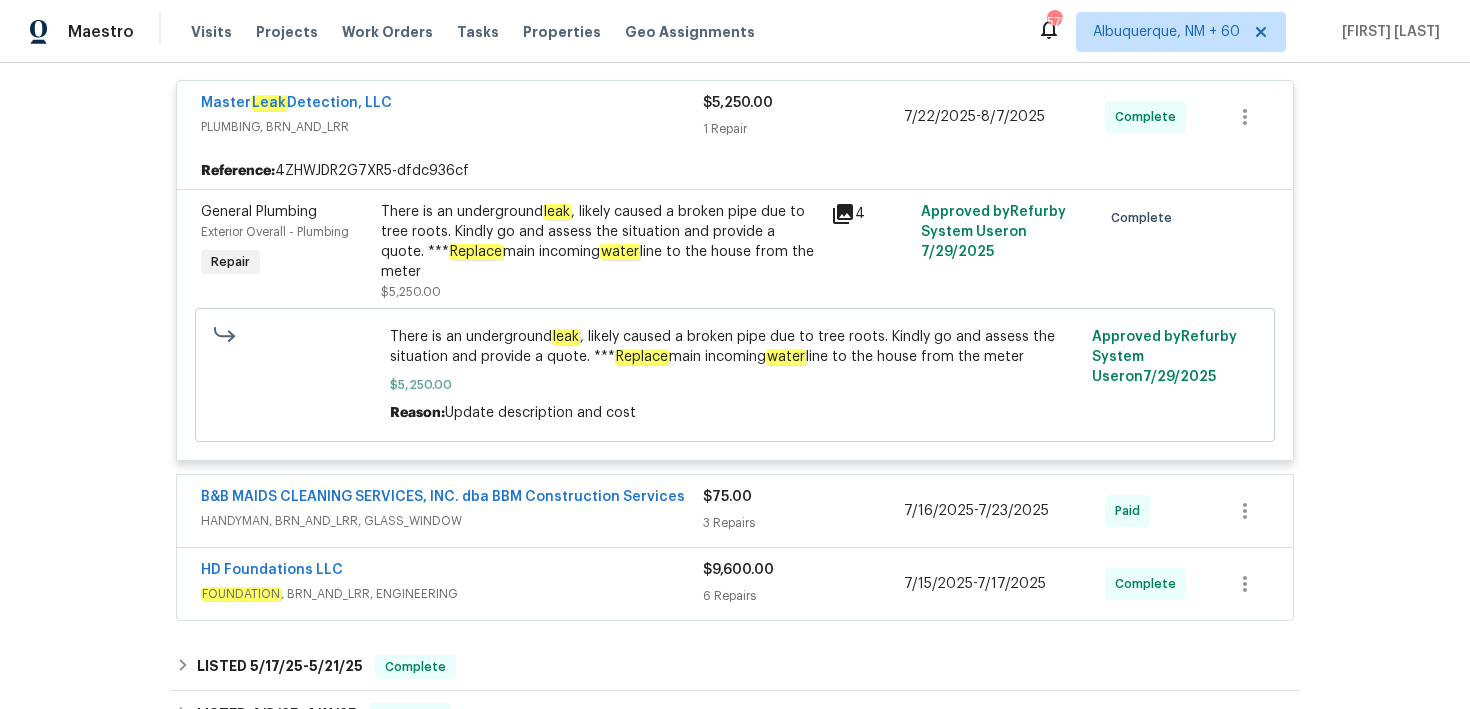 click on "3 Repairs" at bounding box center [803, 523] 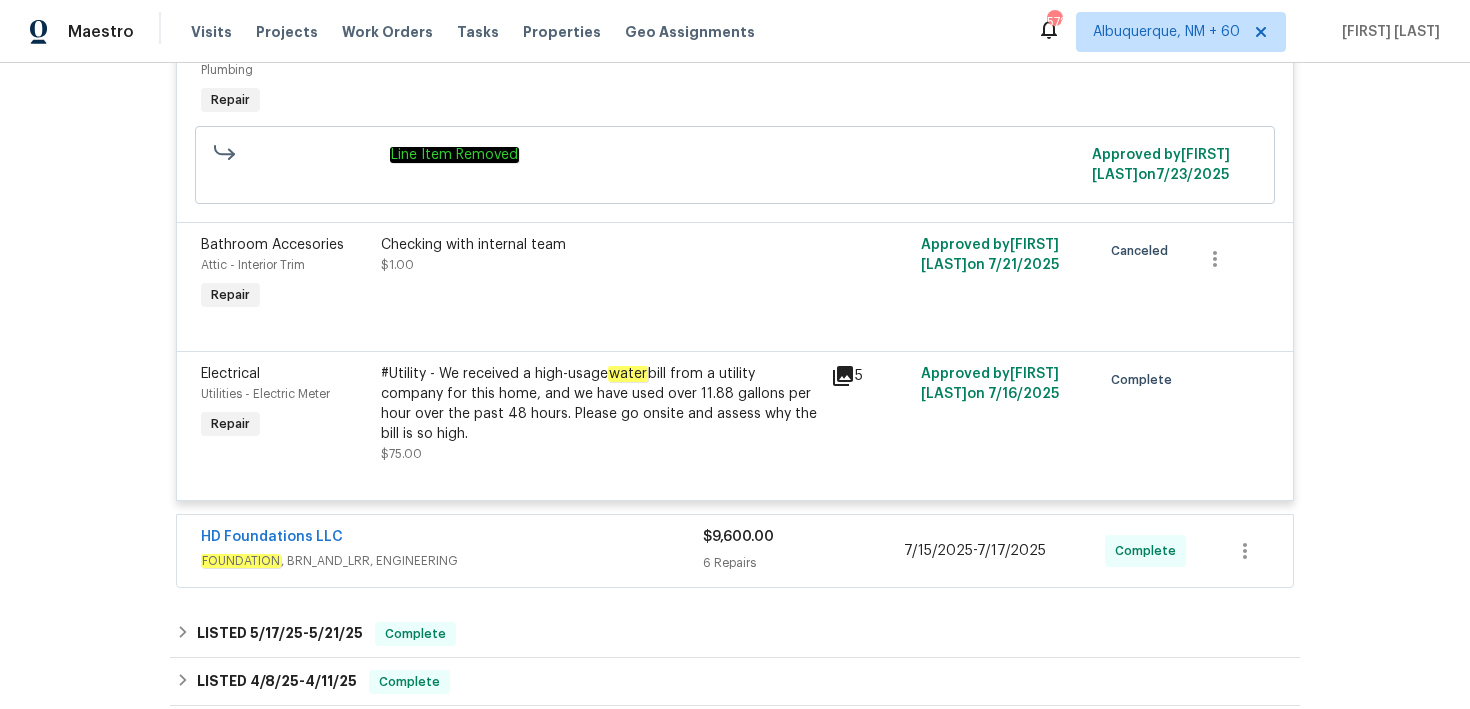 scroll, scrollTop: 980, scrollLeft: 0, axis: vertical 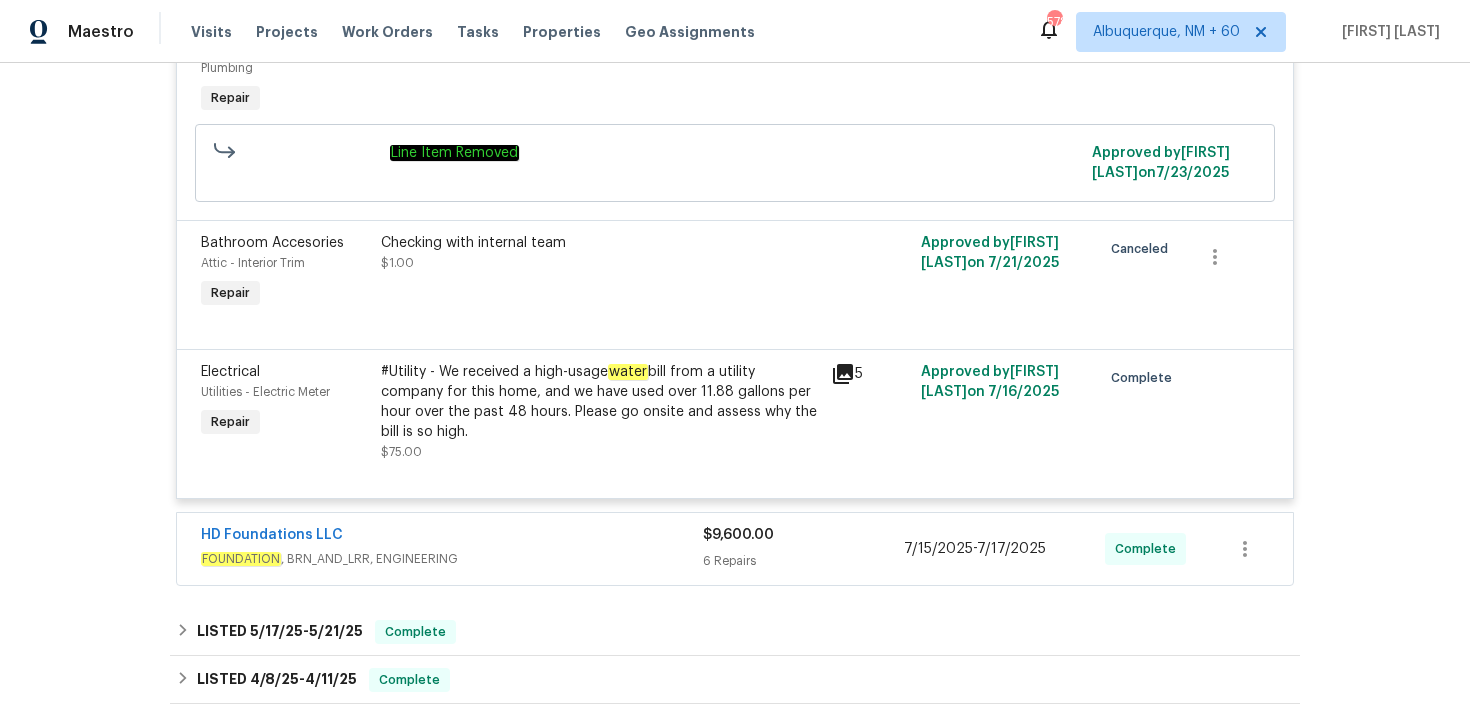 click on "$9,600.00 6 Repairs" at bounding box center [803, 549] 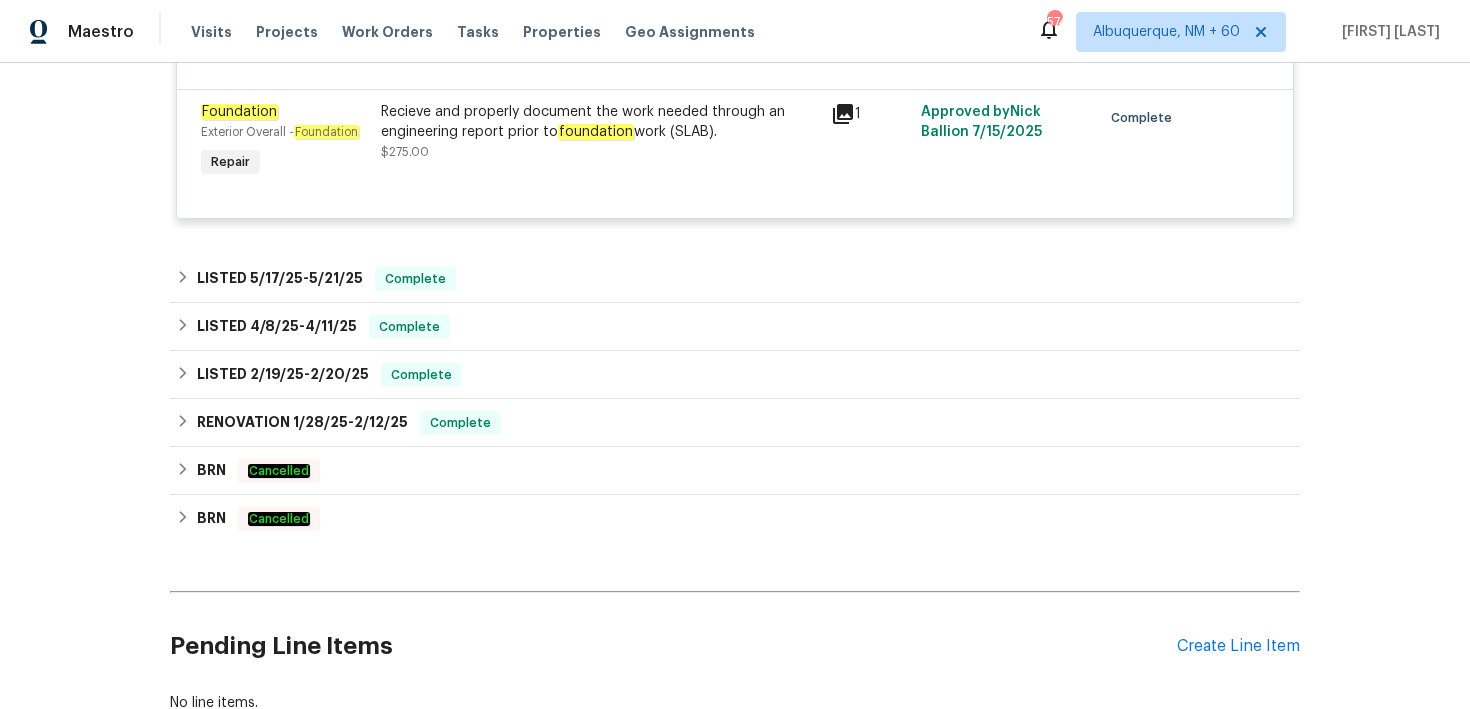 scroll, scrollTop: 2304, scrollLeft: 0, axis: vertical 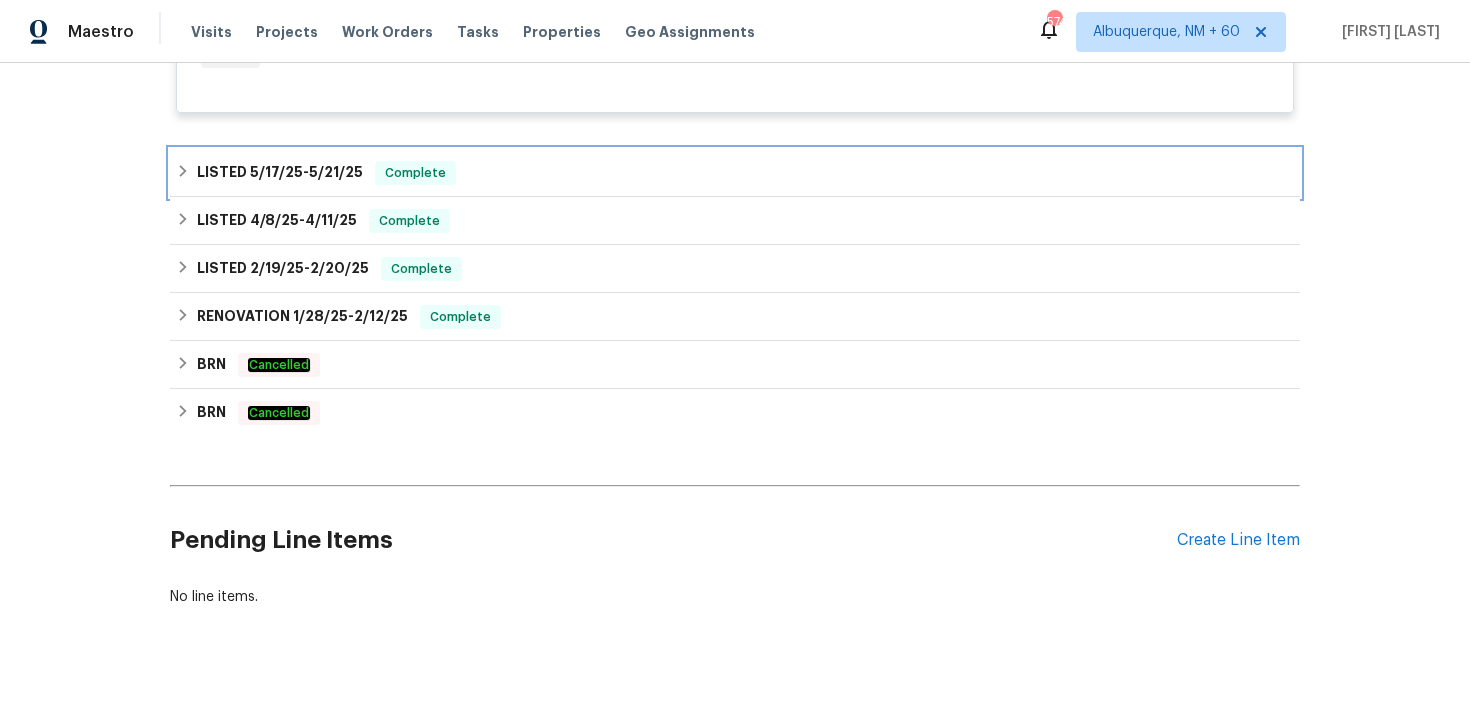 click on "LISTED   [DATE]  -  [DATE] Complete" at bounding box center (735, 173) 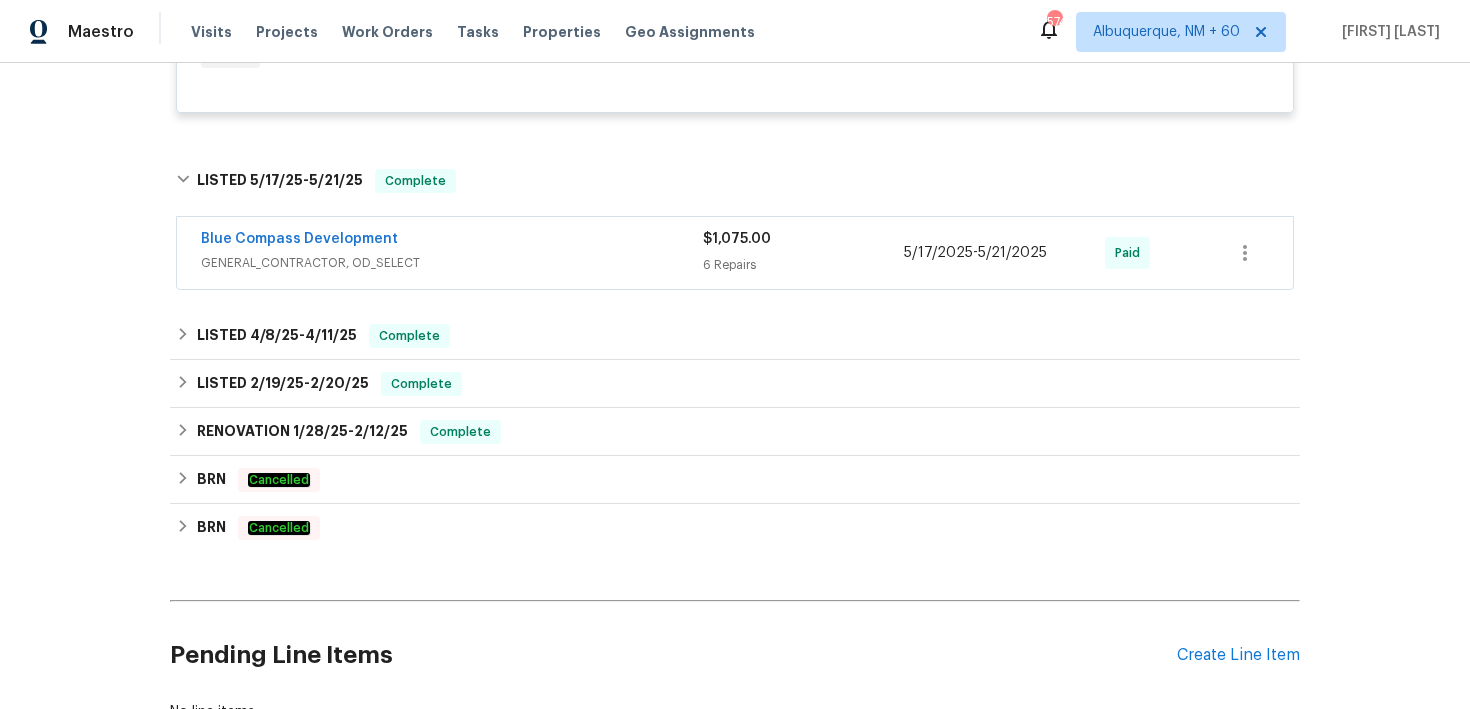 click on "Blue Compass Development" at bounding box center [452, 241] 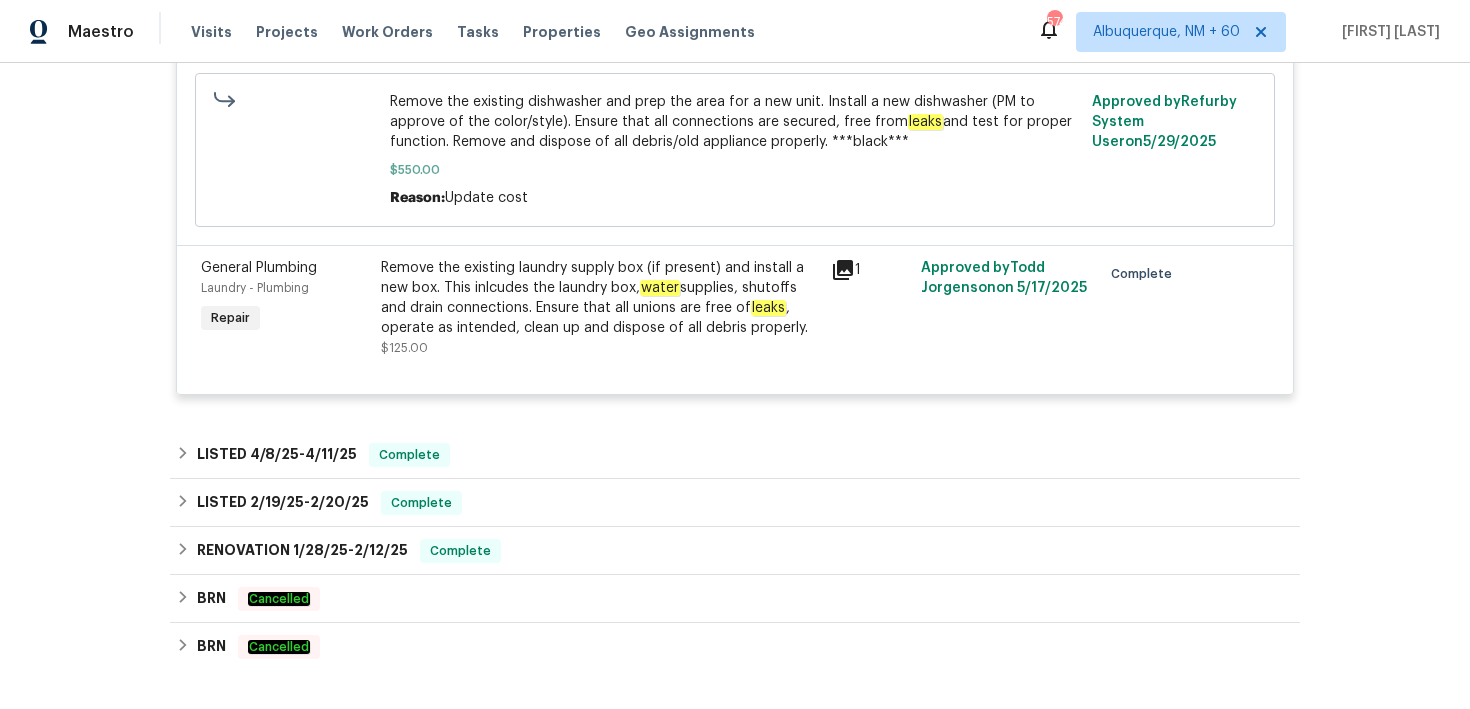 scroll, scrollTop: 3321, scrollLeft: 0, axis: vertical 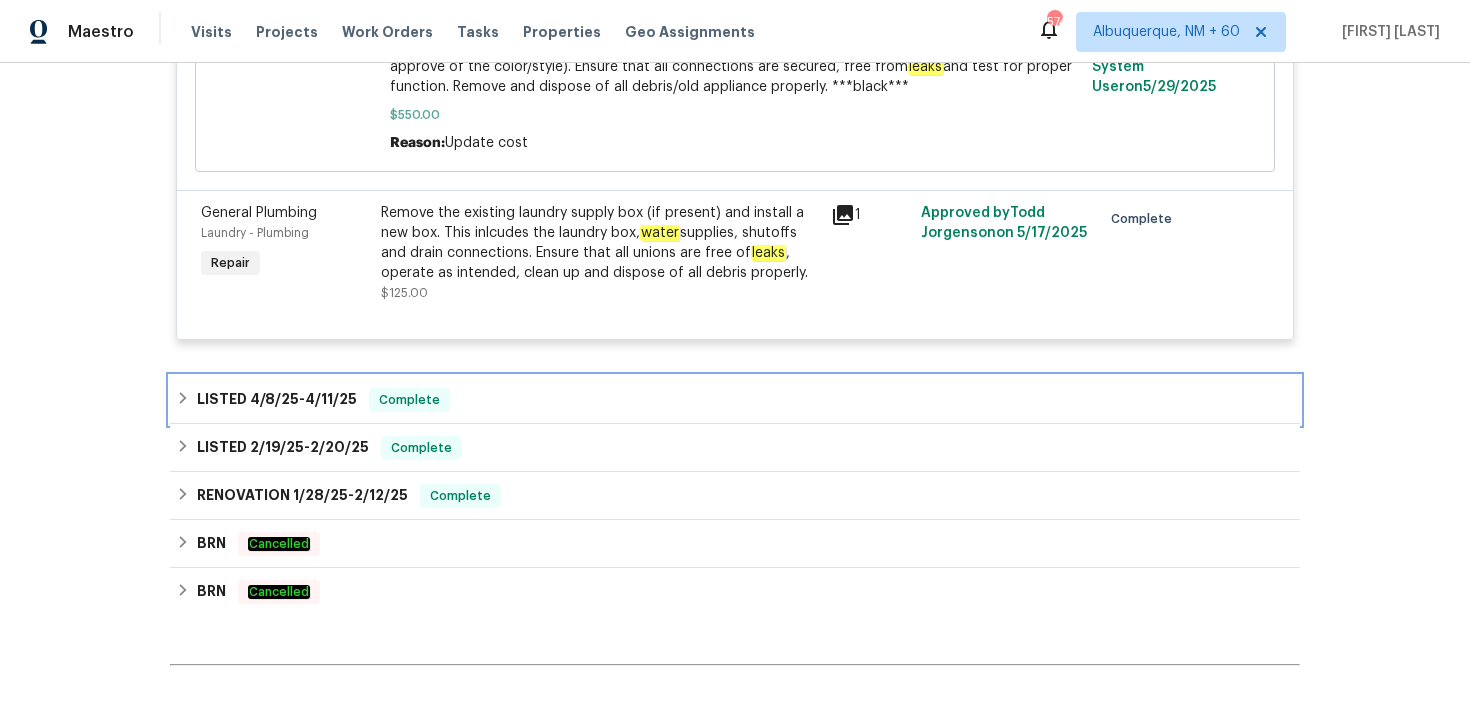 click on "LISTED [MONTH]/[DAY]/[YEAR] - [MONTH]/[DAY]/[YEAR] Complete" at bounding box center (735, 400) 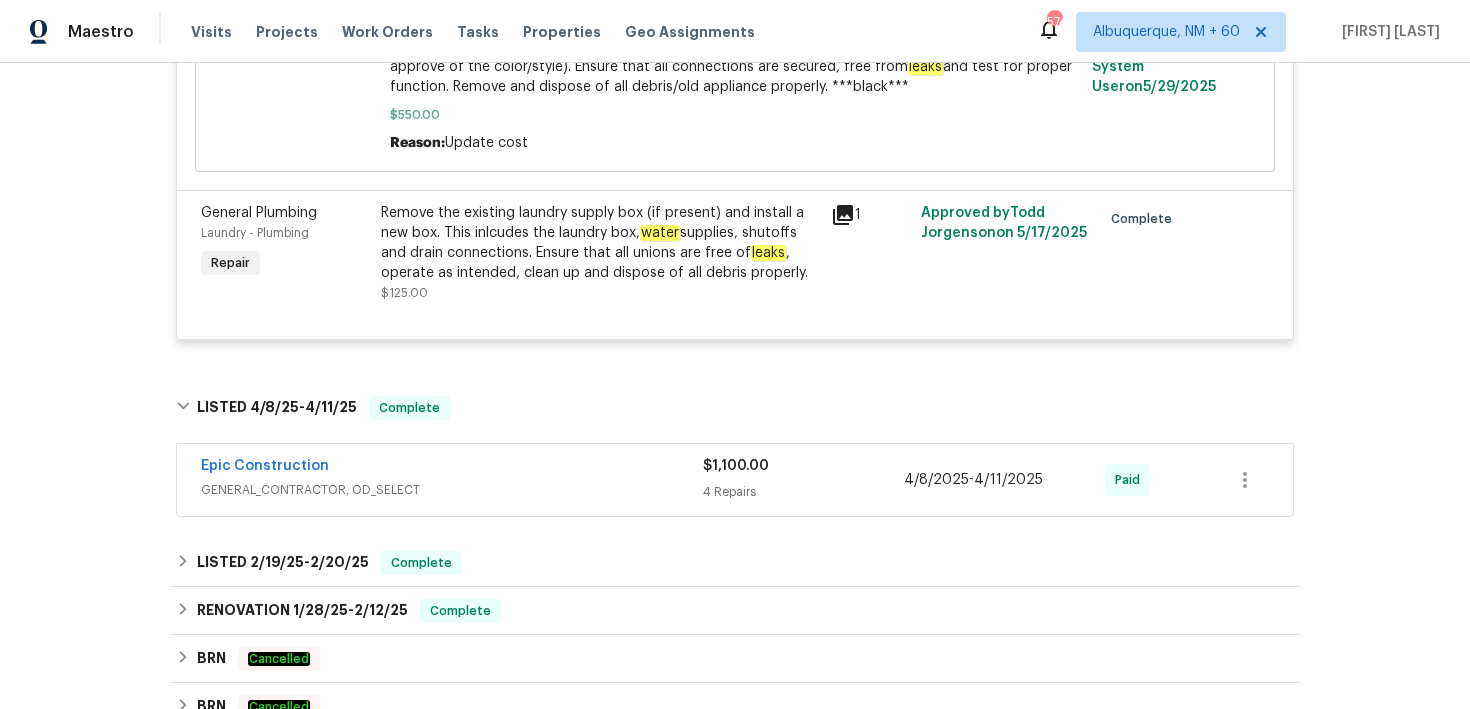 click on "GENERAL_CONTRACTOR, OD_SELECT" at bounding box center (452, 490) 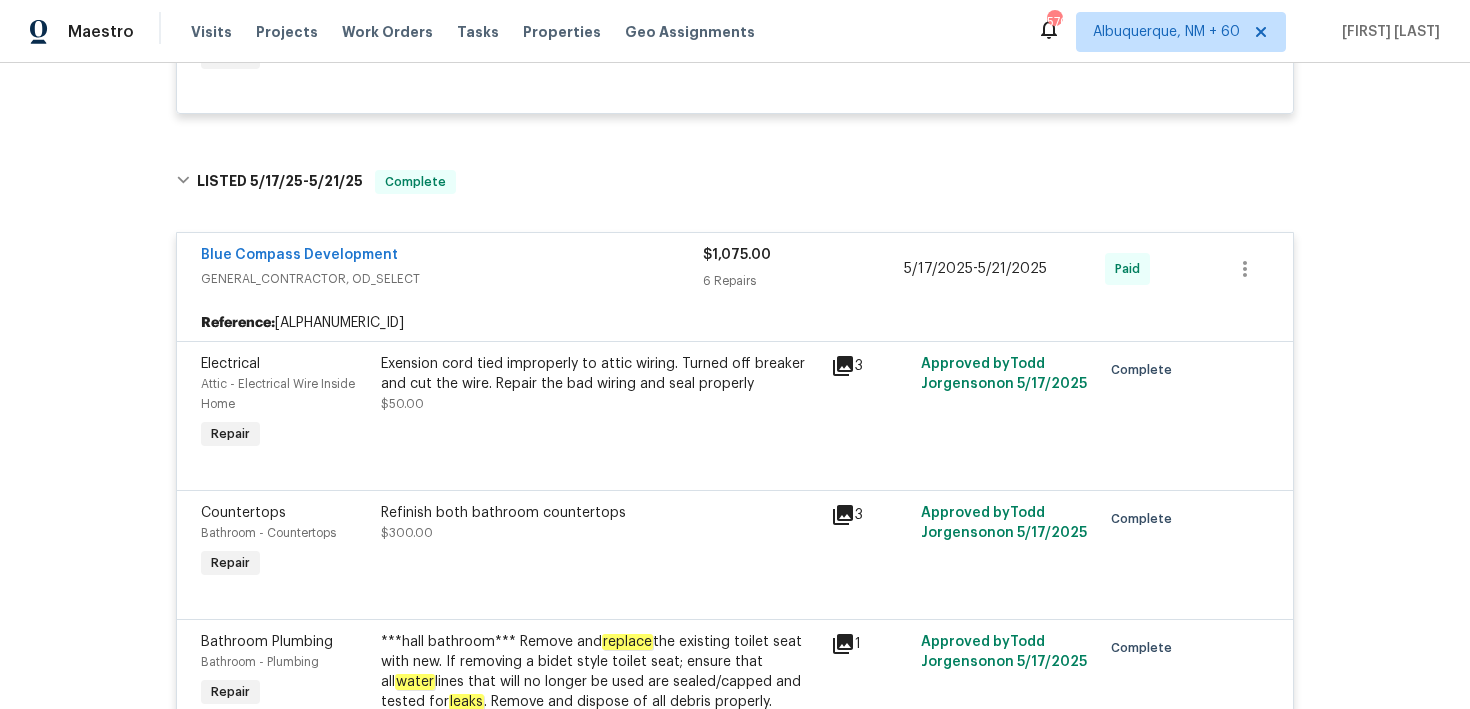 scroll, scrollTop: 2369, scrollLeft: 0, axis: vertical 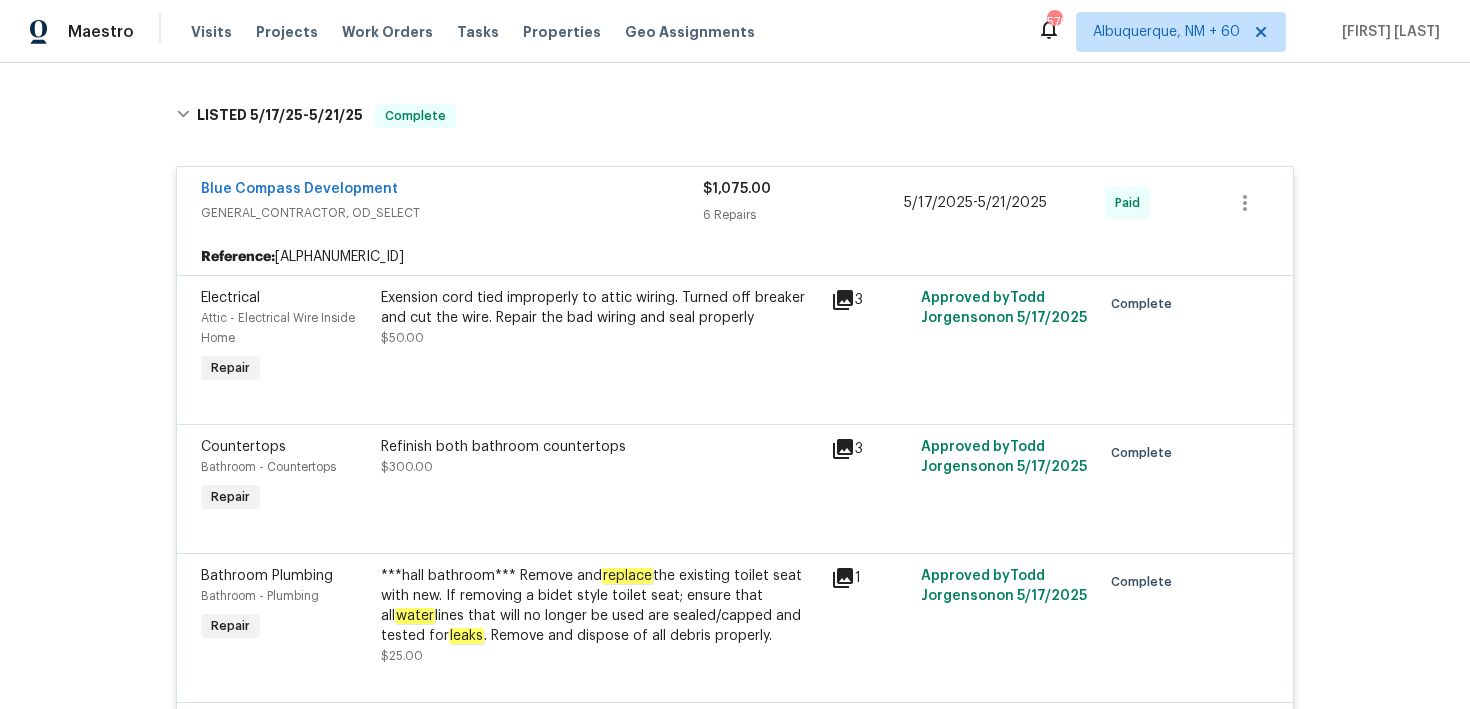 click on "Visits Projects Work Orders Tasks Properties Geo Assignments" at bounding box center [485, 32] 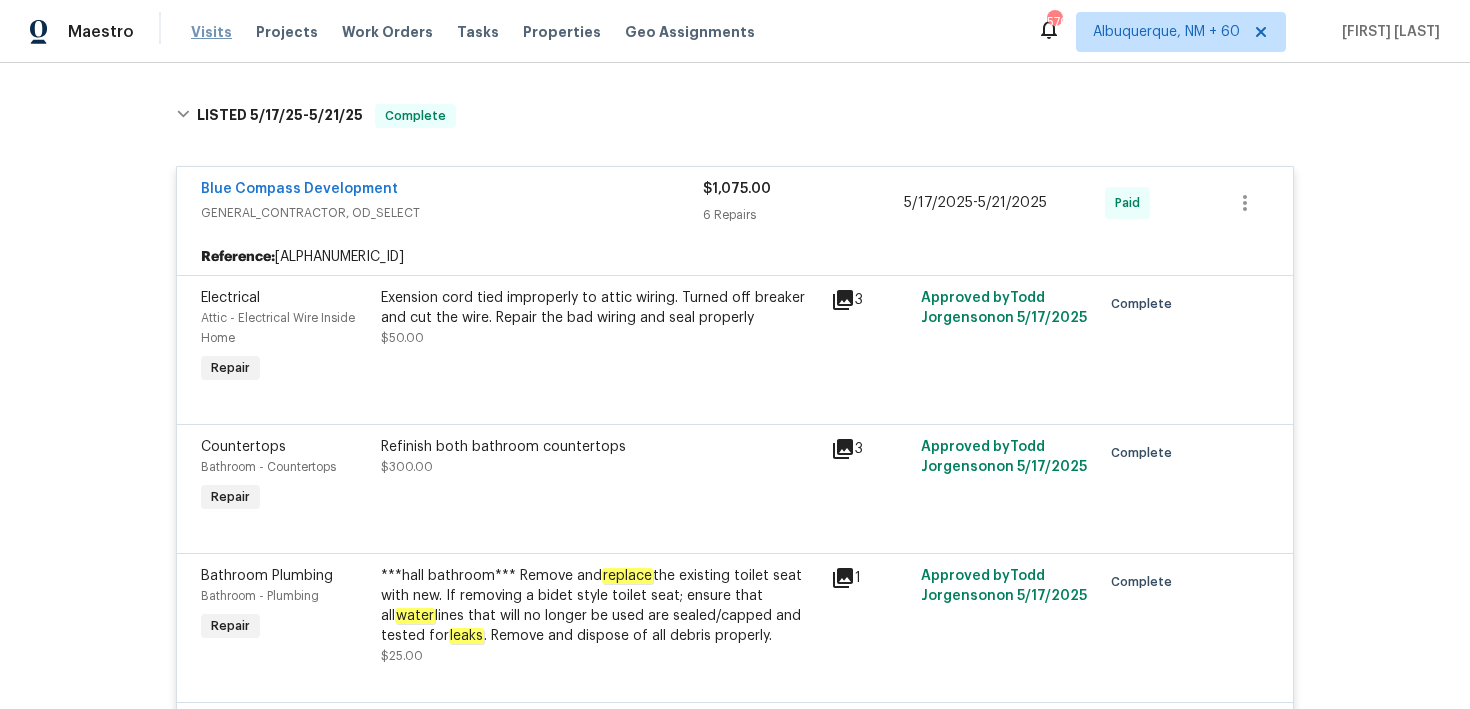 click on "Visits" at bounding box center [211, 32] 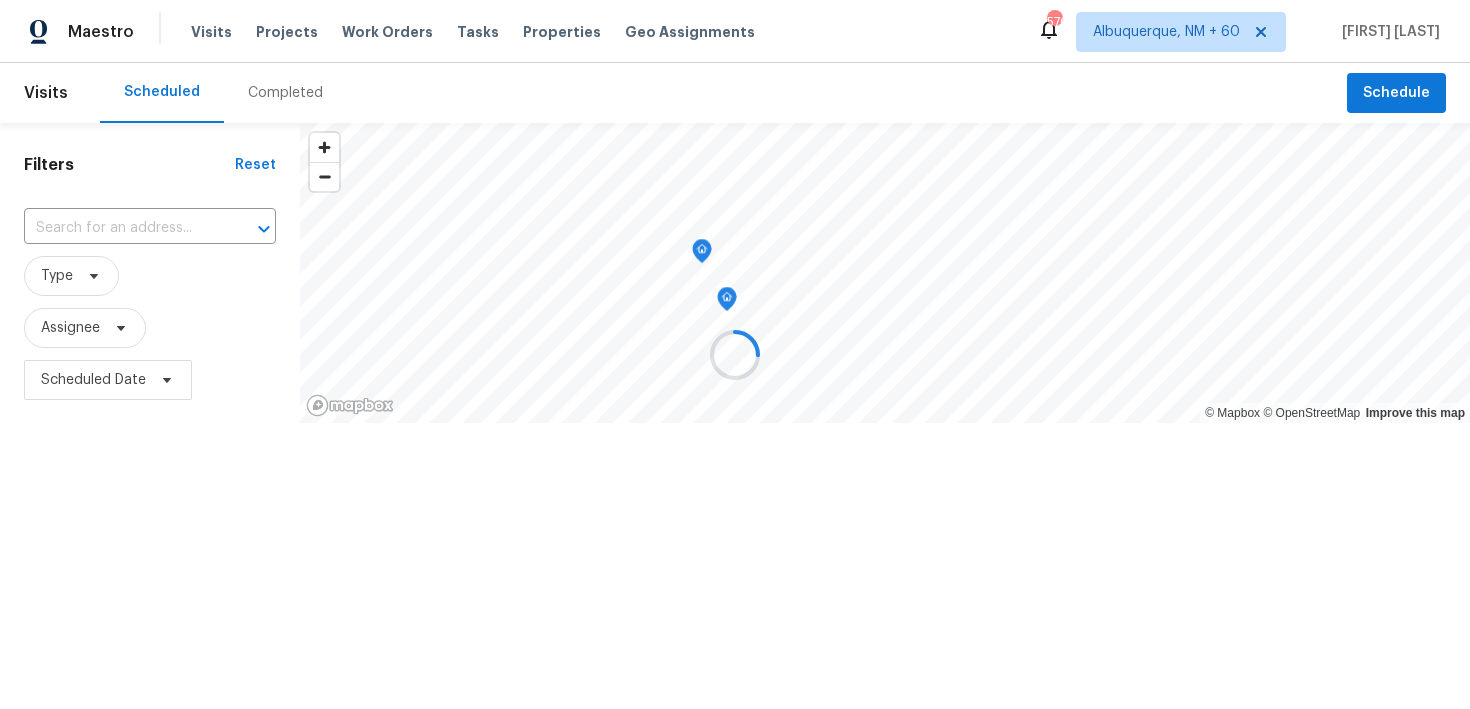 click at bounding box center (735, 354) 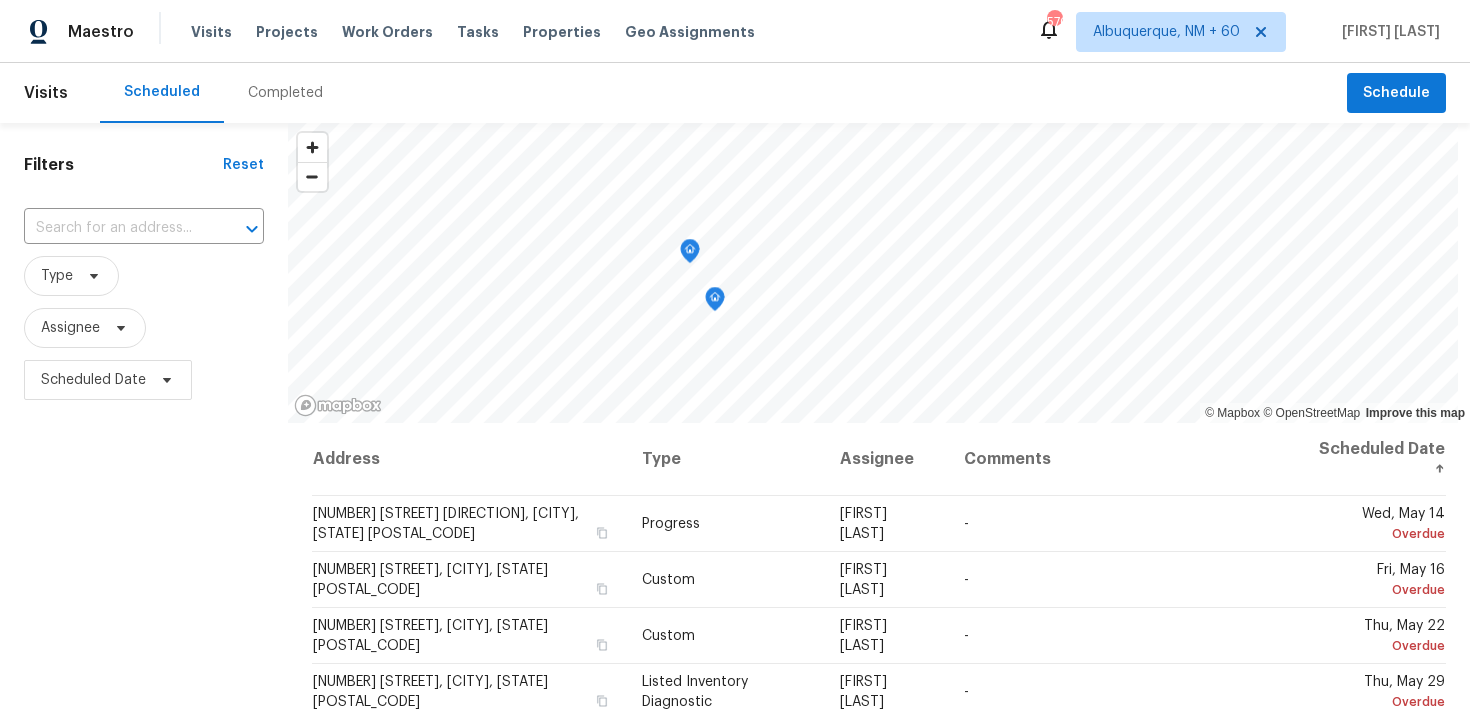 click on "Completed" at bounding box center (285, 93) 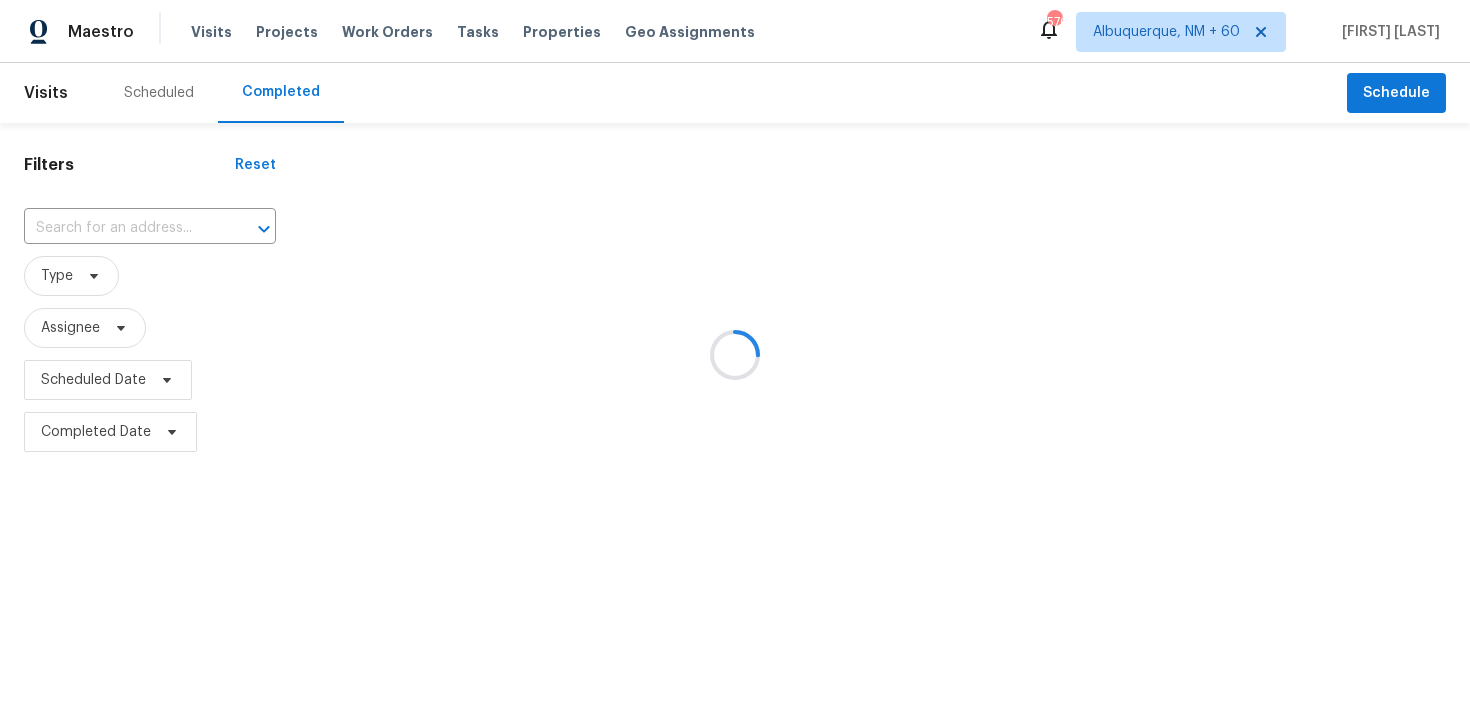click at bounding box center [735, 354] 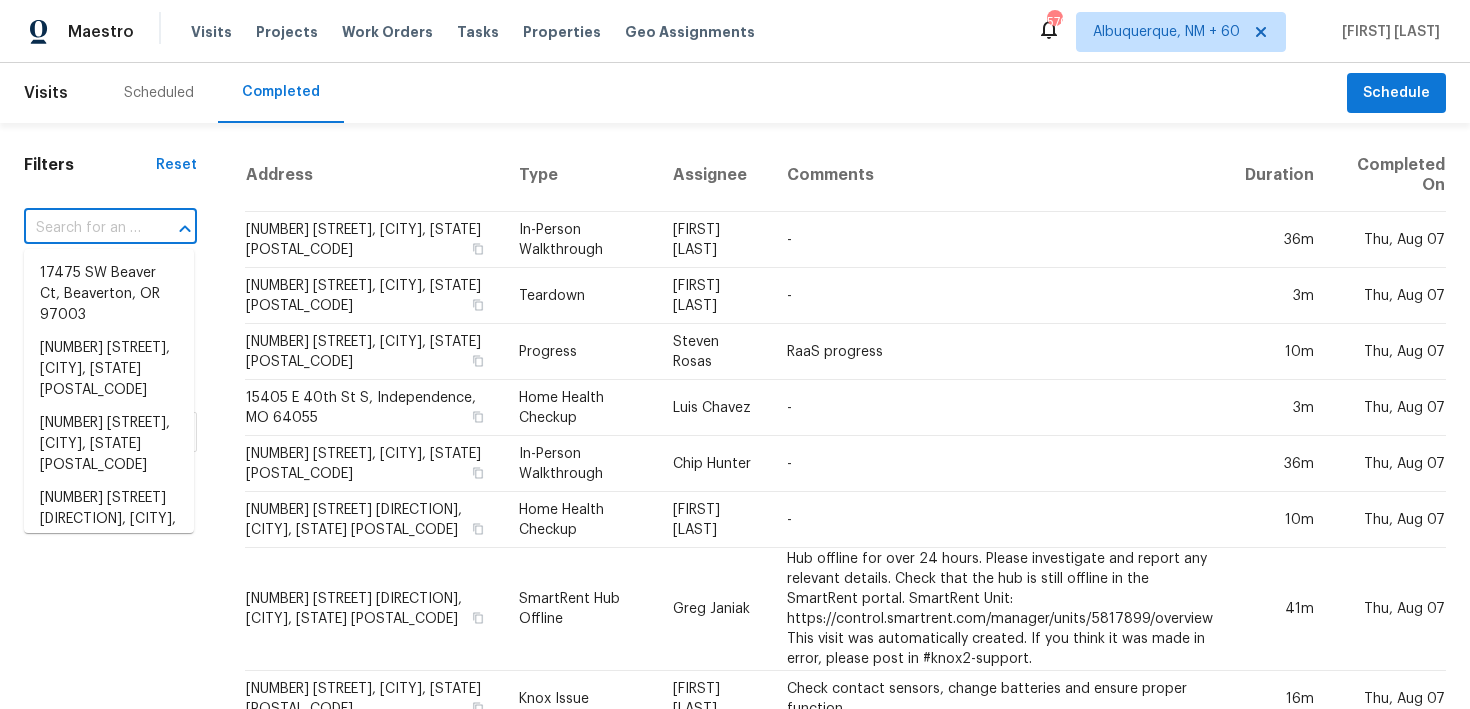 paste on "[NUMBER] [STREET], [CITY], [STATE] [POSTAL_CODE]" 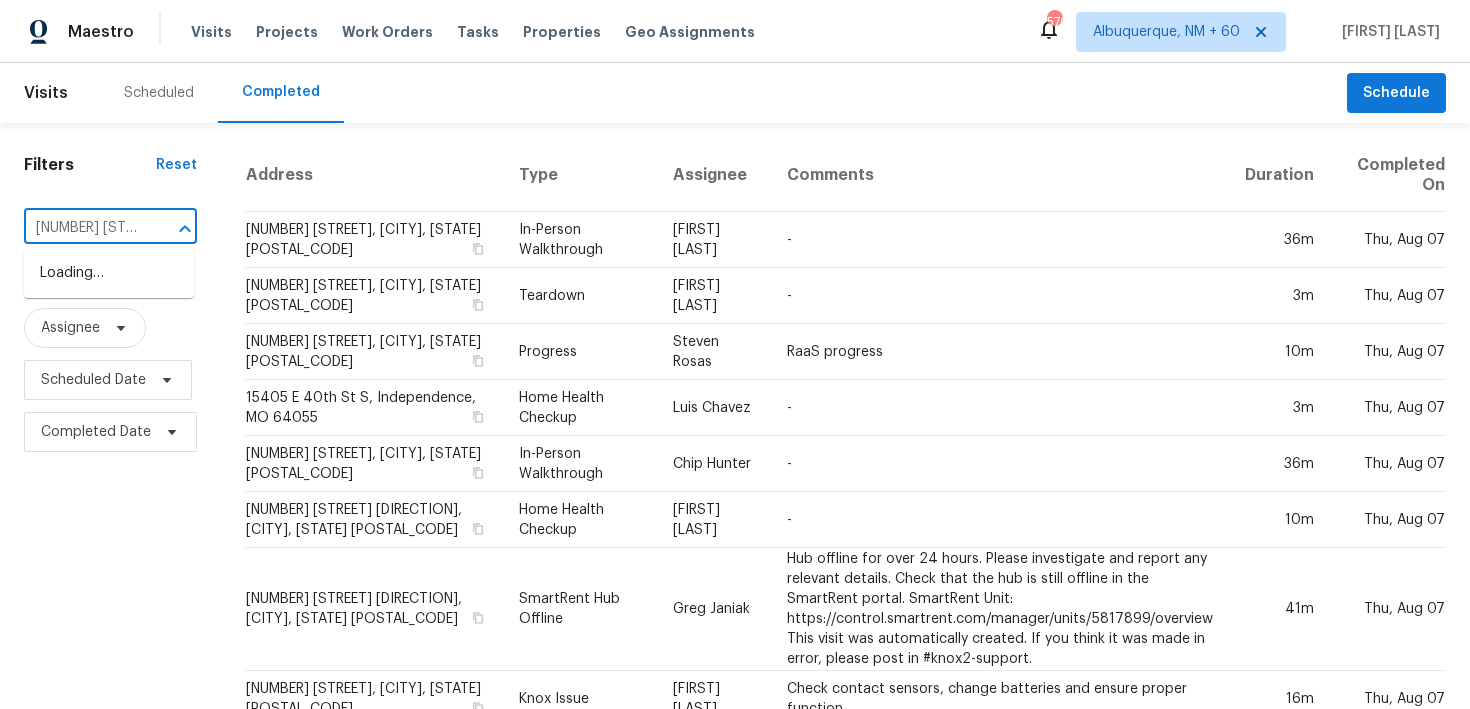 scroll, scrollTop: 0, scrollLeft: 174, axis: horizontal 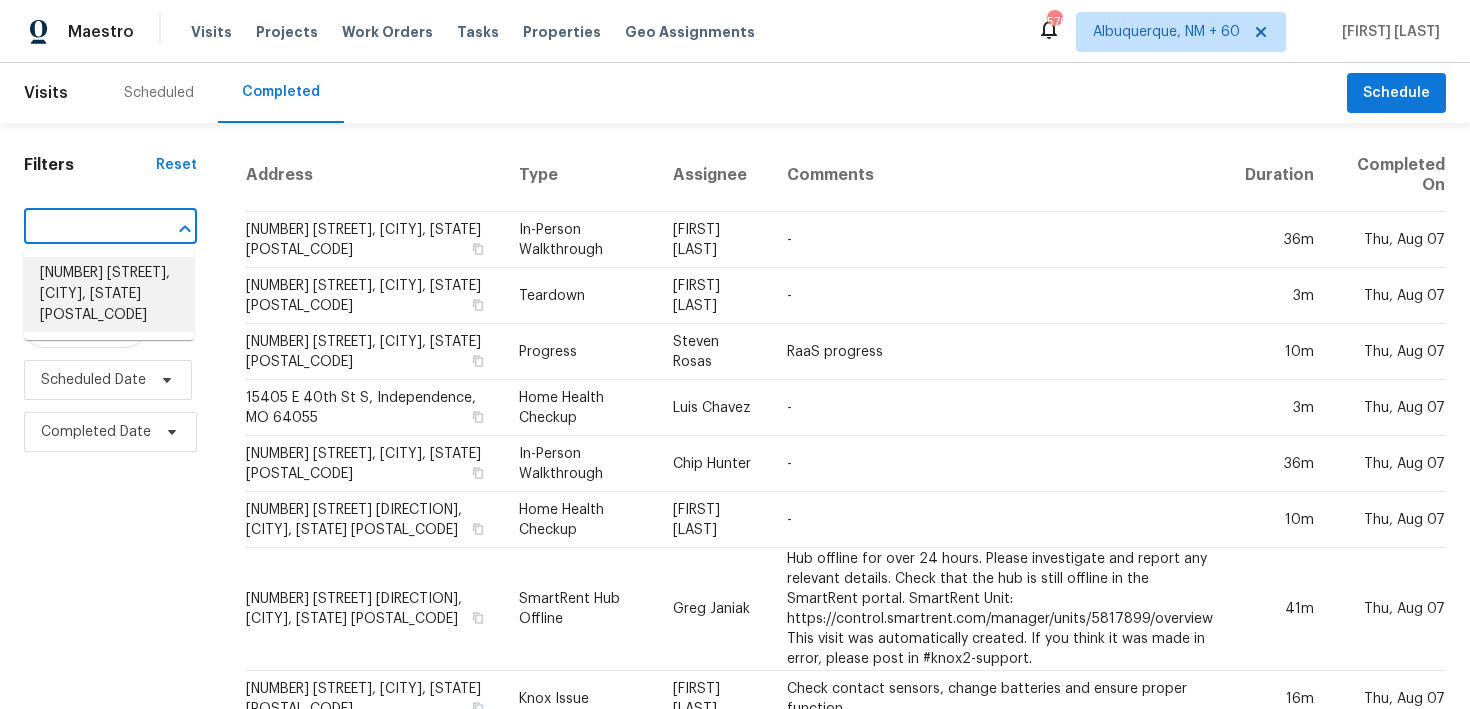 click on "[NUMBER] [STREET], [CITY], [STATE] [POSTAL_CODE]" at bounding box center (109, 294) 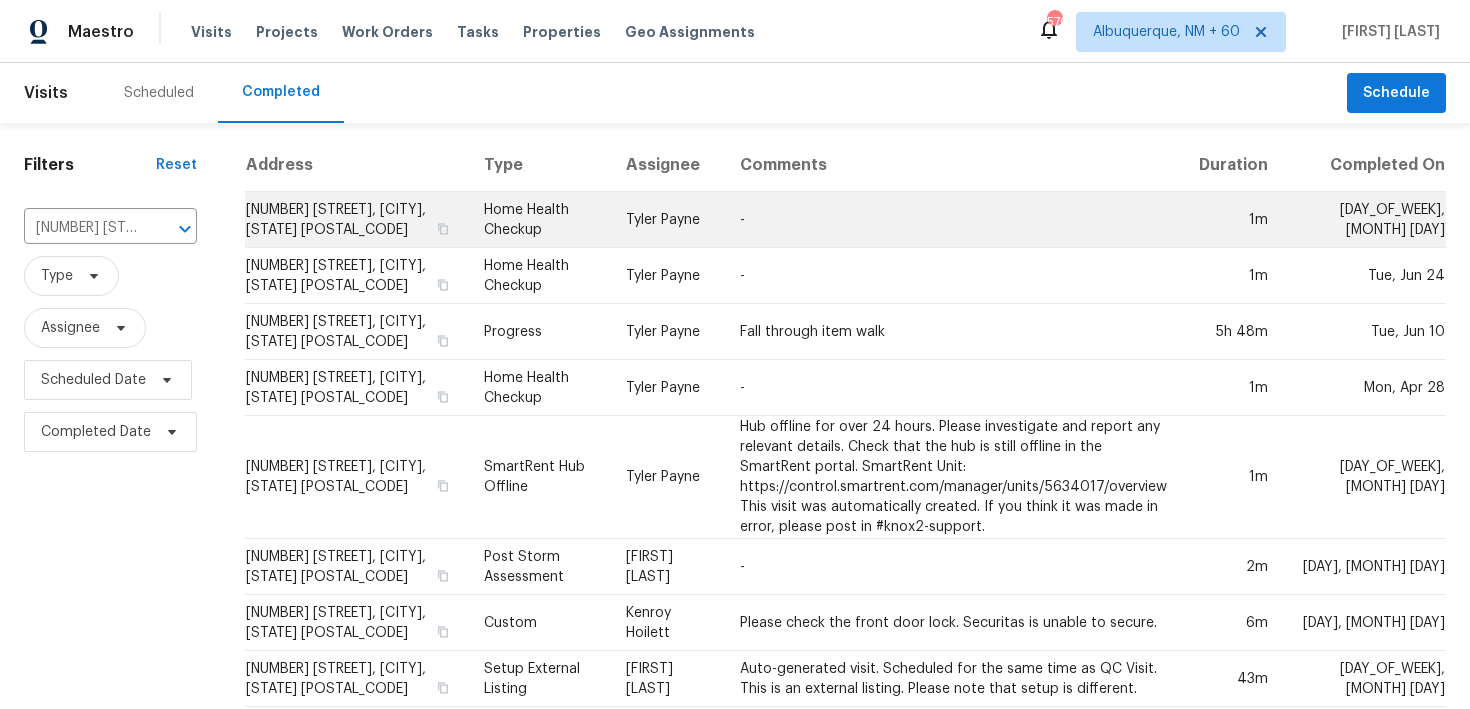 click on "Home Health Checkup" at bounding box center (539, 220) 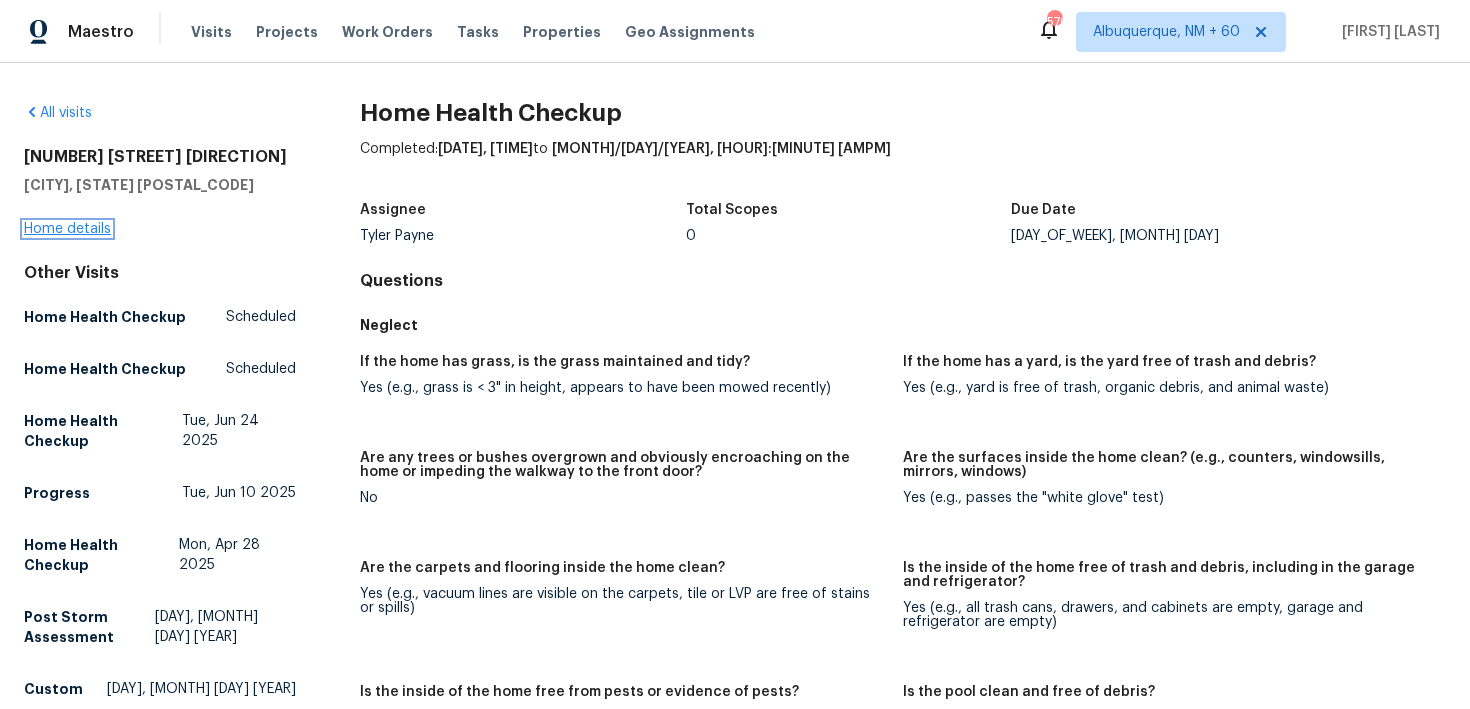 click on "Home details" at bounding box center [67, 229] 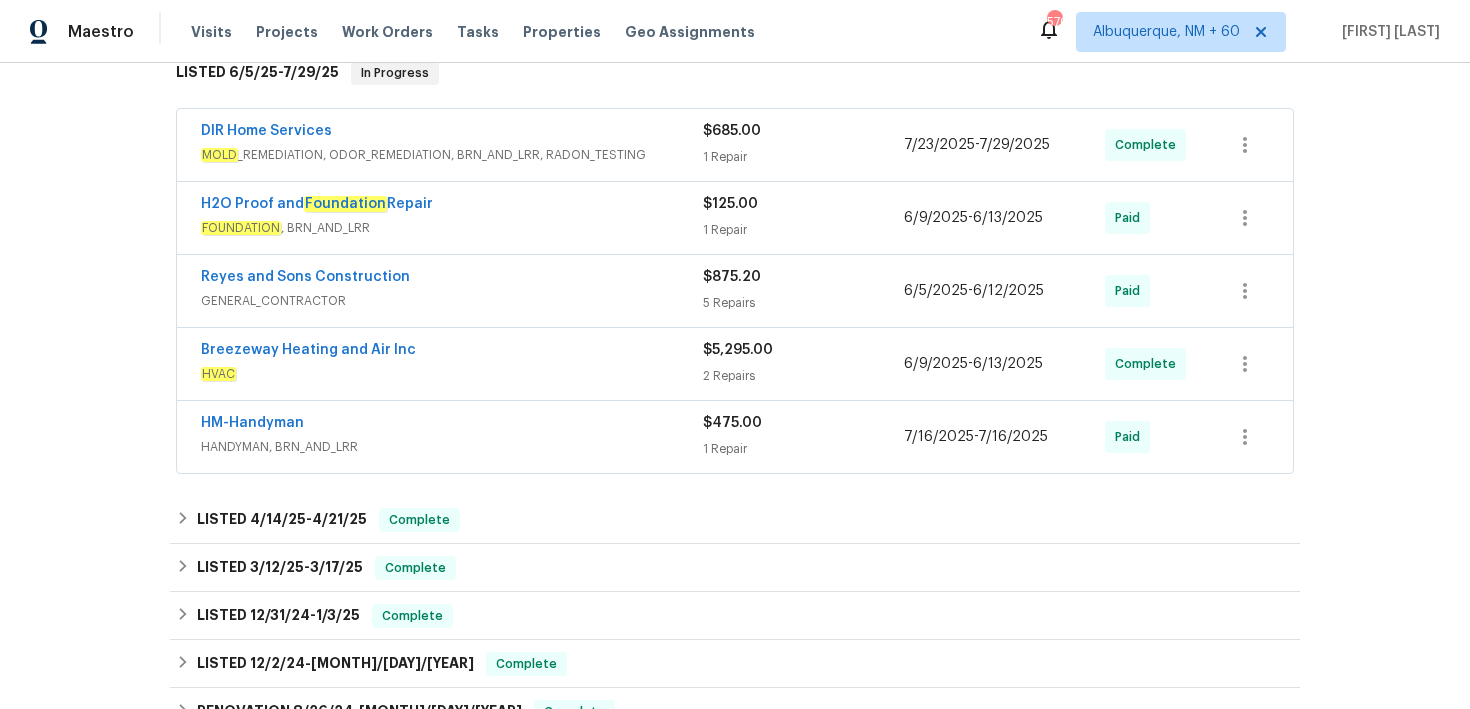 scroll, scrollTop: 346, scrollLeft: 0, axis: vertical 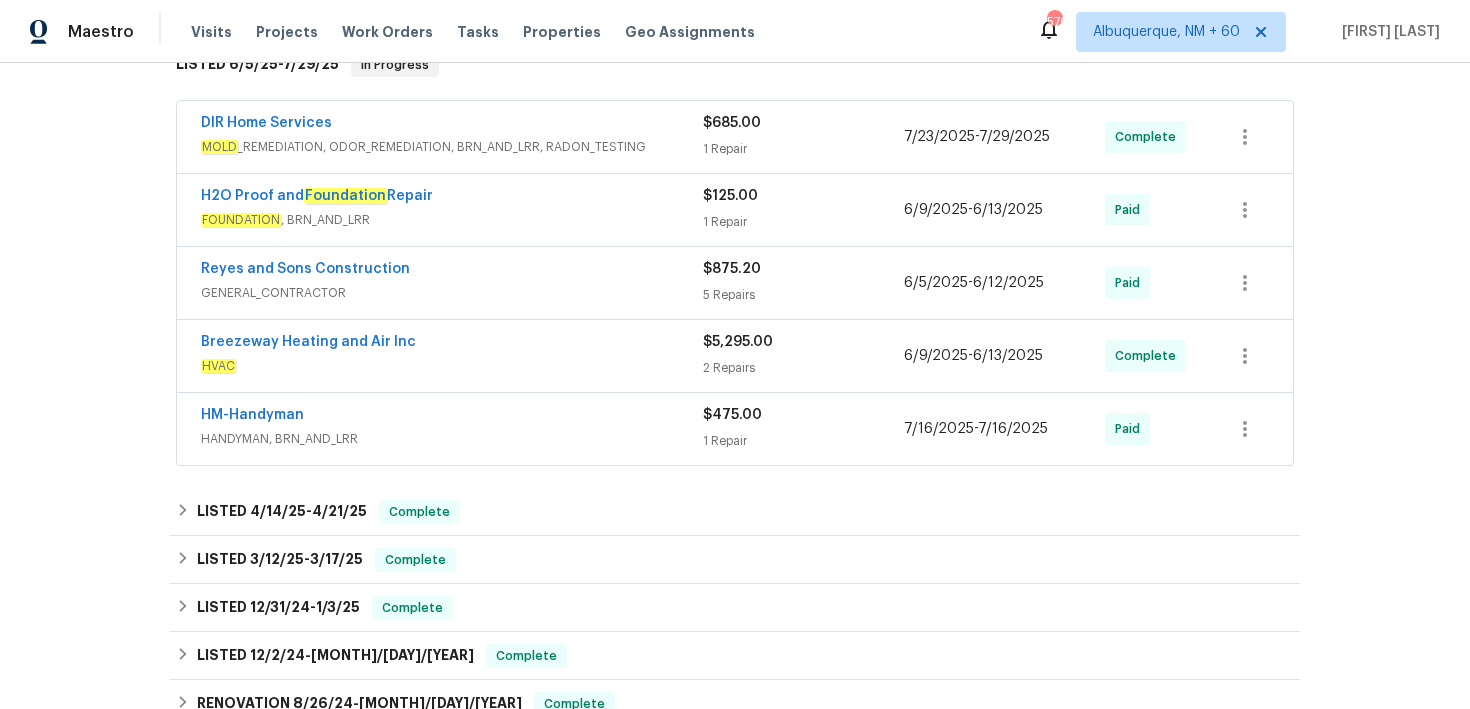 click on "1 Repair" at bounding box center (803, 149) 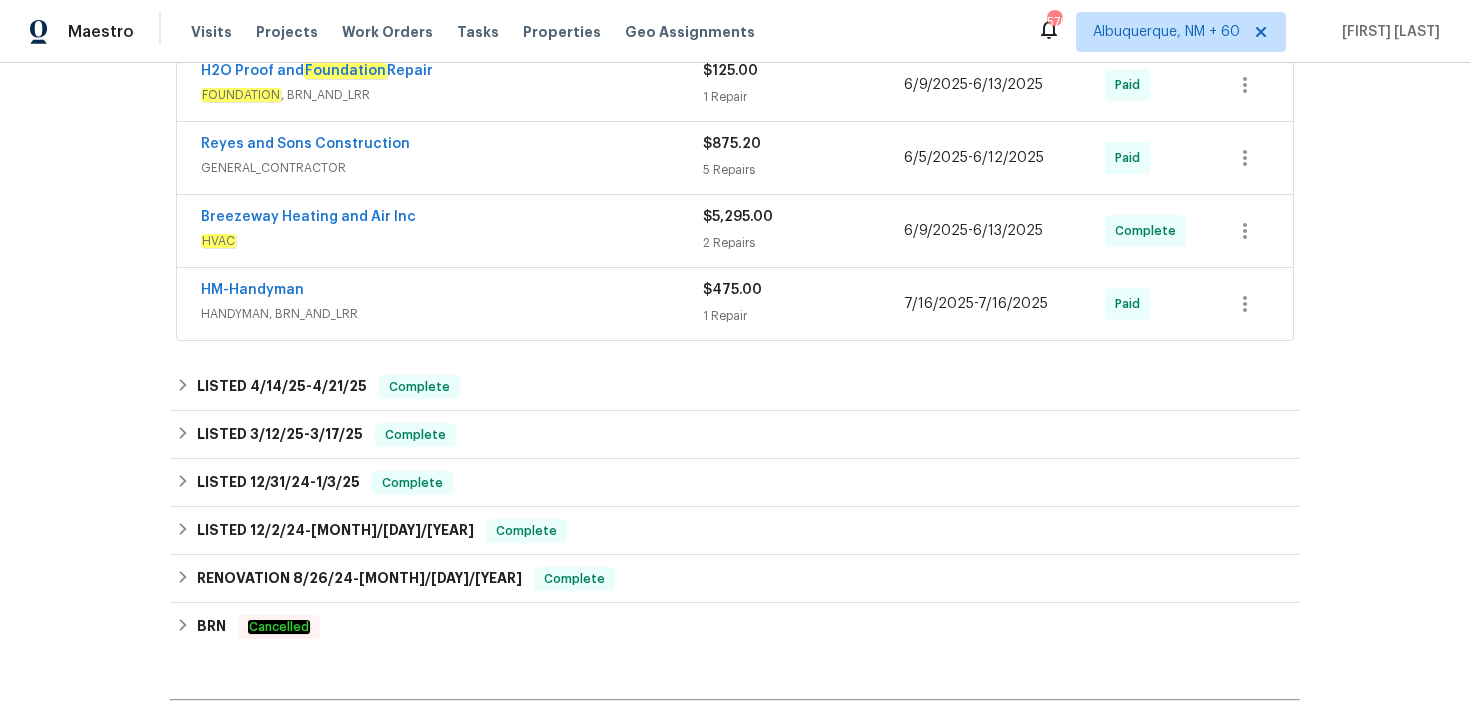 scroll, scrollTop: 836, scrollLeft: 0, axis: vertical 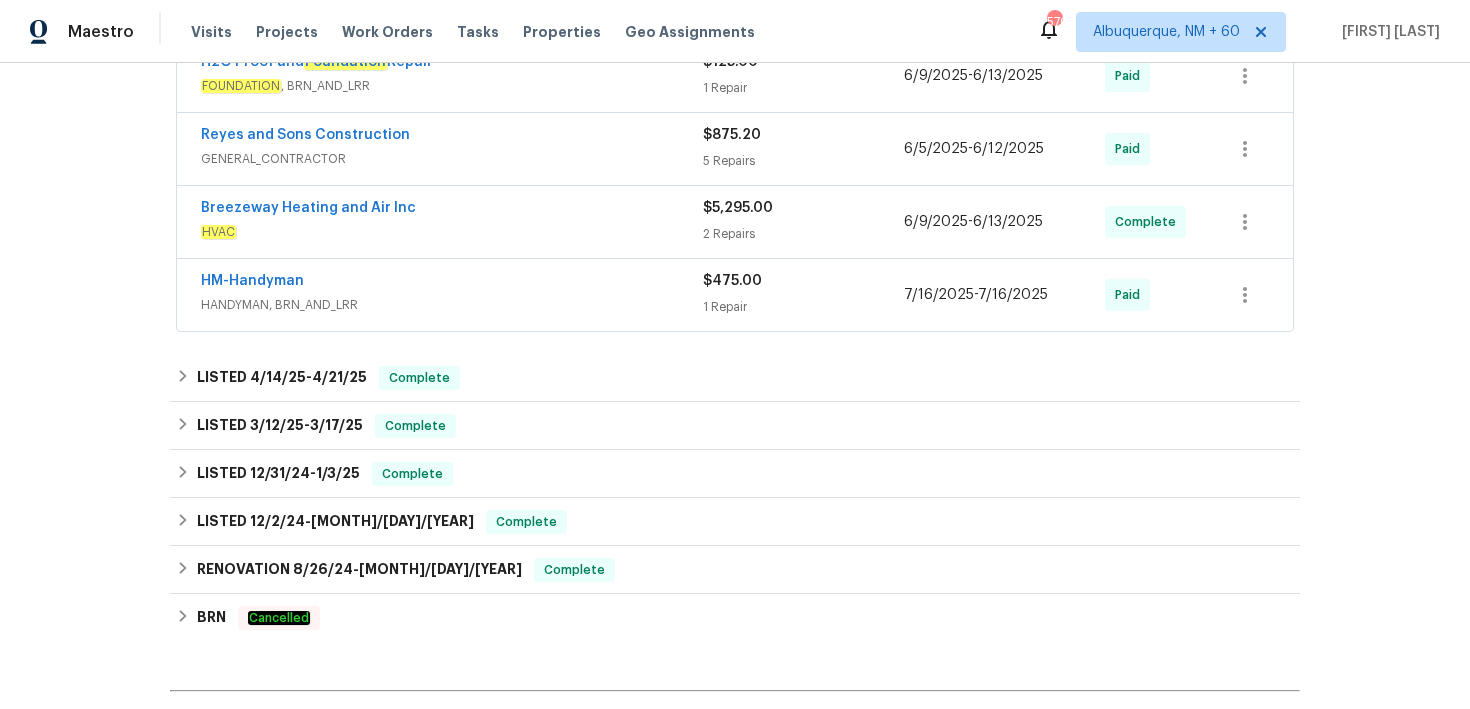 click on "$475.00" at bounding box center (732, 281) 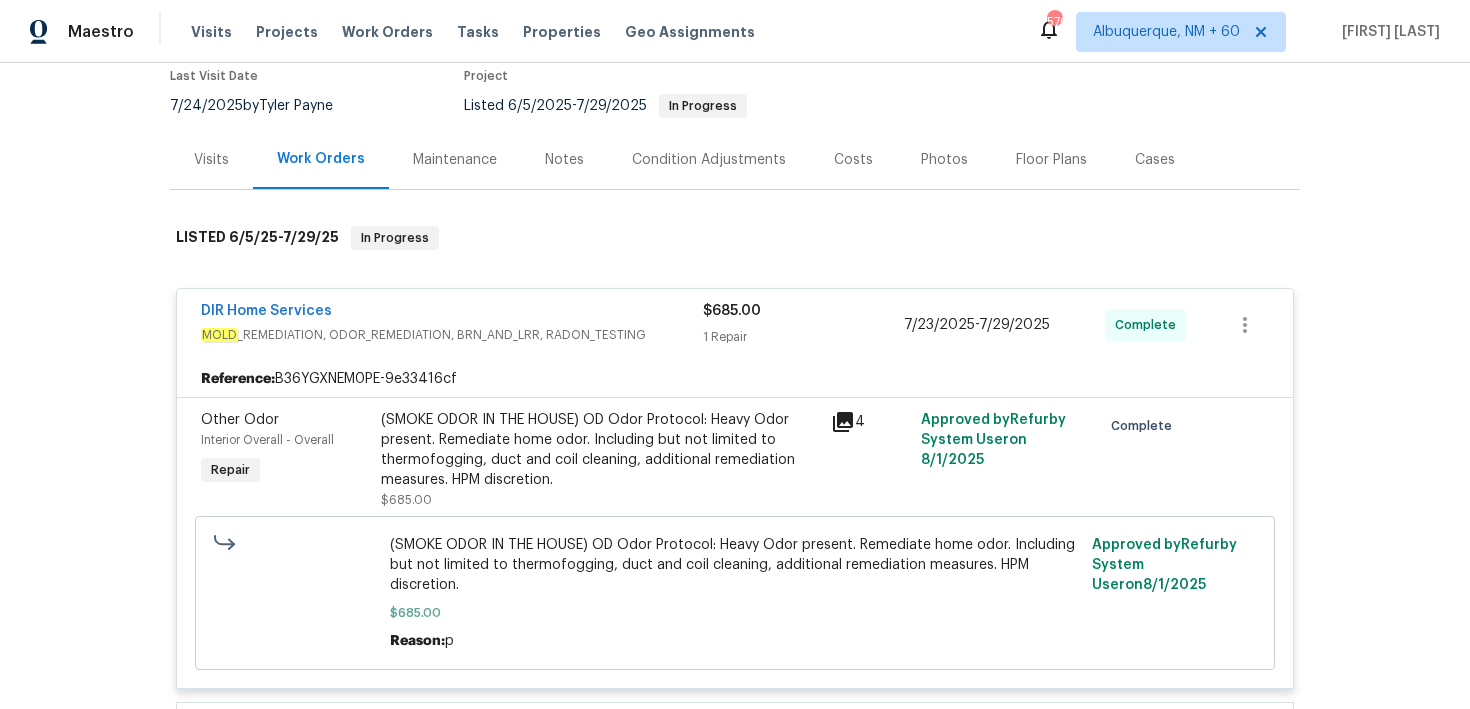 scroll, scrollTop: 0, scrollLeft: 0, axis: both 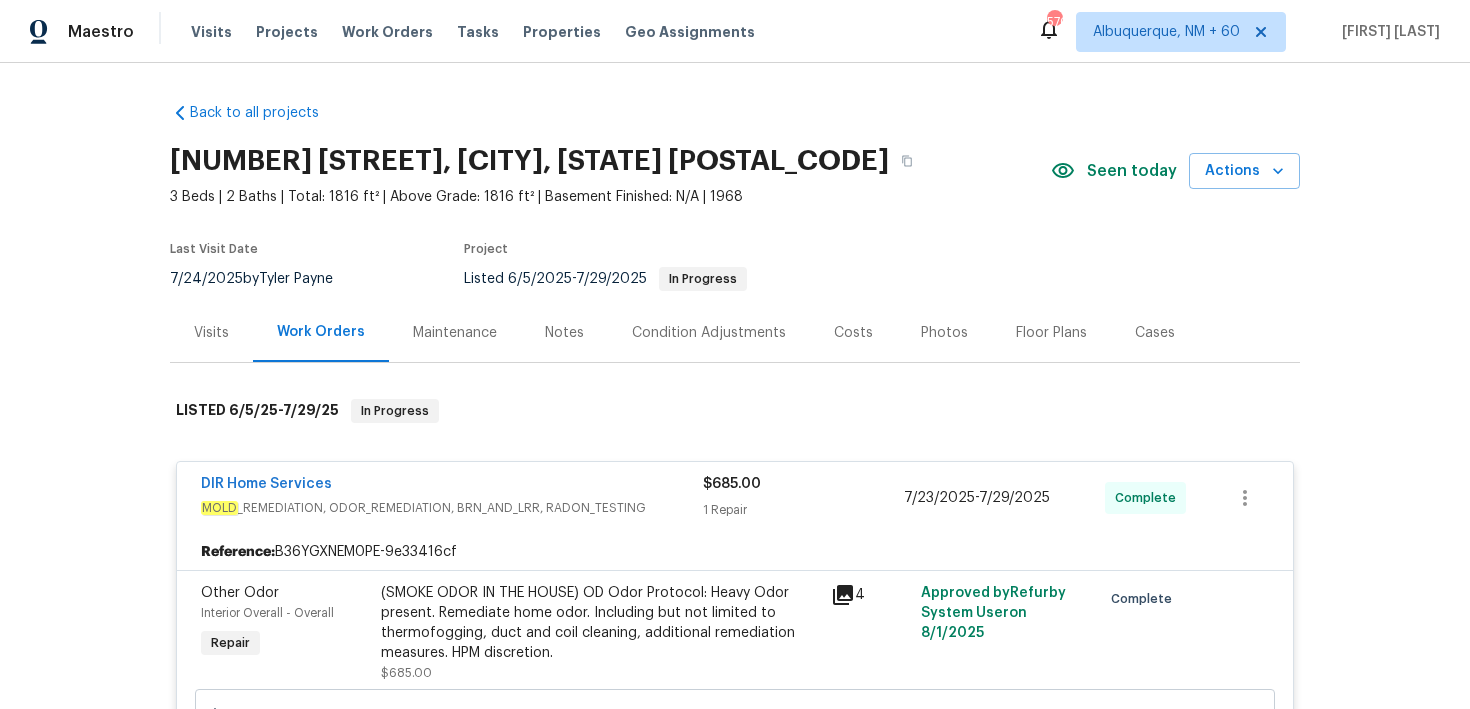 click on "Visits Projects Work Orders Tasks Properties Geo Assignments" at bounding box center [485, 32] 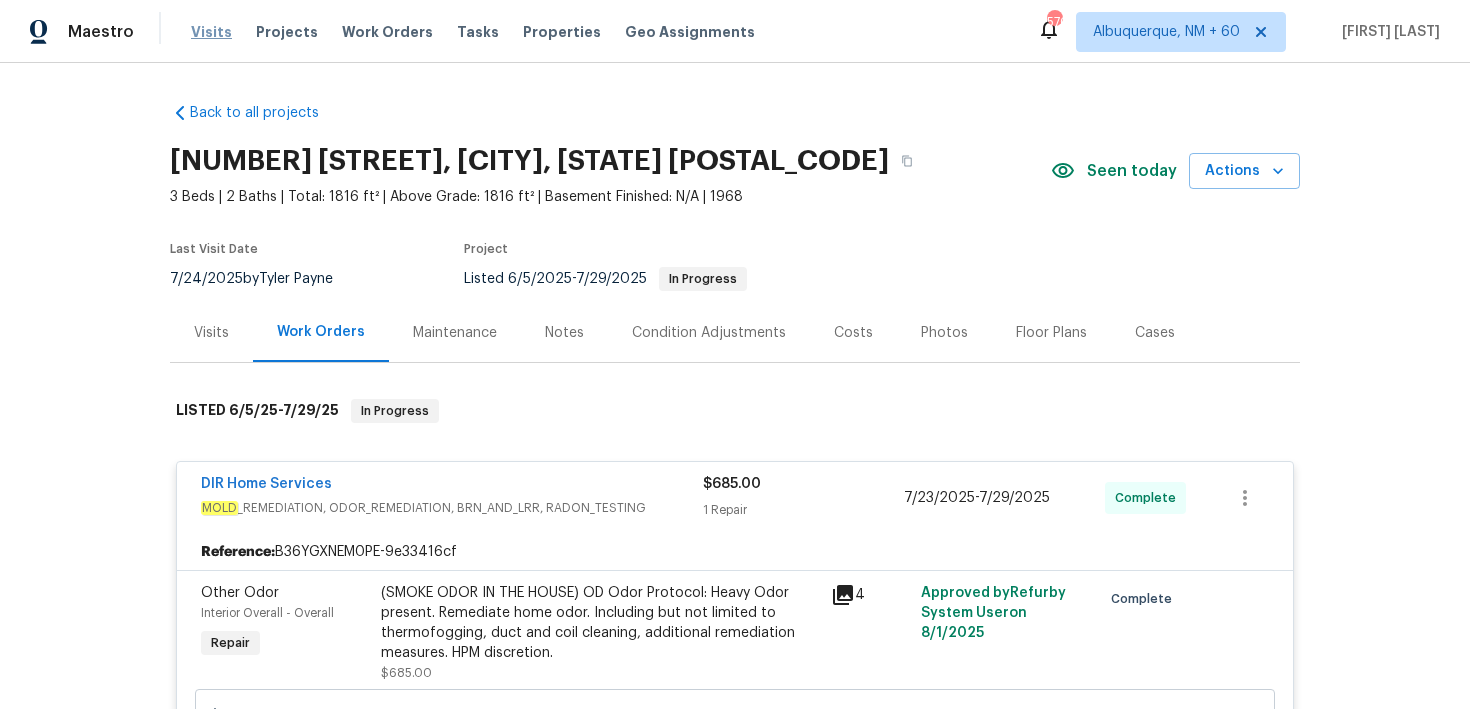 click on "Visits" at bounding box center (211, 32) 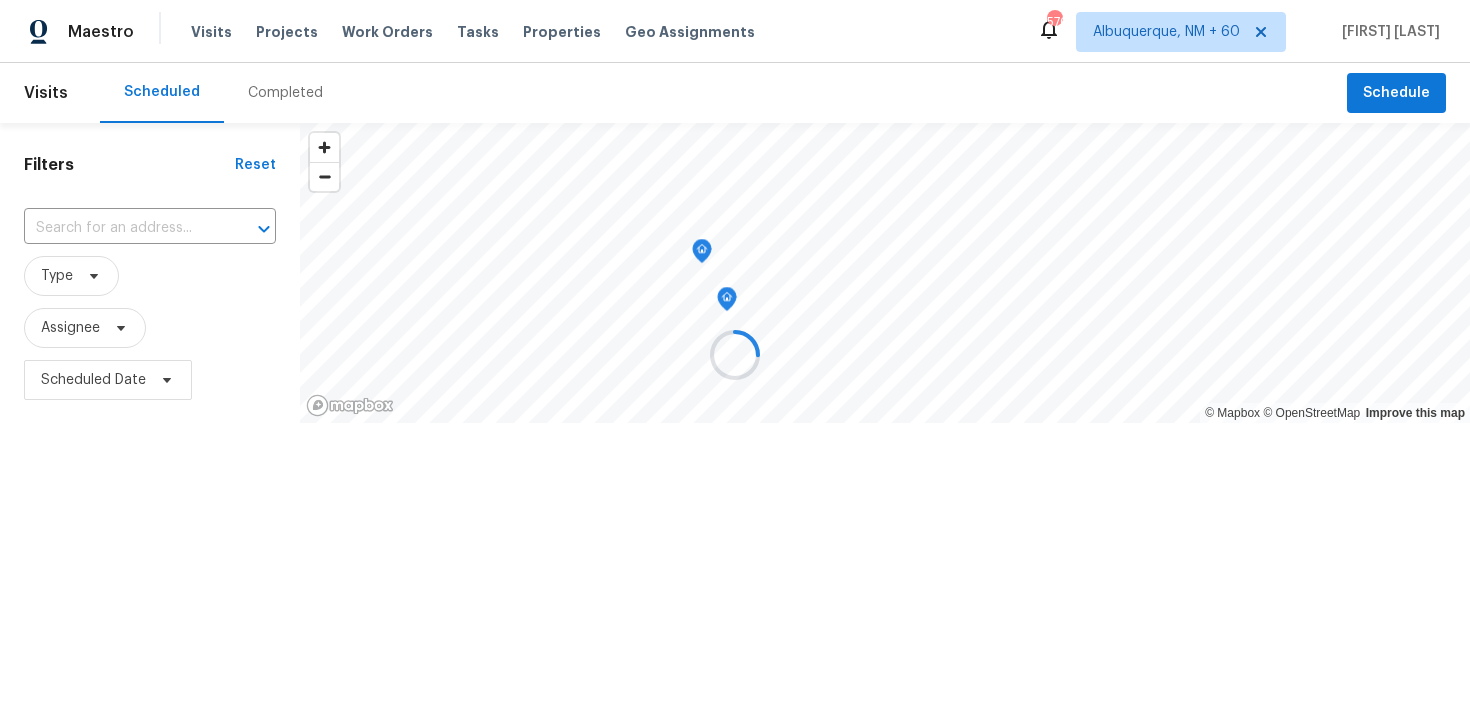 click at bounding box center (735, 354) 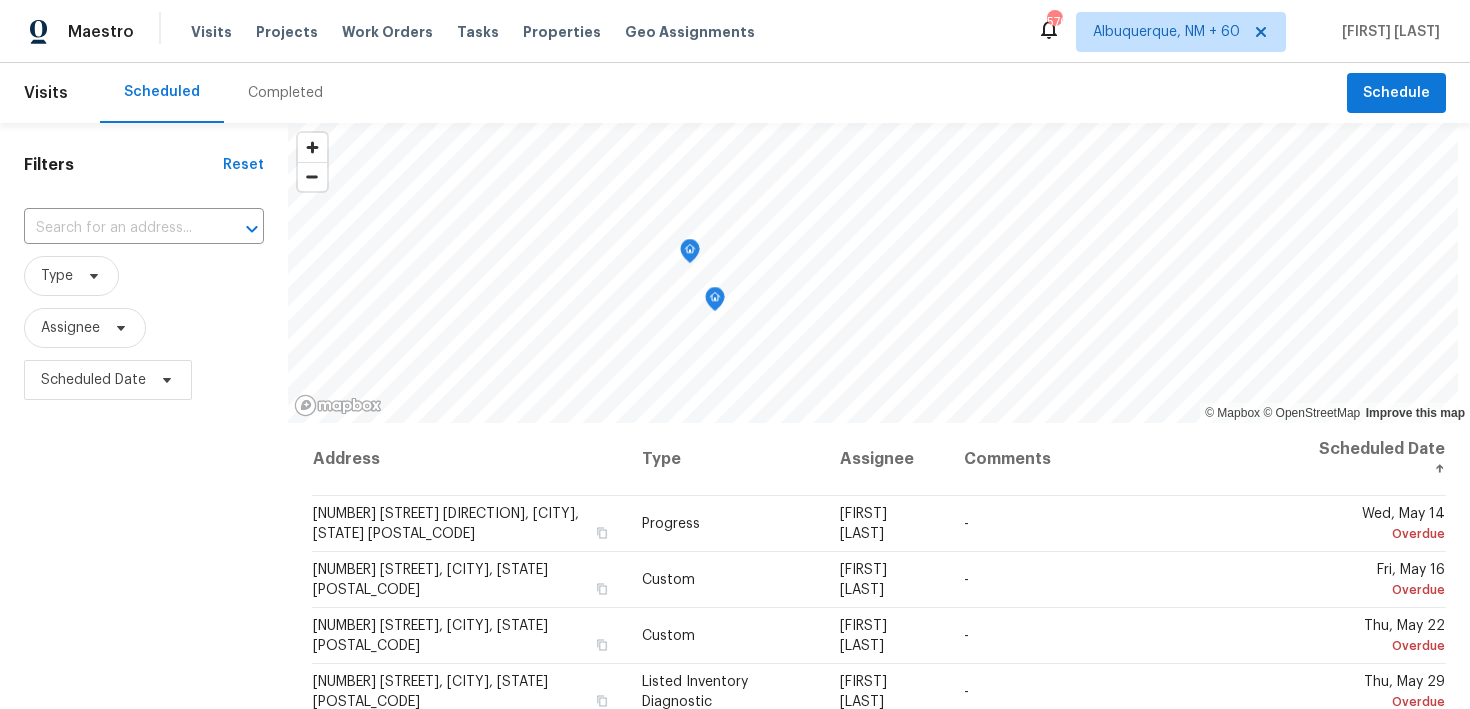 click on "Completed" at bounding box center (285, 93) 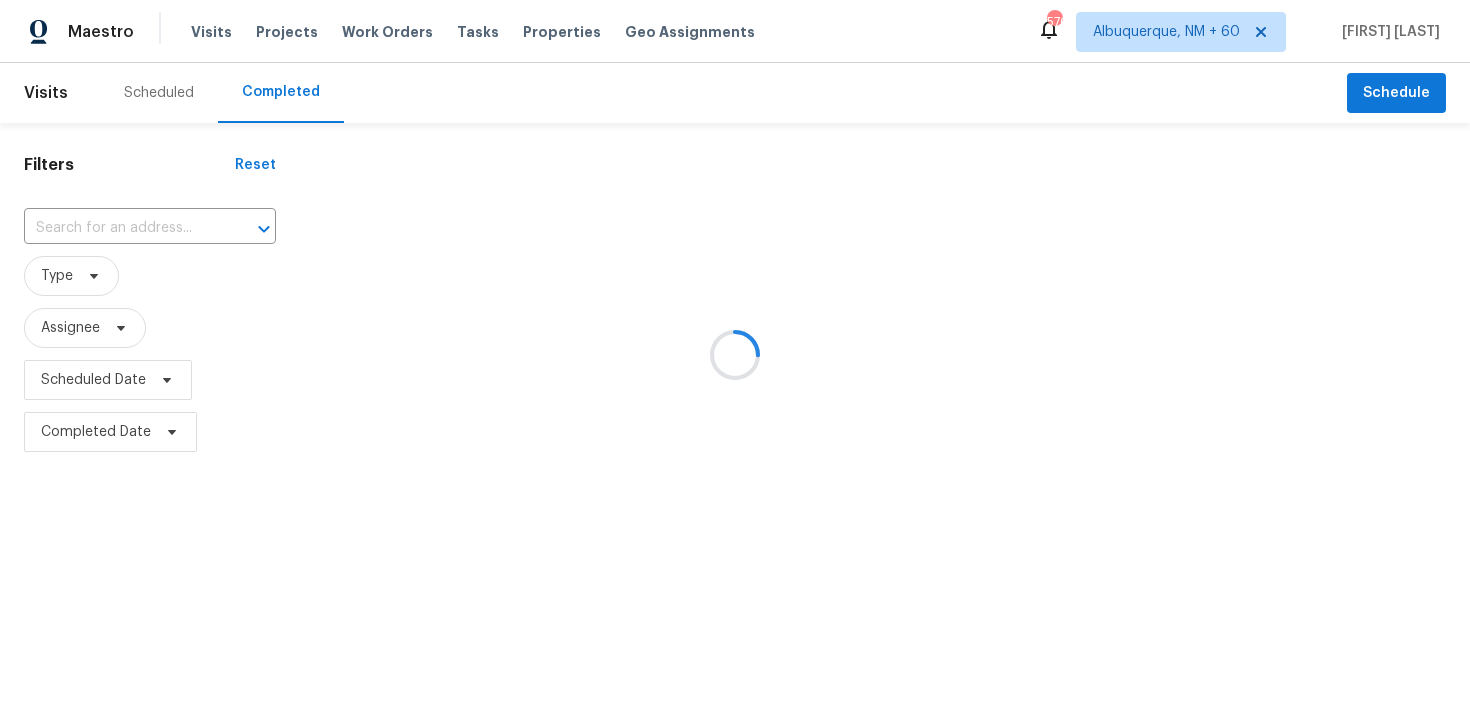 click at bounding box center [735, 354] 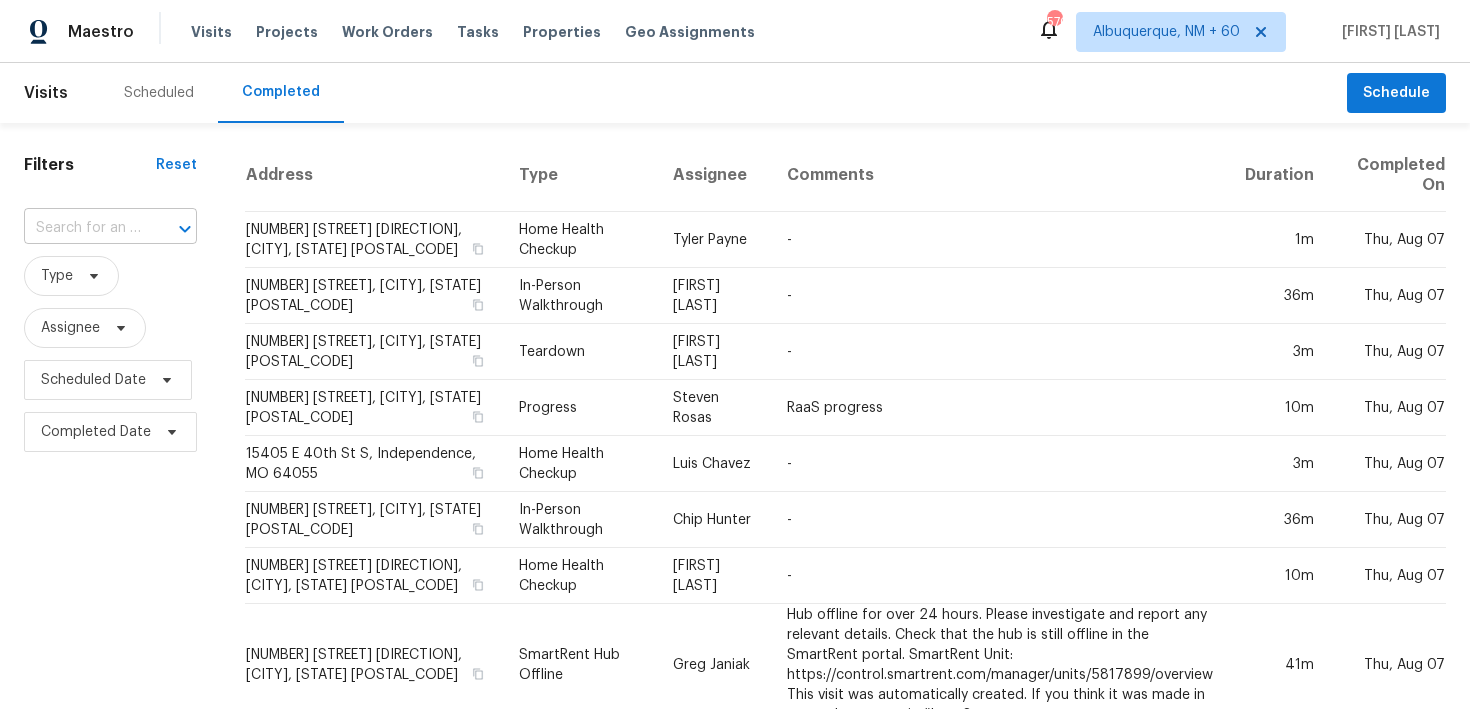 click at bounding box center (82, 228) 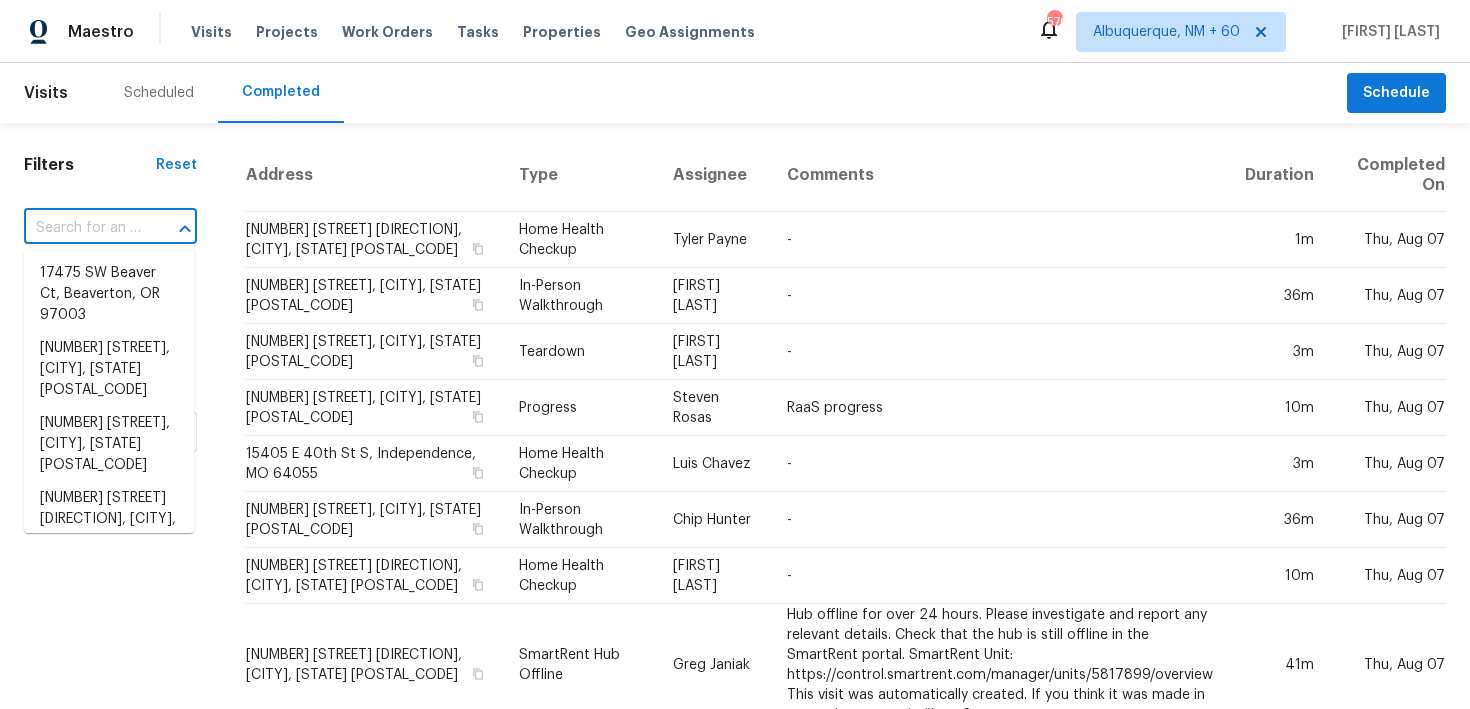 paste on "[NUMBER] [STREET] [CITY], [STATE] [POSTAL_CODE]" 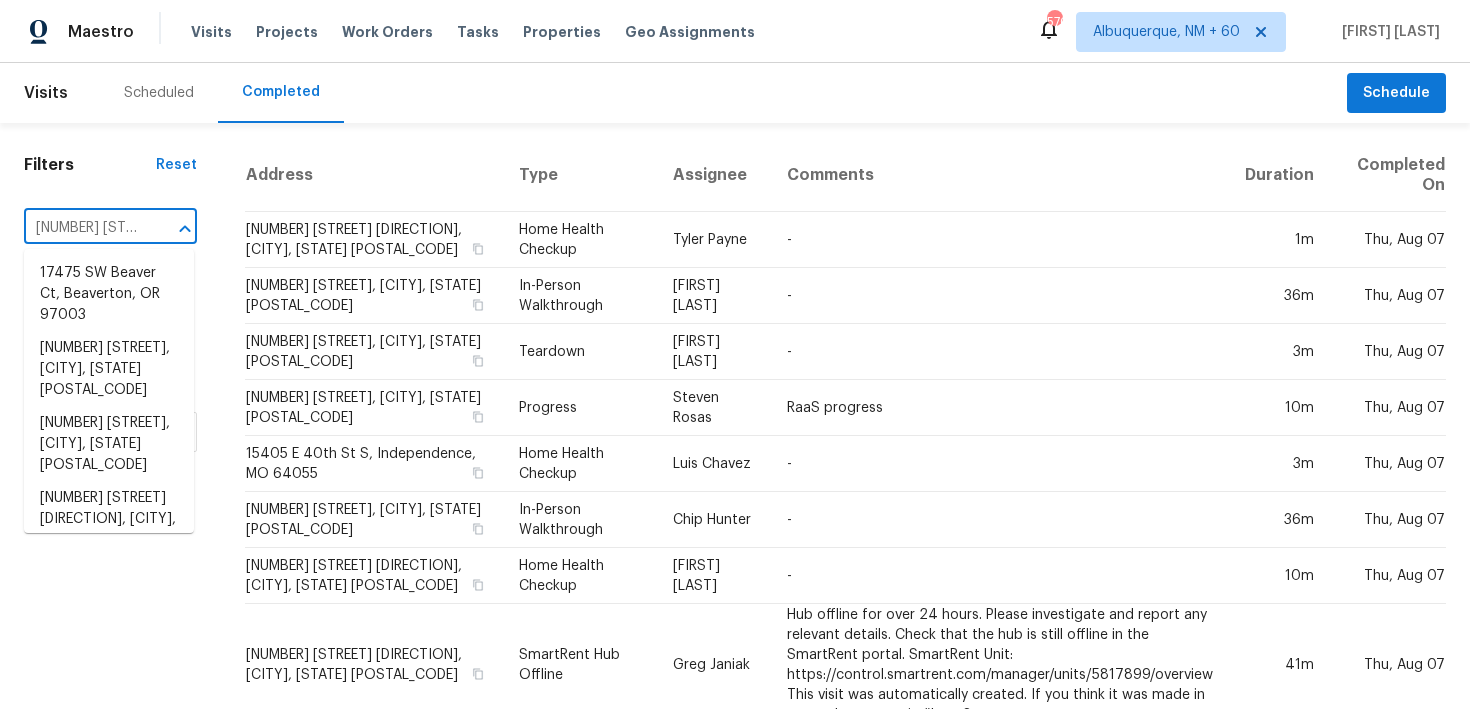 scroll, scrollTop: 0, scrollLeft: 168, axis: horizontal 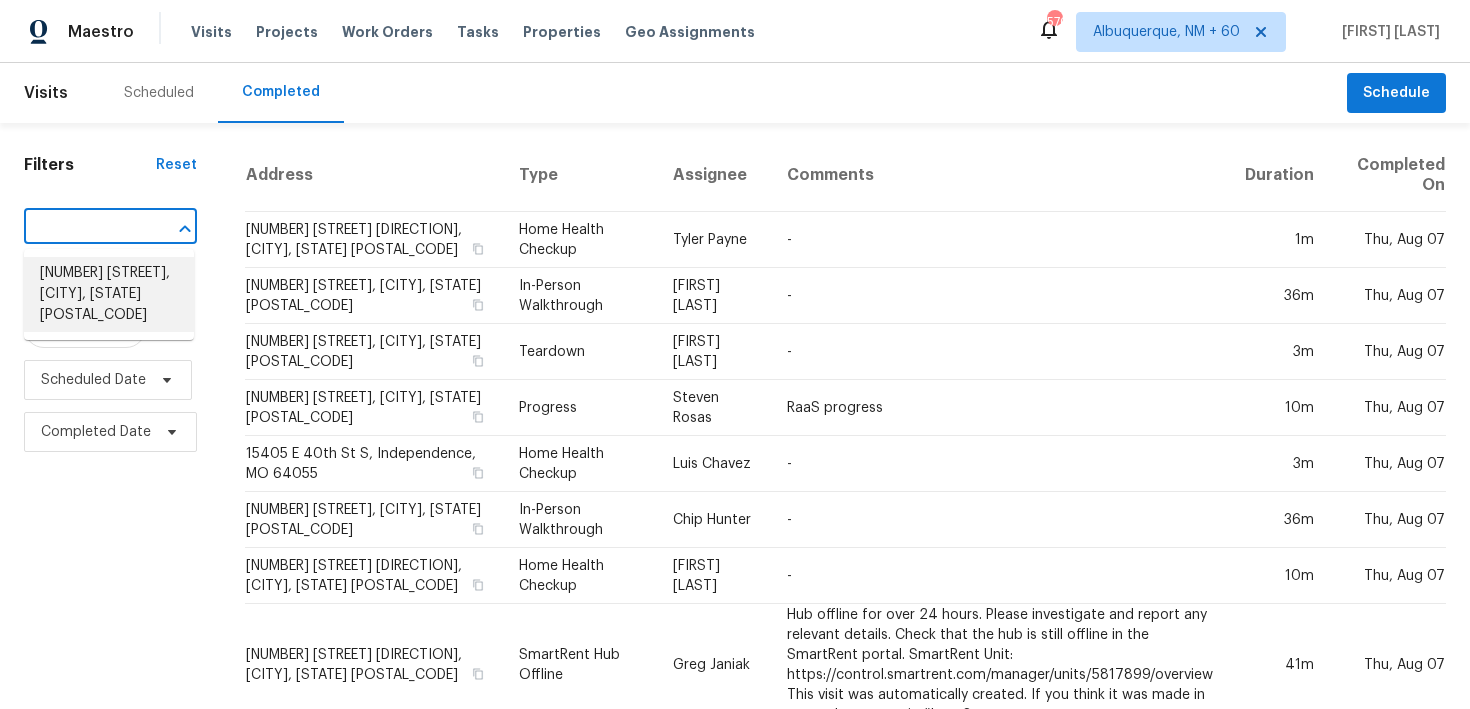 click on "[NUMBER] [STREET], [CITY], [STATE] [POSTAL_CODE]" at bounding box center [109, 294] 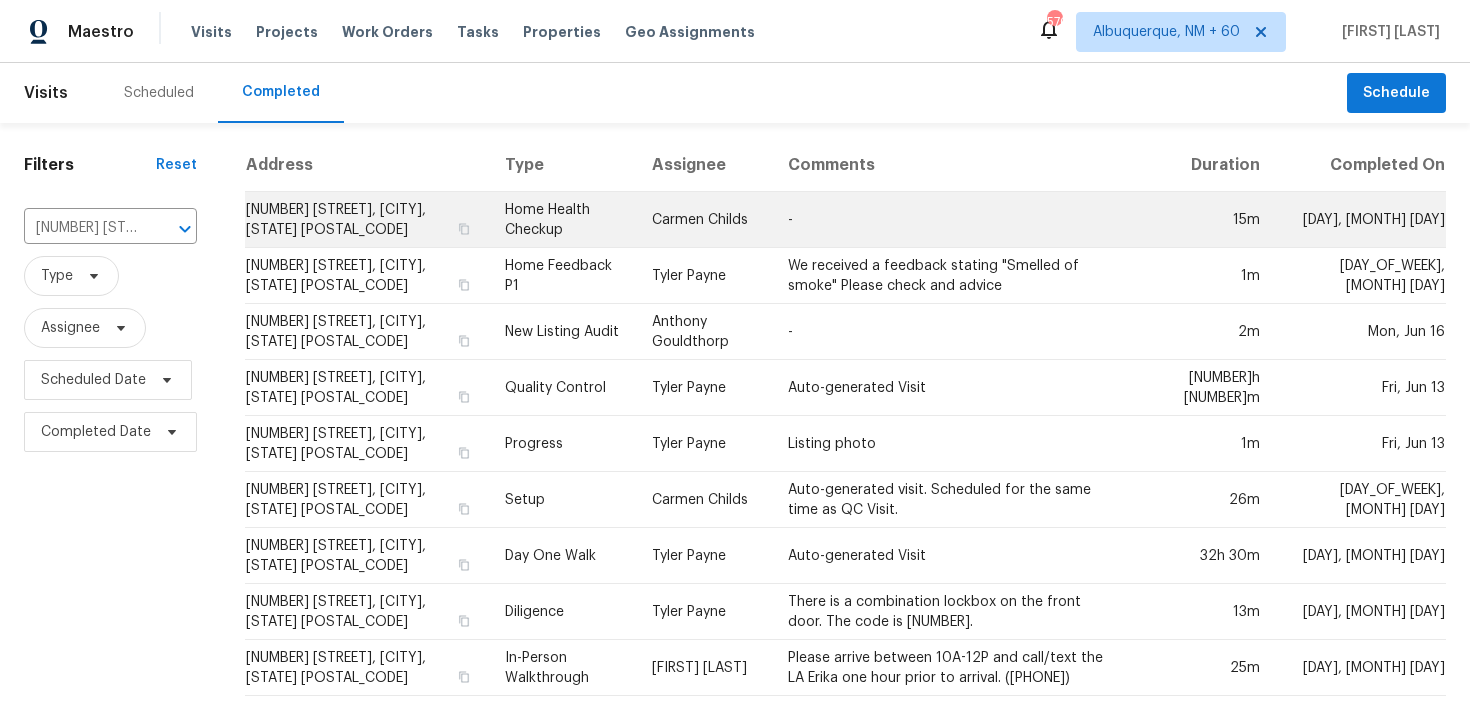 click on "Home Health Checkup" at bounding box center [562, 220] 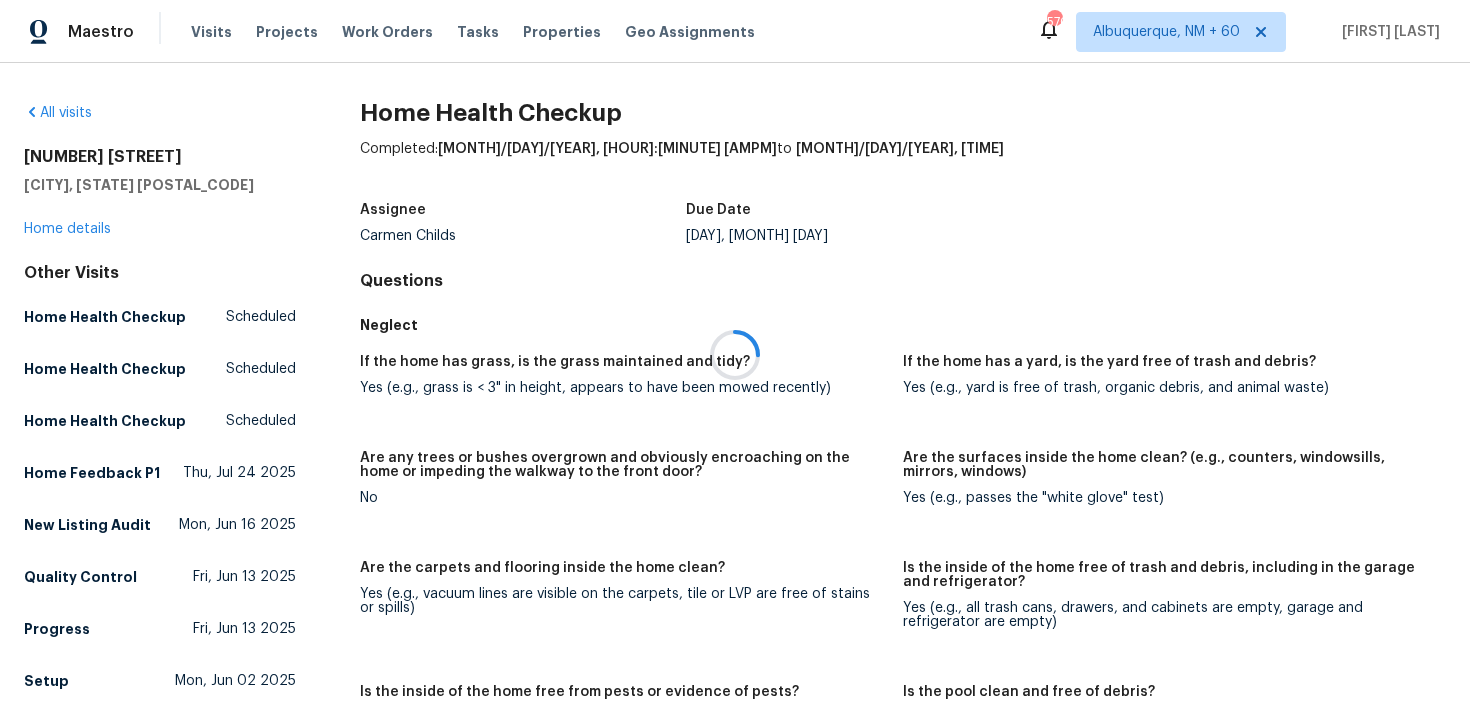 click at bounding box center (735, 354) 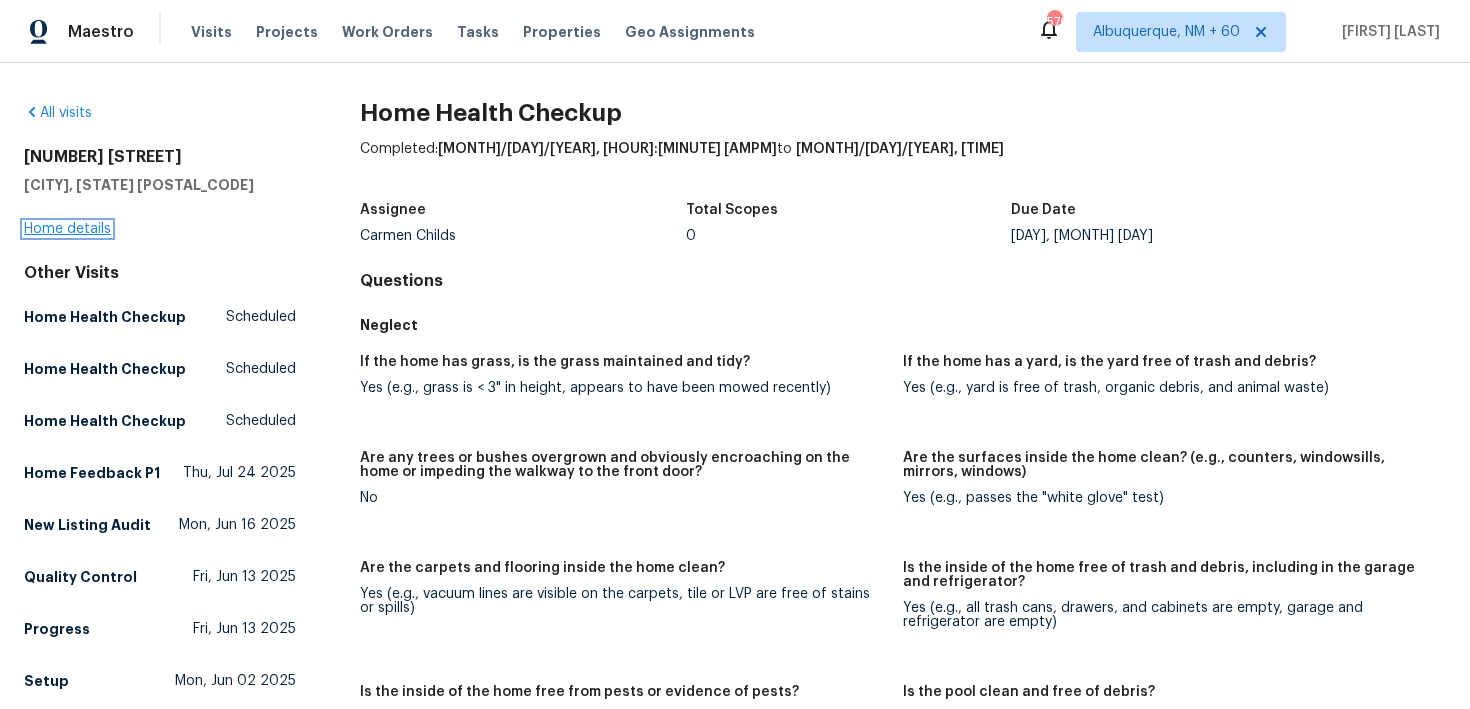 click on "Home details" at bounding box center (67, 229) 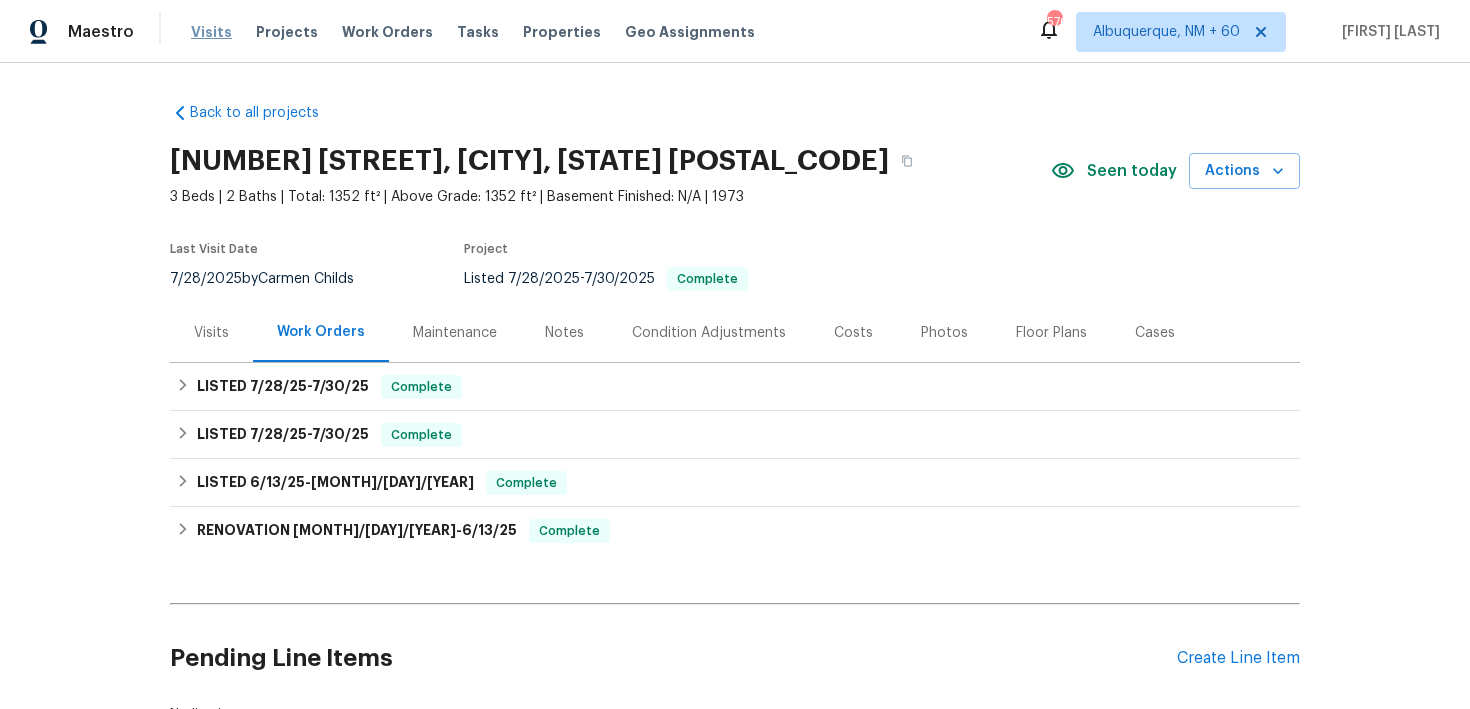 click on "Visits" at bounding box center (211, 32) 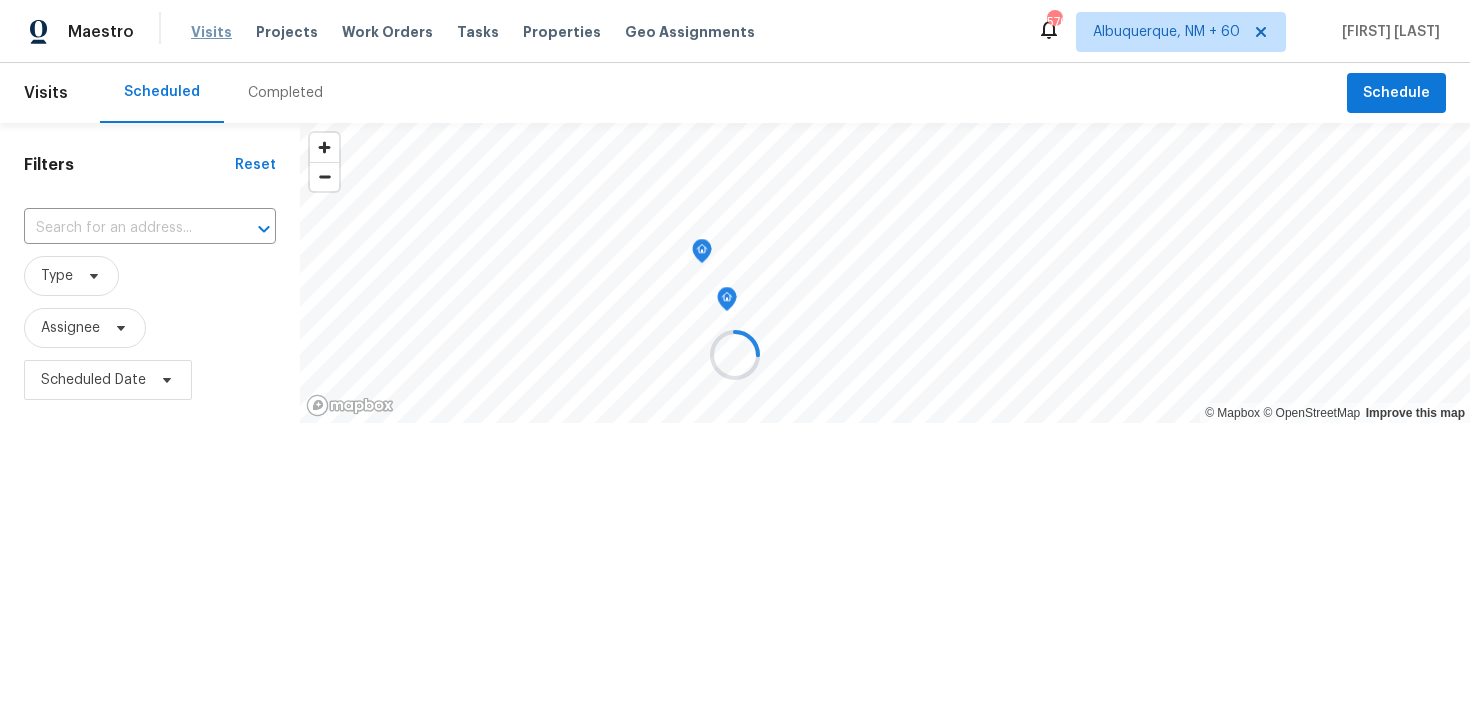 click at bounding box center [735, 354] 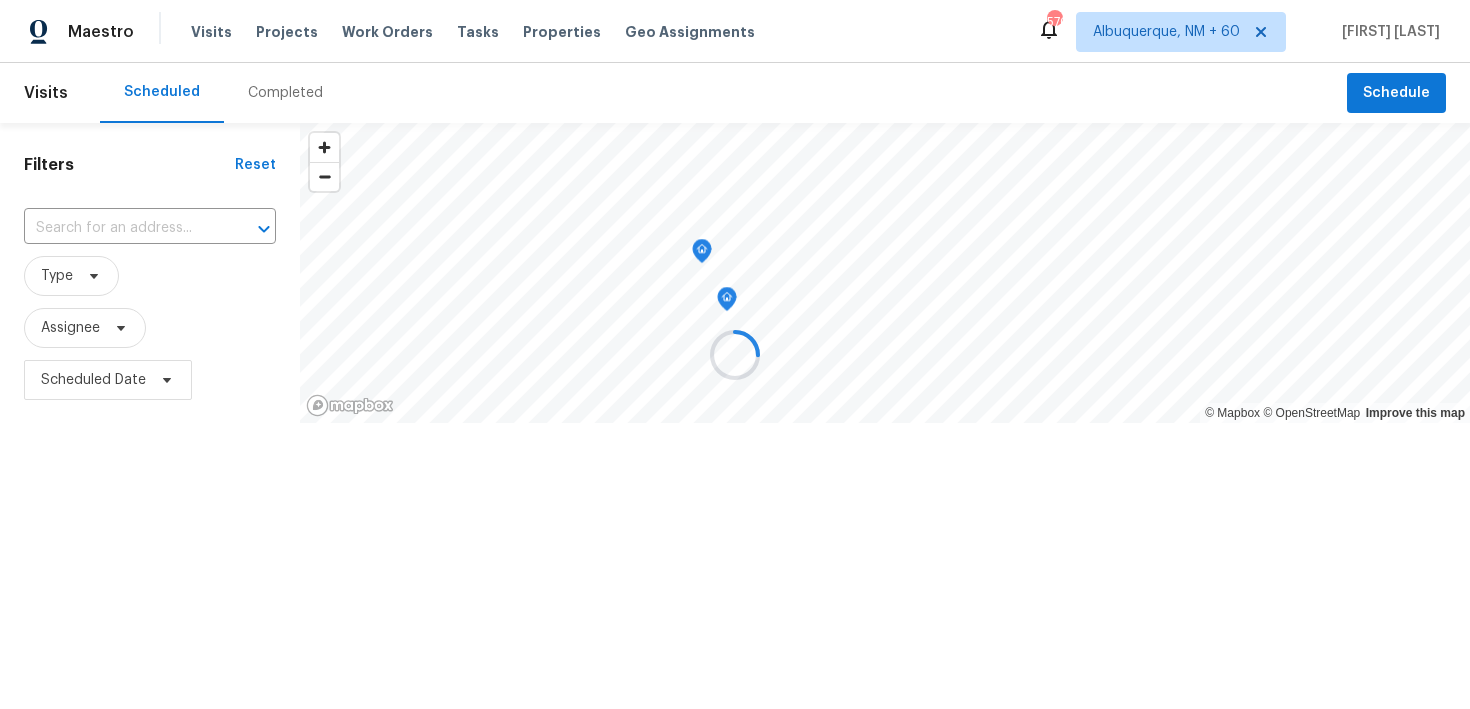 click on "Completed" at bounding box center [285, 93] 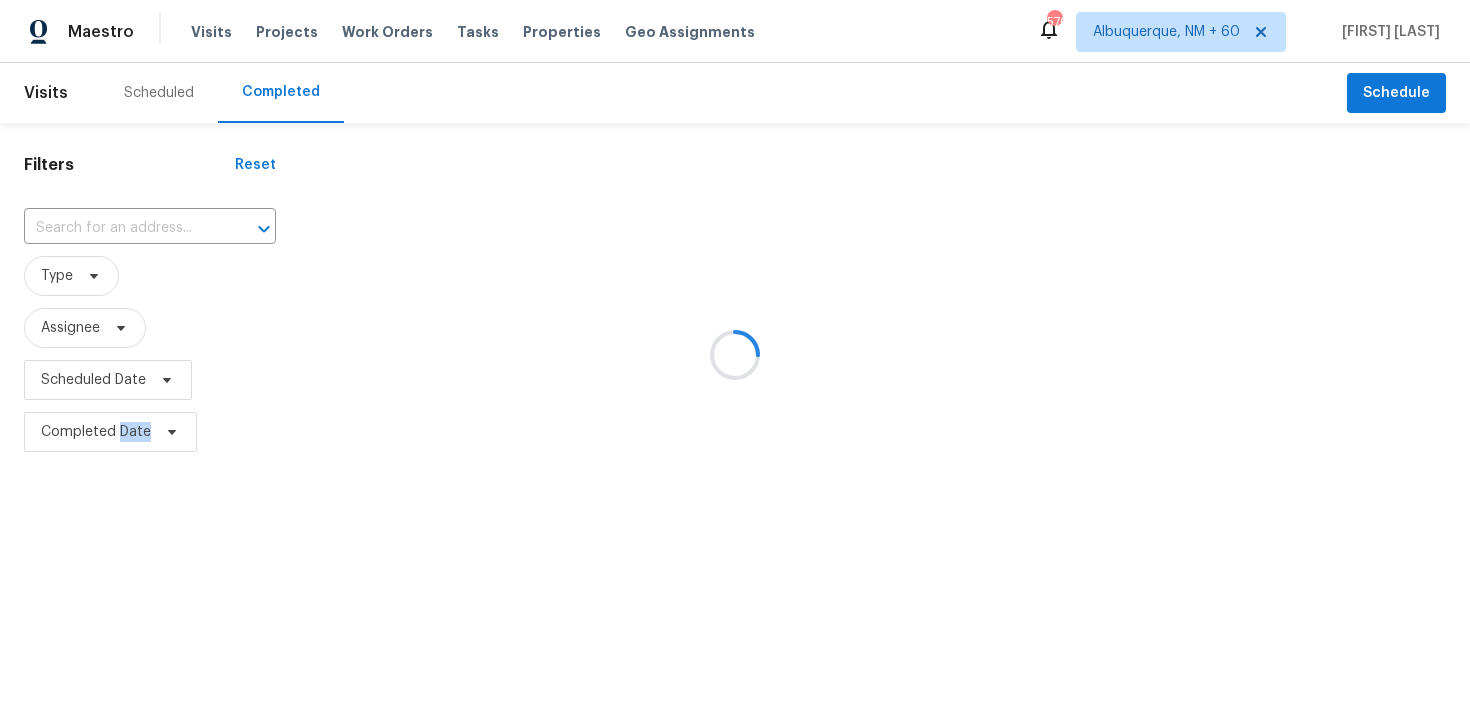click at bounding box center [735, 354] 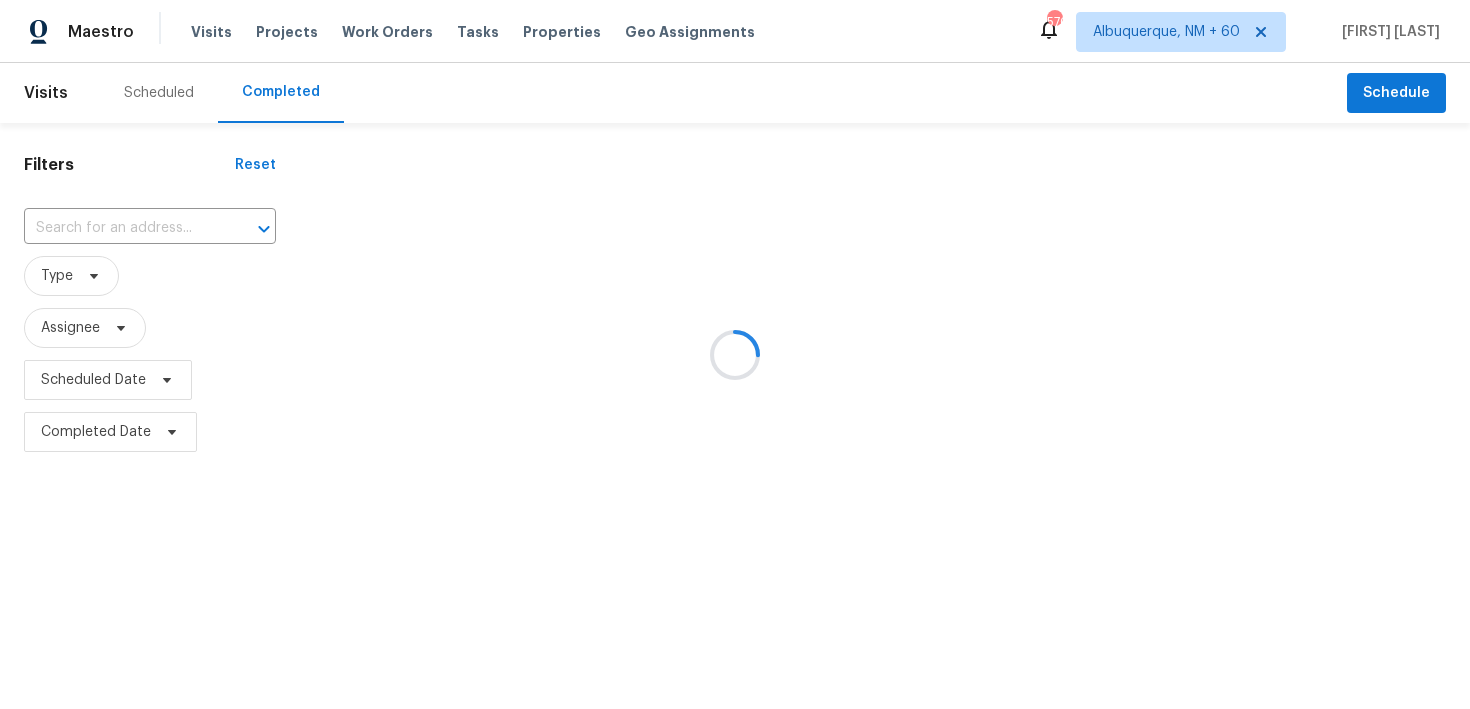 click at bounding box center [735, 354] 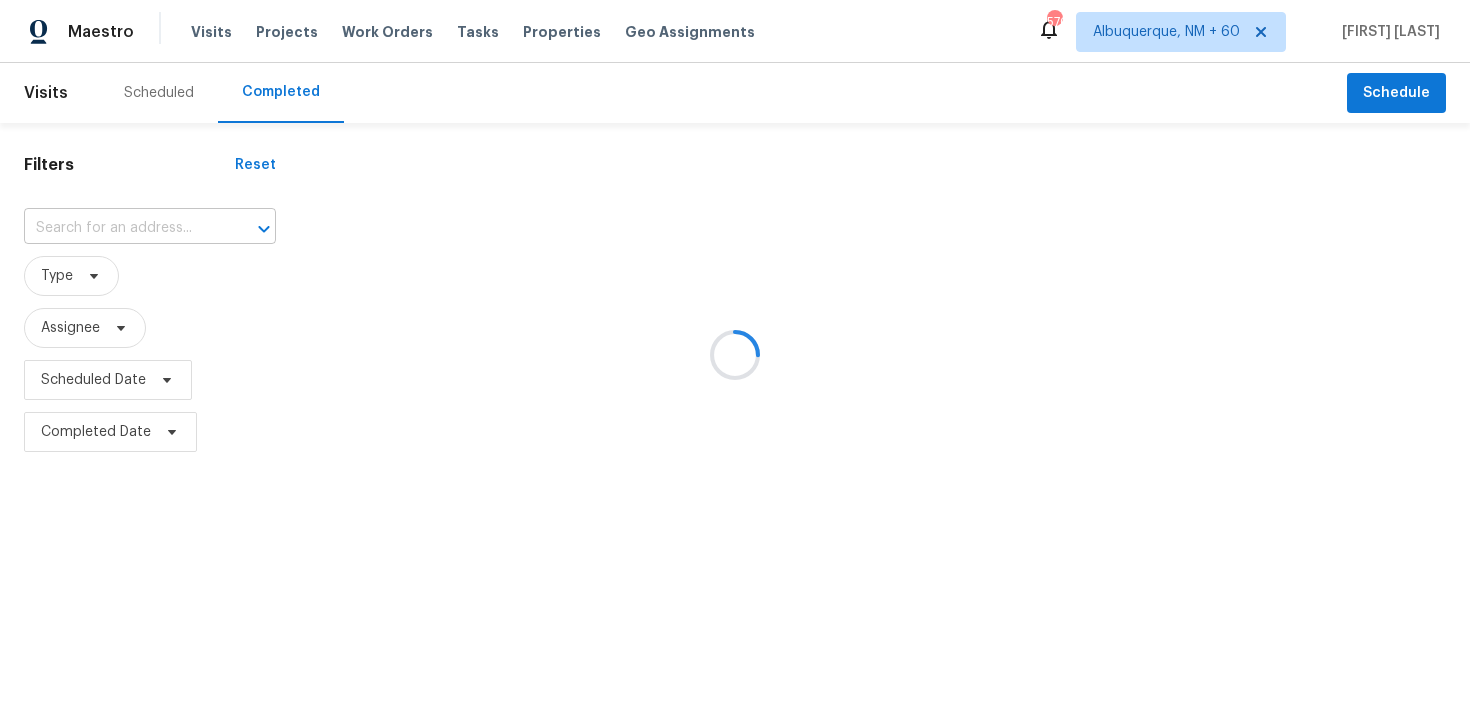 click at bounding box center [122, 228] 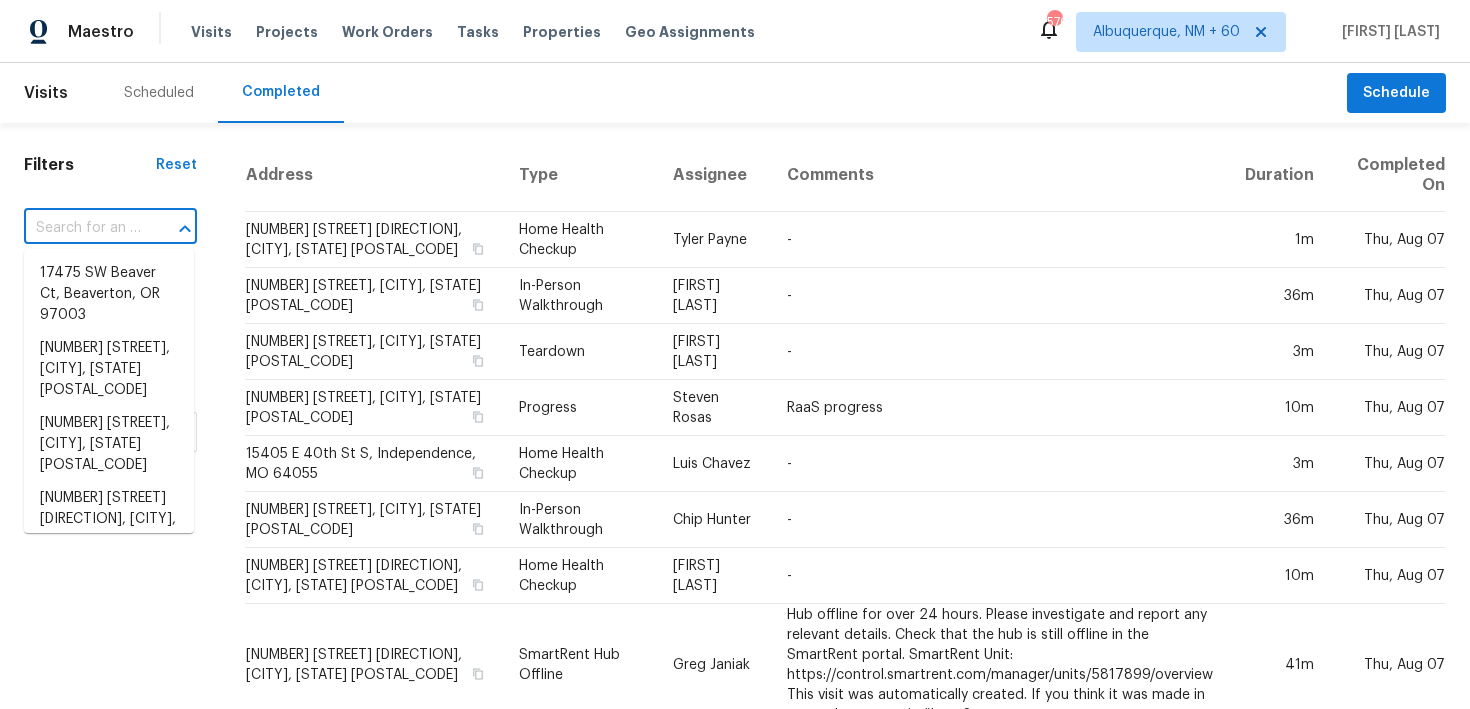 paste on "[NUMBER] [STREET] [CITY], [STATE] [POSTAL_CODE]" 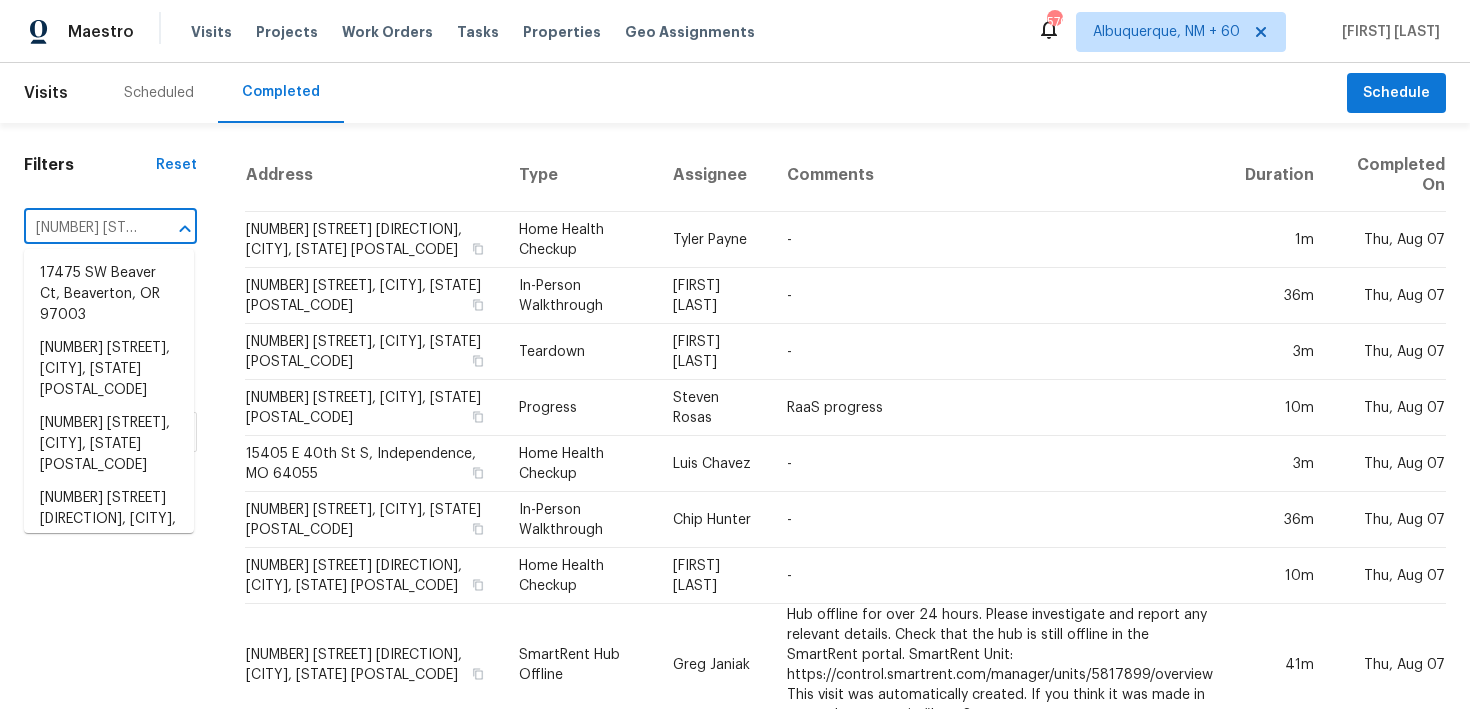 scroll, scrollTop: 0, scrollLeft: 168, axis: horizontal 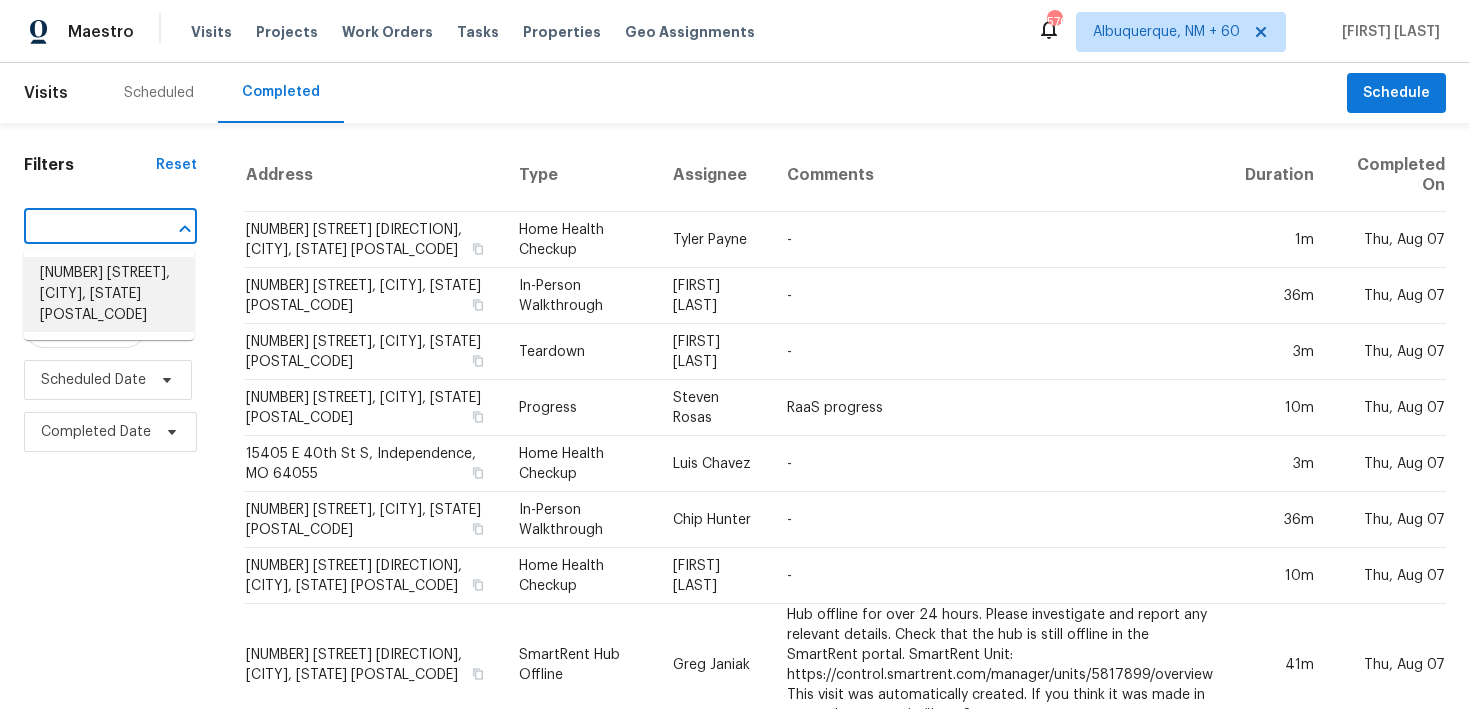click on "[NUMBER] [STREET], [CITY], [STATE] [POSTAL_CODE]" at bounding box center (109, 294) 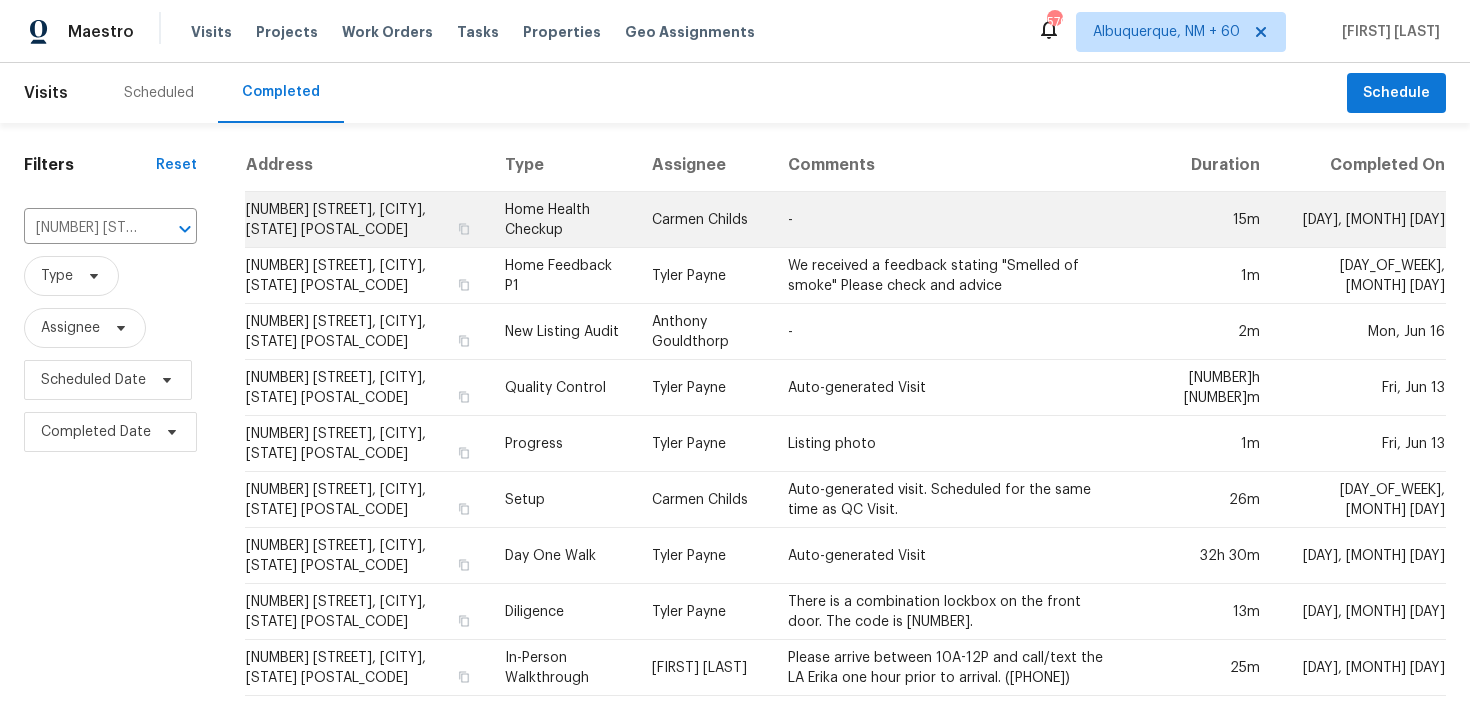 click on "Home Health Checkup" at bounding box center [562, 220] 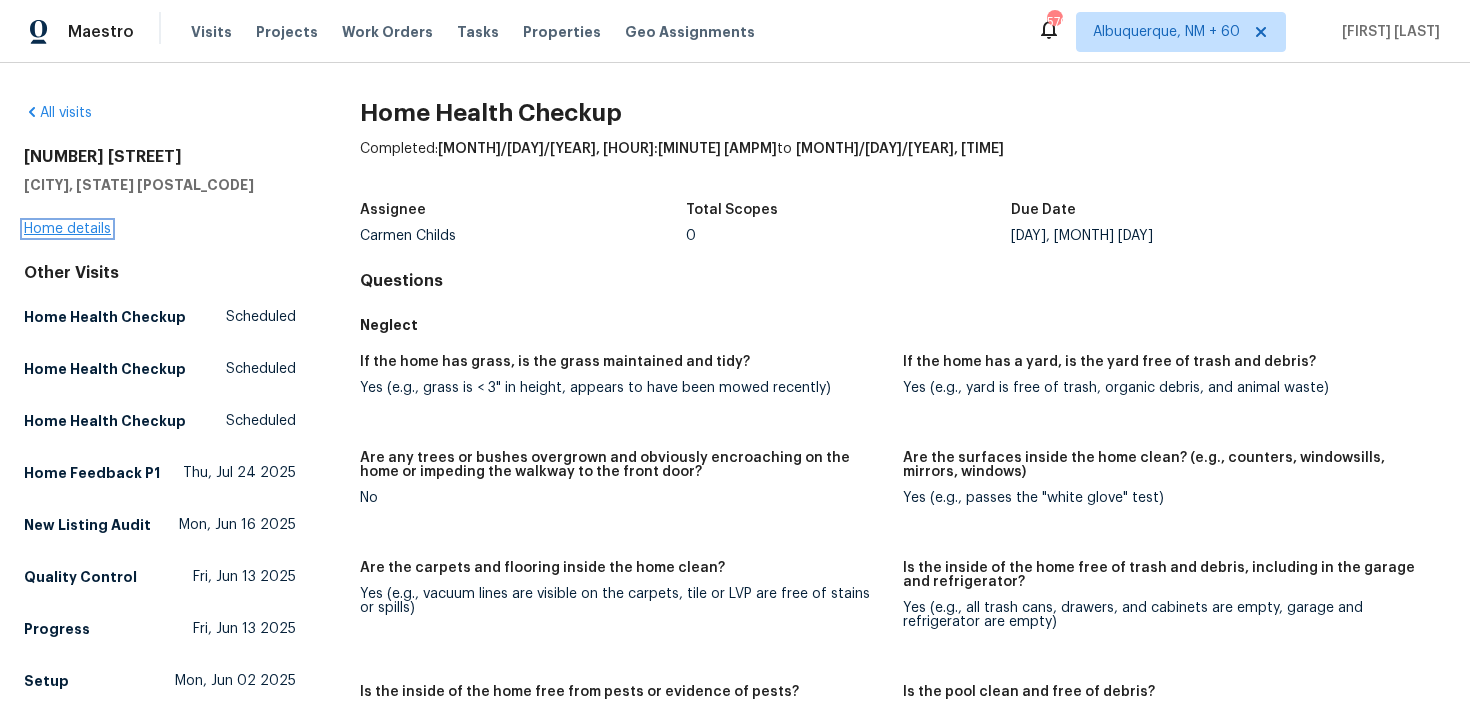 click on "Home details" at bounding box center (67, 229) 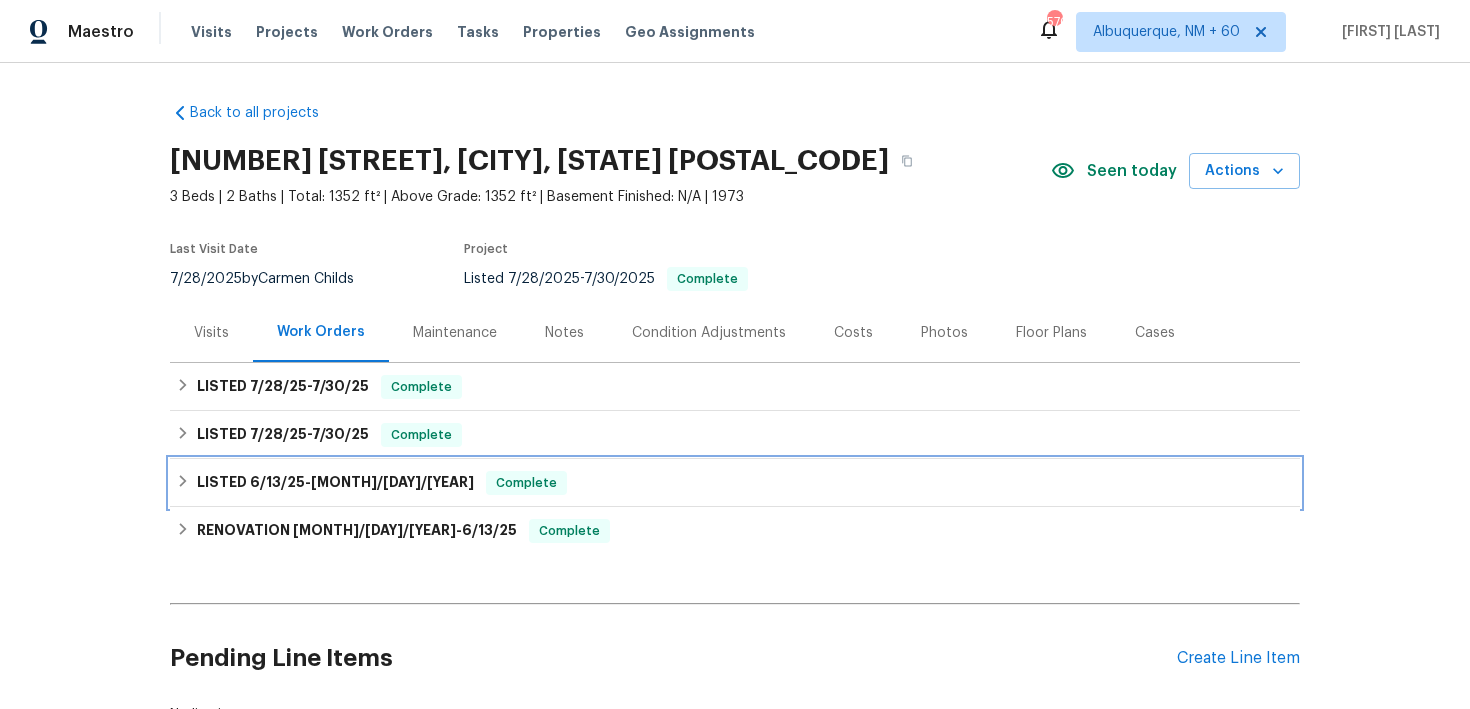 click on "LISTED   [DATE]  -  [DATE] Complete" at bounding box center [735, 483] 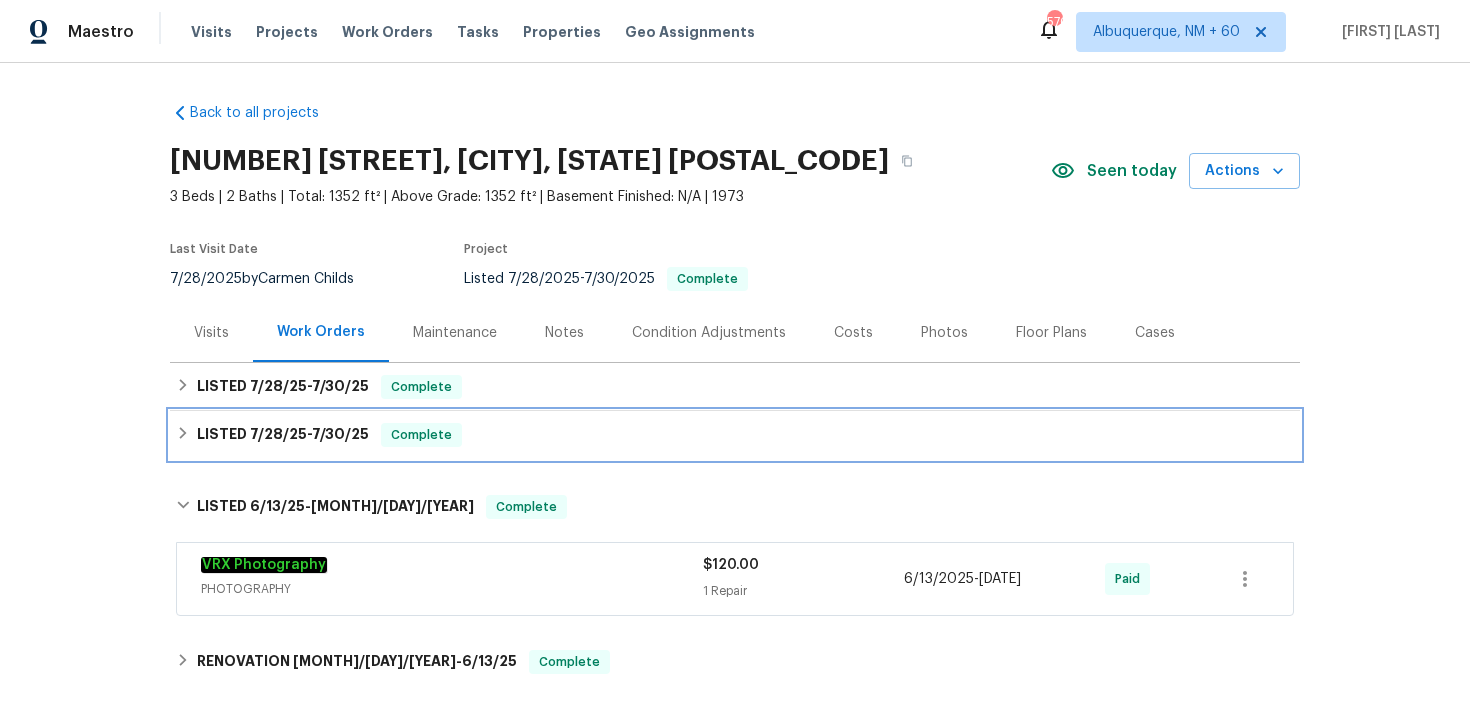 click on "LISTED   [MONTH]/[DAY]/[YEAR]  -  [MONTH]/[DAY]/[YEAR] Complete" at bounding box center [735, 435] 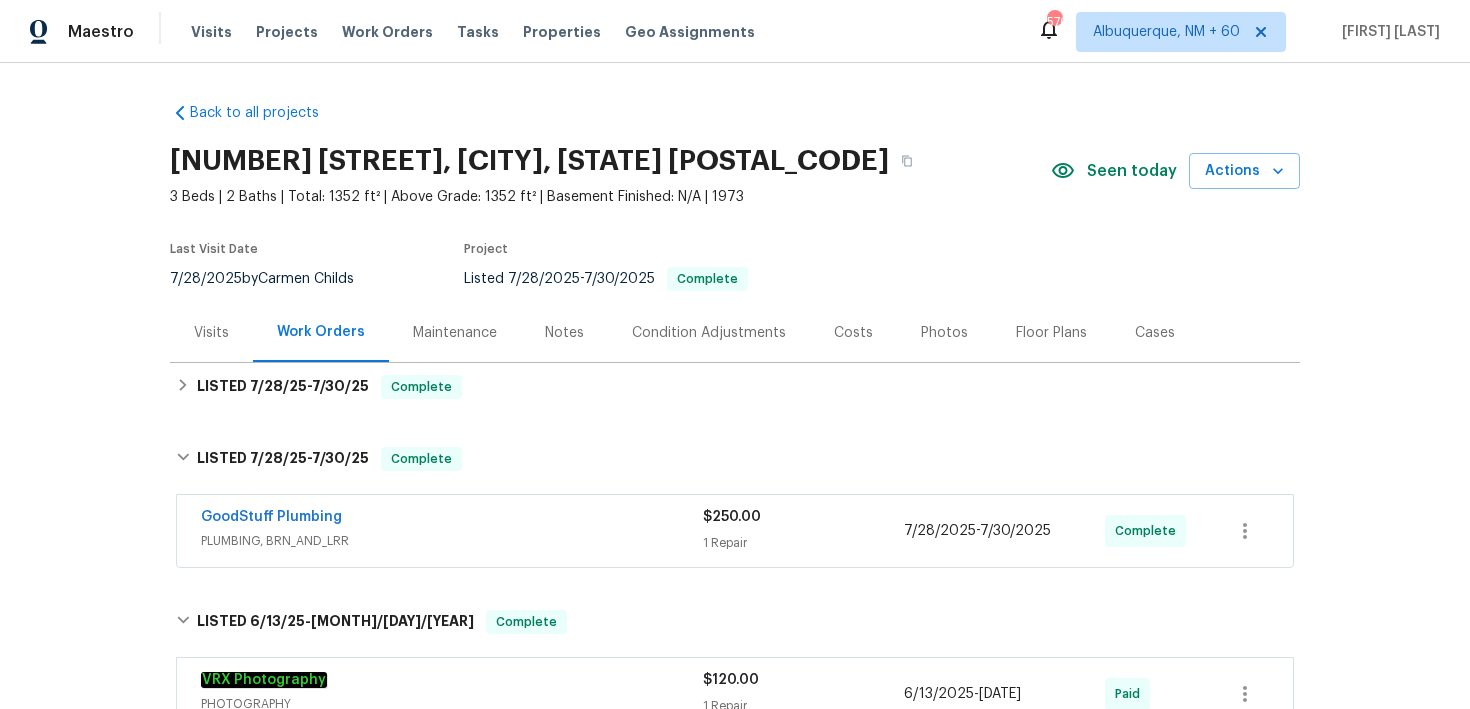 click on "GoodStuff Plumbing" at bounding box center [452, 519] 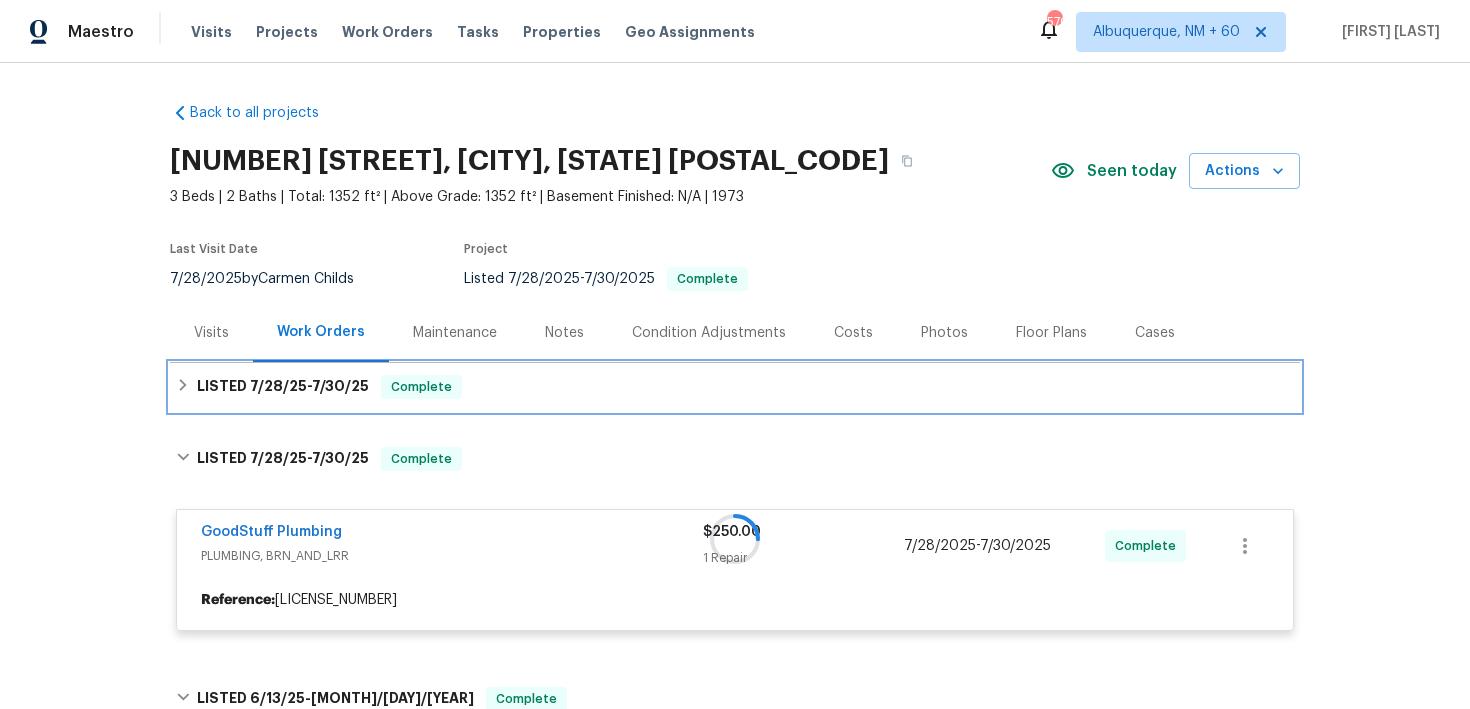 click on "LISTED   [MONTH]/[DAY]/[YEAR]  -  [MONTH]/[DAY]/[YEAR] Complete" at bounding box center (735, 387) 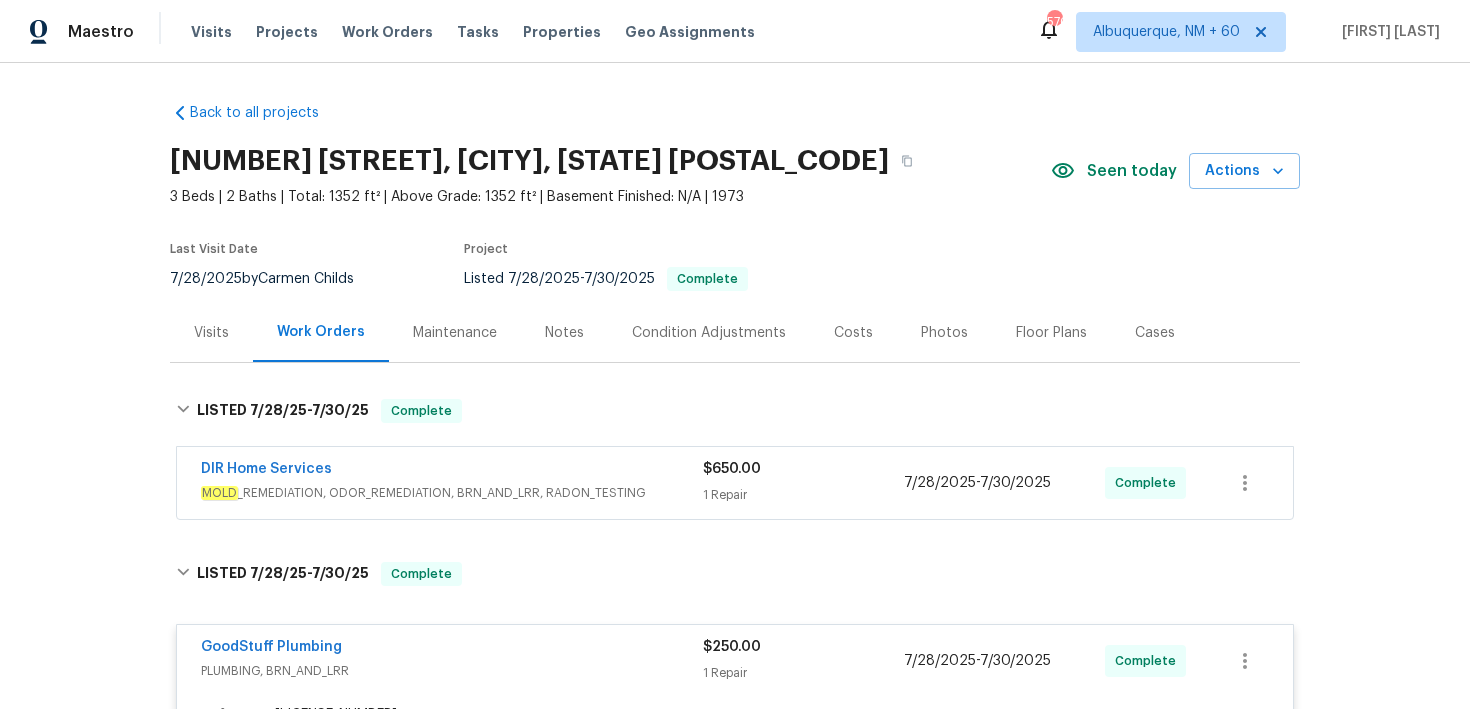 click on "1 Repair" at bounding box center [803, 495] 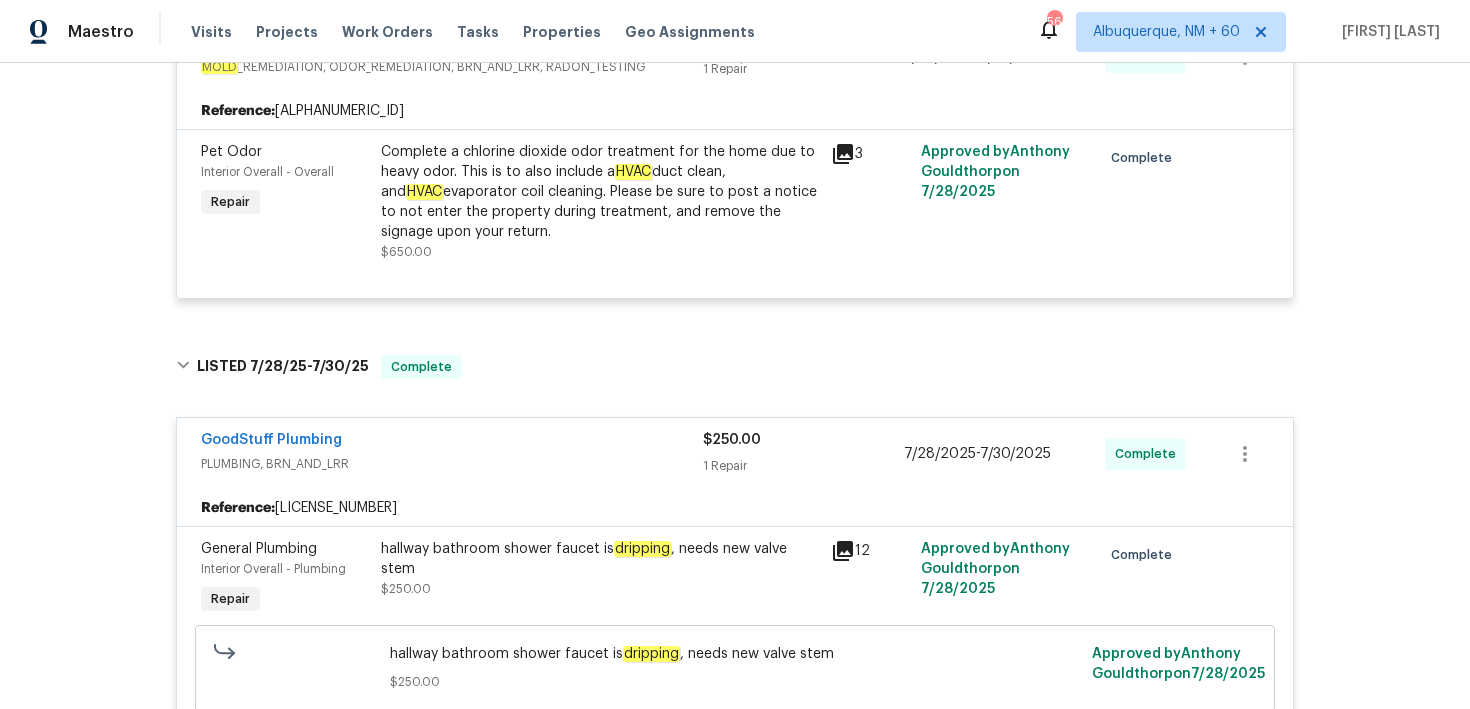 scroll, scrollTop: 0, scrollLeft: 0, axis: both 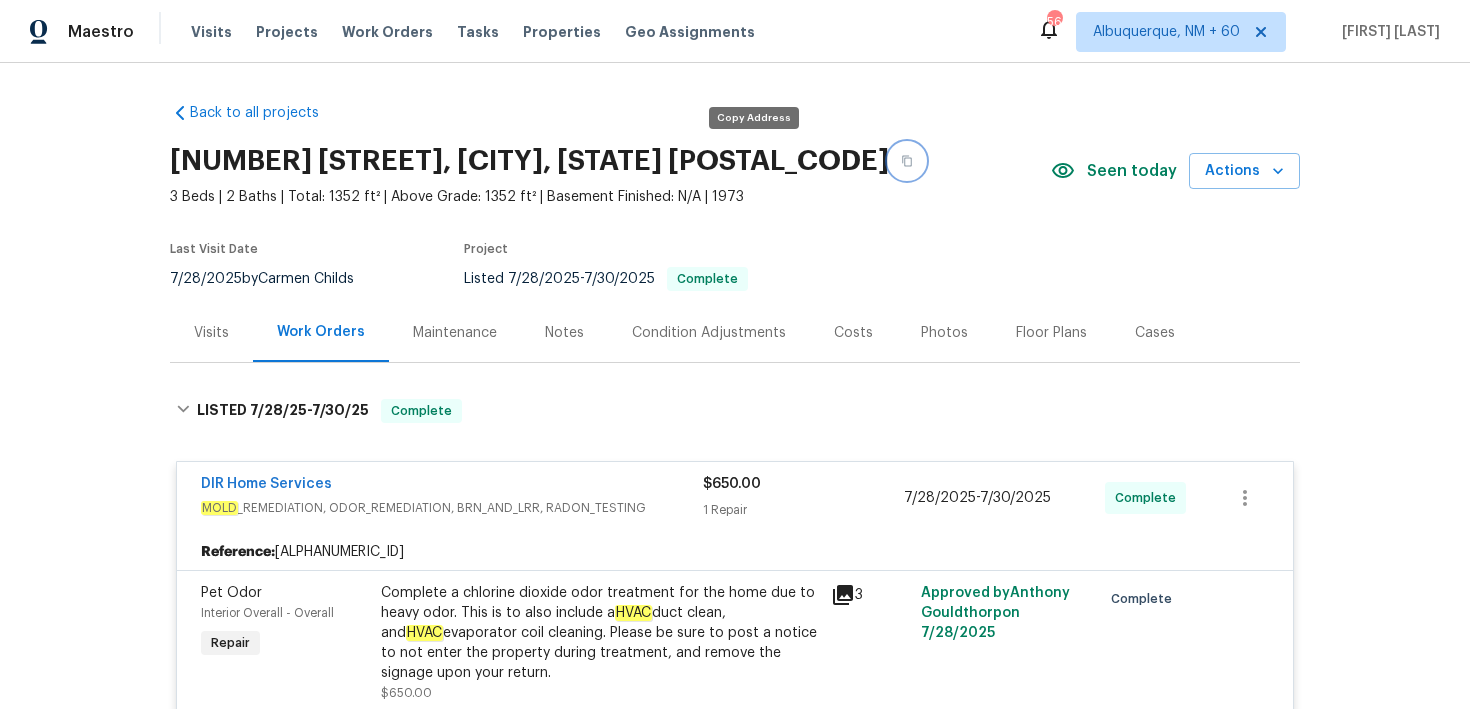 click at bounding box center (907, 161) 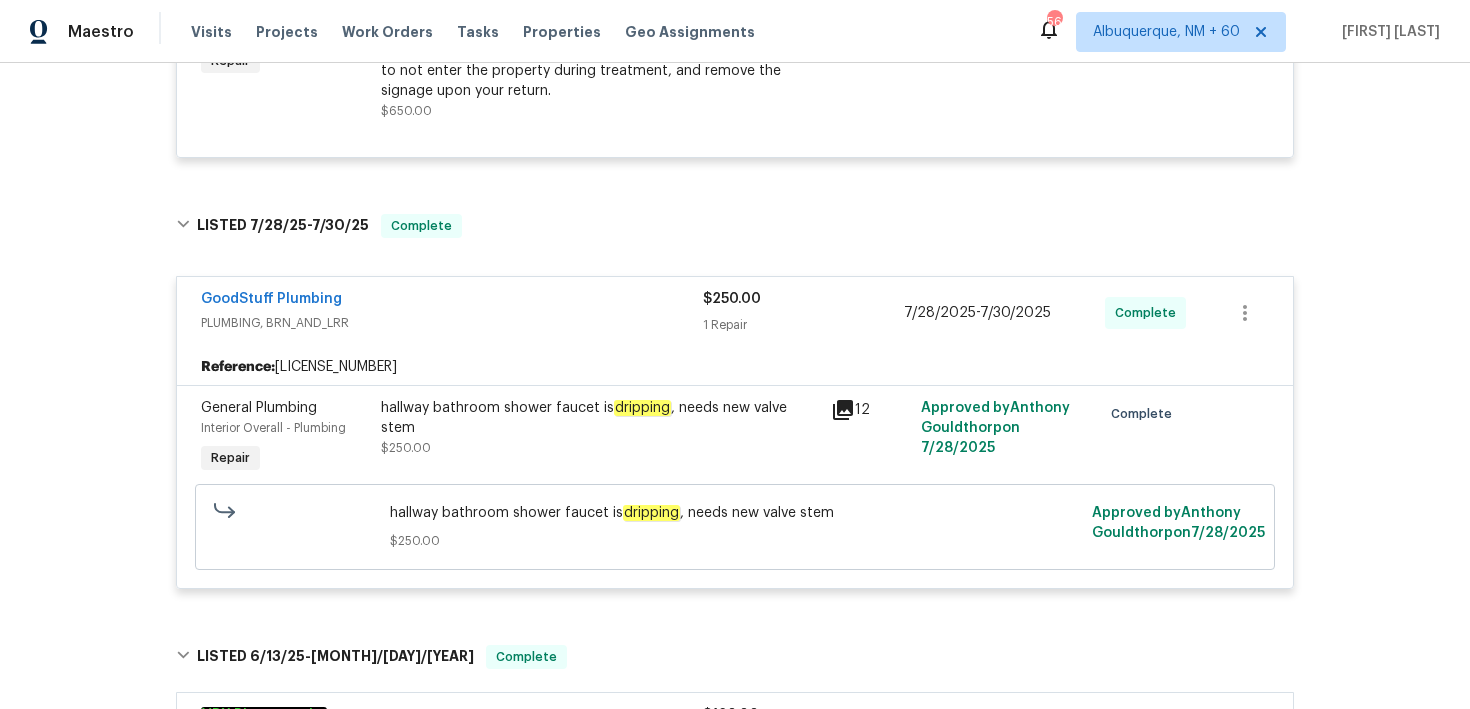 scroll, scrollTop: 0, scrollLeft: 0, axis: both 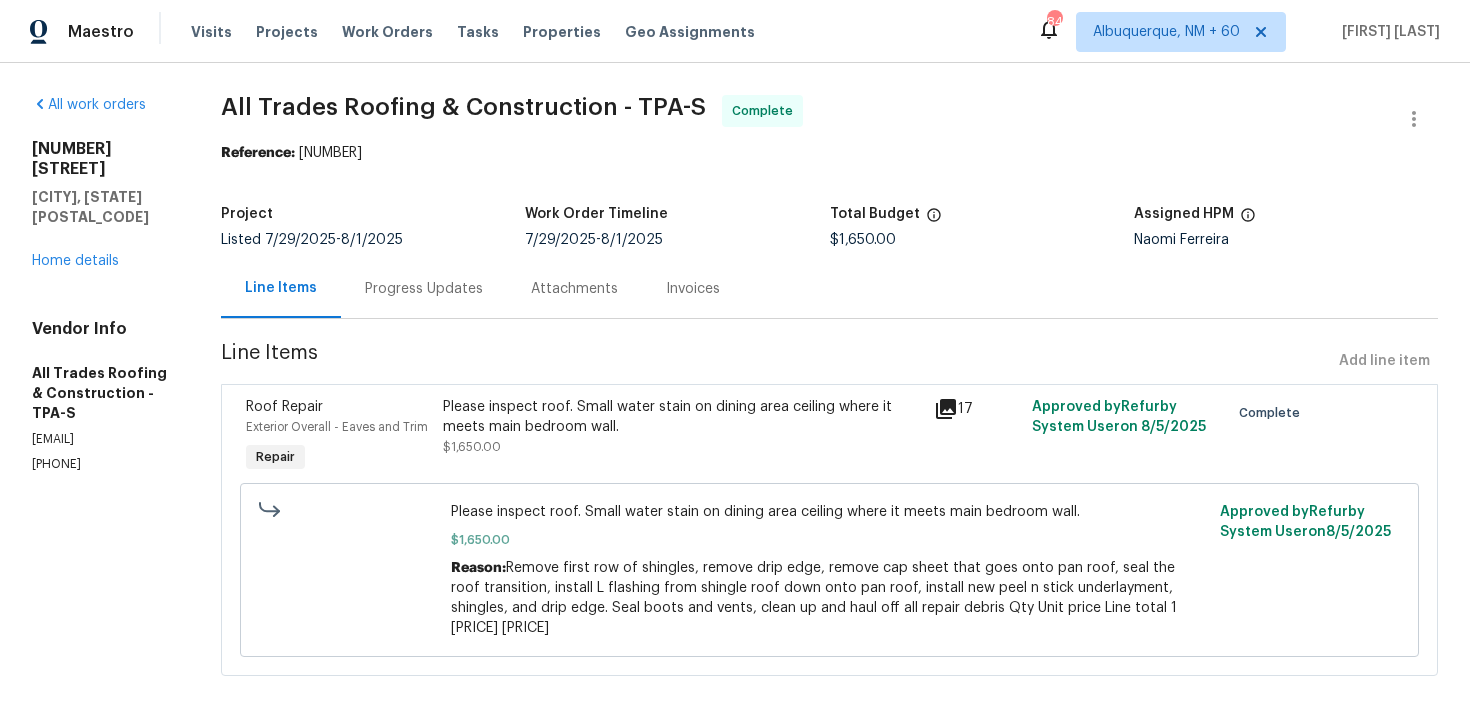 click on "Attachments" at bounding box center (574, 288) 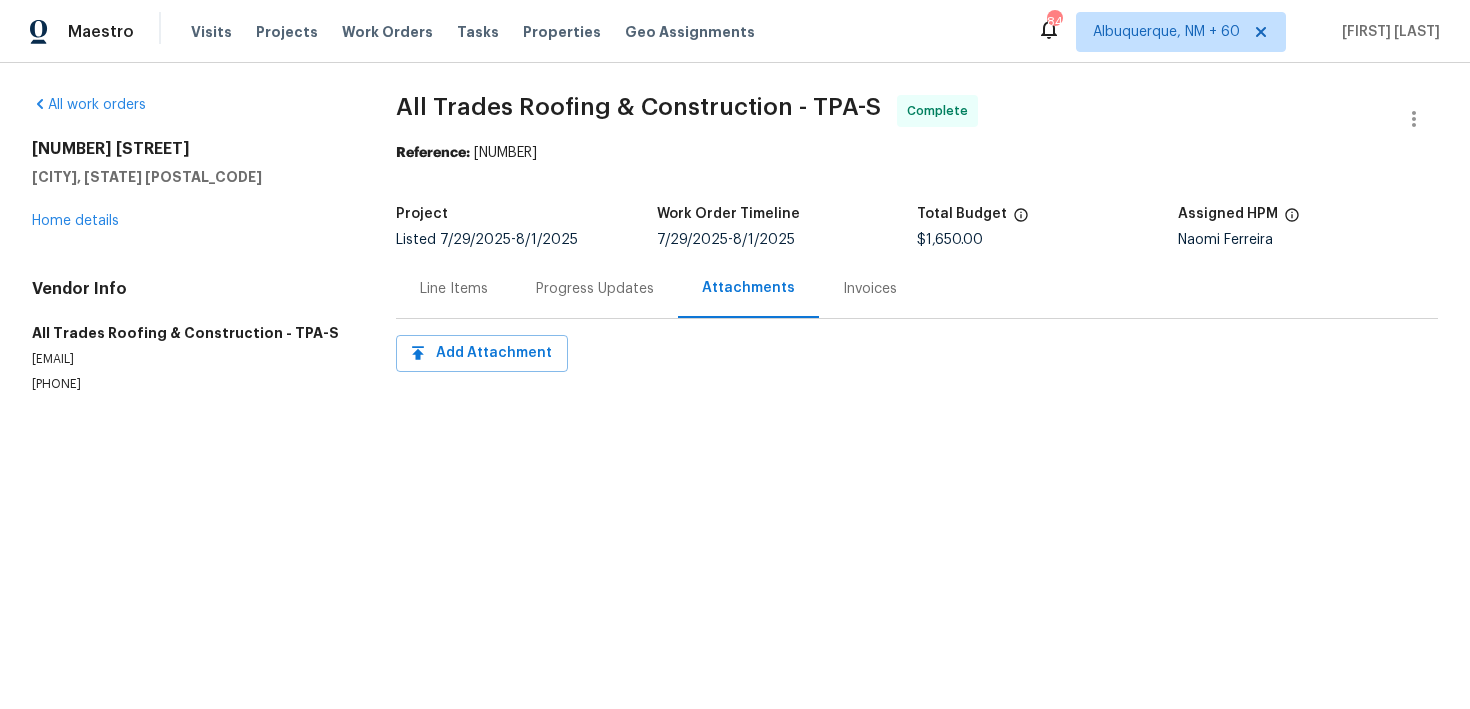 click on "Progress Updates" at bounding box center [595, 288] 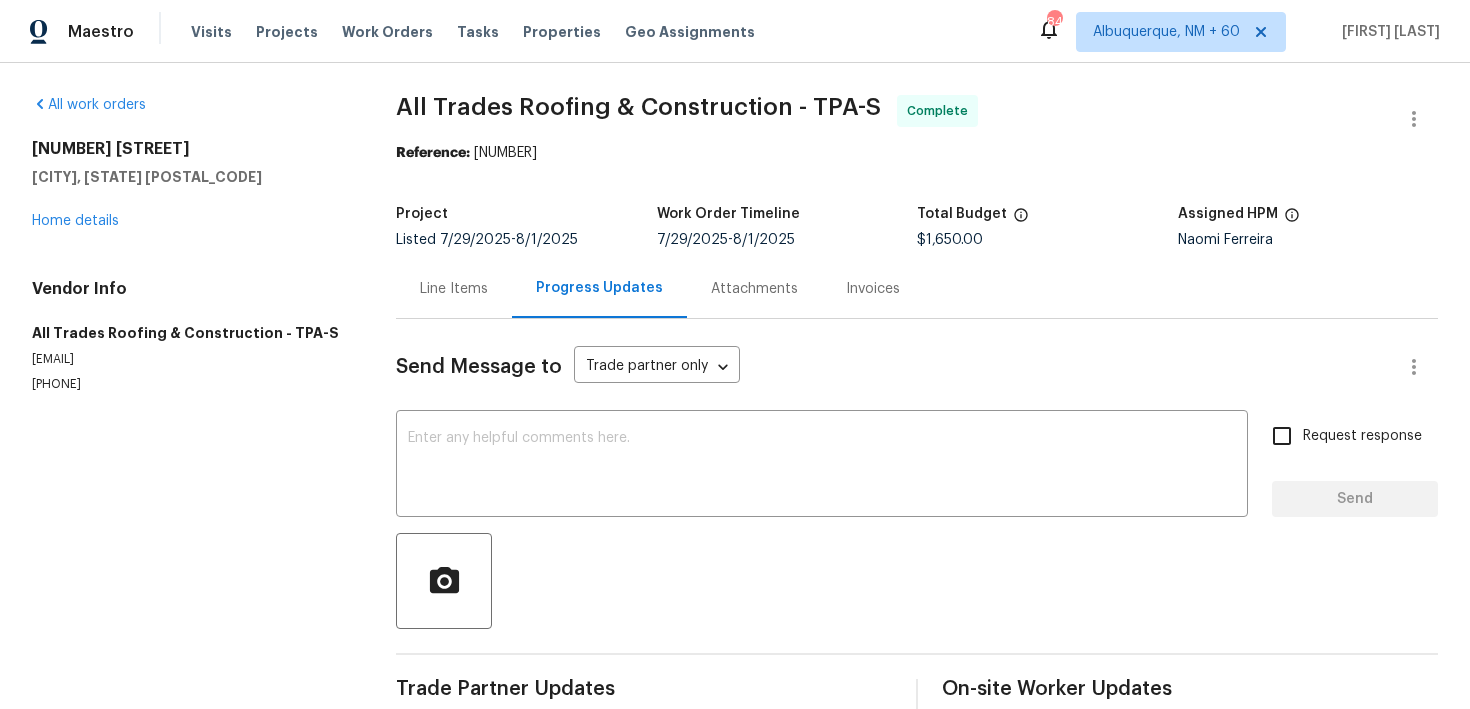 click on "Progress Updates" at bounding box center [599, 288] 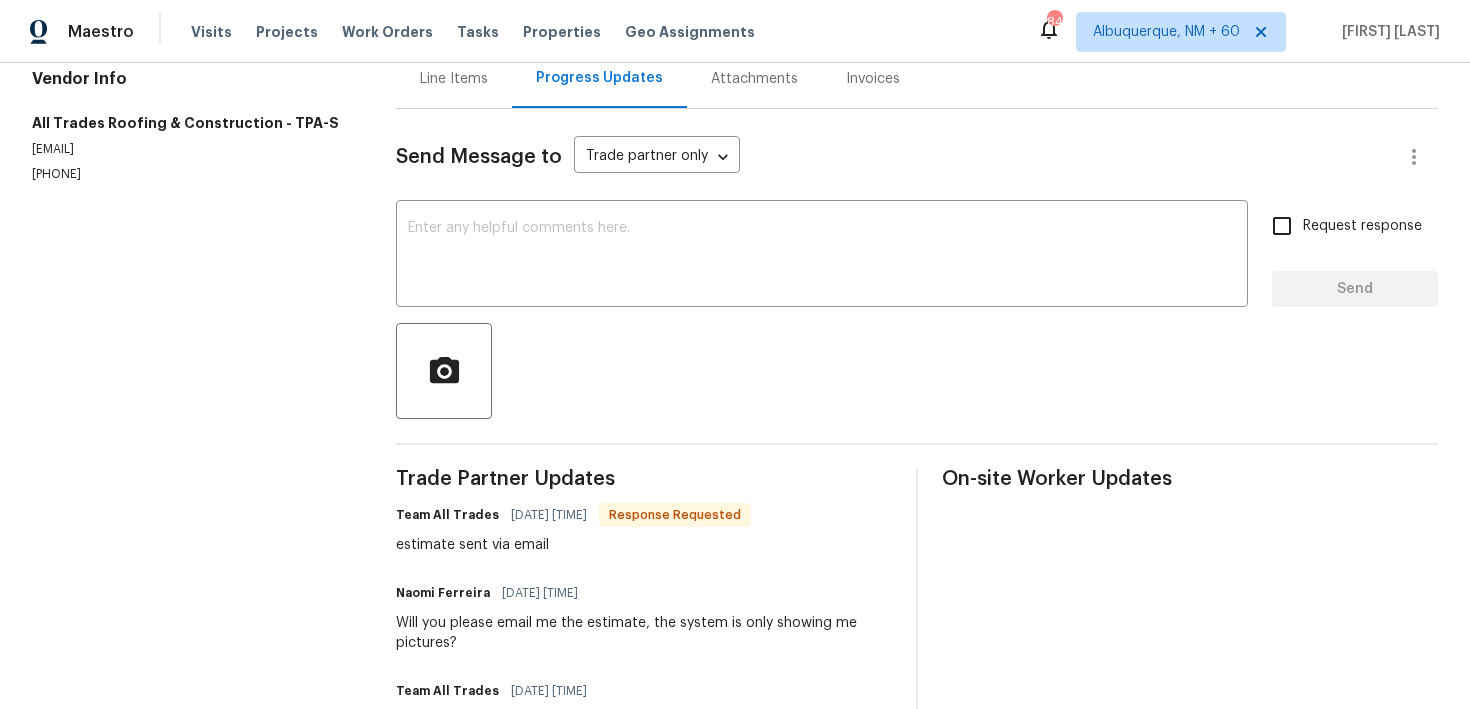 scroll, scrollTop: 198, scrollLeft: 0, axis: vertical 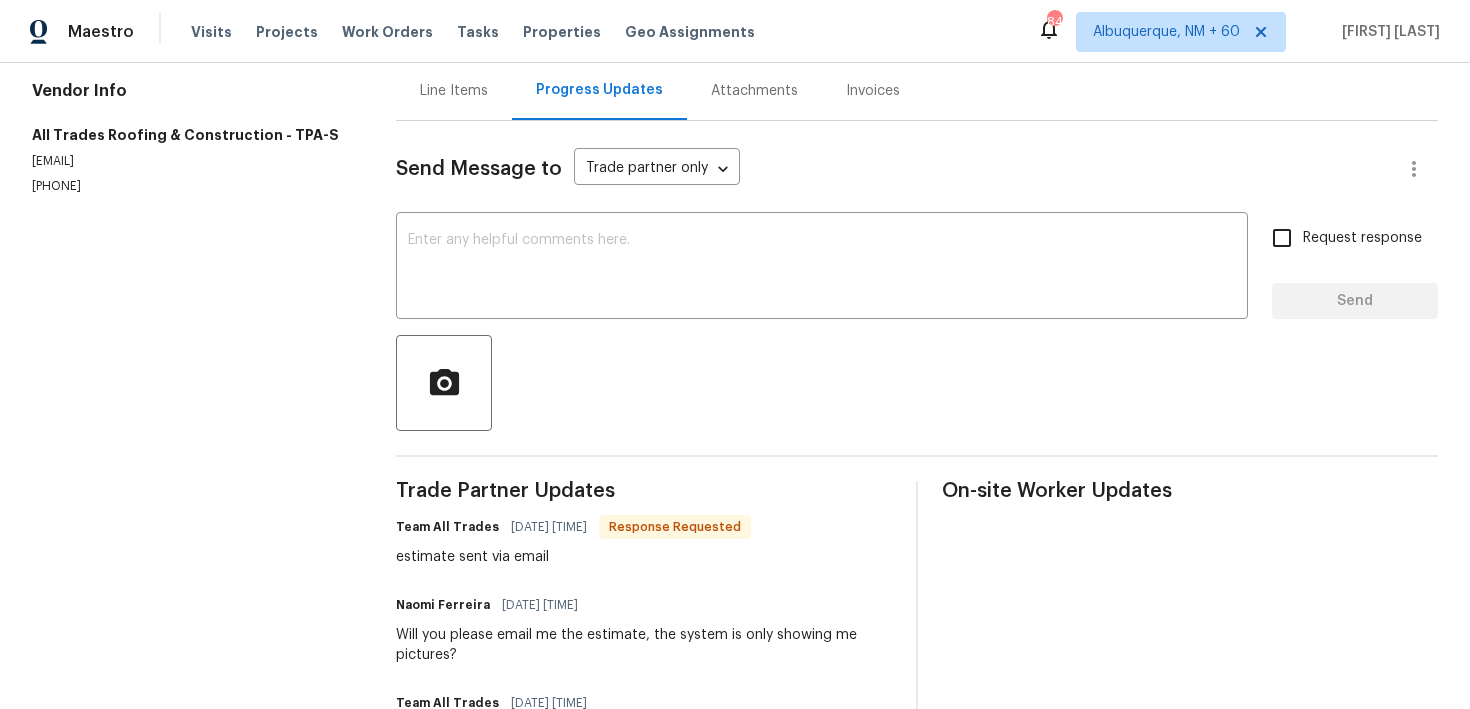 click on "Invoices" at bounding box center [873, 91] 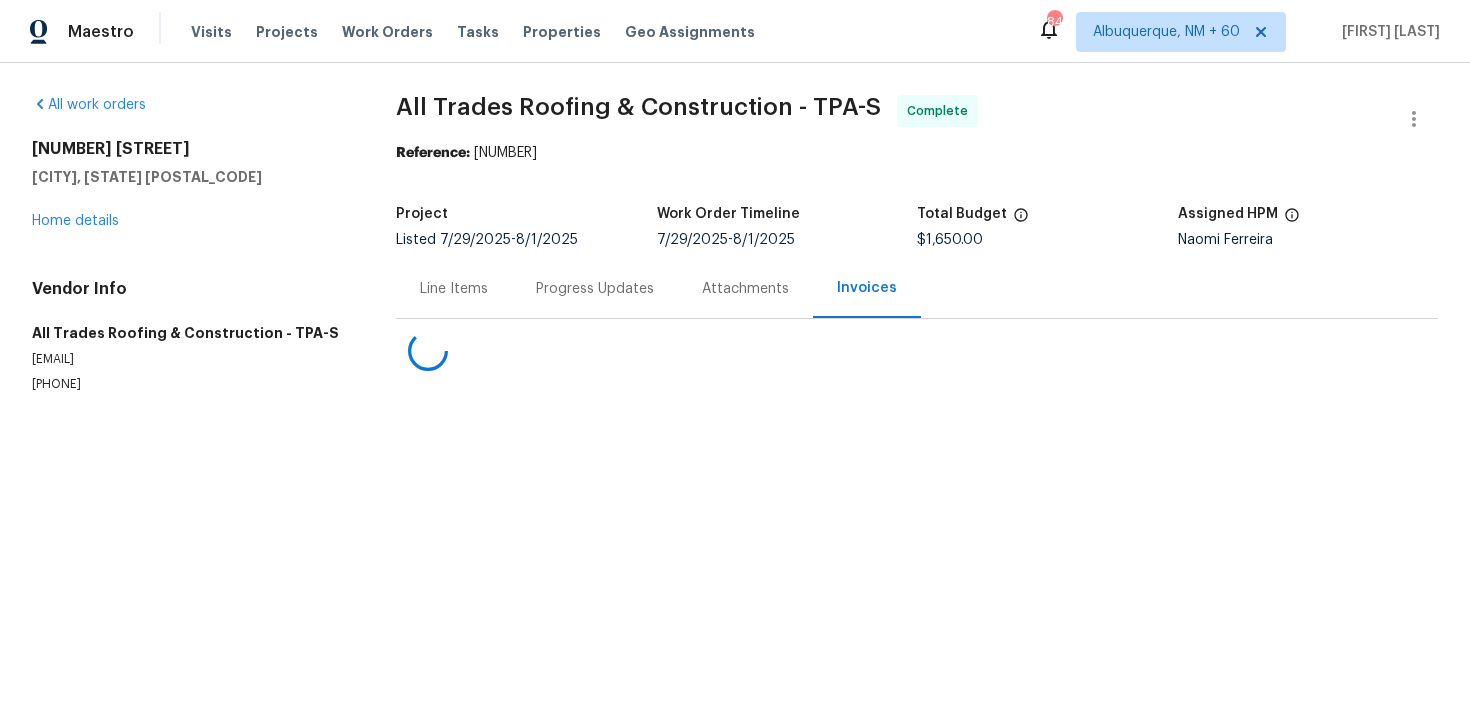 scroll, scrollTop: 0, scrollLeft: 0, axis: both 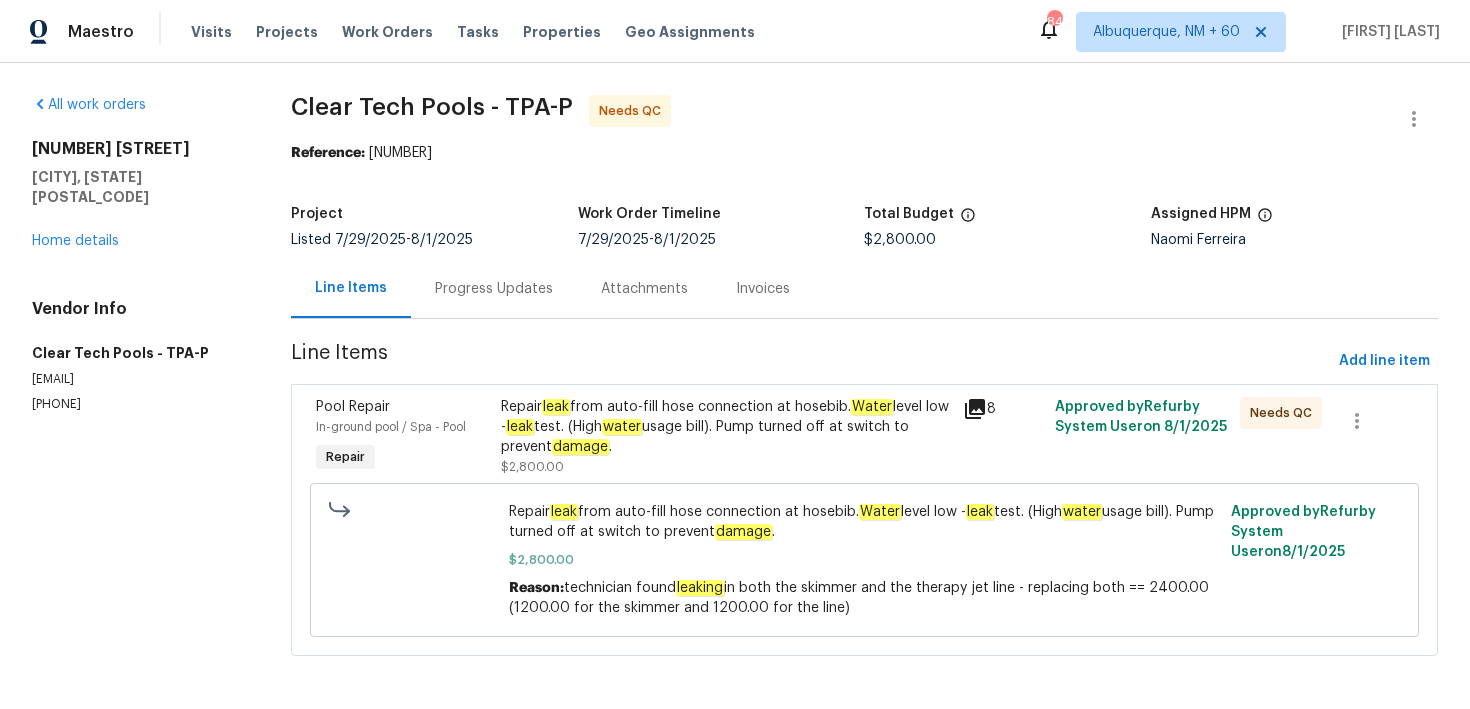 click on "Progress Updates" at bounding box center (494, 289) 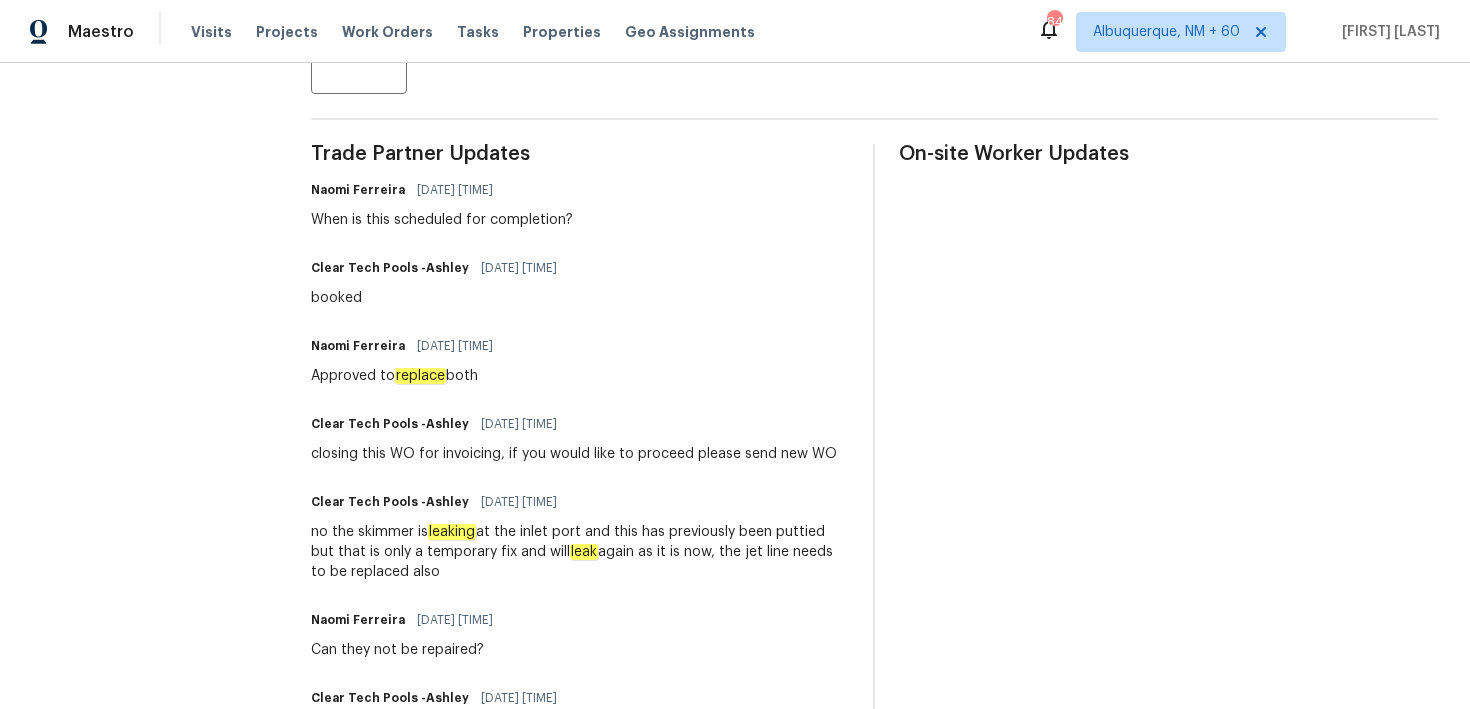 scroll, scrollTop: 159, scrollLeft: 0, axis: vertical 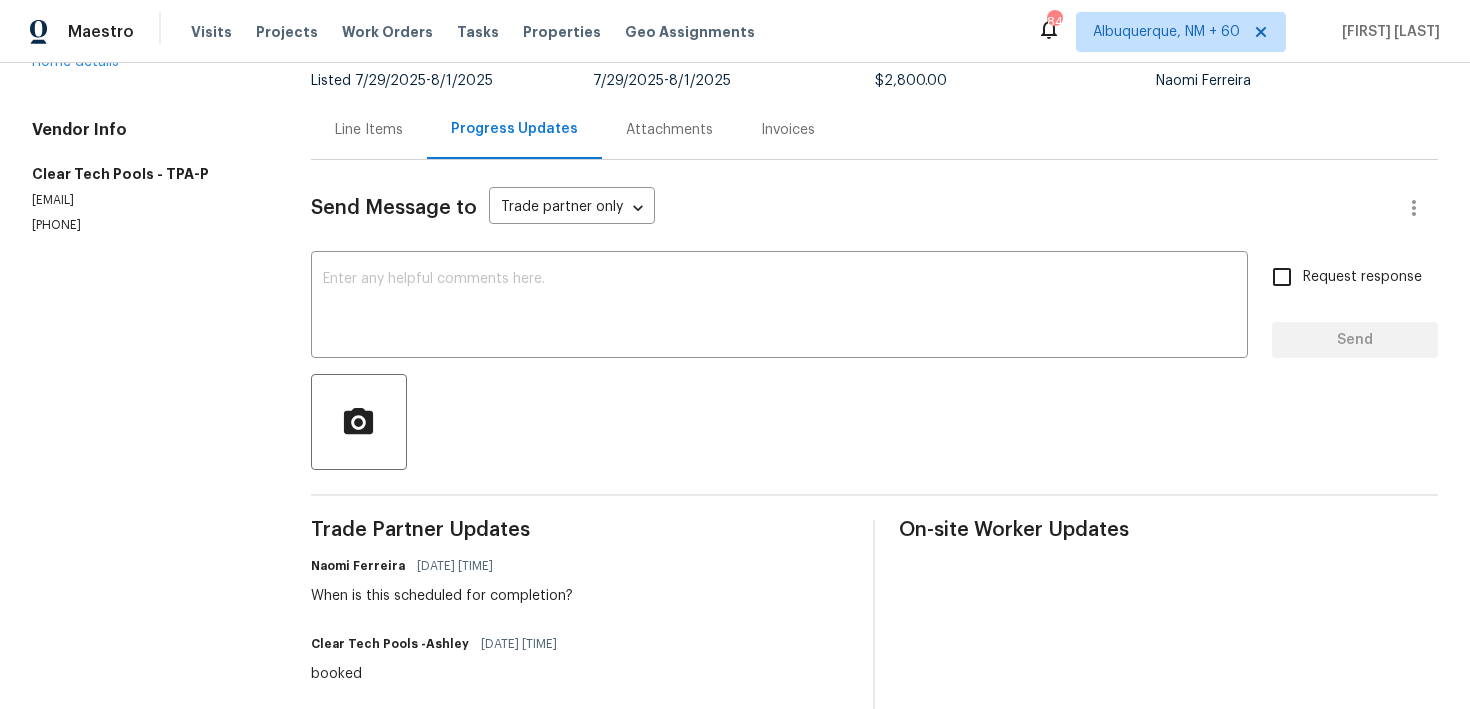 click on "Invoices" at bounding box center (788, 129) 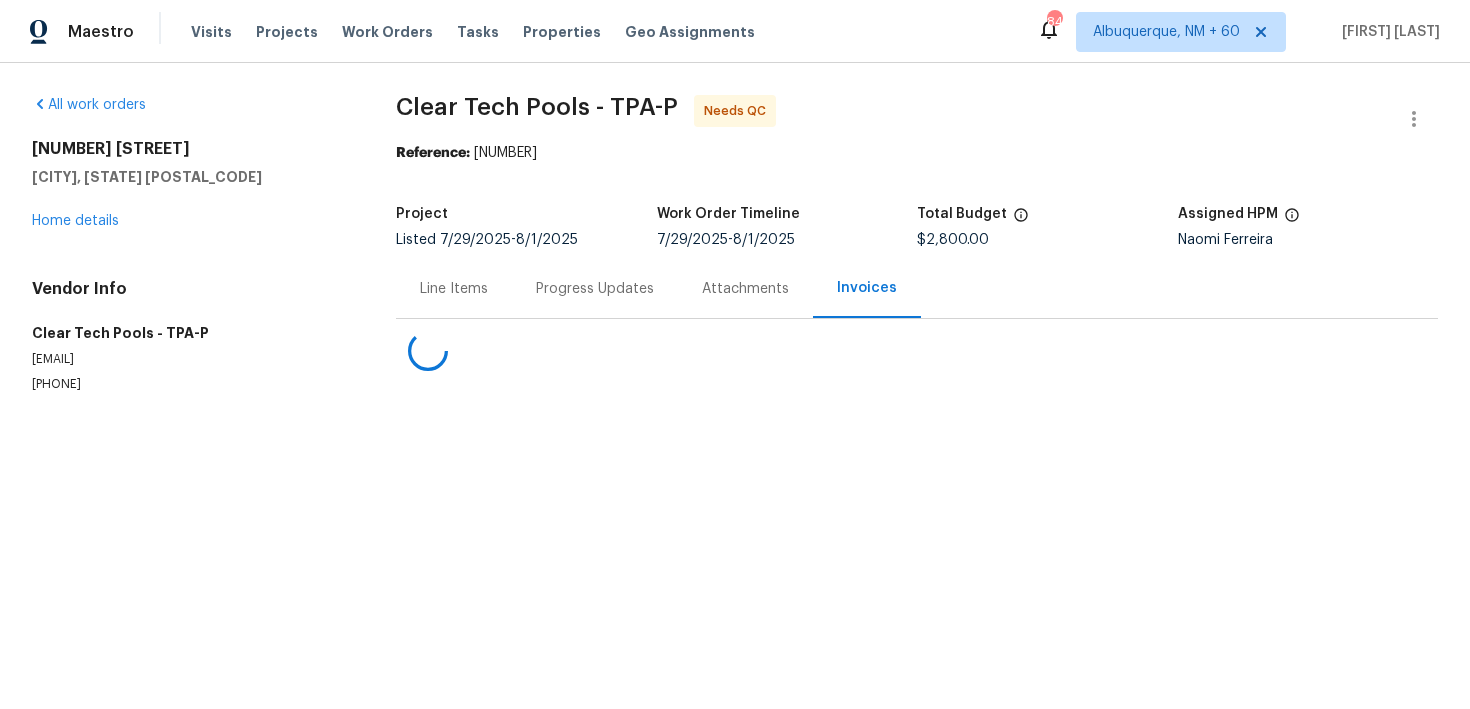 scroll, scrollTop: 0, scrollLeft: 0, axis: both 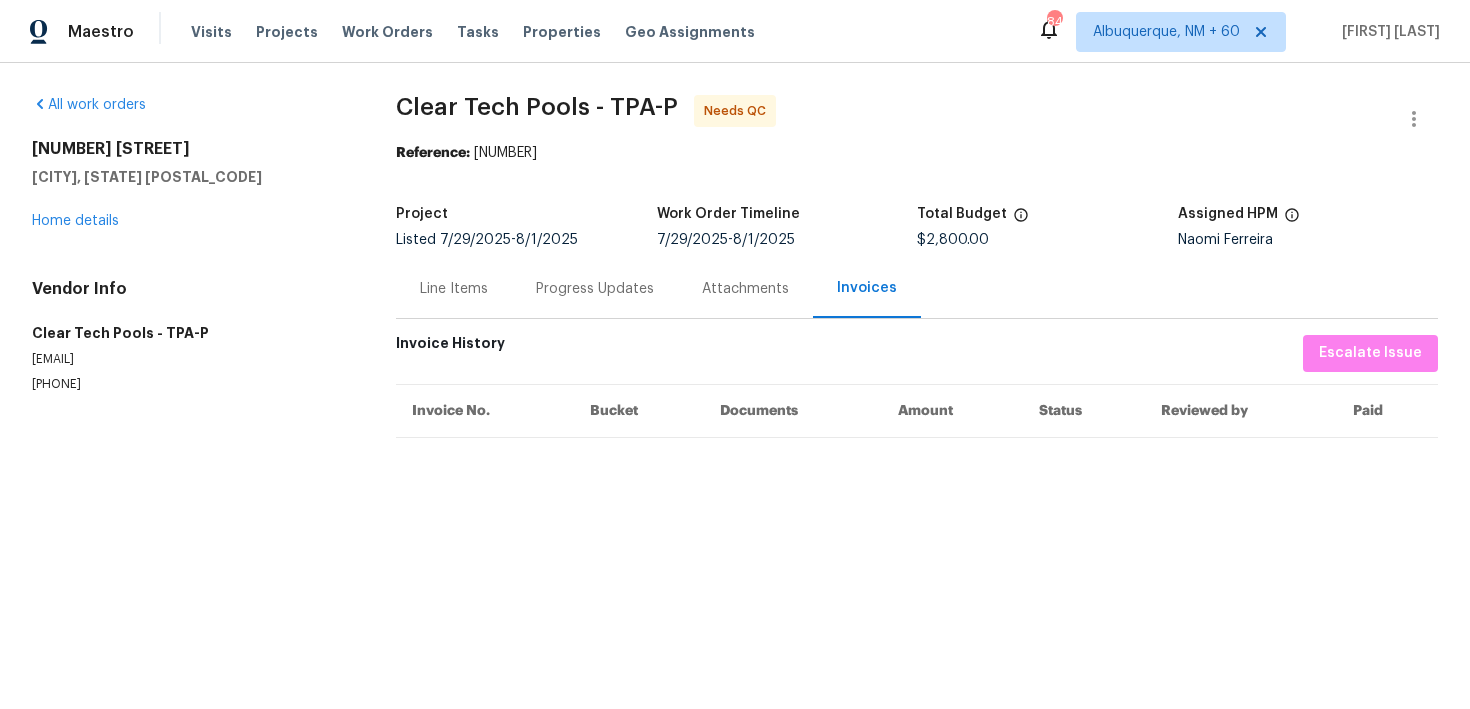 click on "Progress Updates" at bounding box center (595, 288) 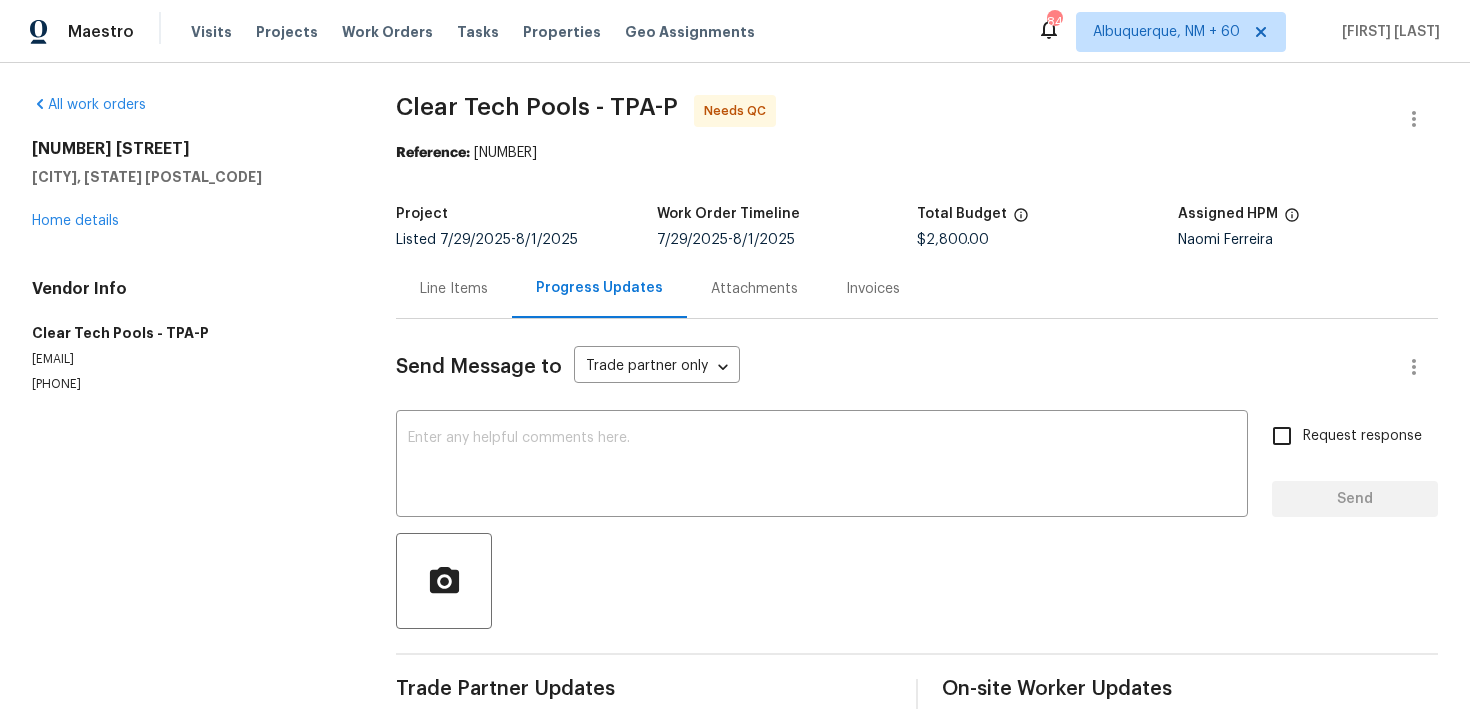 click on "Line Items" at bounding box center [454, 289] 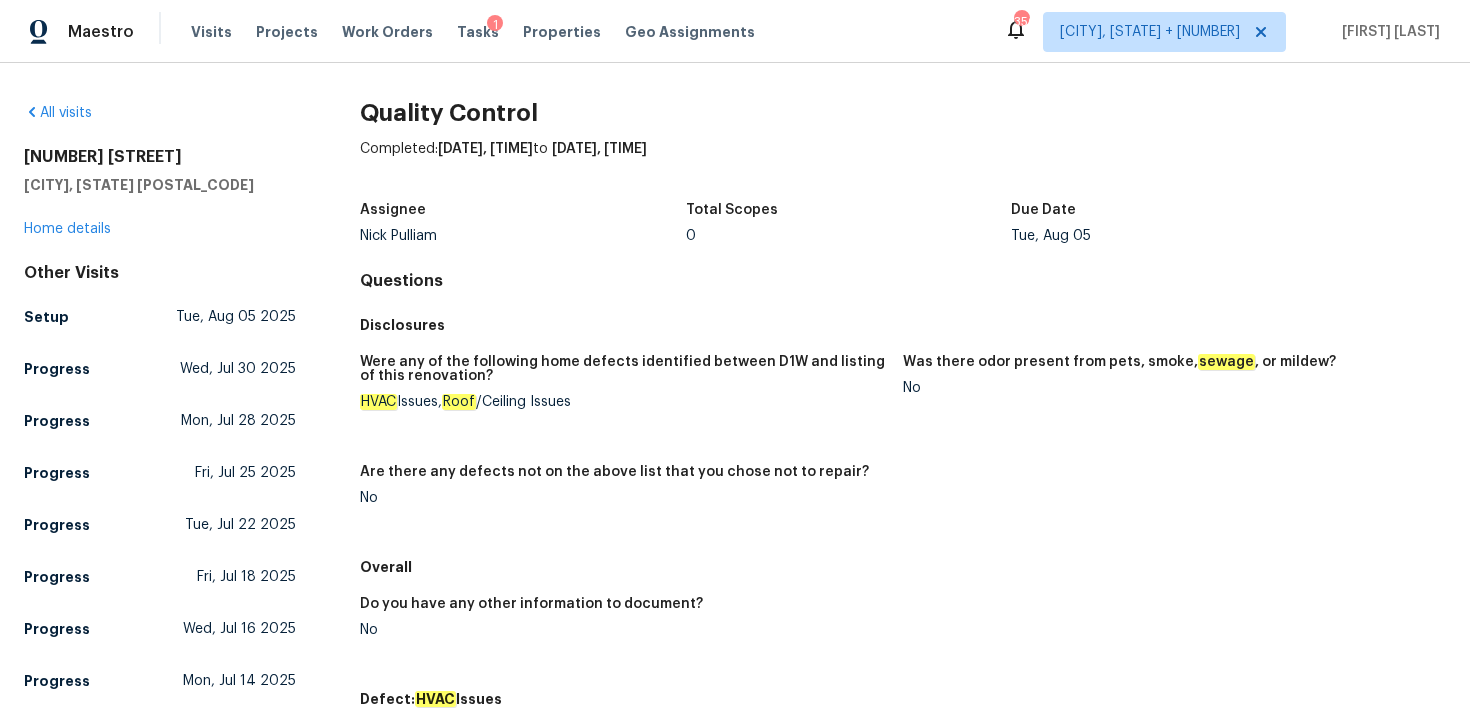 scroll, scrollTop: 0, scrollLeft: 0, axis: both 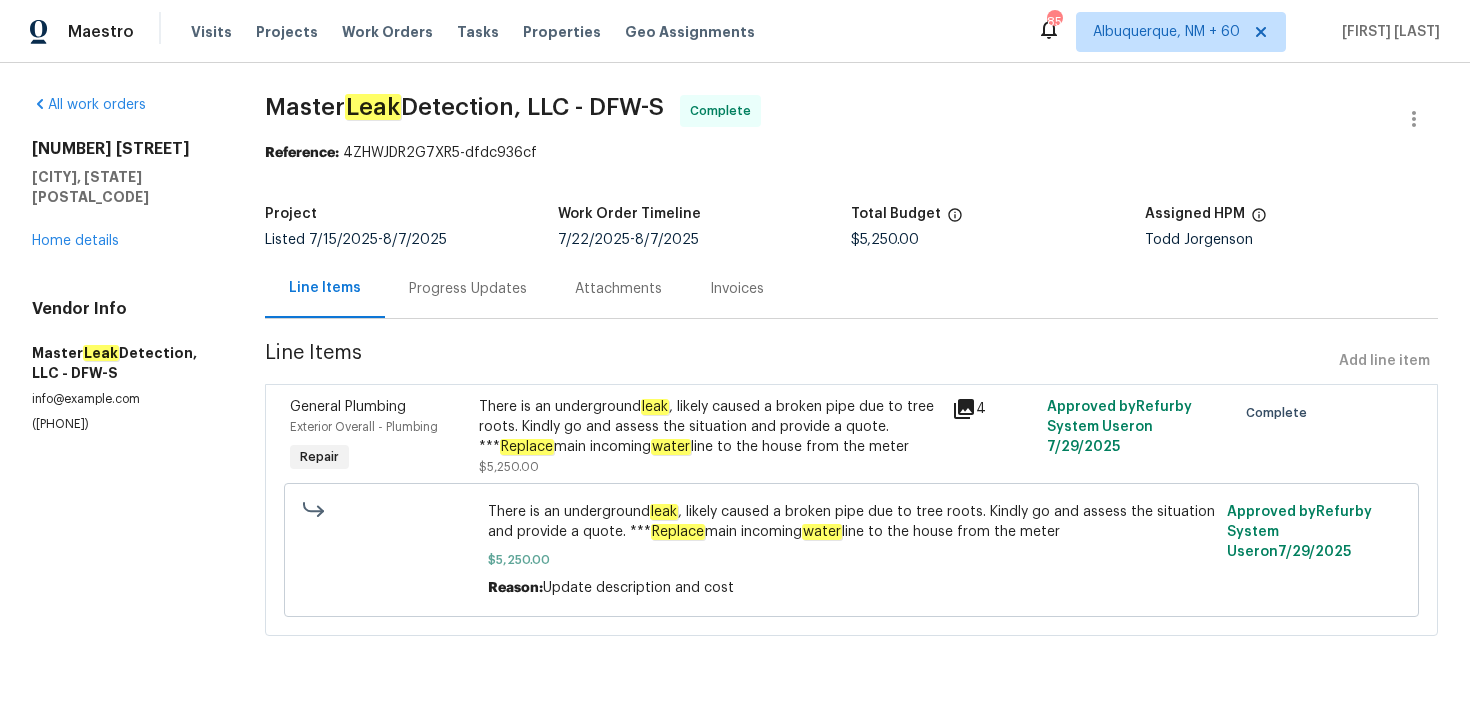 click on "Progress Updates" at bounding box center [468, 289] 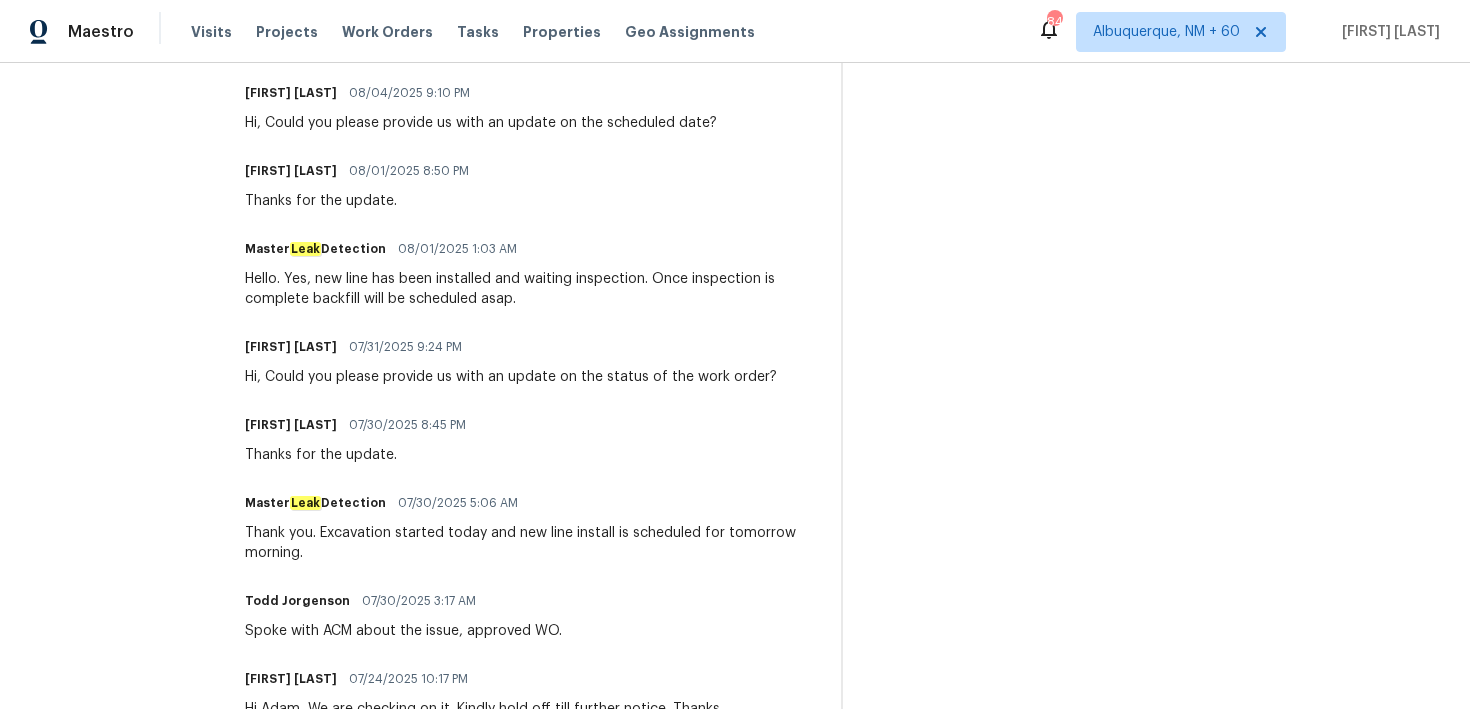 scroll, scrollTop: 2285, scrollLeft: 0, axis: vertical 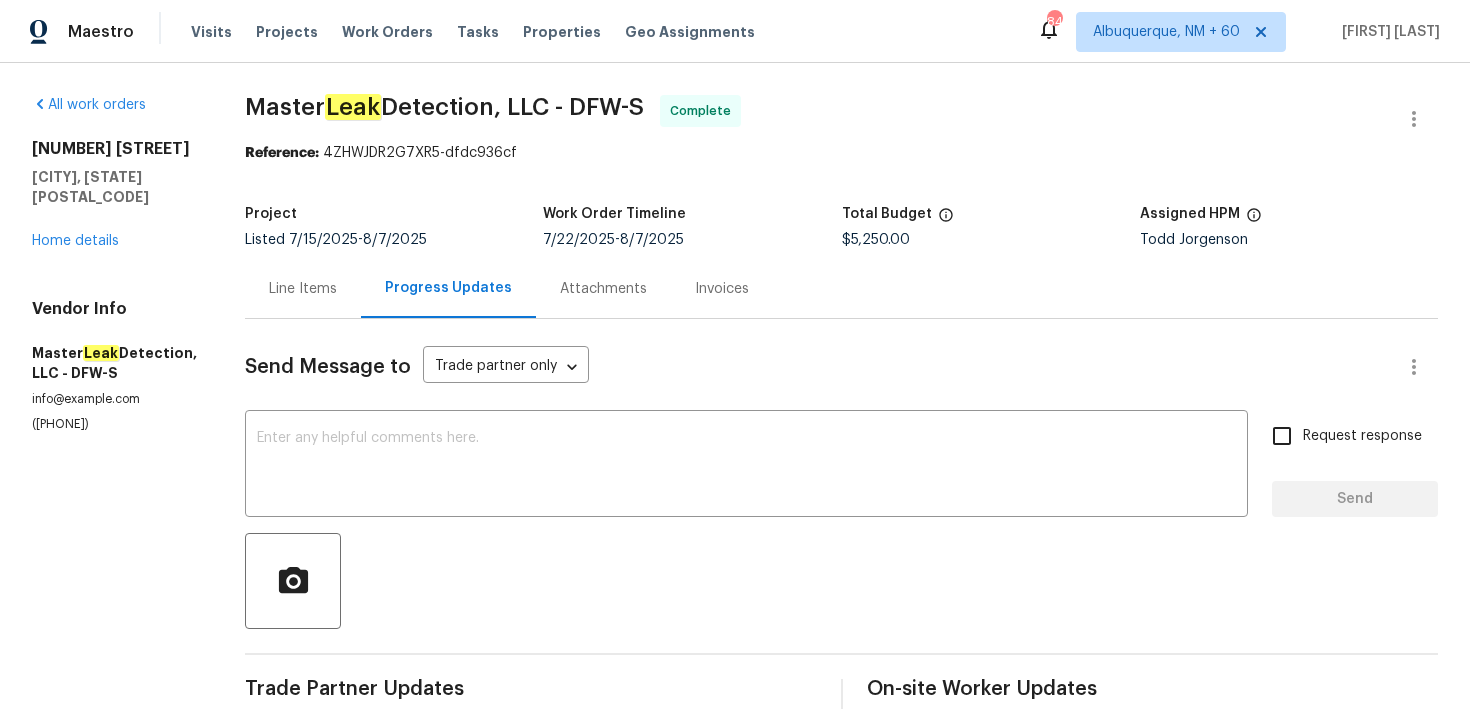 click on "Invoices" at bounding box center (722, 289) 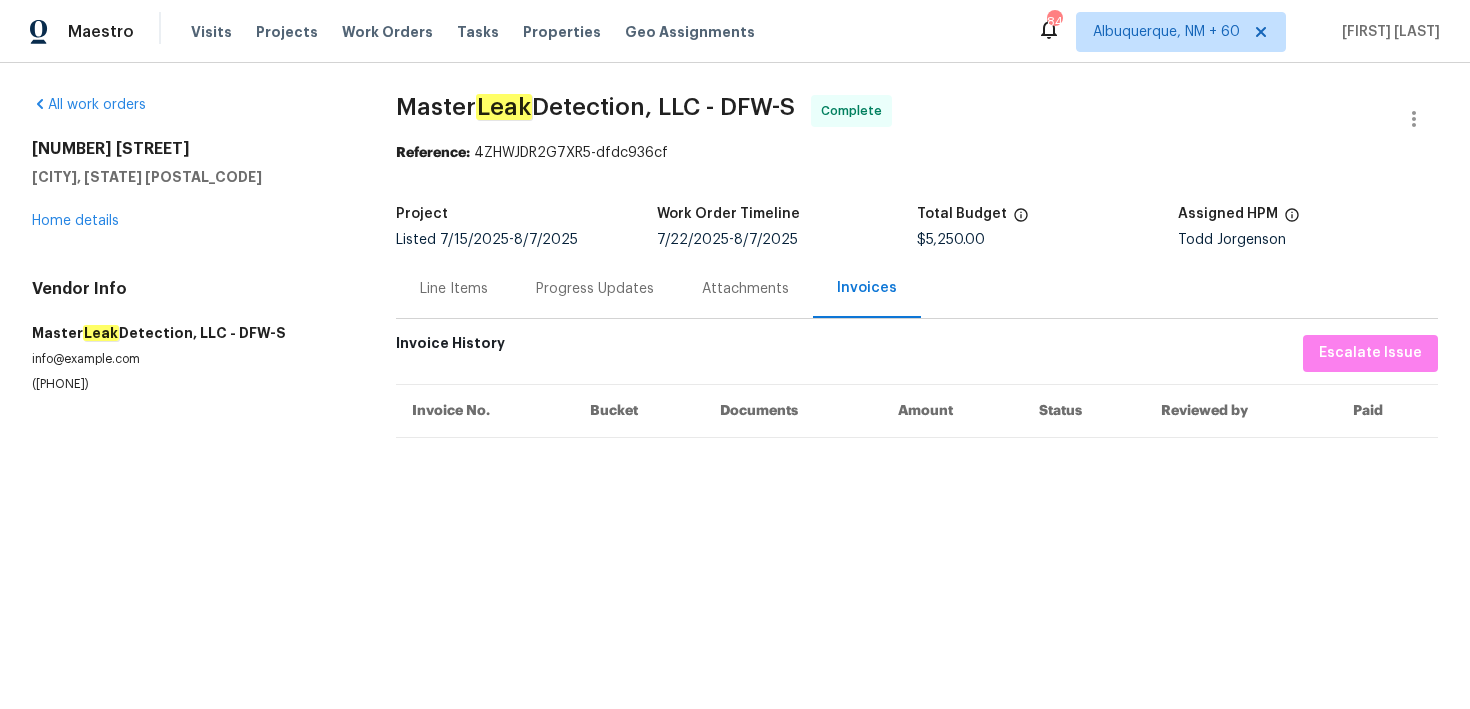 click on "Progress Updates" at bounding box center [595, 289] 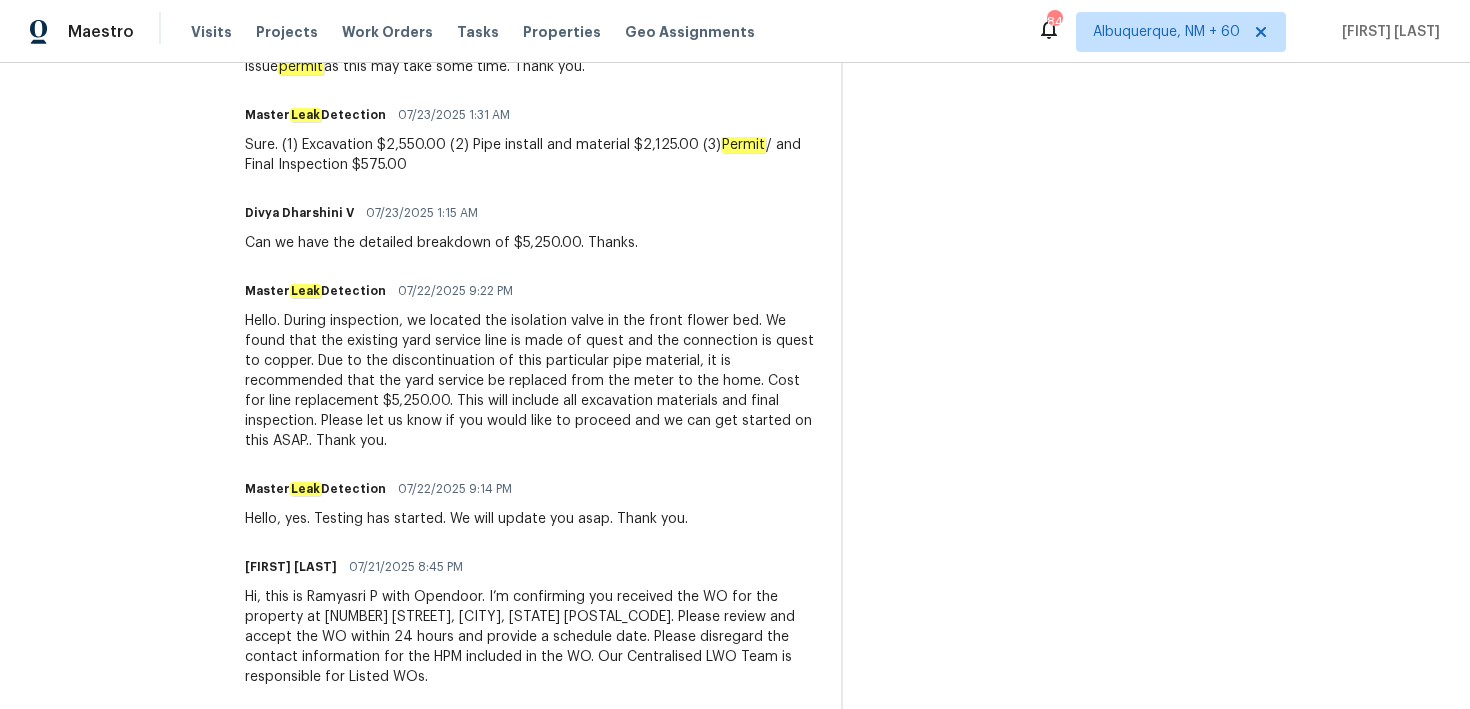 scroll, scrollTop: 2384, scrollLeft: 0, axis: vertical 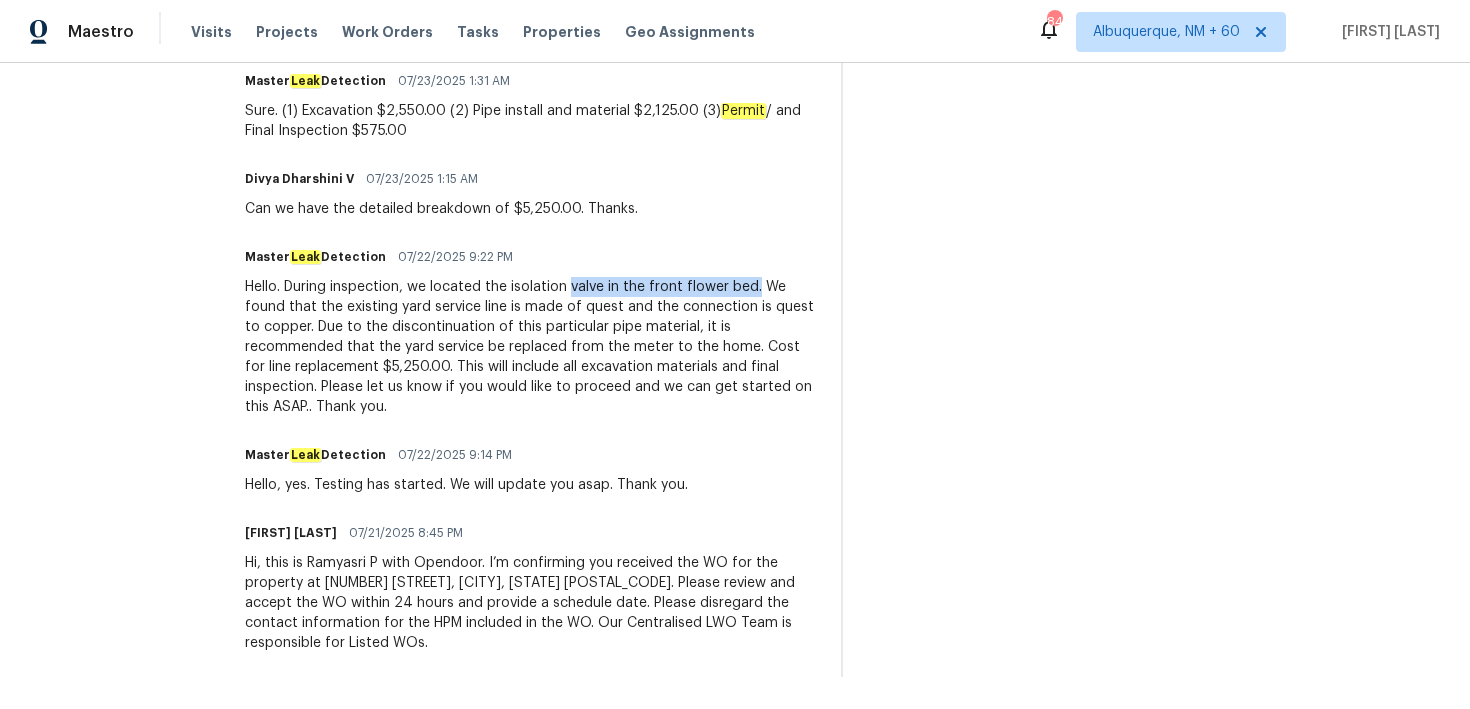 drag, startPoint x: 580, startPoint y: 285, endPoint x: 766, endPoint y: 280, distance: 186.0672 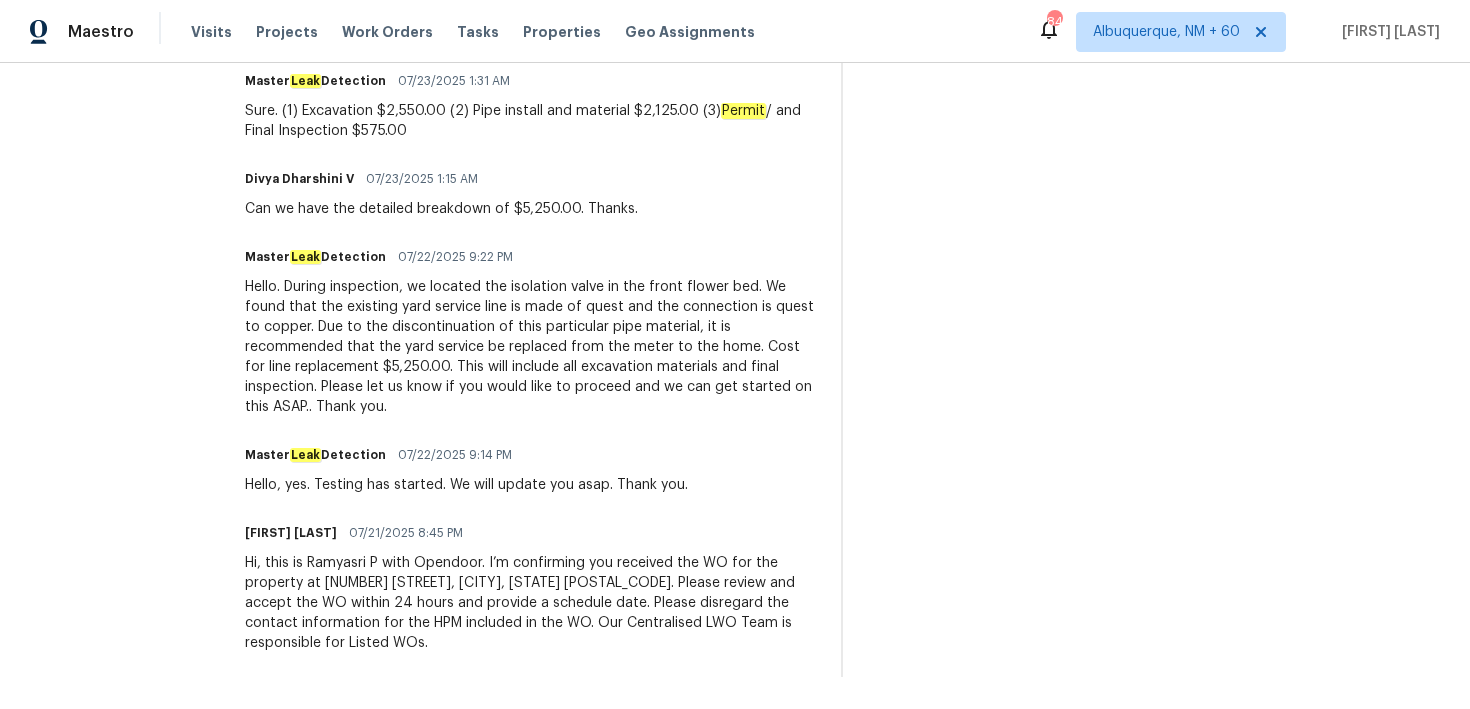 click on "Hello. During inspection, we located the isolation valve in the front flower bed. We found that the existing yard service line is made of quest and the connection is quest to copper. Due to the discontinuation of this particular pipe material, it is recommended that the yard service be replaced from the meter to the home. Cost for line replacement $5,250.00. This will include all excavation materials and final inspection. Please let us know if you would like to proceed and we can get started on this ASAP.. Thank you." at bounding box center [531, 347] 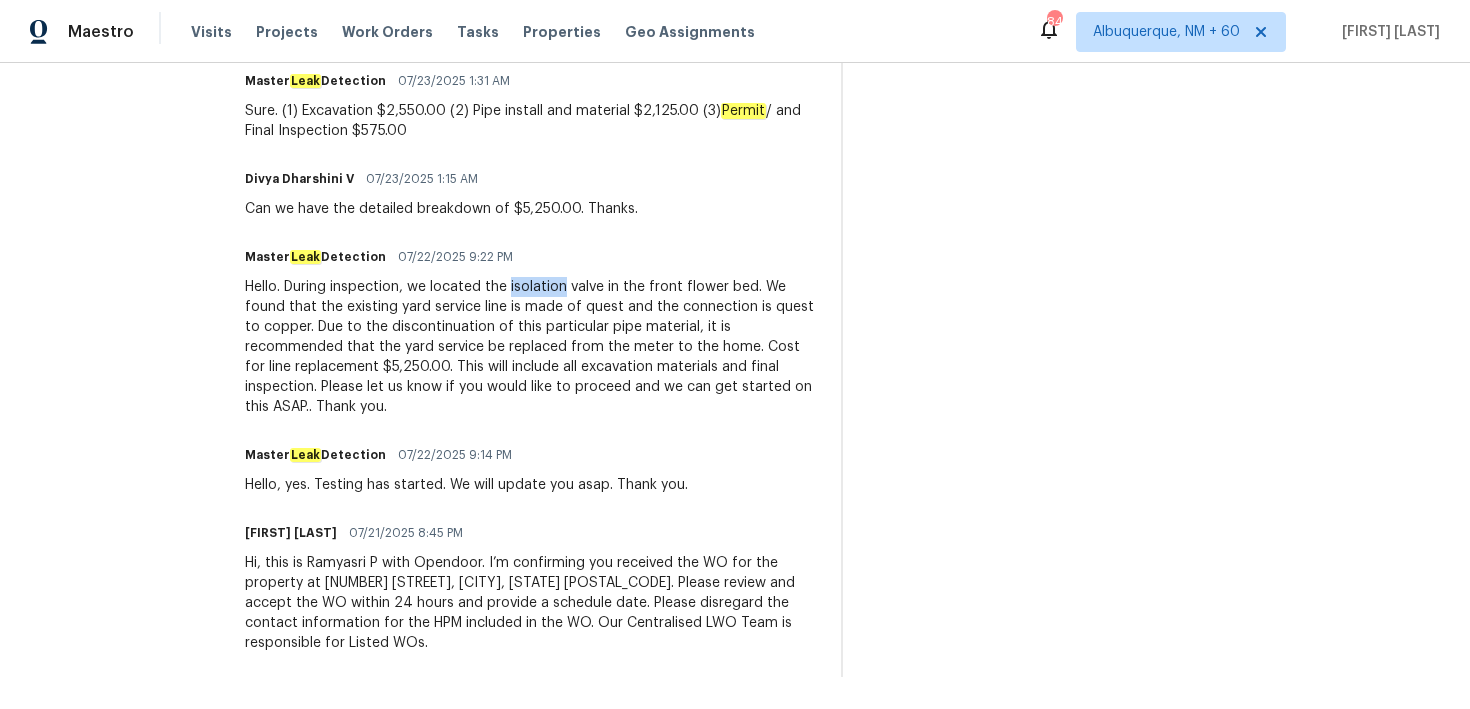 click on "Hello. During inspection, we located the isolation valve in the front flower bed. We found that the existing yard service line is made of quest and the connection is quest to copper. Due to the discontinuation of this particular pipe material, it is recommended that the yard service be replaced from the meter to the home. Cost for line replacement $5,250.00. This will include all excavation materials and final inspection. Please let us know if you would like to proceed and we can get started on this ASAP.. Thank you." at bounding box center [531, 347] 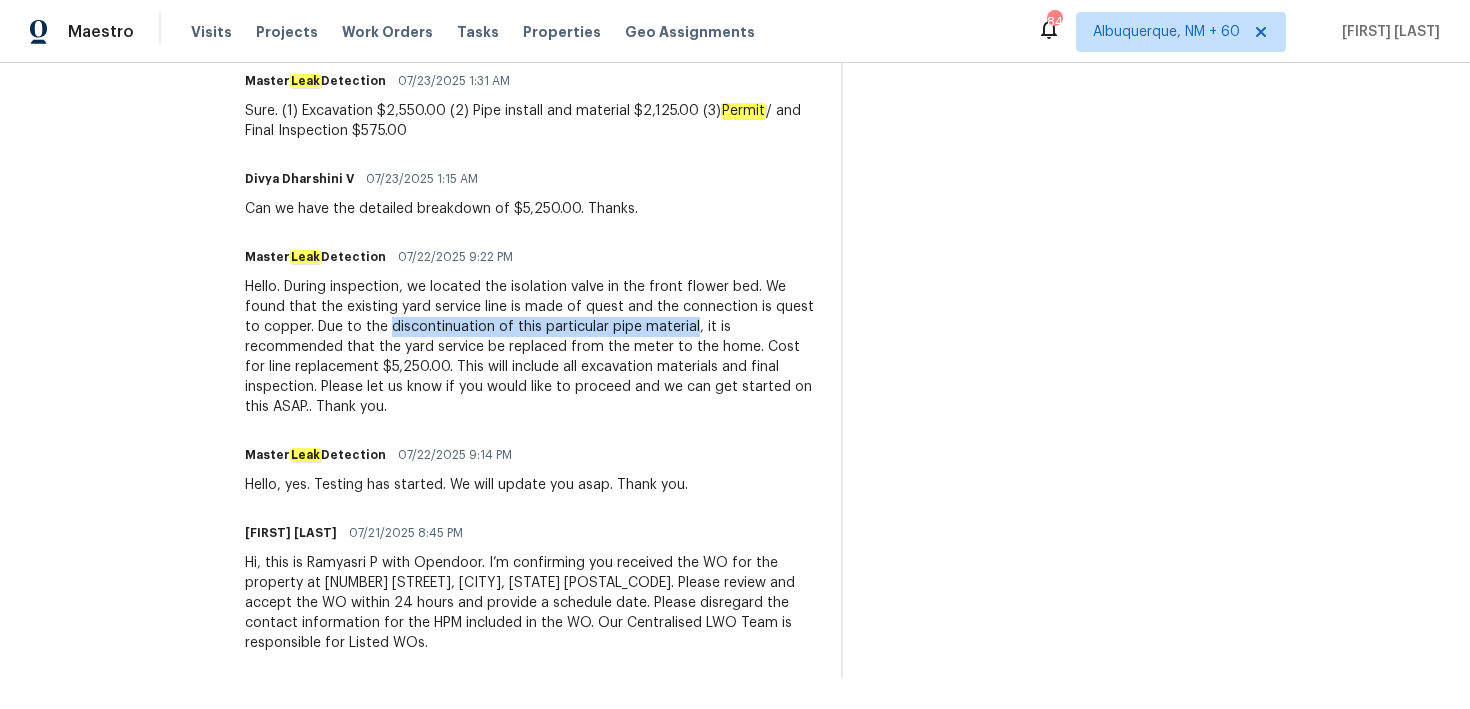 drag, startPoint x: 400, startPoint y: 326, endPoint x: 701, endPoint y: 326, distance: 301 